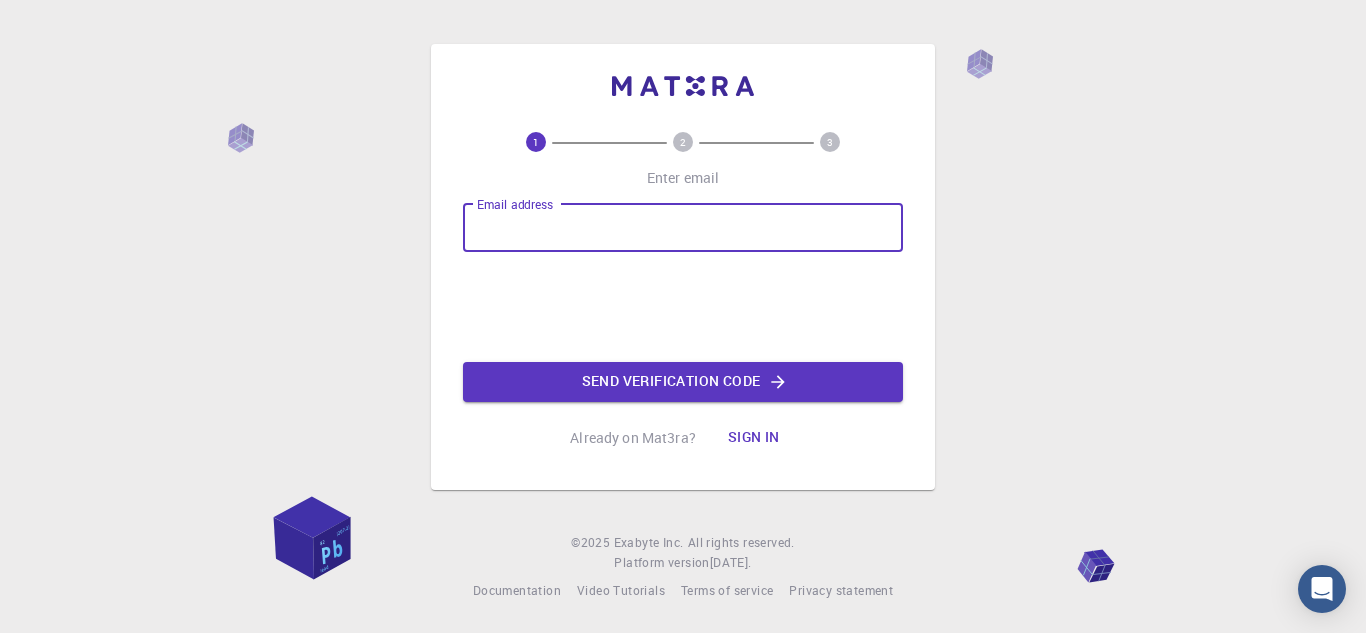 scroll, scrollTop: 0, scrollLeft: 0, axis: both 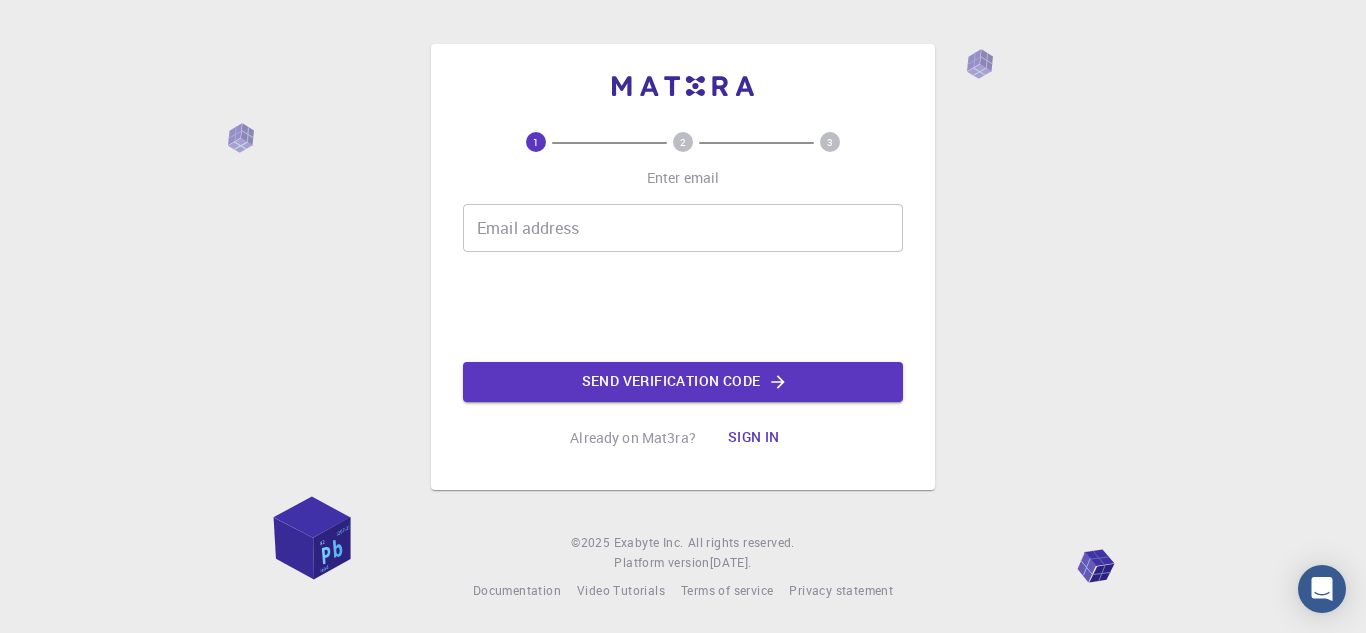click on "Email address" at bounding box center [683, 228] 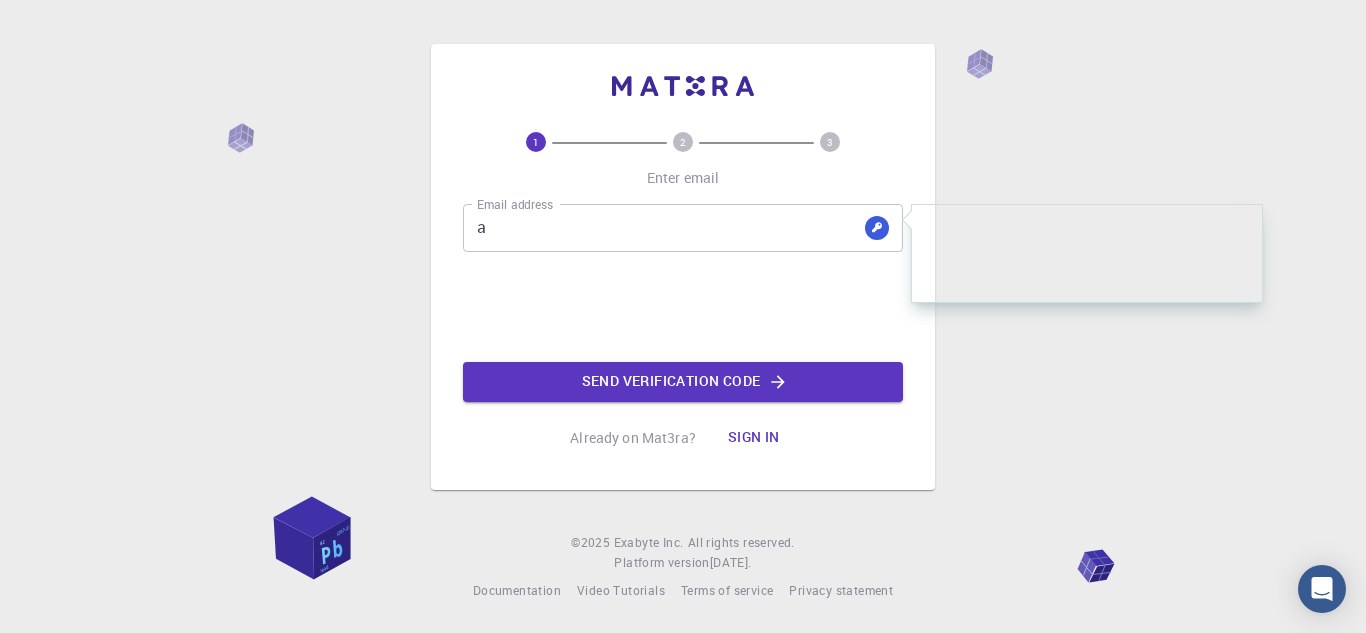 click on "a" at bounding box center (683, 228) 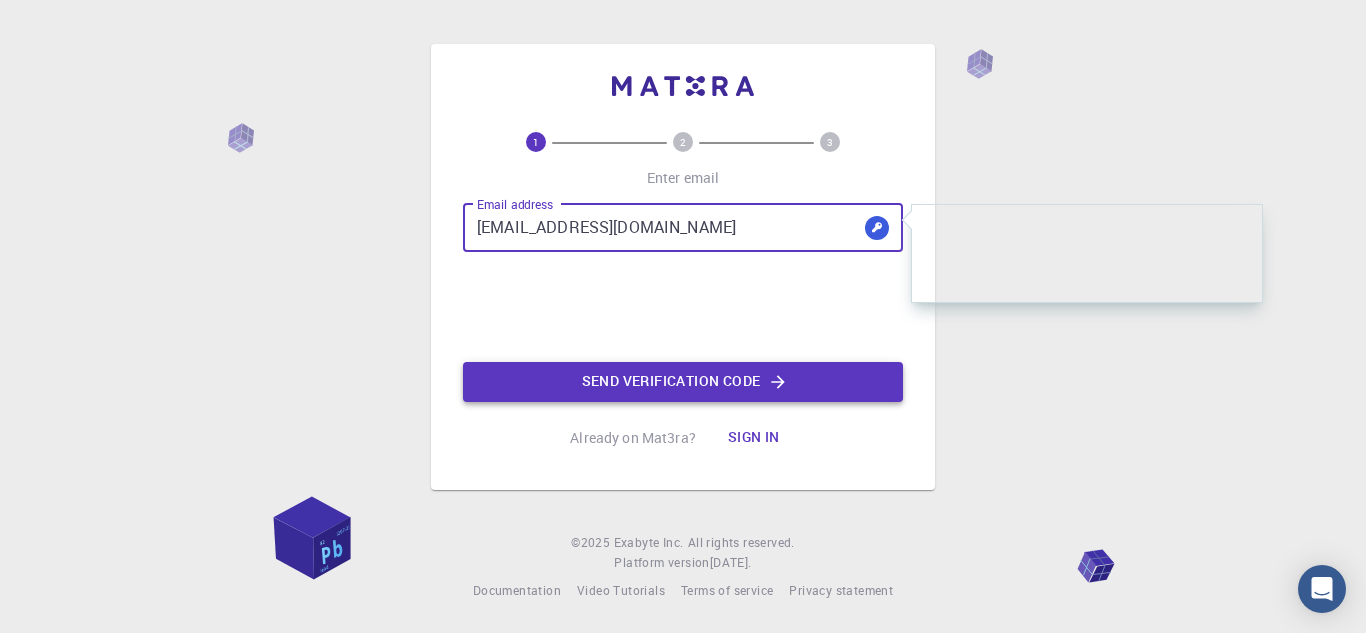type on "[EMAIL_ADDRESS][DOMAIN_NAME]" 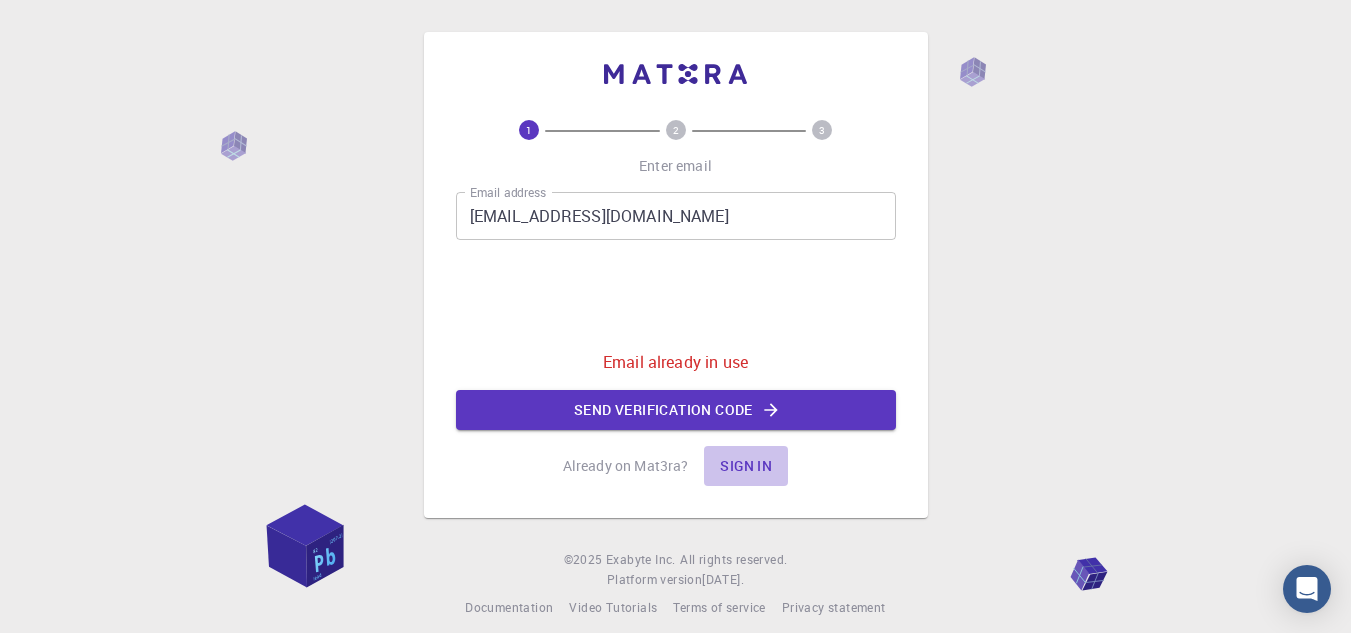 click on "Sign in" at bounding box center (746, 466) 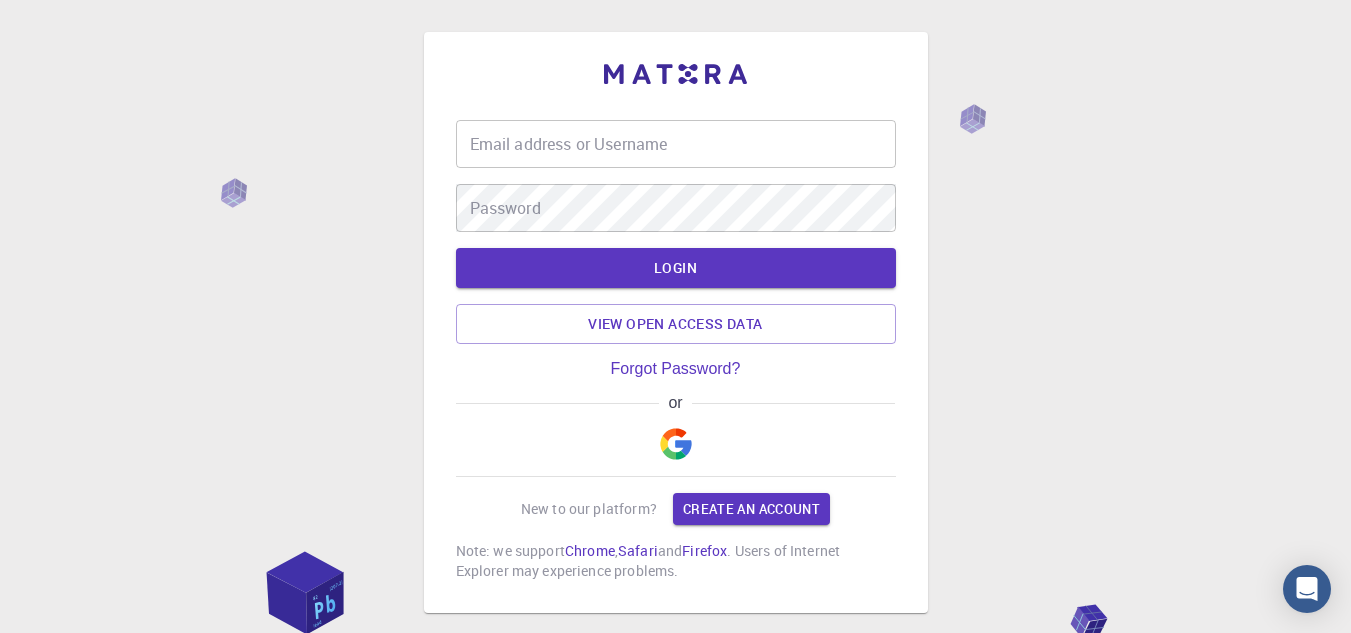 click on "Email address or Username" at bounding box center (676, 144) 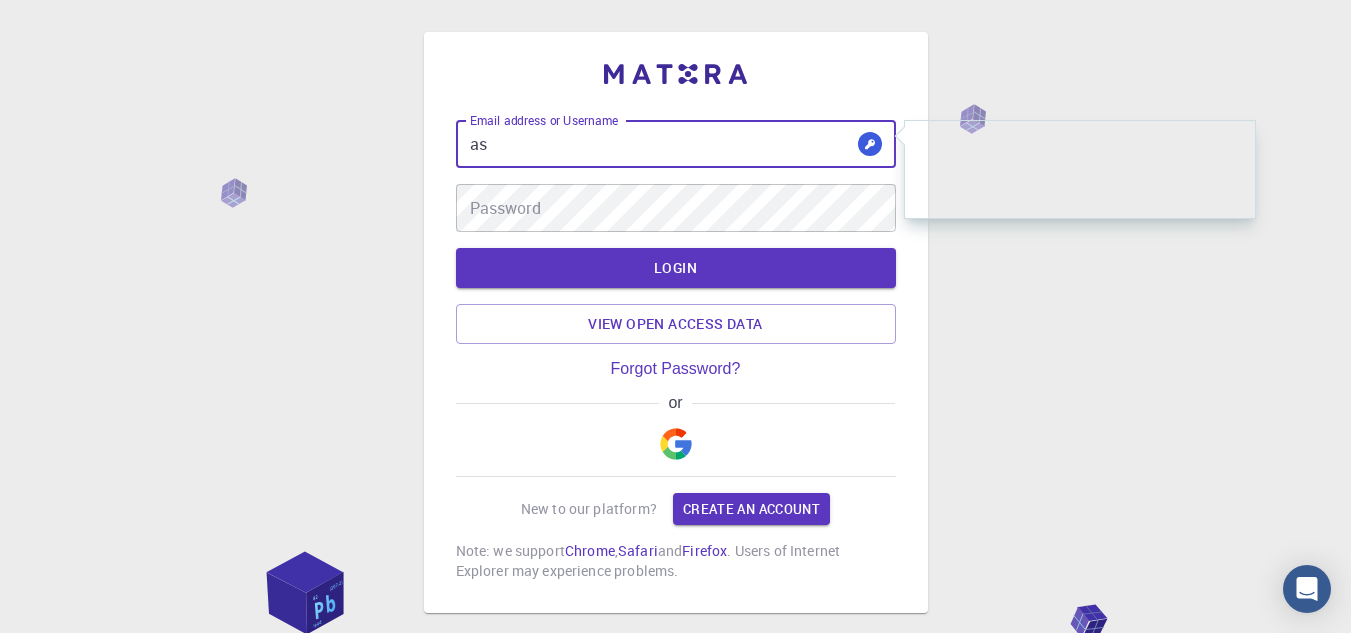 type on "a" 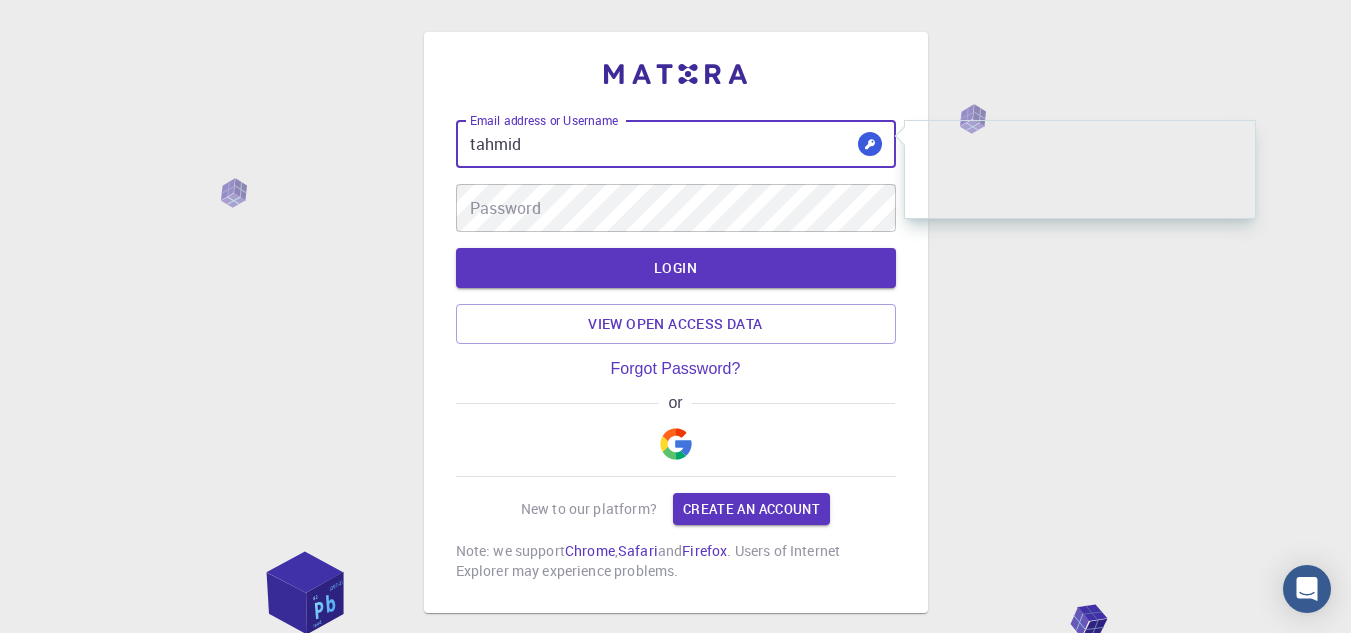 type on "tahmid" 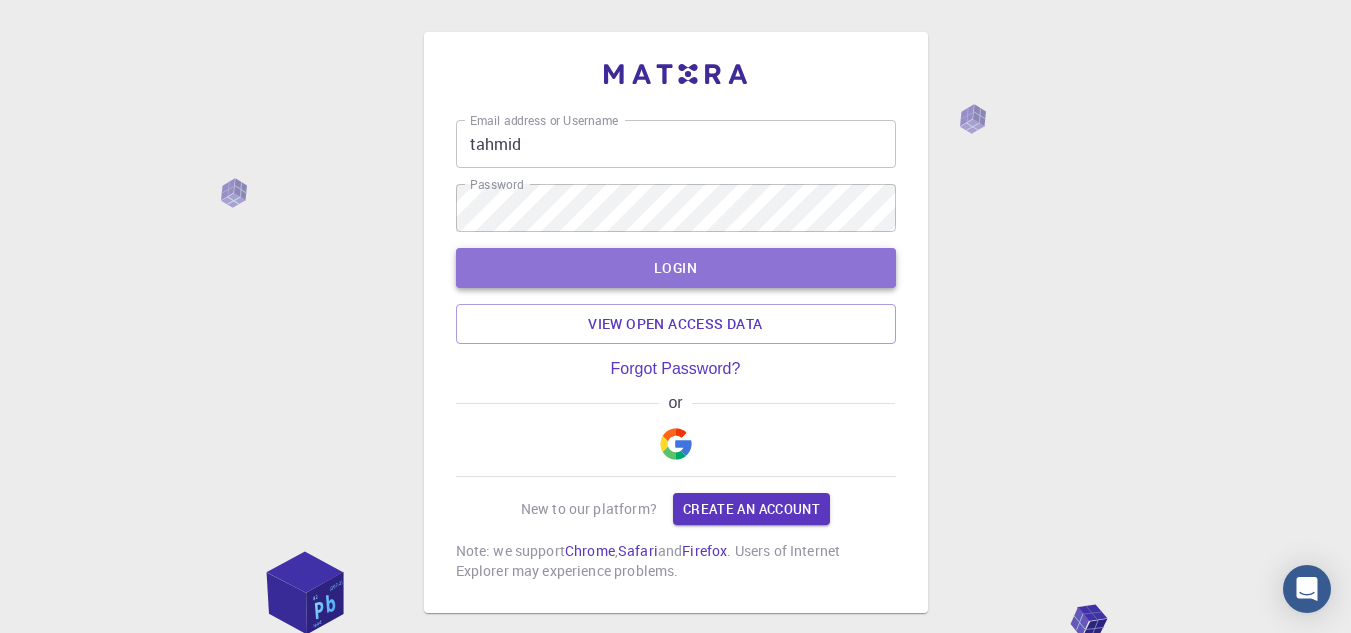 click on "LOGIN" at bounding box center [676, 268] 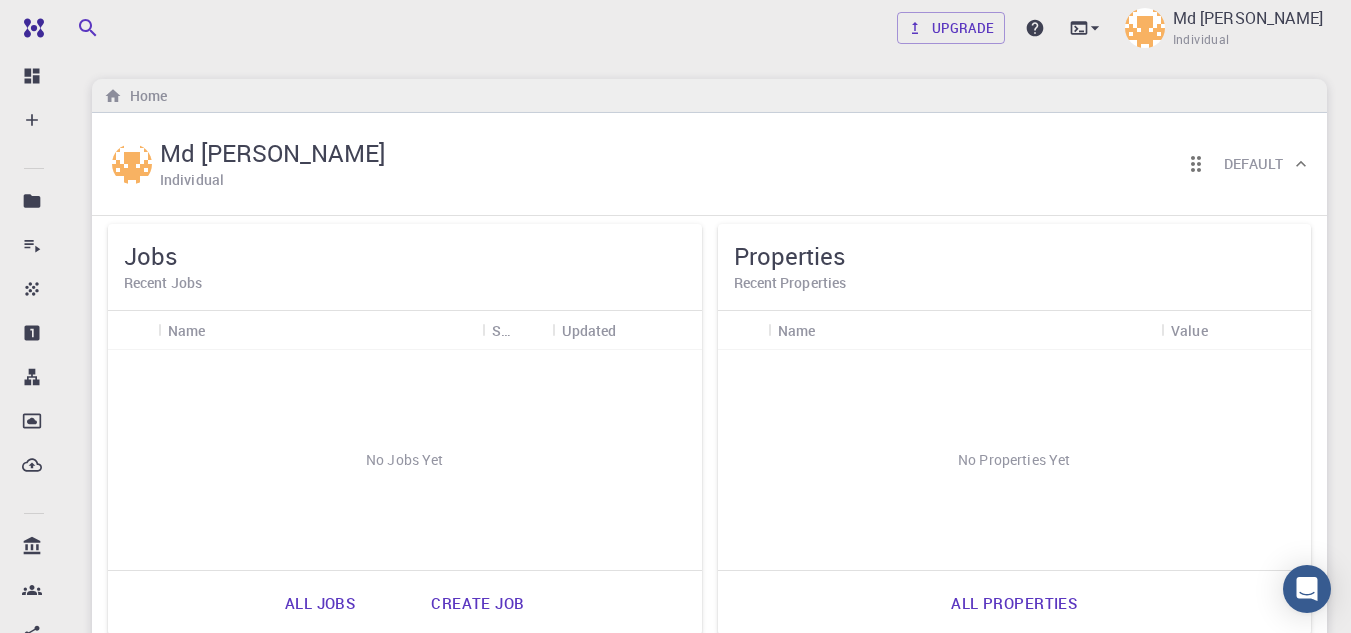 scroll, scrollTop: 0, scrollLeft: 0, axis: both 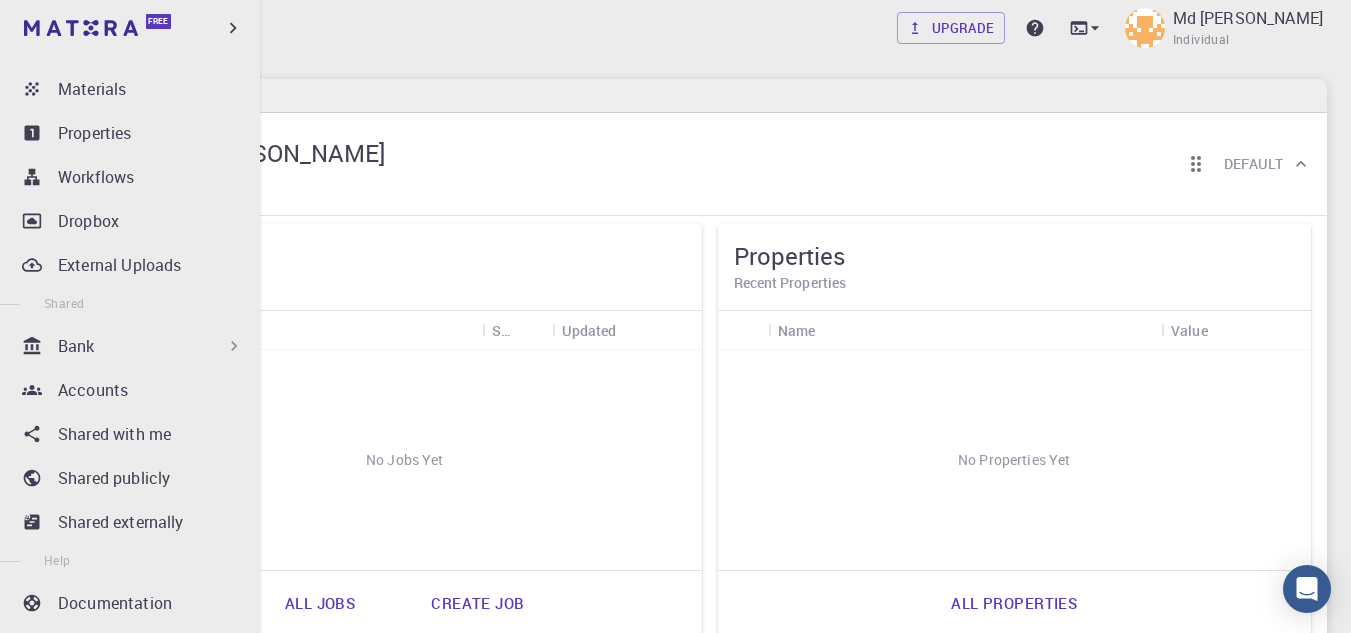 click on "Bank" at bounding box center (151, 346) 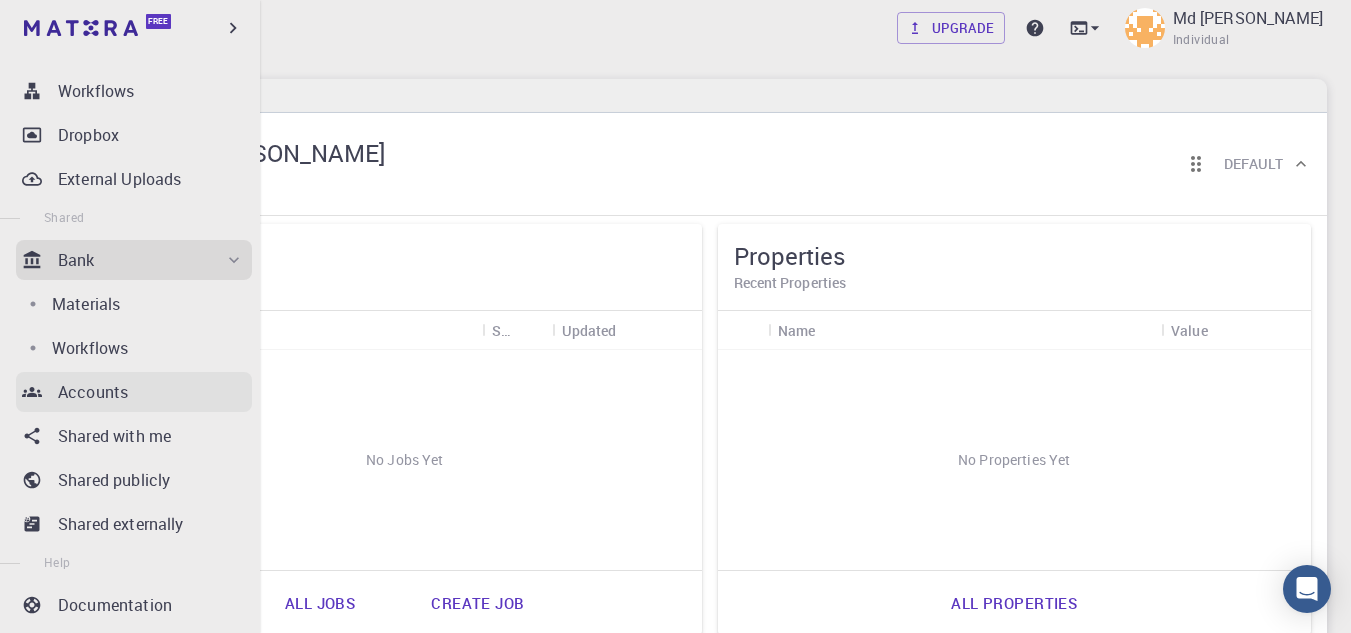 scroll, scrollTop: 251, scrollLeft: 0, axis: vertical 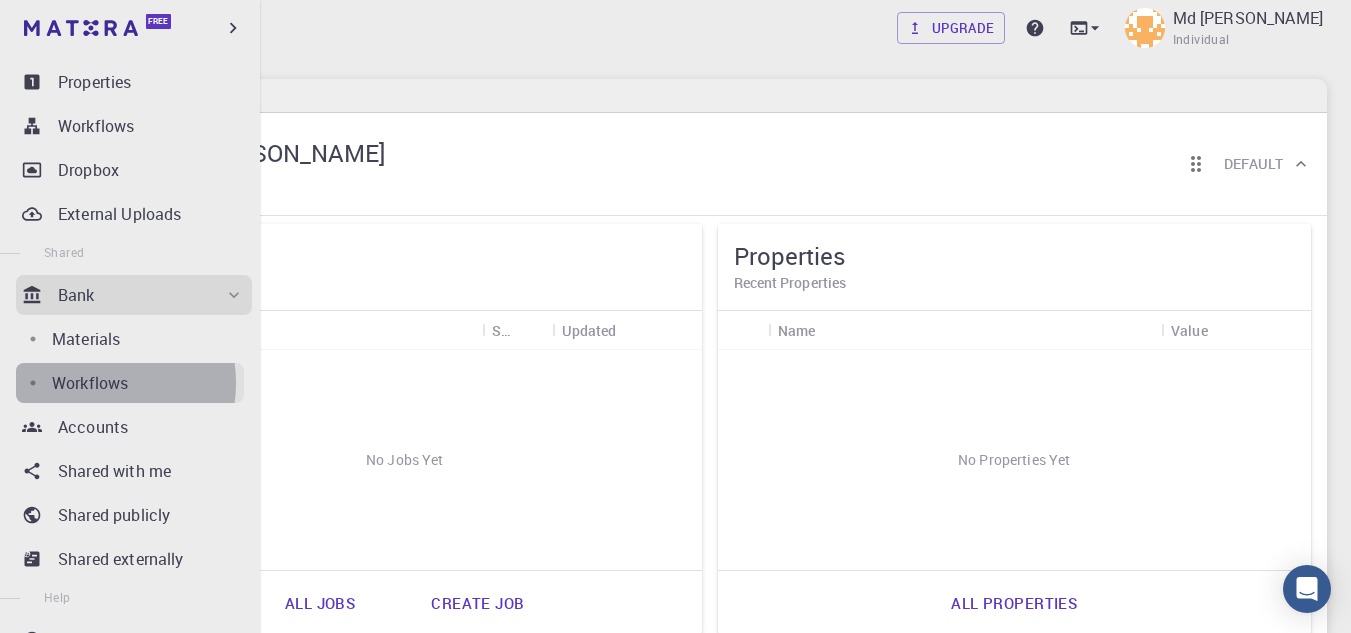 click on "Workflows" at bounding box center [90, 383] 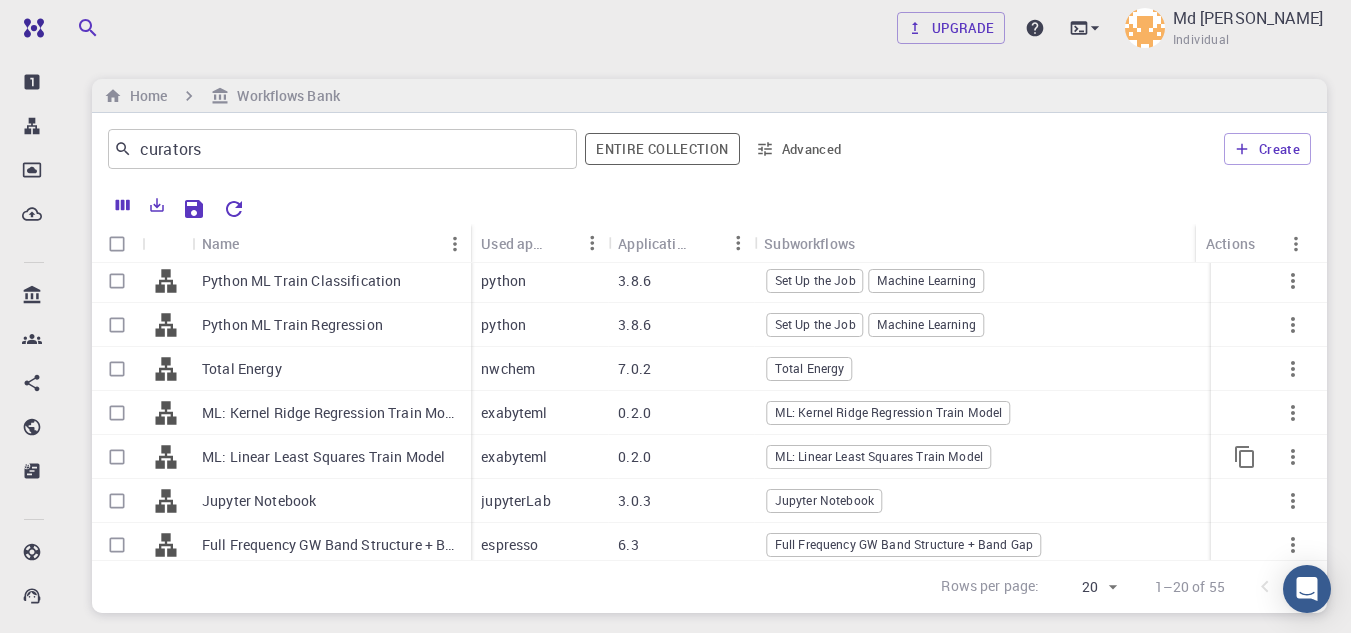 scroll, scrollTop: 500, scrollLeft: 0, axis: vertical 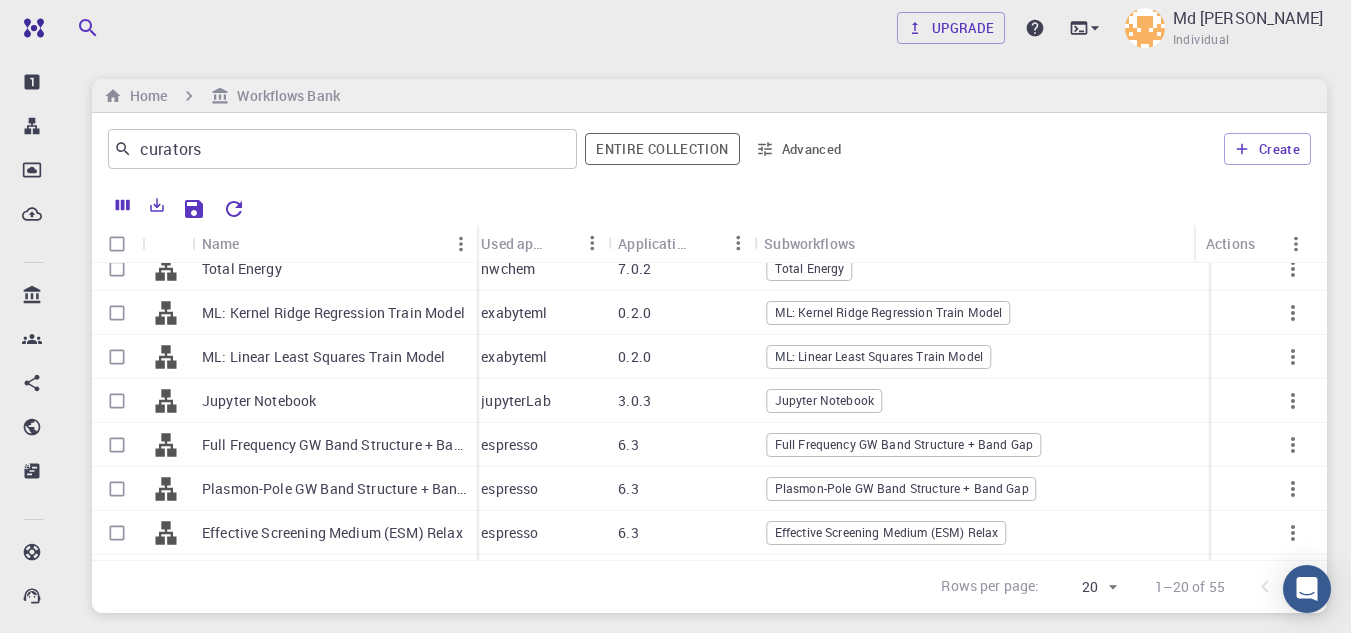 drag, startPoint x: 468, startPoint y: 241, endPoint x: 474, endPoint y: 255, distance: 15.231546 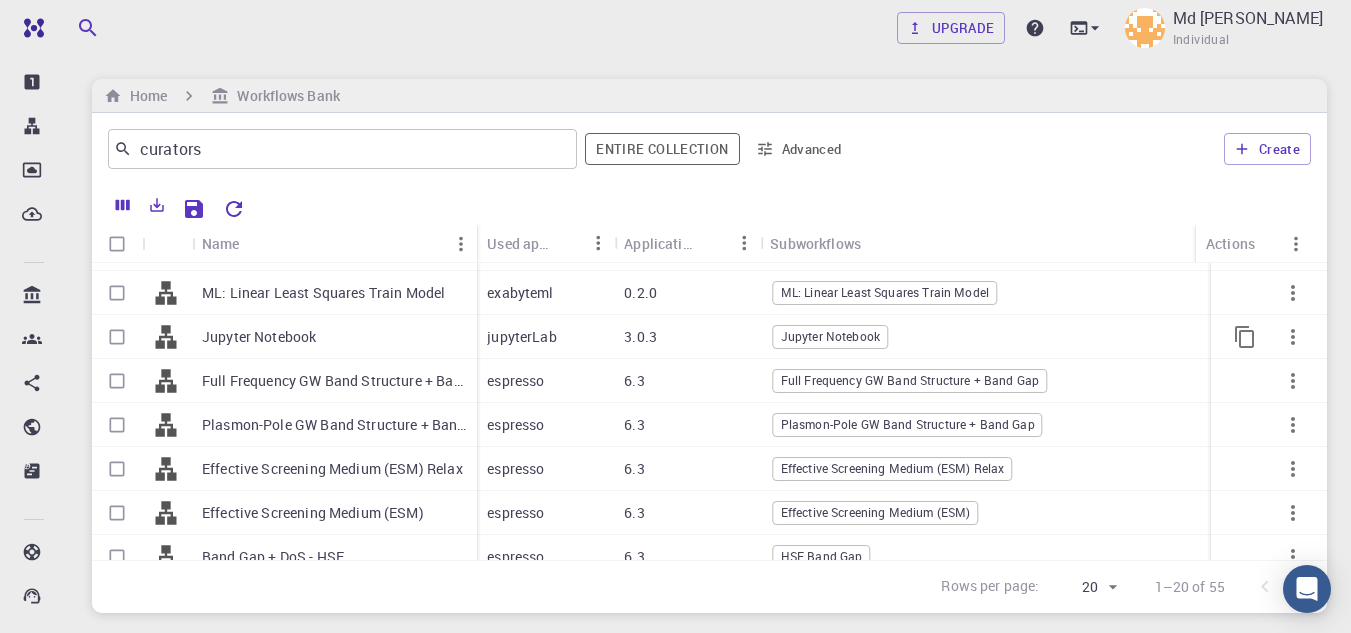 scroll, scrollTop: 598, scrollLeft: 0, axis: vertical 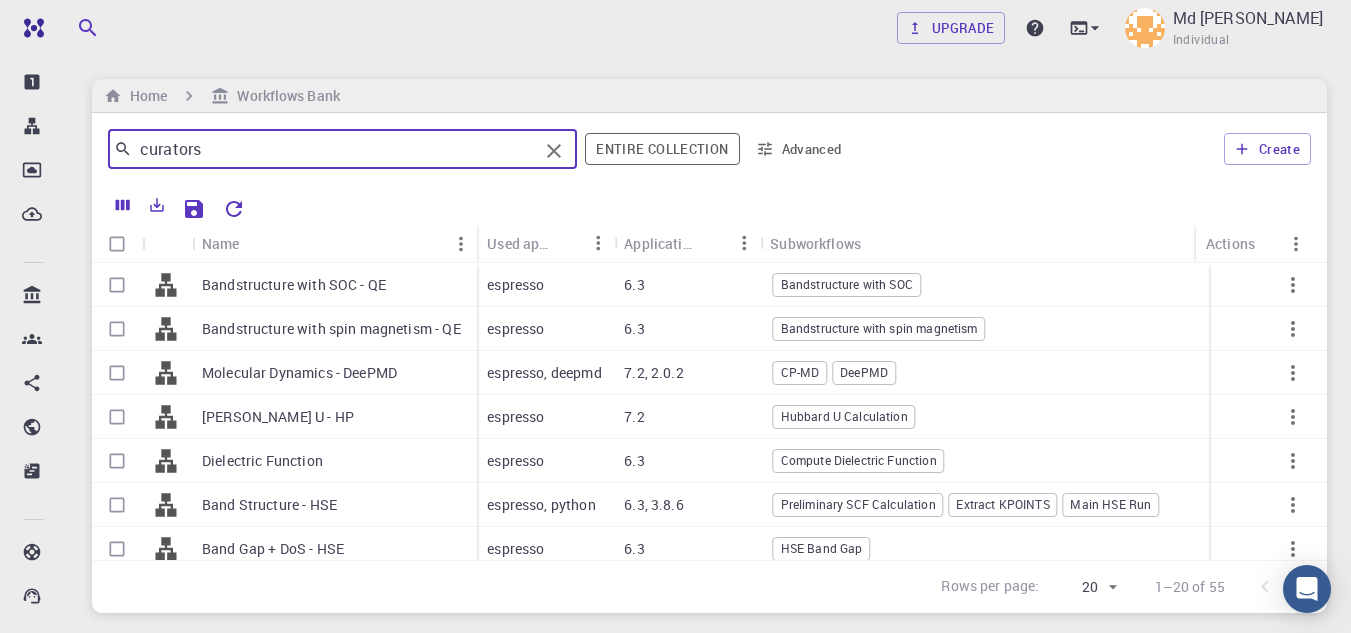 click on "curators" at bounding box center (335, 149) 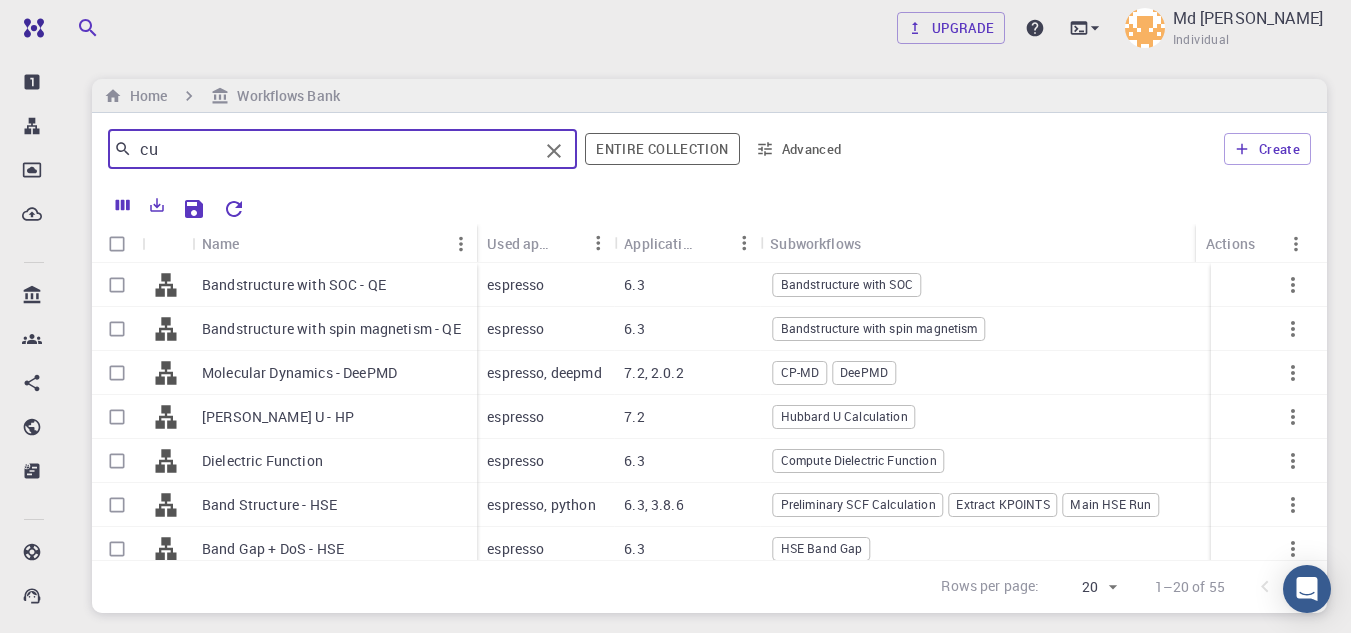 type on "c" 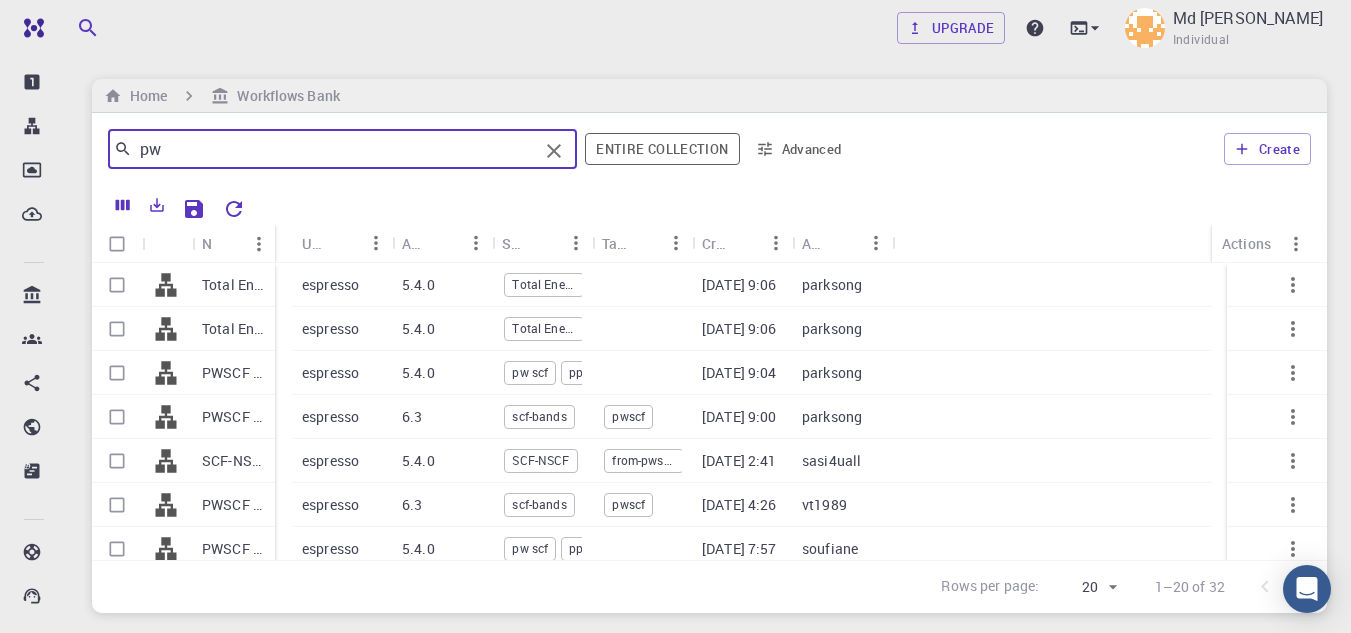 drag, startPoint x: 288, startPoint y: 233, endPoint x: 271, endPoint y: 221, distance: 20.808653 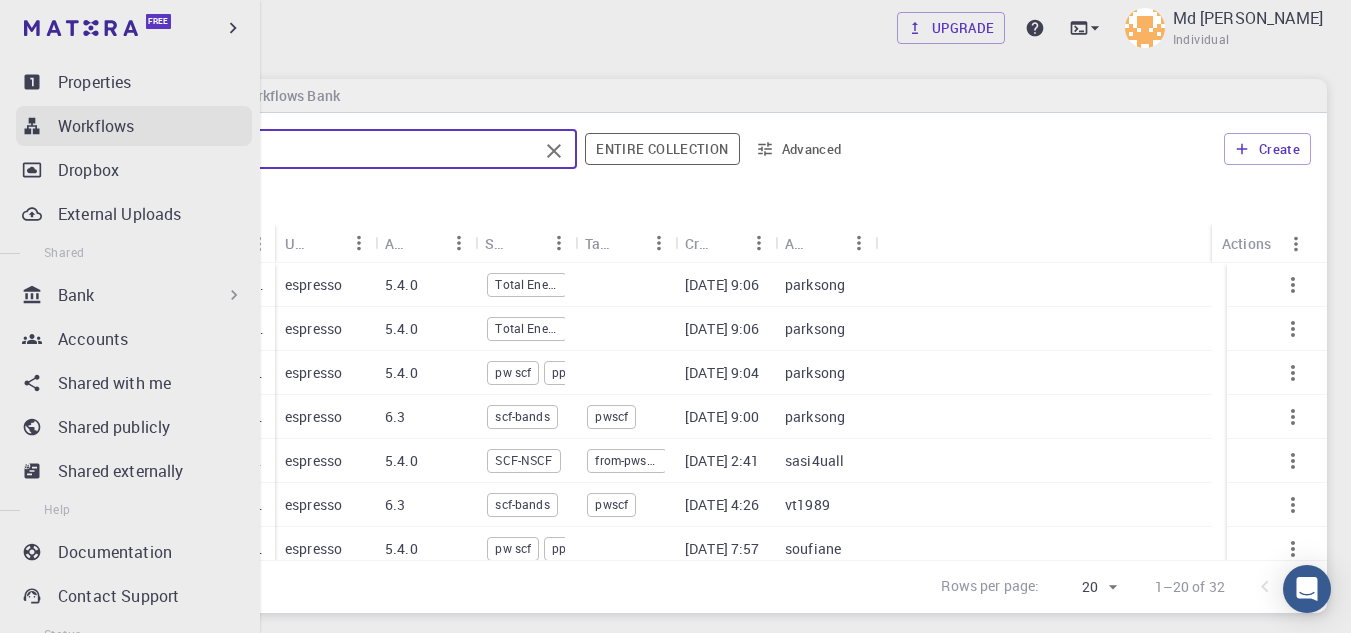 drag, startPoint x: 172, startPoint y: 144, endPoint x: 62, endPoint y: 132, distance: 110.65261 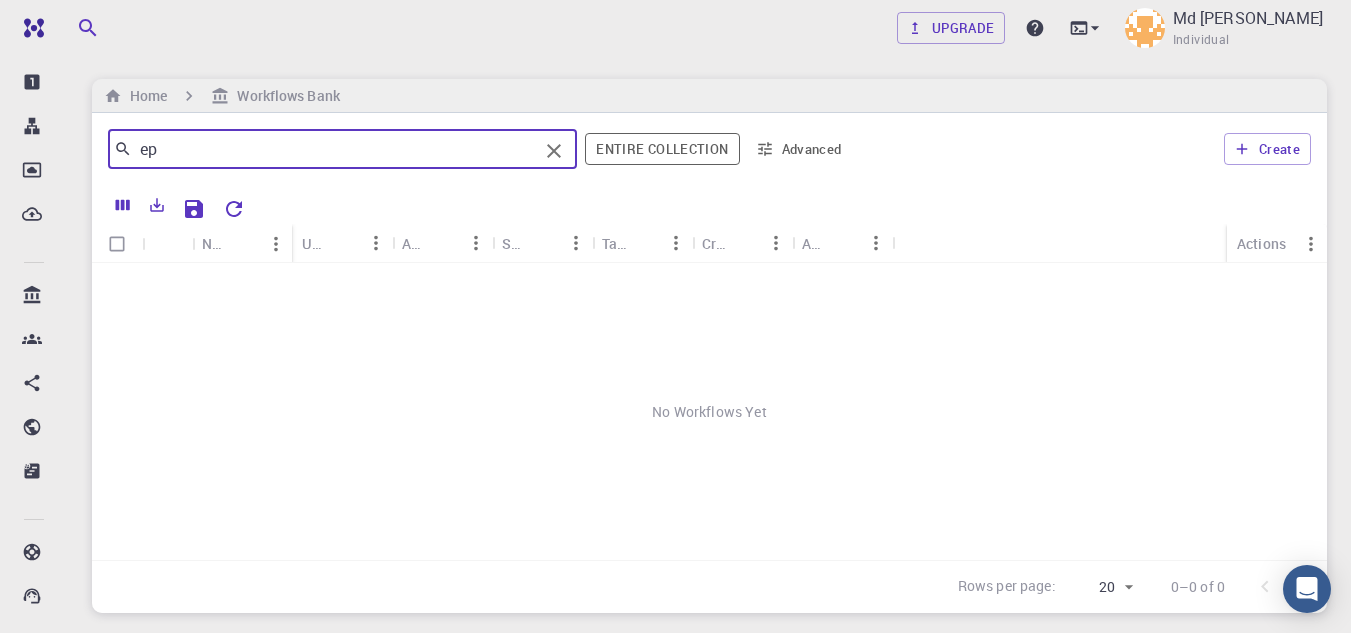 type on "e" 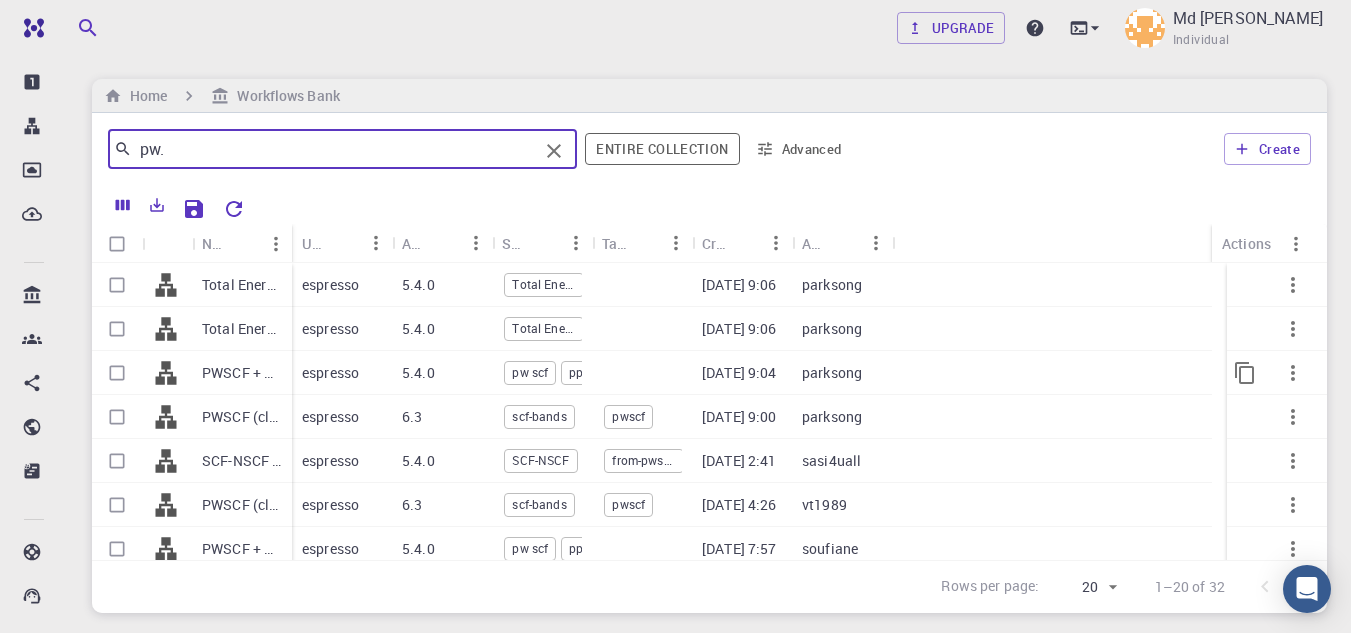 type on "pw." 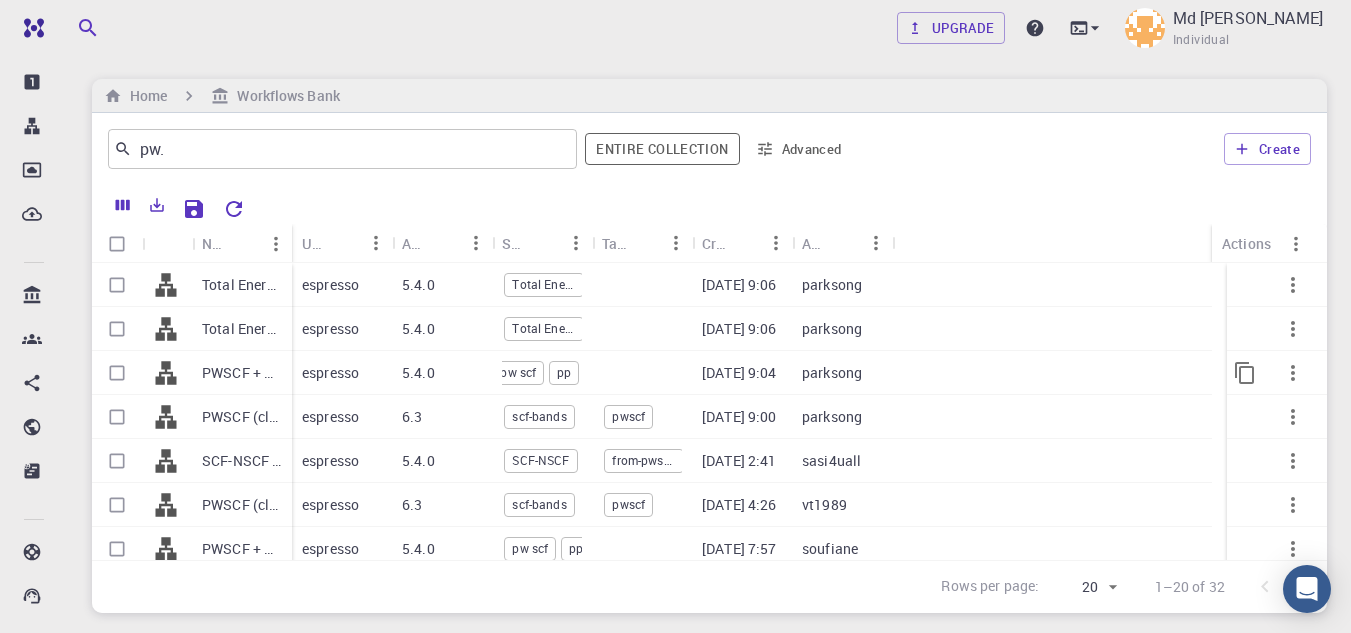 scroll, scrollTop: 0, scrollLeft: 0, axis: both 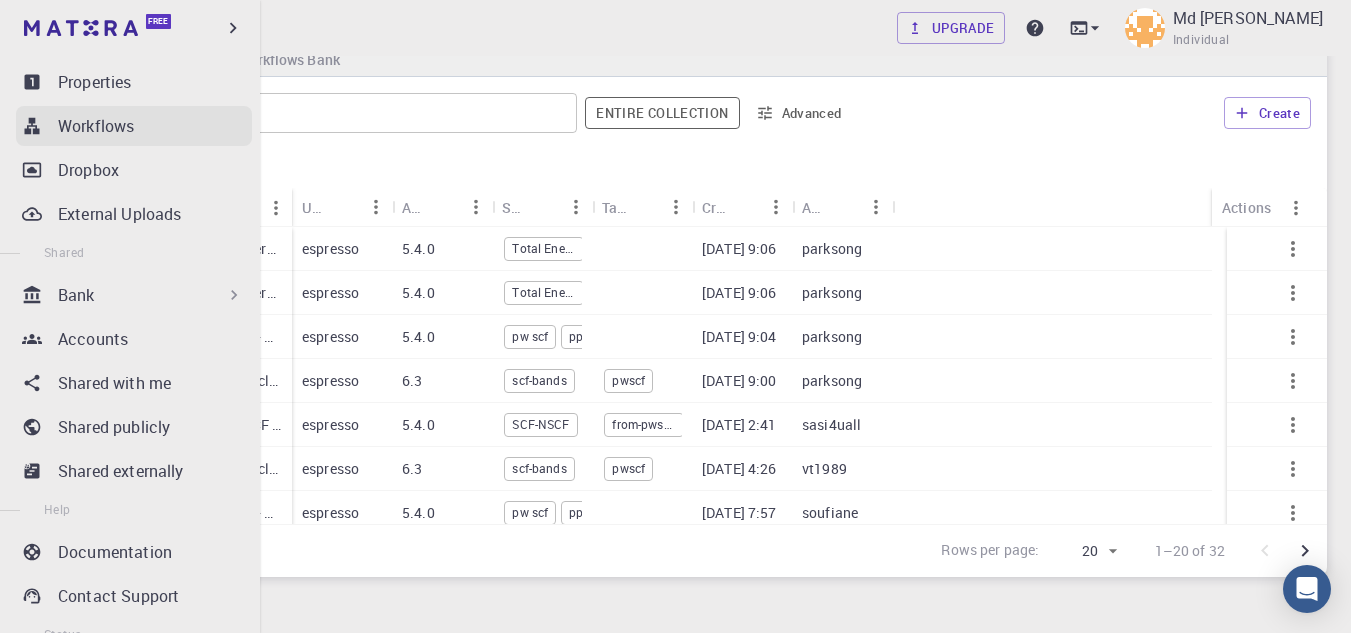 click on "Workflows" at bounding box center (96, 126) 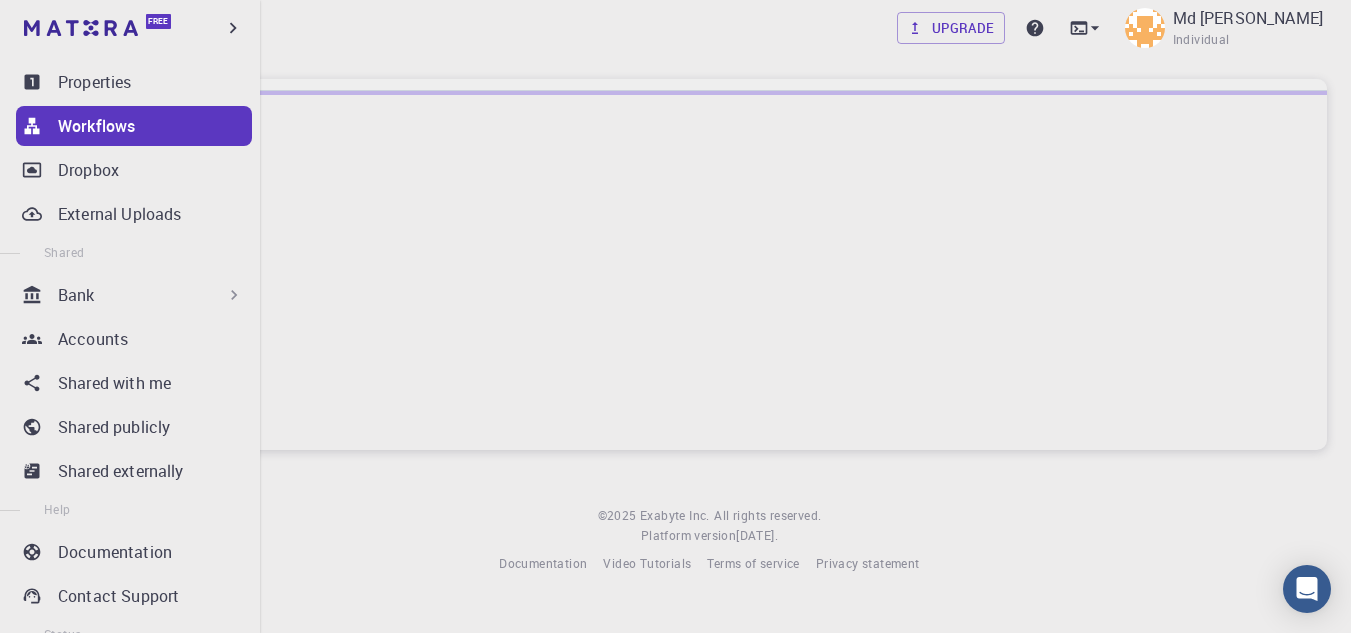 scroll, scrollTop: 0, scrollLeft: 0, axis: both 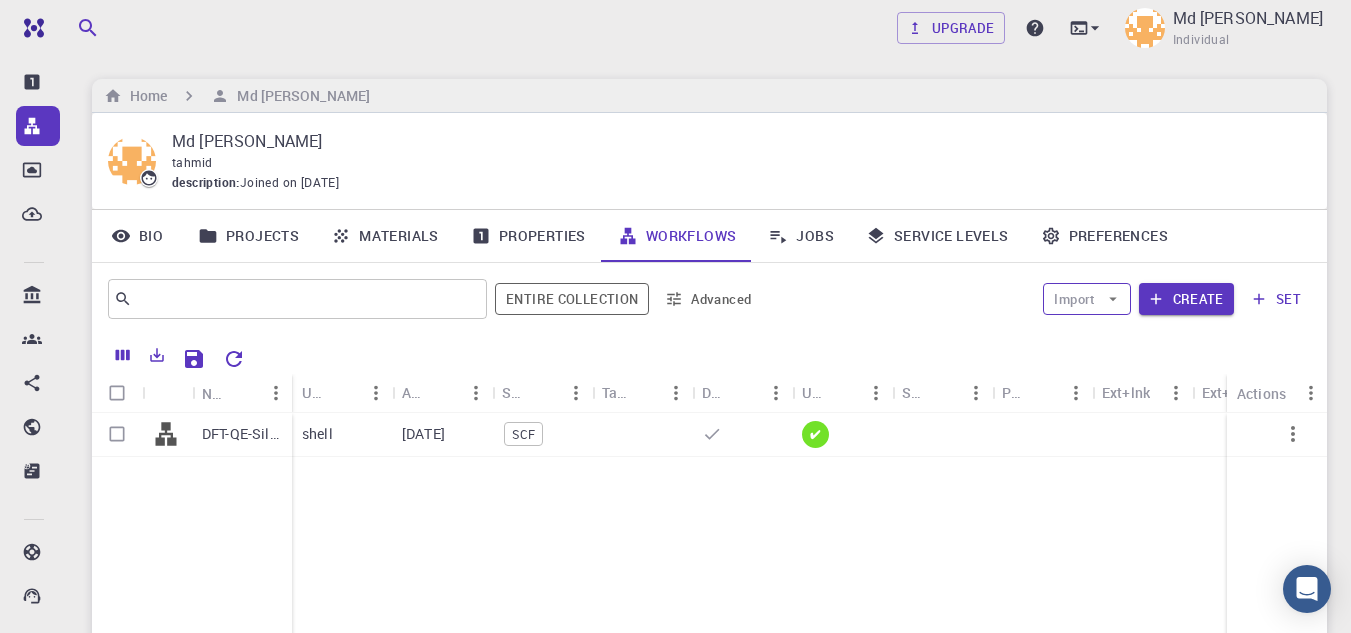 click 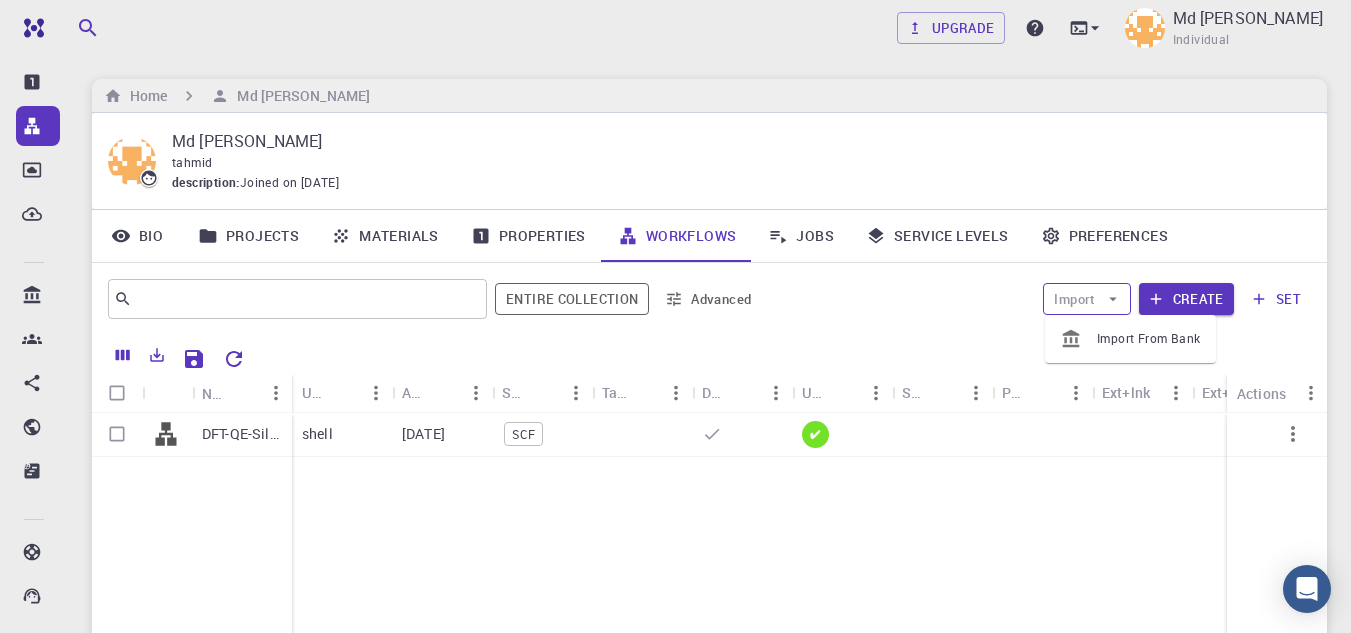 click 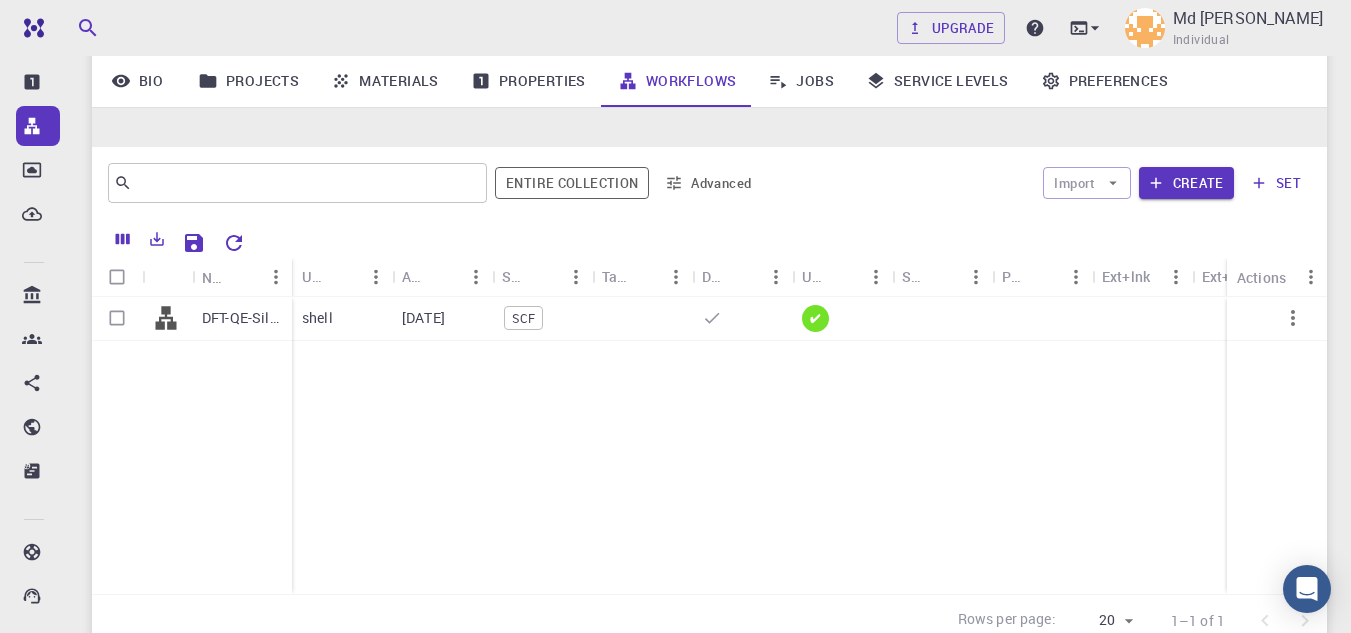 scroll, scrollTop: 0, scrollLeft: 0, axis: both 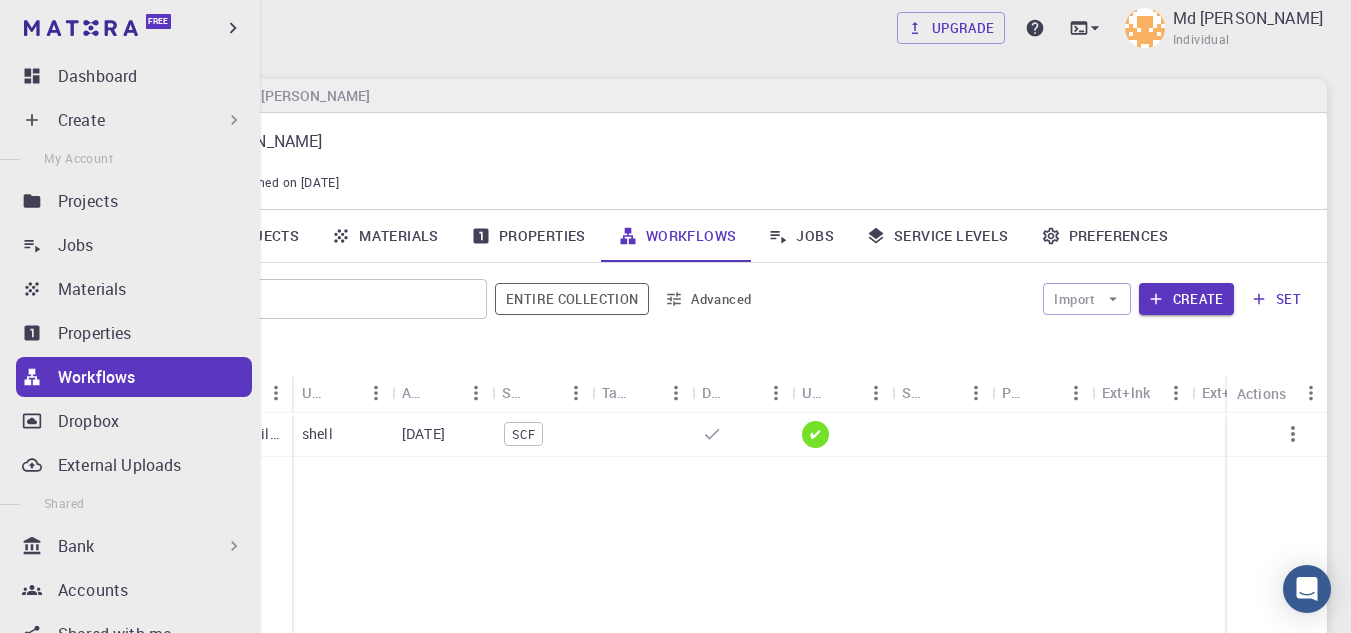 click on "Create" at bounding box center [81, 120] 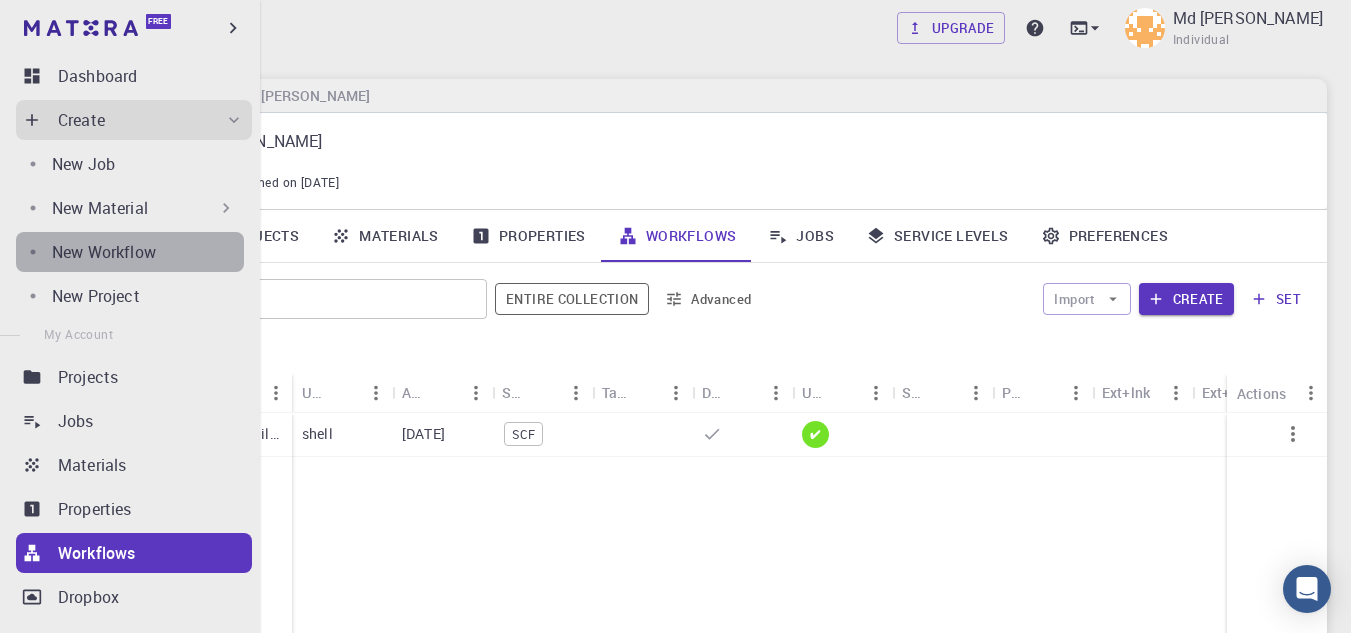 click on "New Workflow" at bounding box center [104, 252] 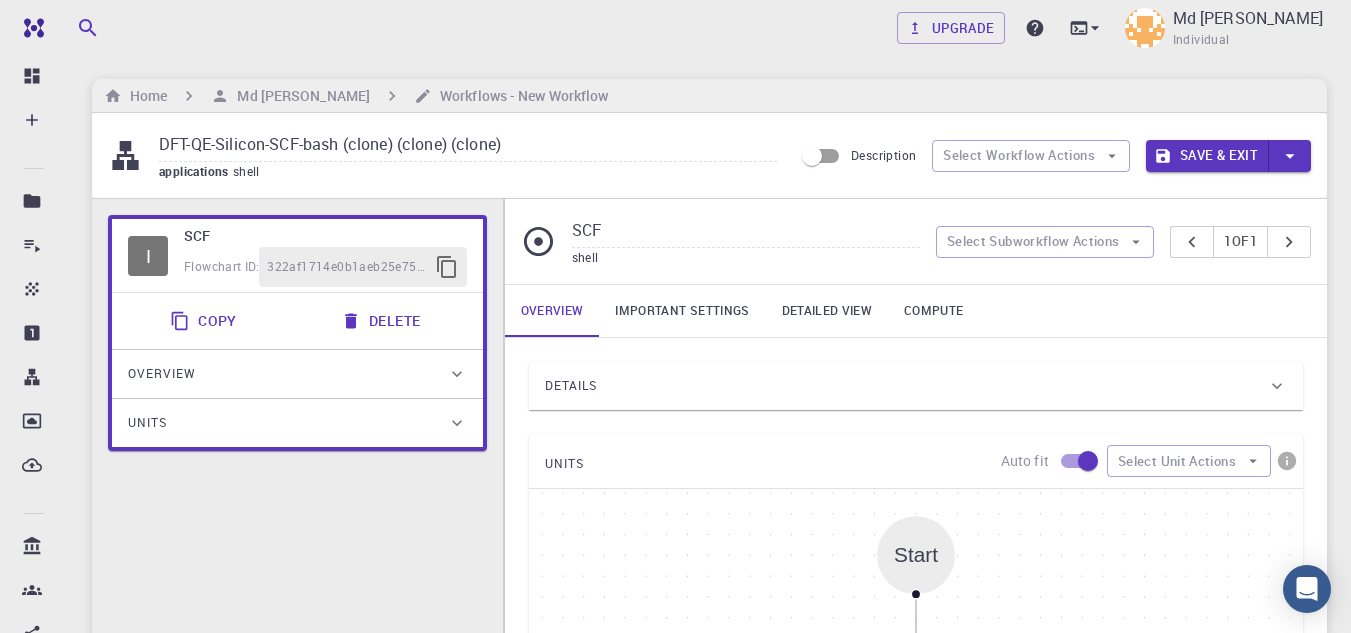click 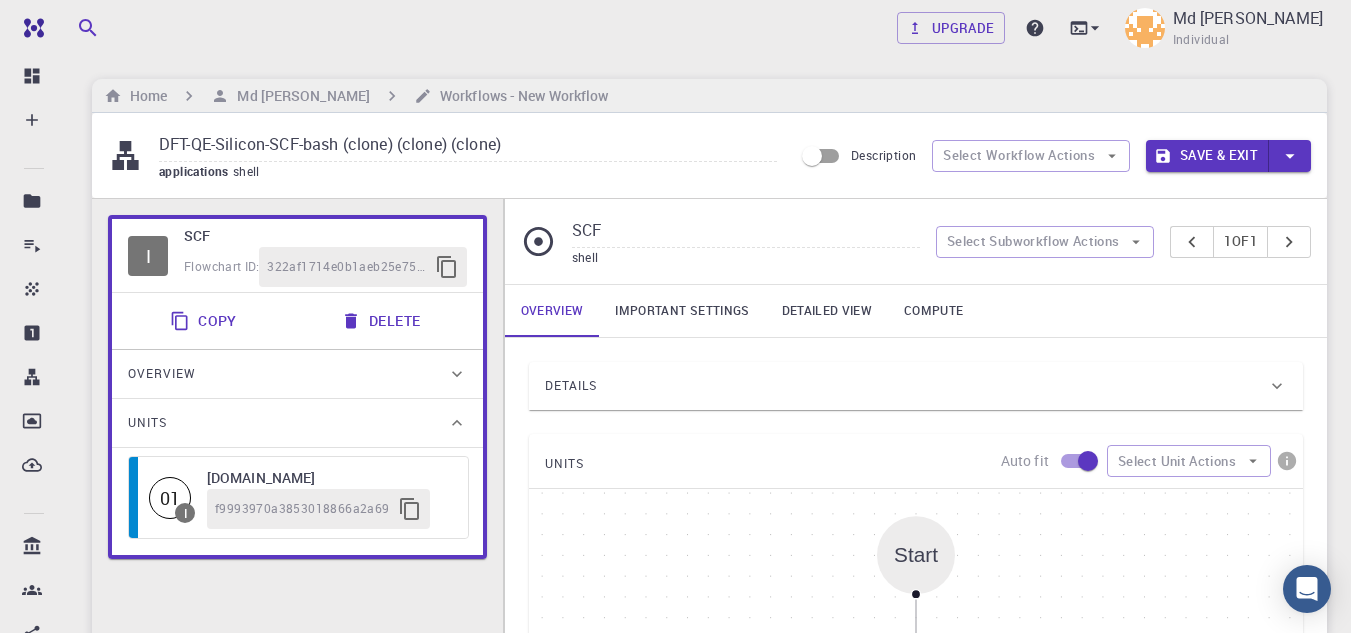 click 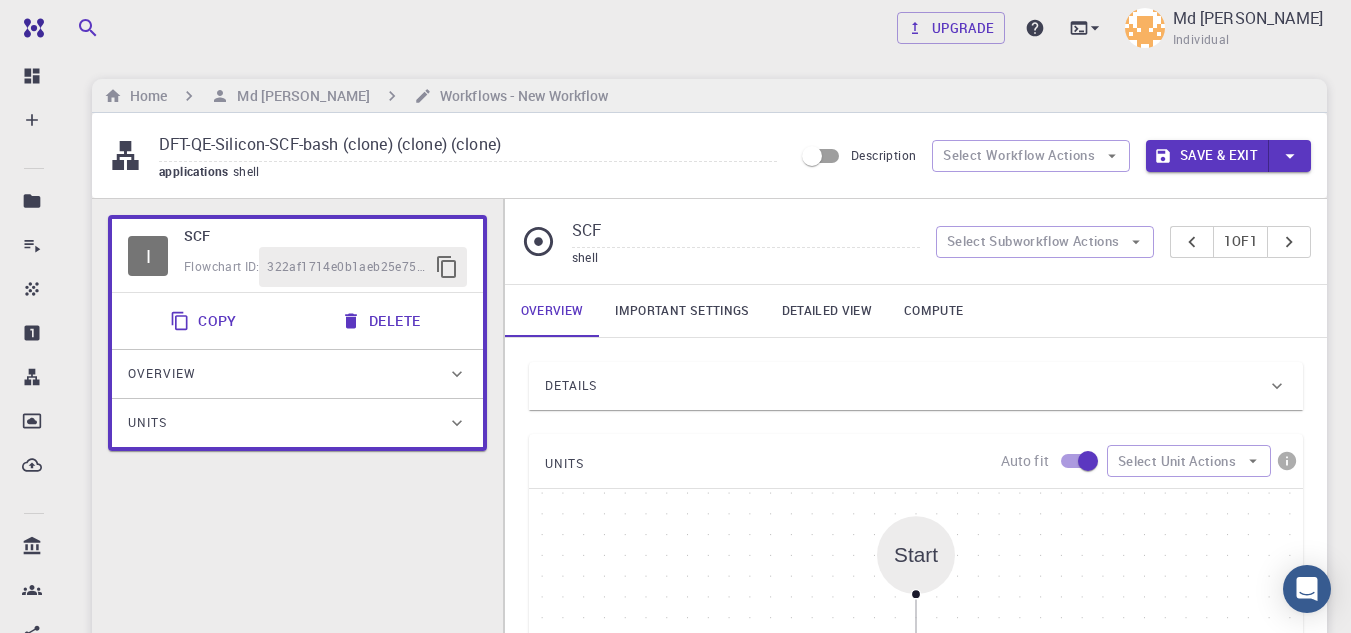 click 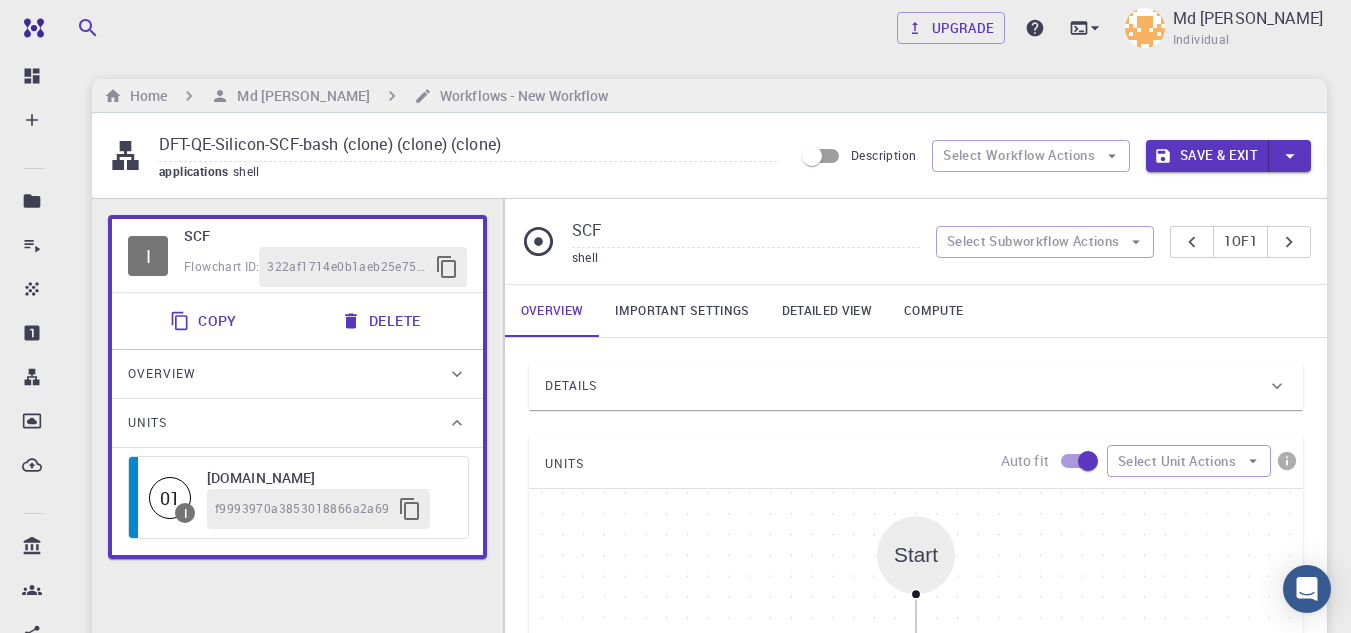 click 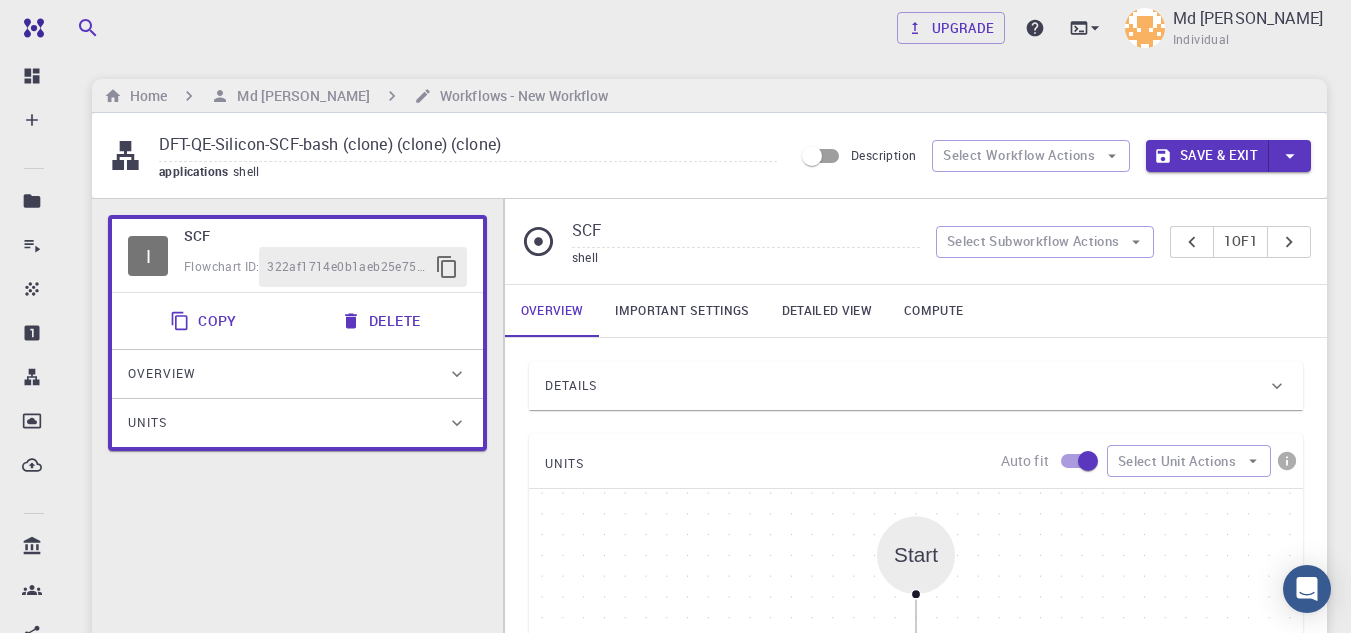 click 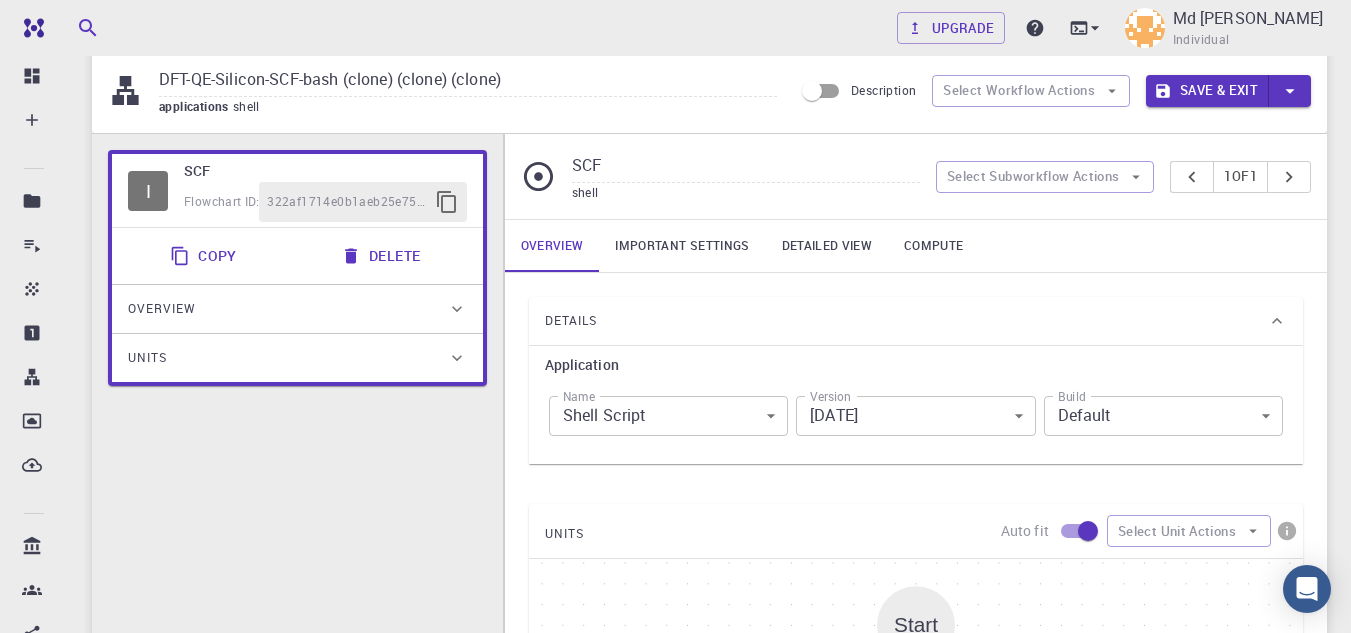 scroll, scrollTop: 100, scrollLeft: 0, axis: vertical 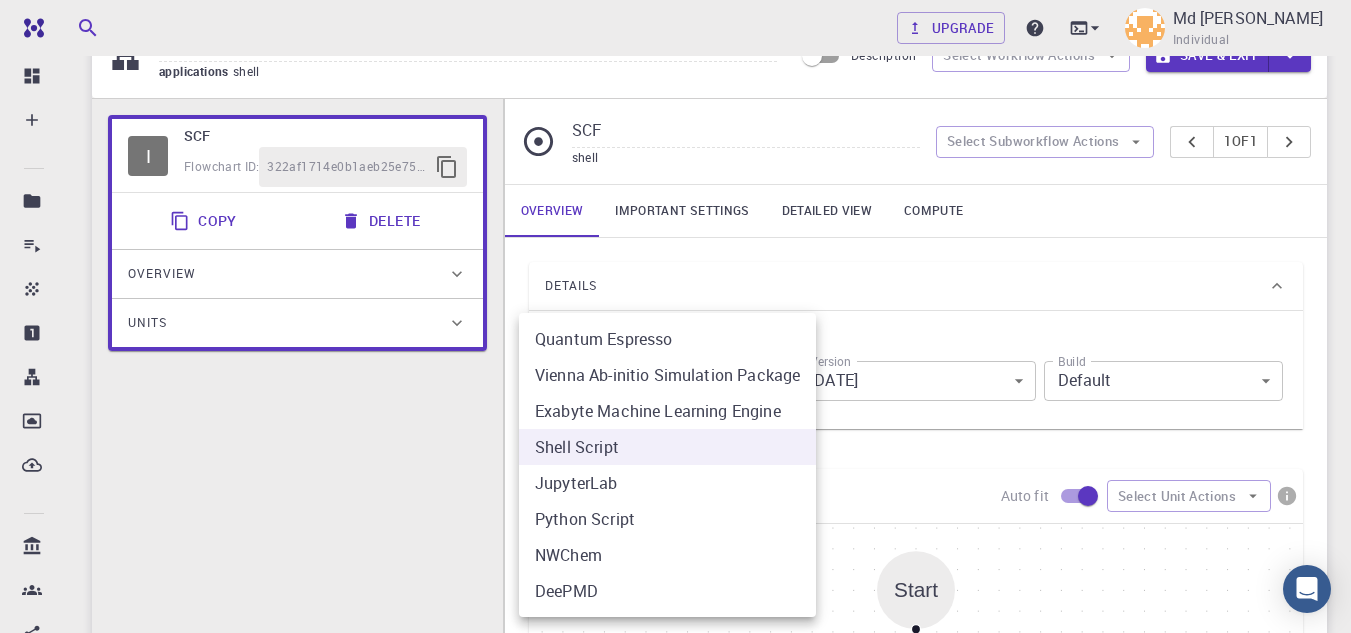 click on "Free Dashboard Create New Job New Material Create Material Upload File Import from Bank Import from 3rd Party New Workflow New Project Projects Jobs Materials Properties Workflows Dropbox External Uploads Bank Materials Workflows Accounts Shared with me Shared publicly Shared externally Documentation Contact Support Compute load: Low Upgrade Md [PERSON_NAME] Individual Home Md [PERSON_NAME] Workflows - New Workflow DFT-QE-Silicon-SCF-bash (clone) (clone) (clone) applications shell Description Select Workflow Actions Save & Exit I SCF Flowchart ID:  322af1714e0b1aeb25e75e82 Copy Delete Overview Application Name Shell Script shell Name Version [DATE] [DATE] Version Build Default Default Build Units 01 I [DOMAIN_NAME] f9993970a3853018866a2a69 SCF shell Select Subworkflow Actions 1  of  1 Overview Important settings Detailed view Compute Details Application Name Shell Script shell Name Version [DATE] [DATE] Version Build Default Default Build UNITS Auto fit Select Unit Actions Start 01 I" at bounding box center [675, 665] 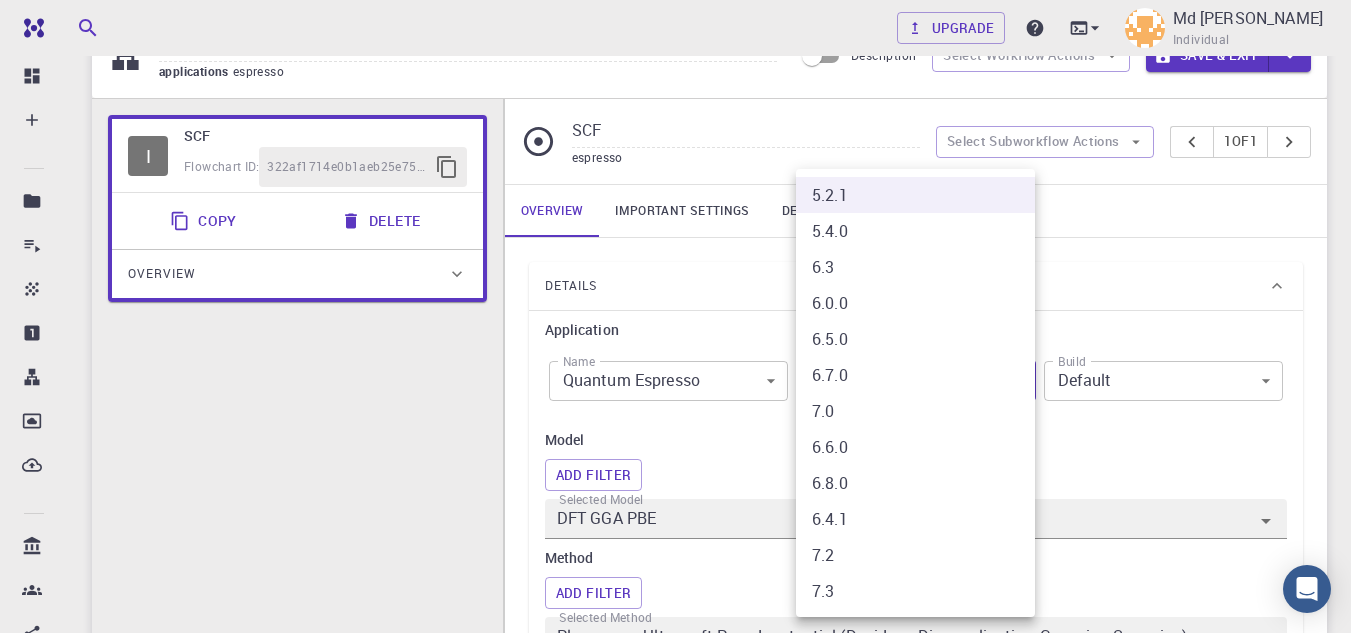 click on "Free Dashboard Create New Job New Material Create Material Upload File Import from Bank Import from 3rd Party New Workflow New Project Projects Jobs Materials Properties Workflows Dropbox External Uploads Bank Materials Workflows Accounts Shared with me Shared publicly Shared externally Documentation Contact Support Compute load: Low Upgrade Md [PERSON_NAME] Individual Home Md [PERSON_NAME] Workflows - New Workflow DFT-QE-Silicon-SCF-bash (clone) (clone) (clone) applications espresso Description Select Workflow Actions Save & Exit I SCF Flowchart ID:  322af1714e0b1aeb25e75e82 Copy Delete Overview Application Name Quantum Espresso espresso Name Version 5.2.1 5.2.1 Version Build Default Default Build SCF espresso Select Subworkflow Actions 1  of  1 Overview Important settings Detailed view Compute Details Application Name Quantum Espresso espresso Name Version 5.2.1 5.2.1 Version Build Default Default Build Model Add Filter Selected Model DFT GGA PBE Method Add Filter Selected Method Cu Sb" at bounding box center (675, 928) 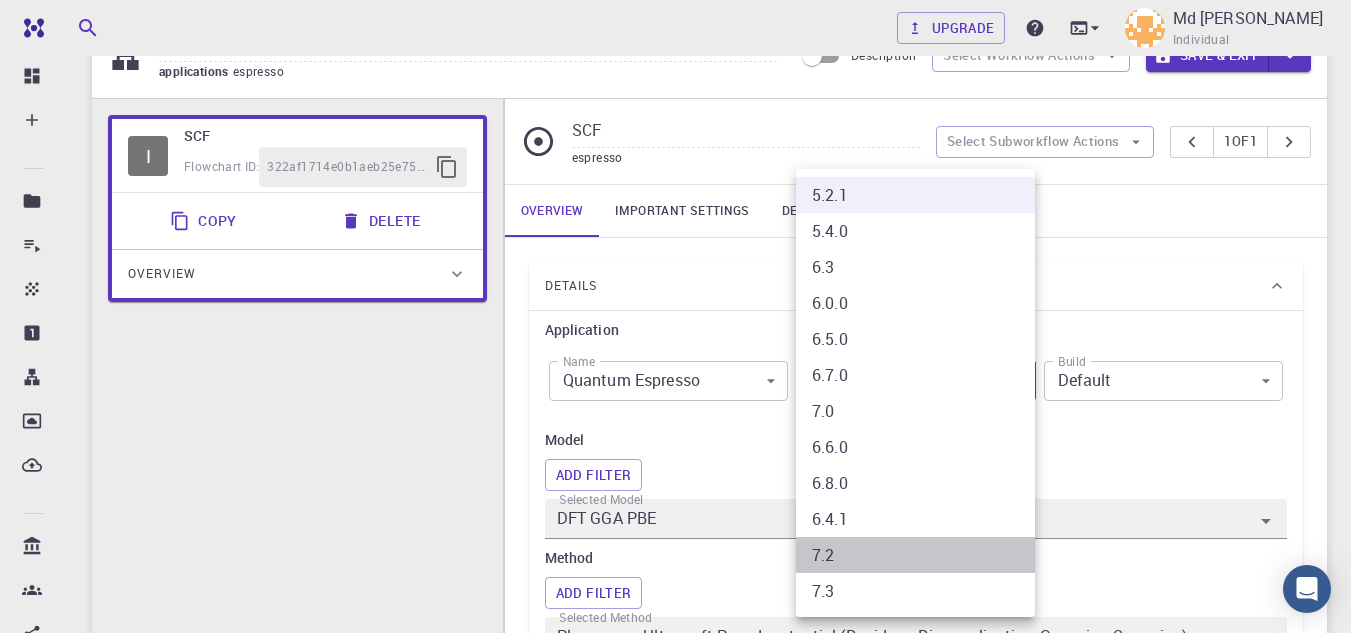 click on "7.2" at bounding box center (915, 555) 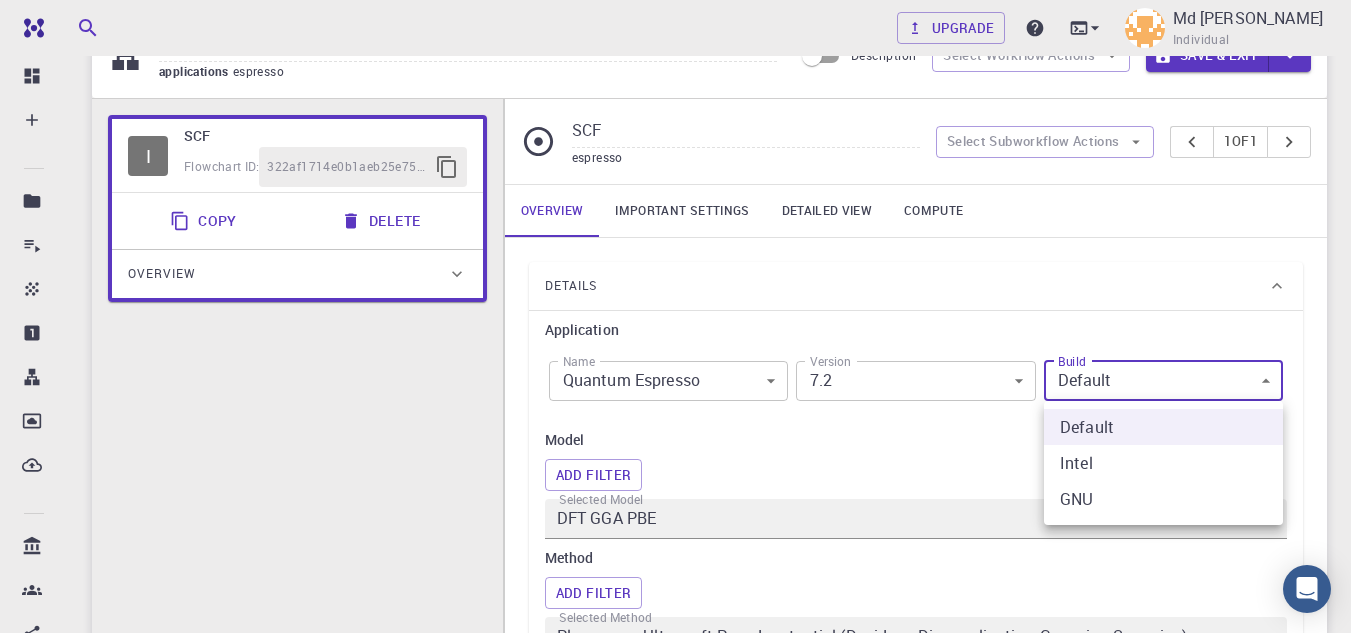 click on "Free Dashboard Create New Job New Material Create Material Upload File Import from Bank Import from 3rd Party New Workflow New Project Projects Jobs Materials Properties Workflows Dropbox External Uploads Bank Materials Workflows Accounts Shared with me Shared publicly Shared externally Documentation Contact Support Compute load: Low Upgrade Md [PERSON_NAME] Individual Home Md [PERSON_NAME] Workflows - New Workflow DFT-QE-Silicon-SCF-bash (clone) (clone) (clone) applications espresso Description Select Workflow Actions Save & Exit I SCF Flowchart ID:  322af1714e0b1aeb25e75e82 Copy Delete Overview Application Name Quantum Espresso espresso Name Version 7.2 7.2 Version Build Default Default Build SCF espresso Select Subworkflow Actions 1  of  1 Overview Important settings Detailed view Compute Details Application Name Quantum Espresso espresso Name Version 7.2 7.2 Version Build Default Default Build Model Add Filter Selected Model DFT GGA PBE Method Add Filter Selected Method Cu Upload Sb" at bounding box center [675, 928] 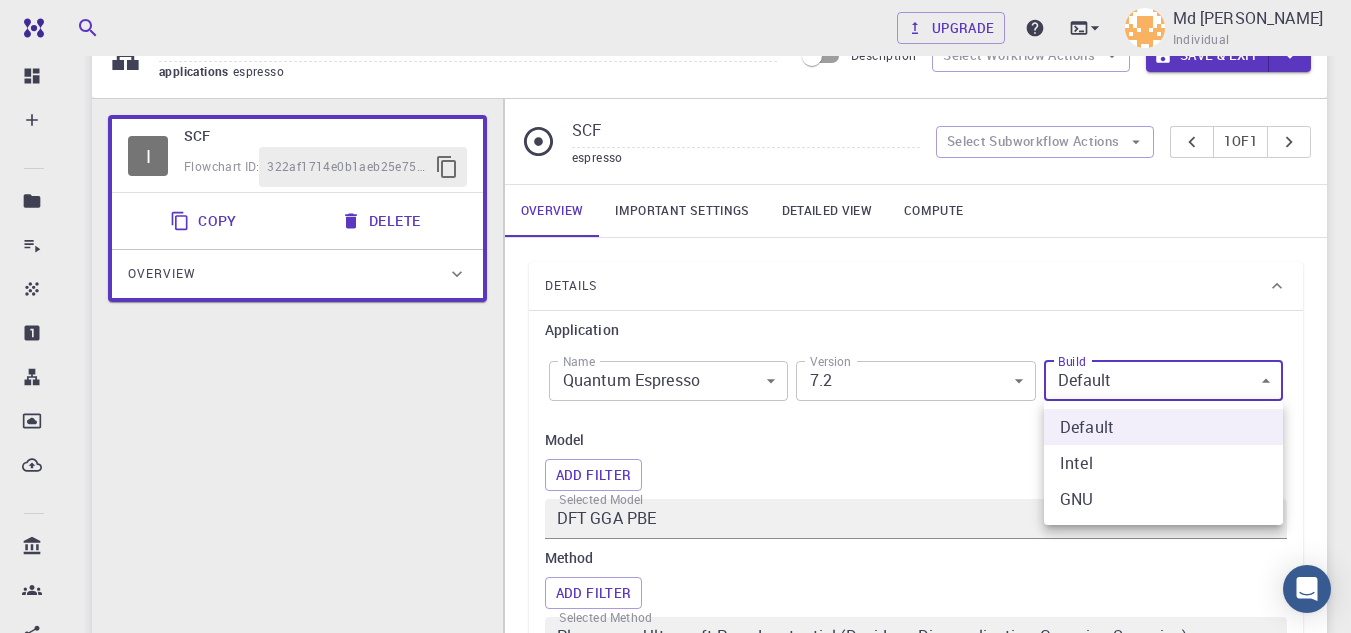 click at bounding box center (675, 316) 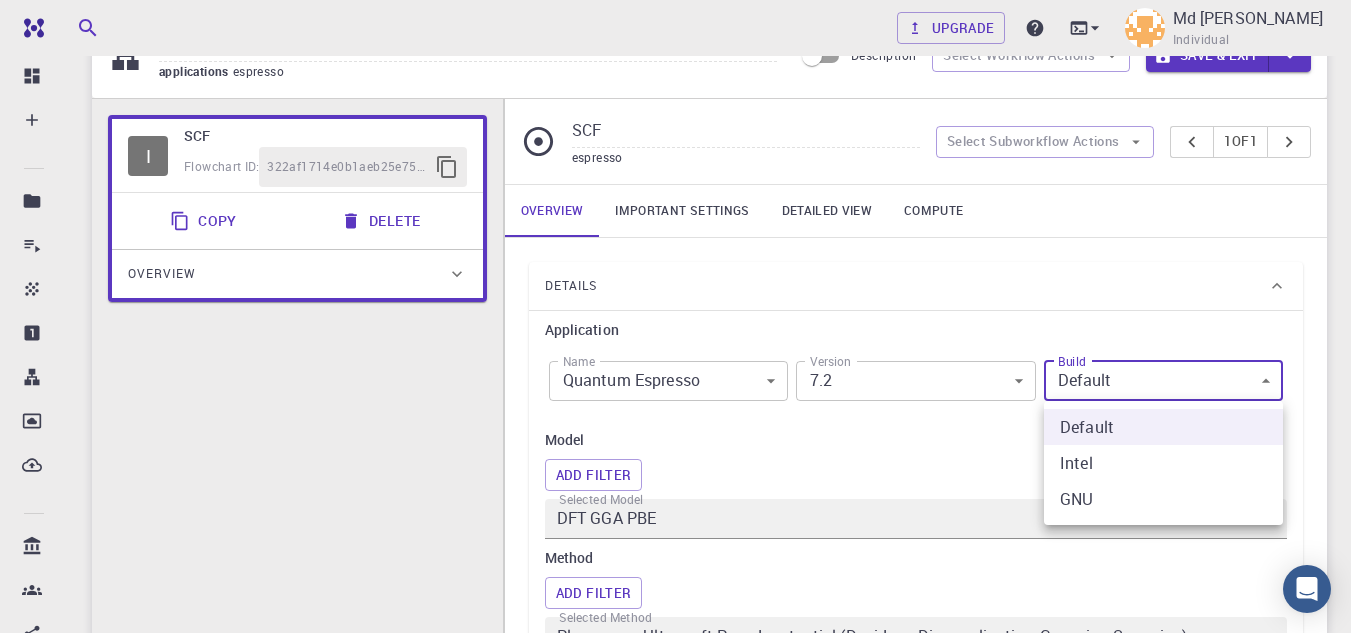 click on "Free Dashboard Create New Job New Material Create Material Upload File Import from Bank Import from 3rd Party New Workflow New Project Projects Jobs Materials Properties Workflows Dropbox External Uploads Bank Materials Workflows Accounts Shared with me Shared publicly Shared externally Documentation Contact Support Compute load: Low Upgrade Md [PERSON_NAME] Individual Home Md [PERSON_NAME] Workflows - New Workflow DFT-QE-Silicon-SCF-bash (clone) (clone) (clone) applications espresso Description Select Workflow Actions Save & Exit I SCF Flowchart ID:  322af1714e0b1aeb25e75e82 Copy Delete Overview Application Name Quantum Espresso espresso Name Version 7.2 7.2 Version Build Default Default Build SCF espresso Select Subworkflow Actions 1  of  1 Overview Important settings Detailed view Compute Details Application Name Quantum Espresso espresso Name Version 7.2 7.2 Version Build Default Default Build Model Add Filter Selected Model DFT GGA PBE Method Add Filter Selected Method Cu Upload Sb" at bounding box center [675, 928] 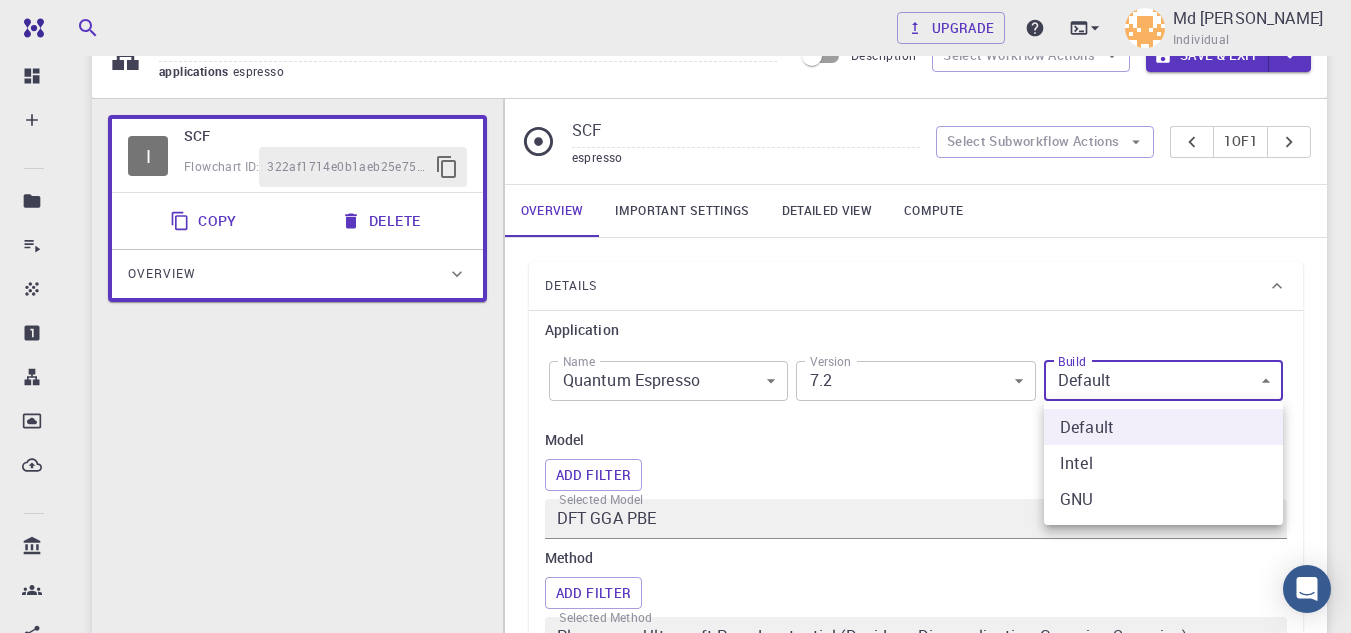 click on "GNU" at bounding box center [1163, 499] 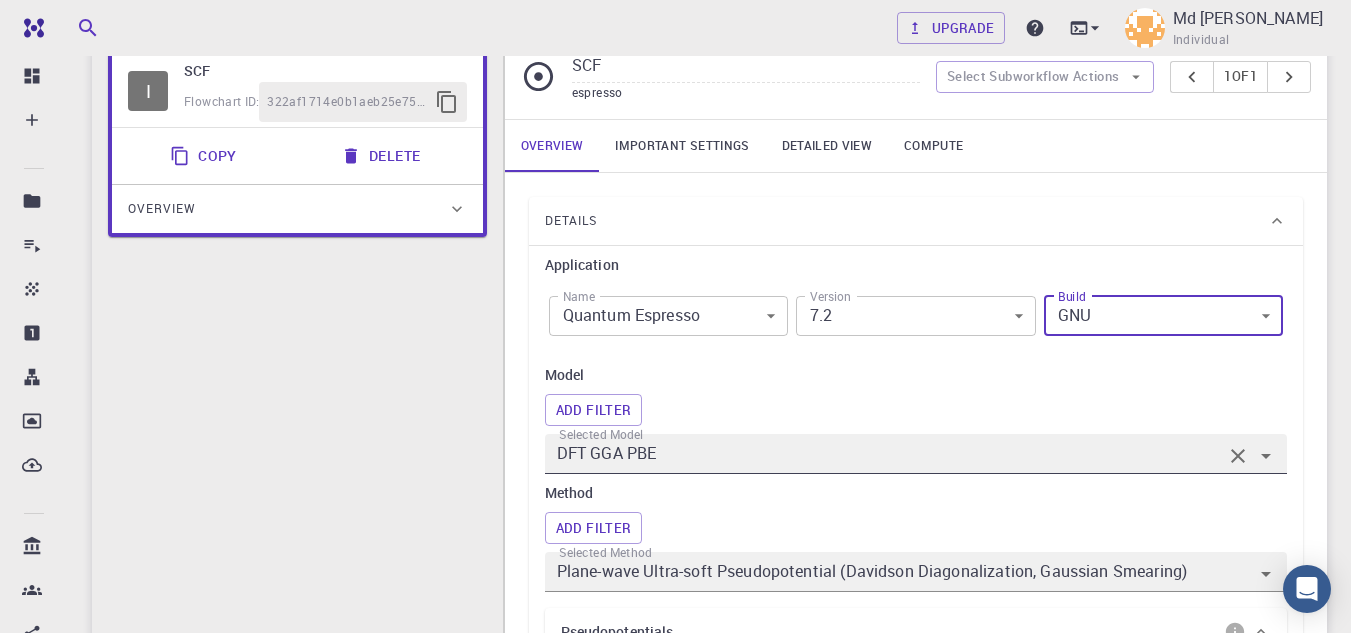 scroll, scrollTop: 200, scrollLeft: 0, axis: vertical 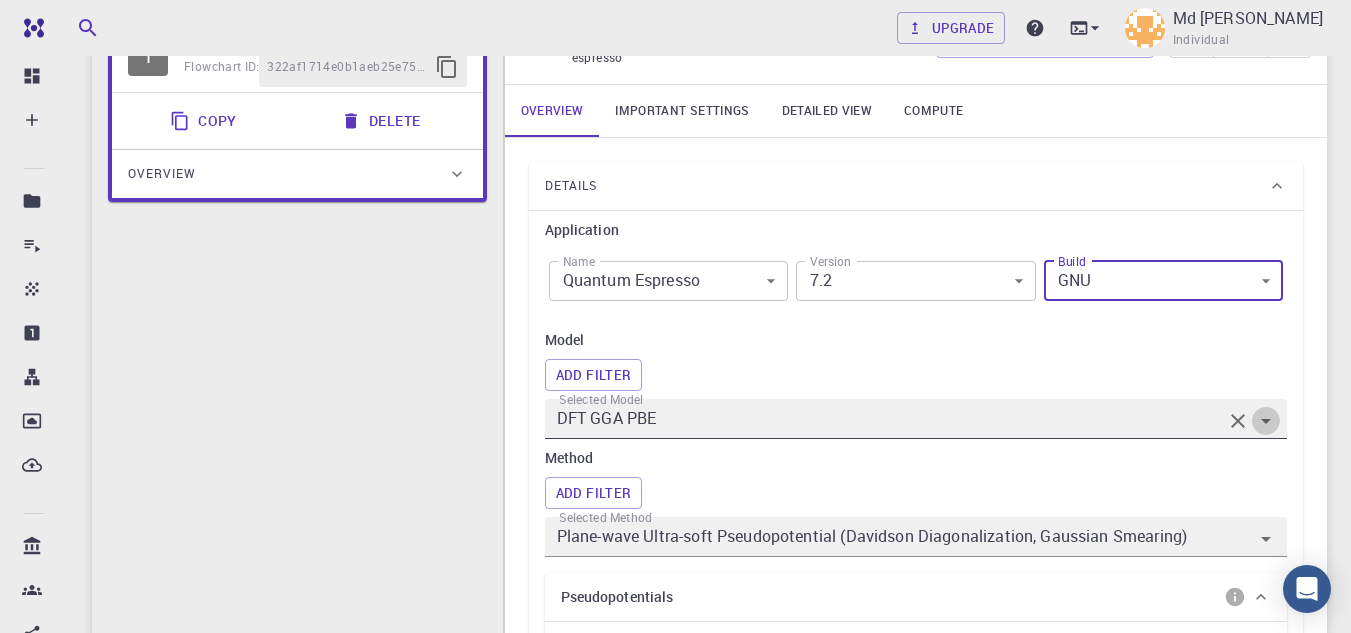 click 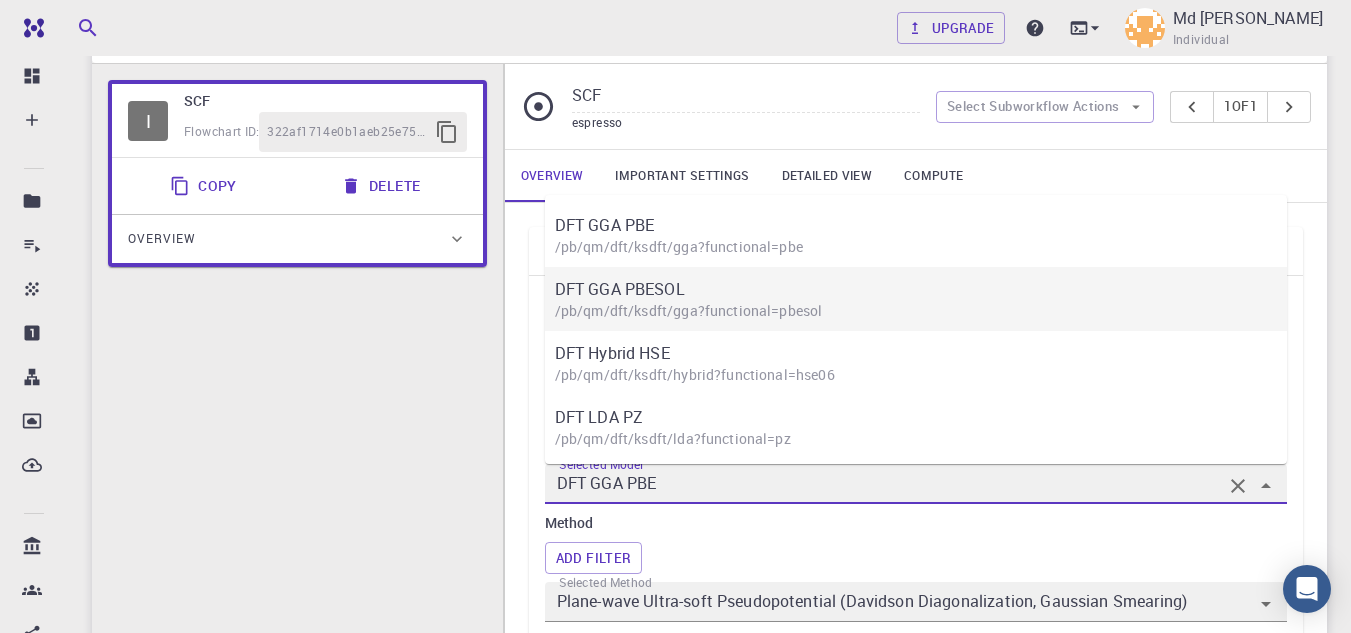 scroll, scrollTop: 100, scrollLeft: 0, axis: vertical 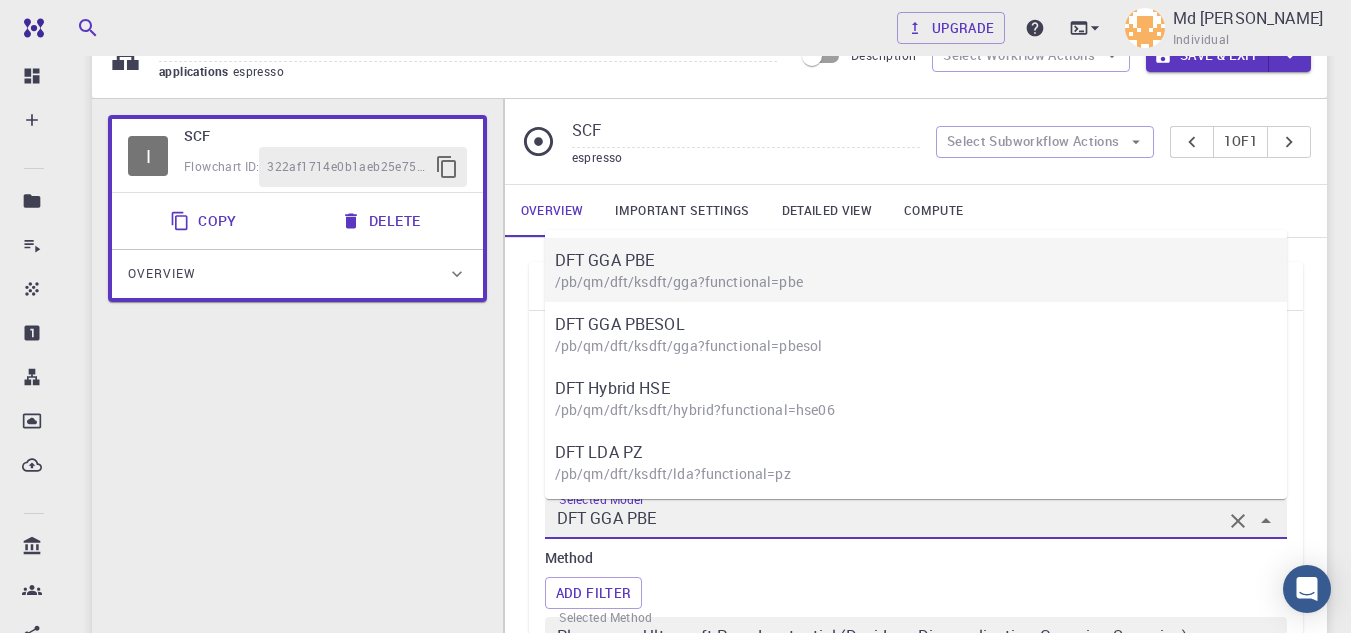 click on "/pb/qm/dft/ksdft/gga?functional=pbe" at bounding box center (926, 282) 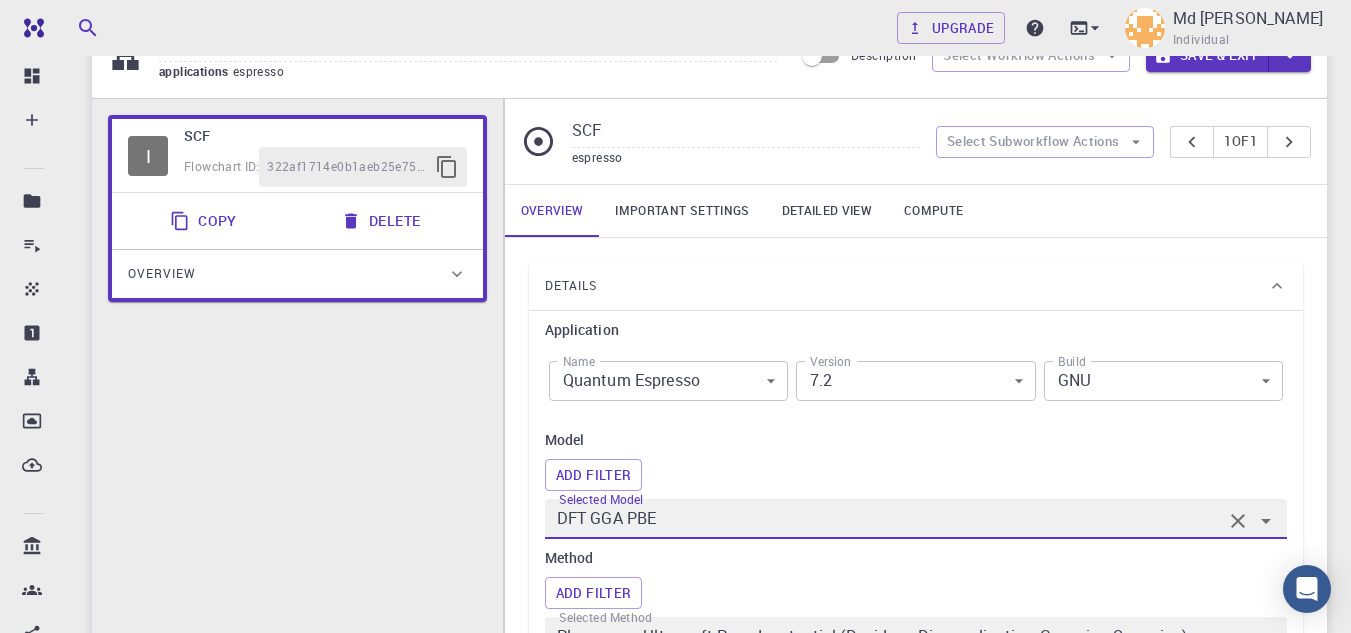 scroll, scrollTop: 300, scrollLeft: 0, axis: vertical 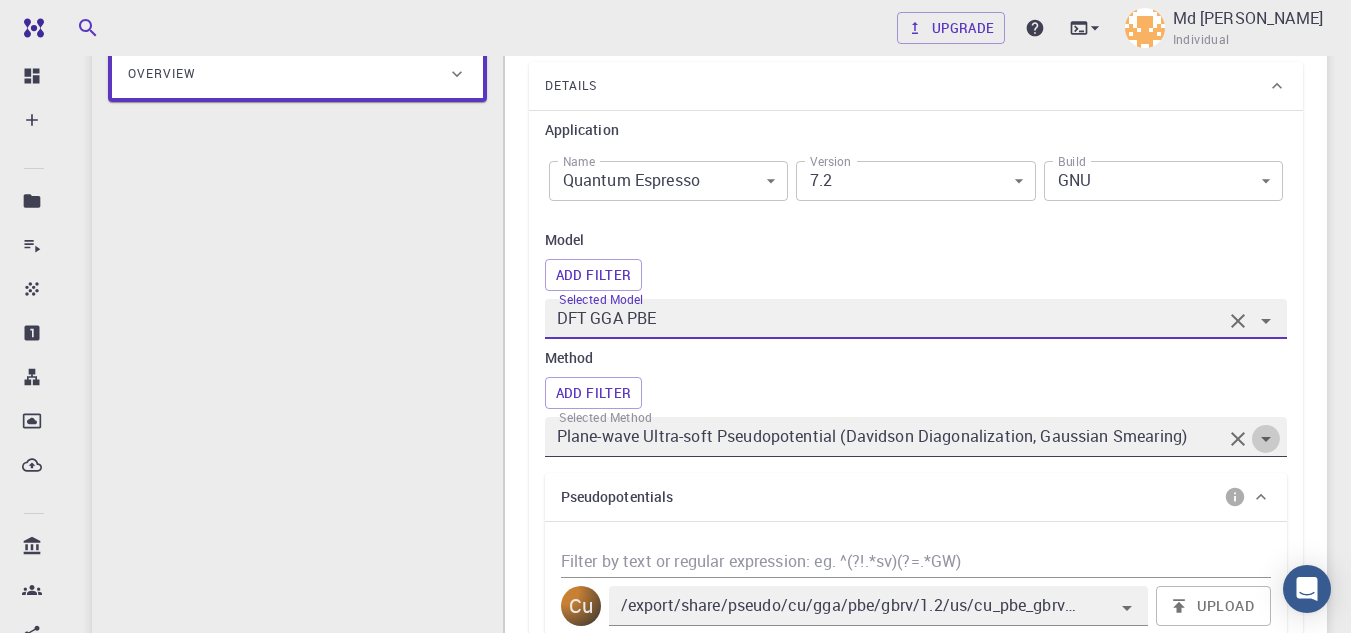 click 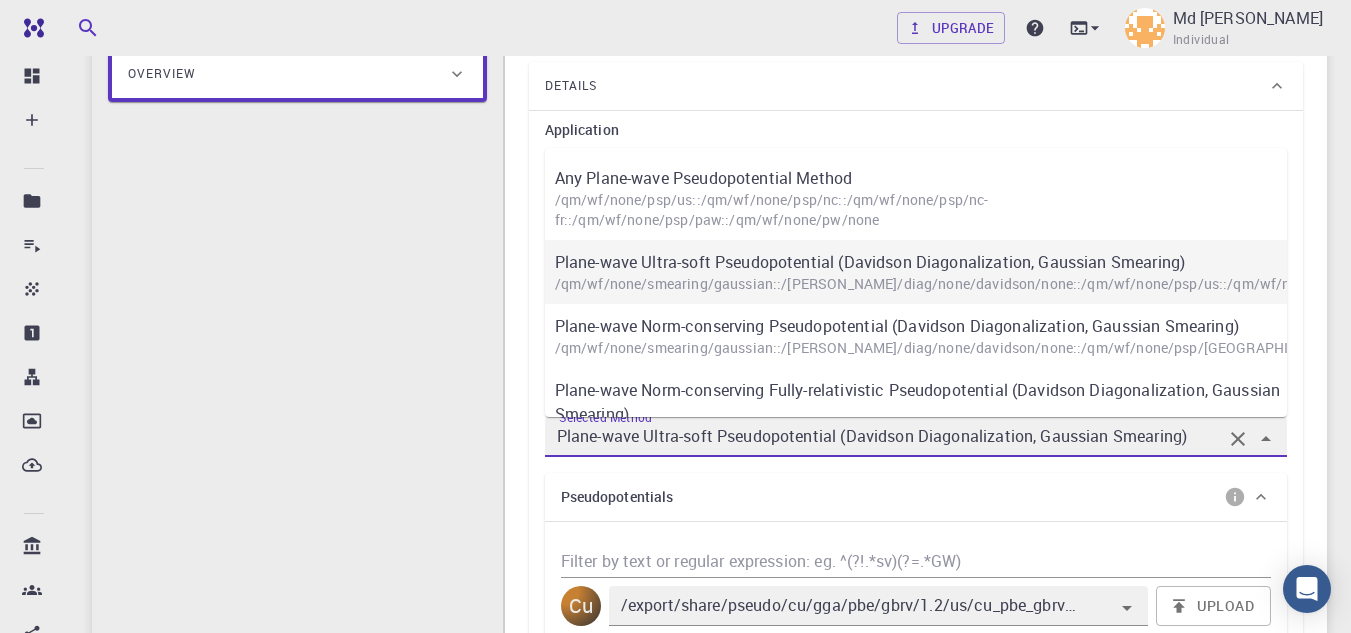 click on "Plane-wave Ultra-soft Pseudopotential (Davidson Diagonalization, Gaussian Smearing)" at bounding box center [926, 262] 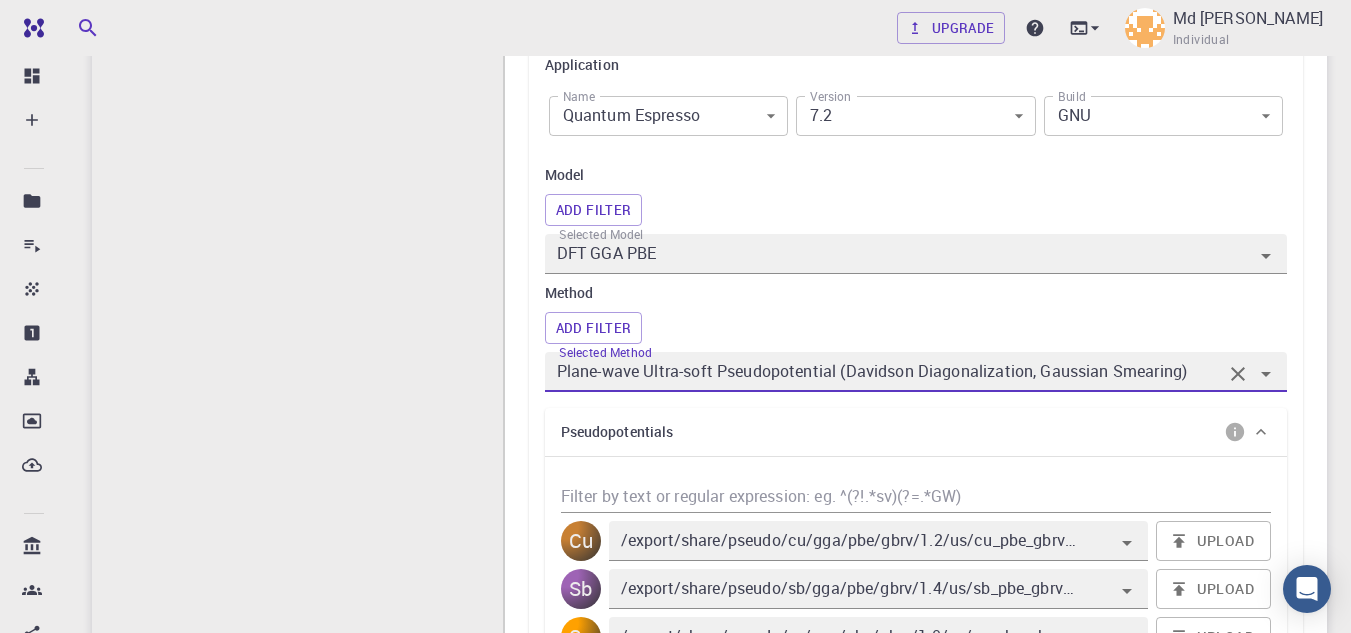 scroll, scrollTop: 400, scrollLeft: 0, axis: vertical 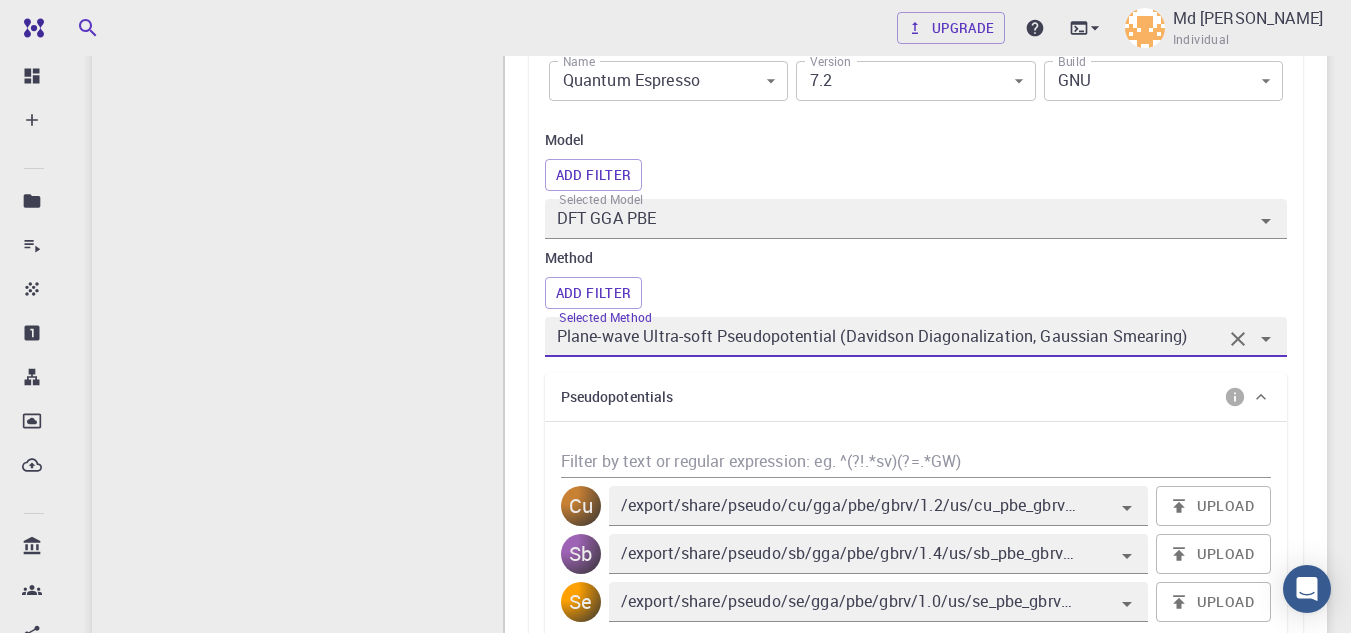 click 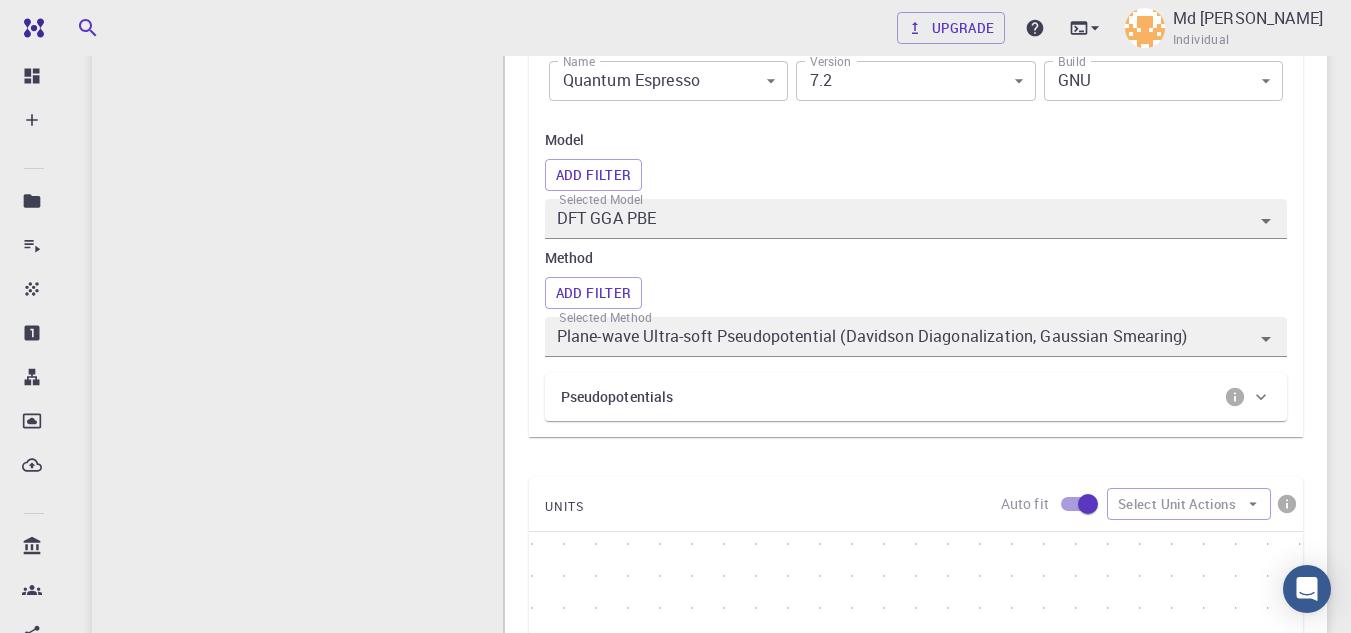 click 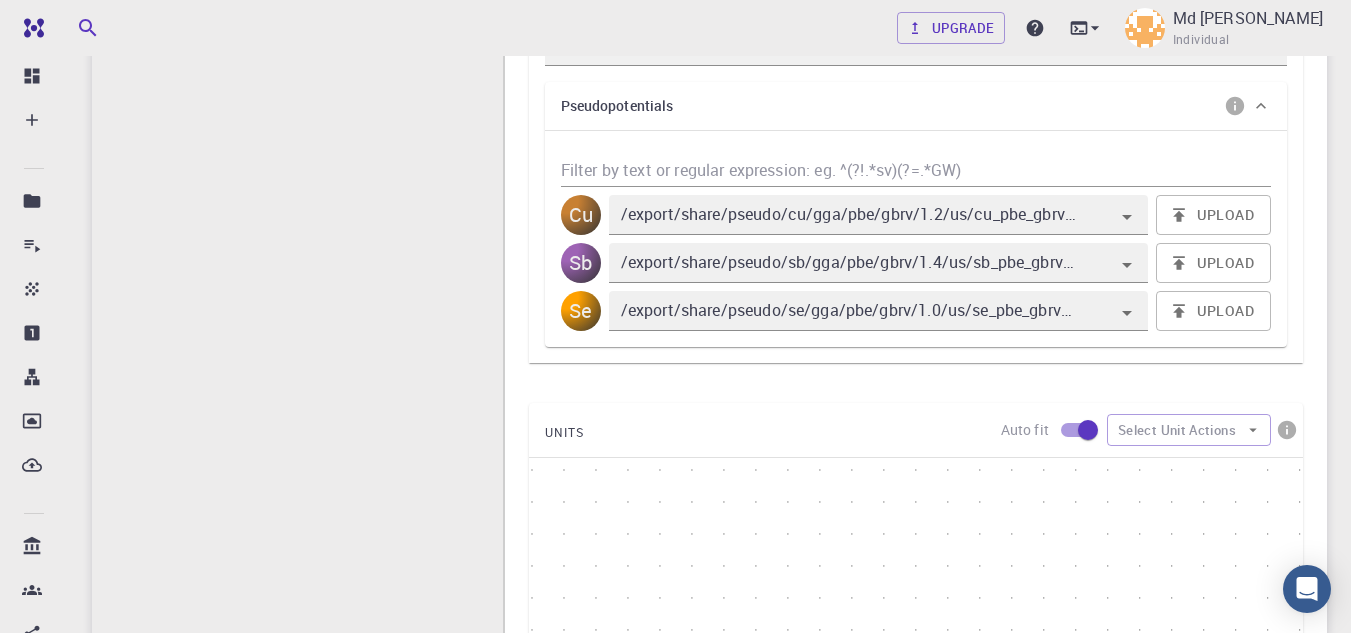scroll, scrollTop: 700, scrollLeft: 0, axis: vertical 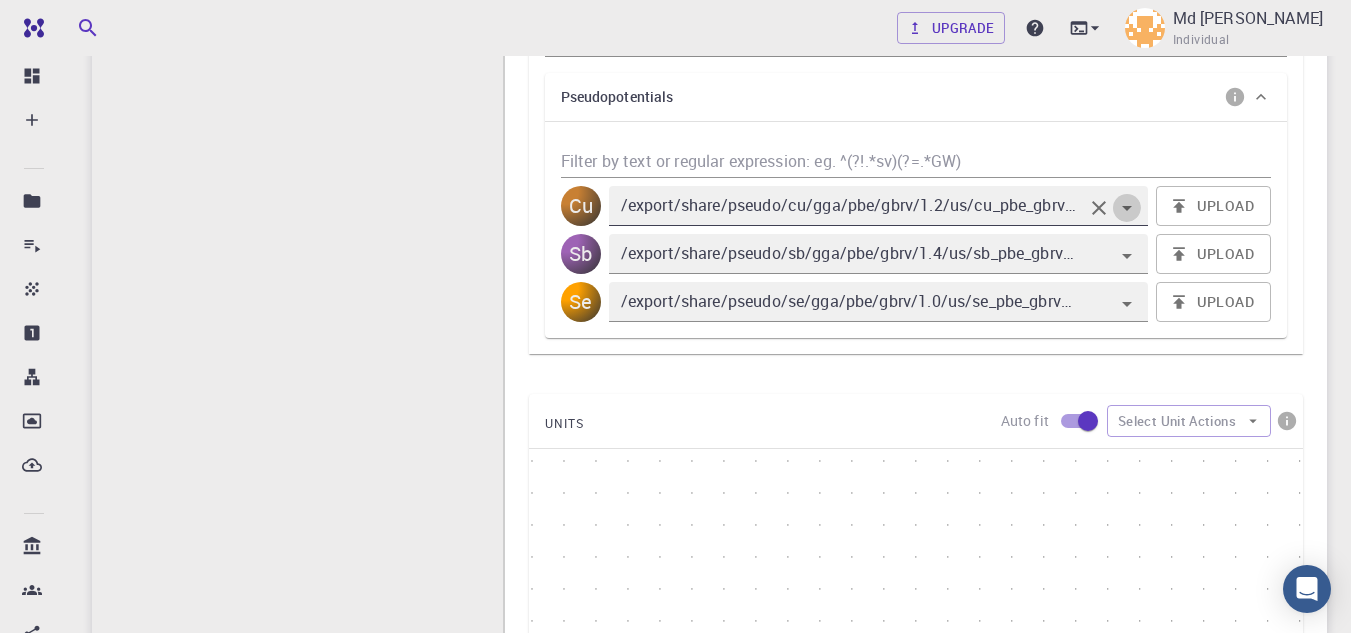 click 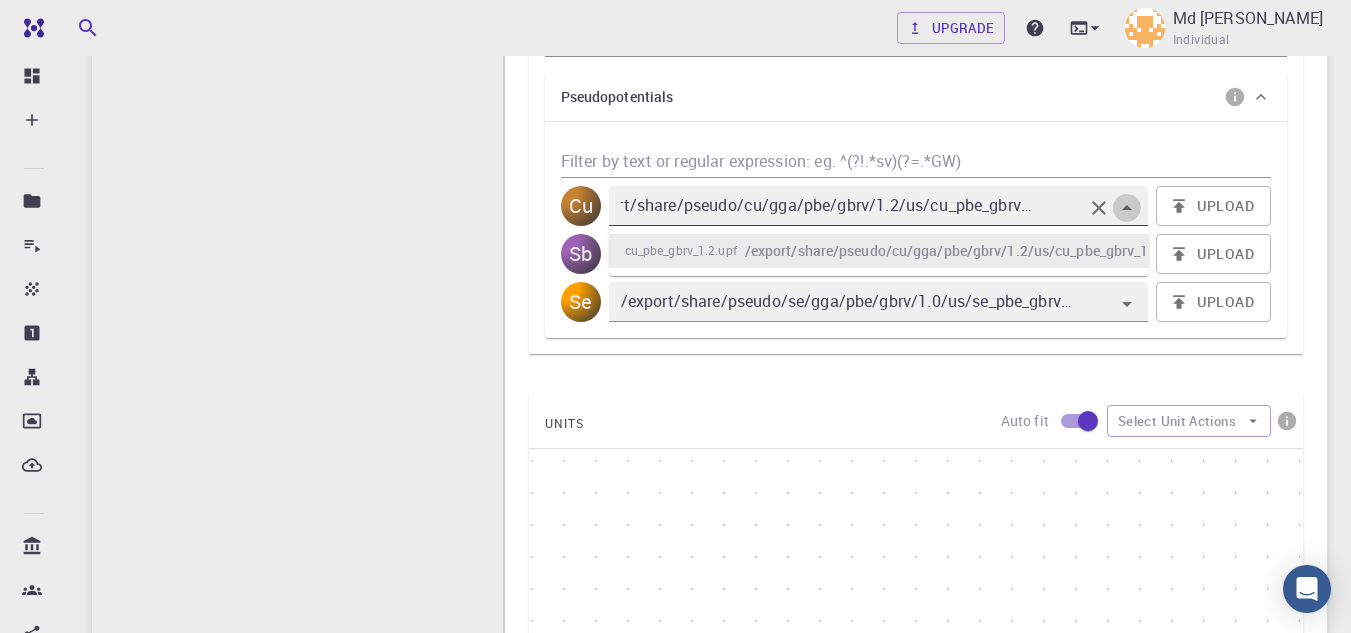 click 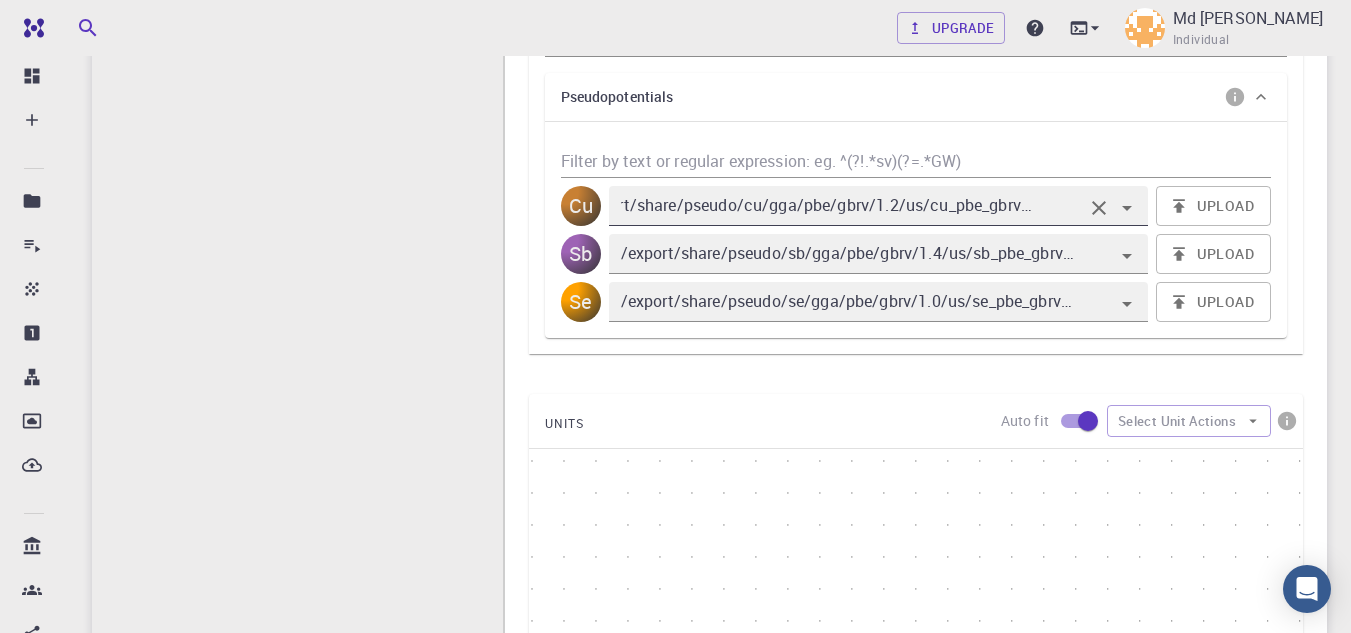 click 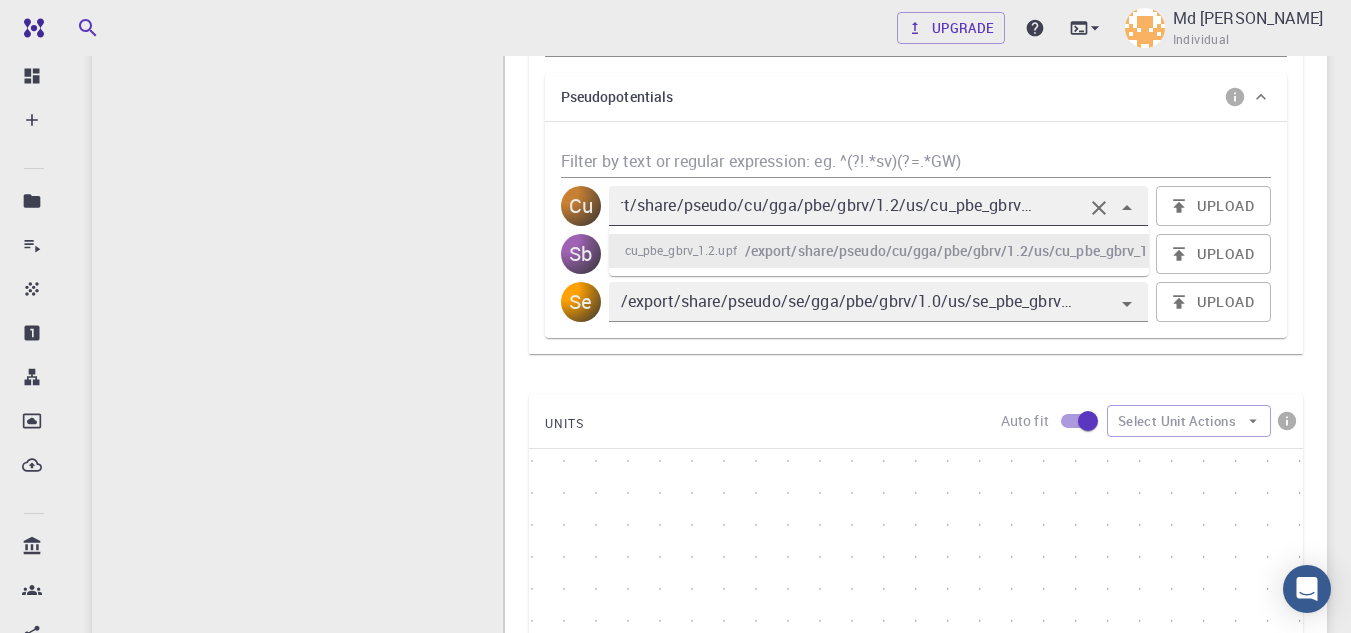 click 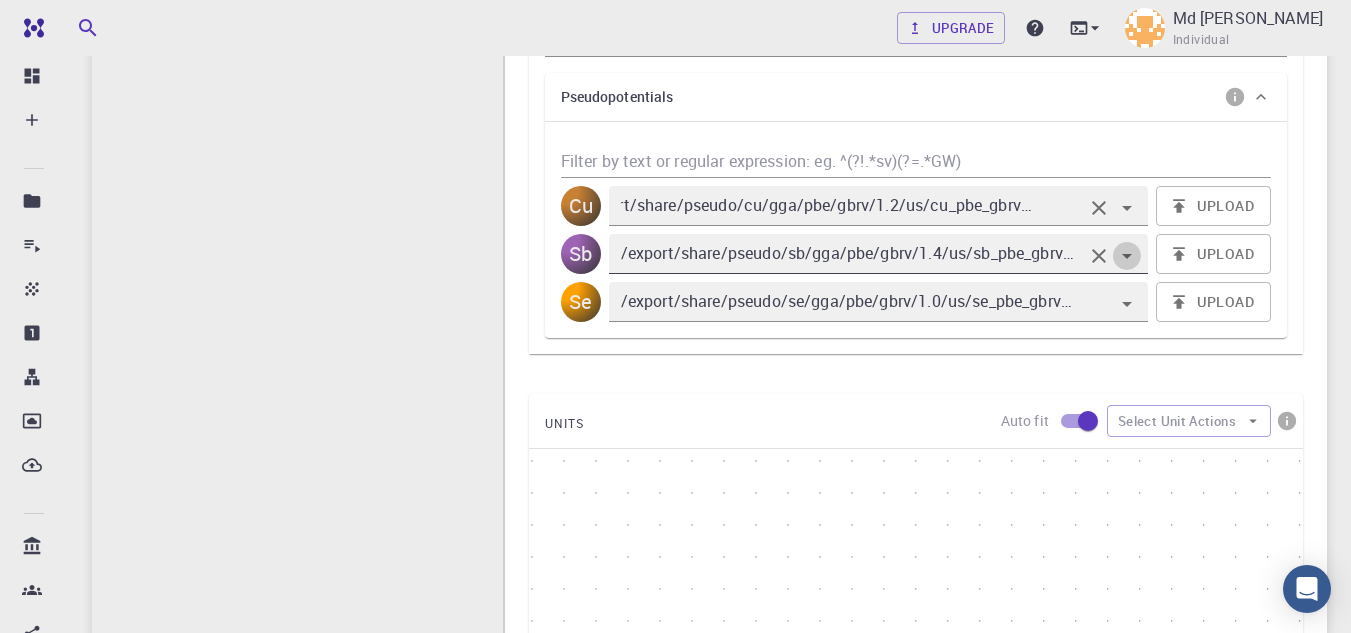 click 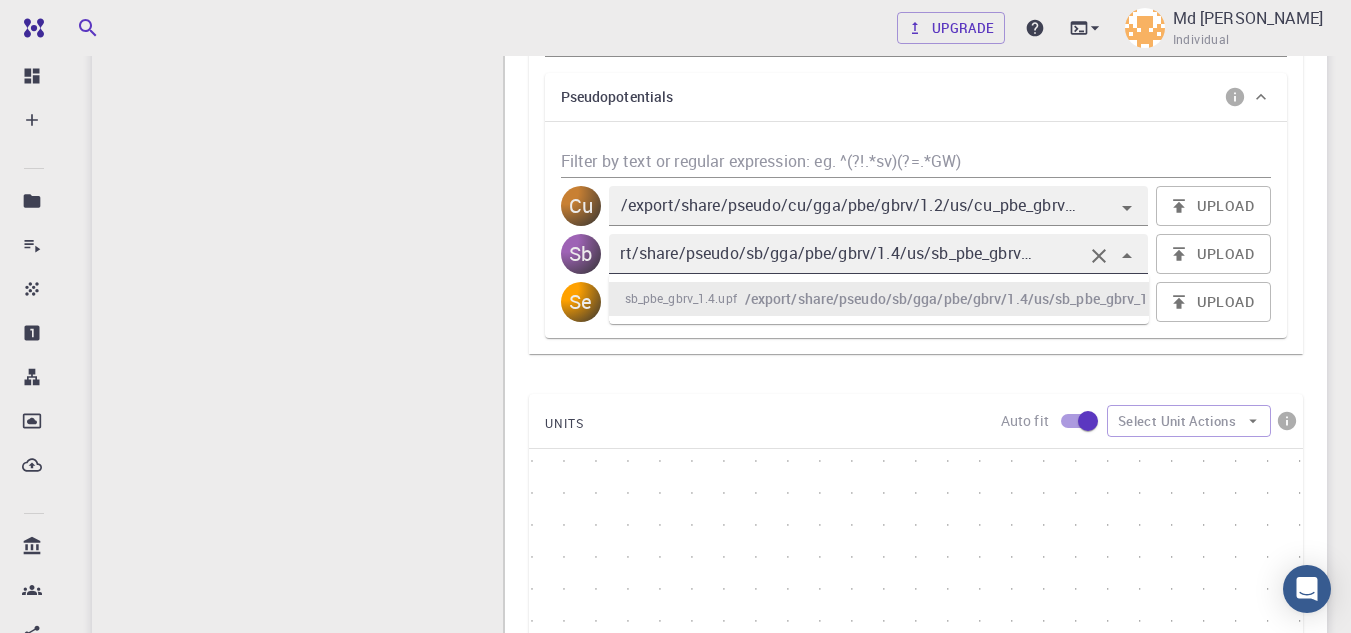 click 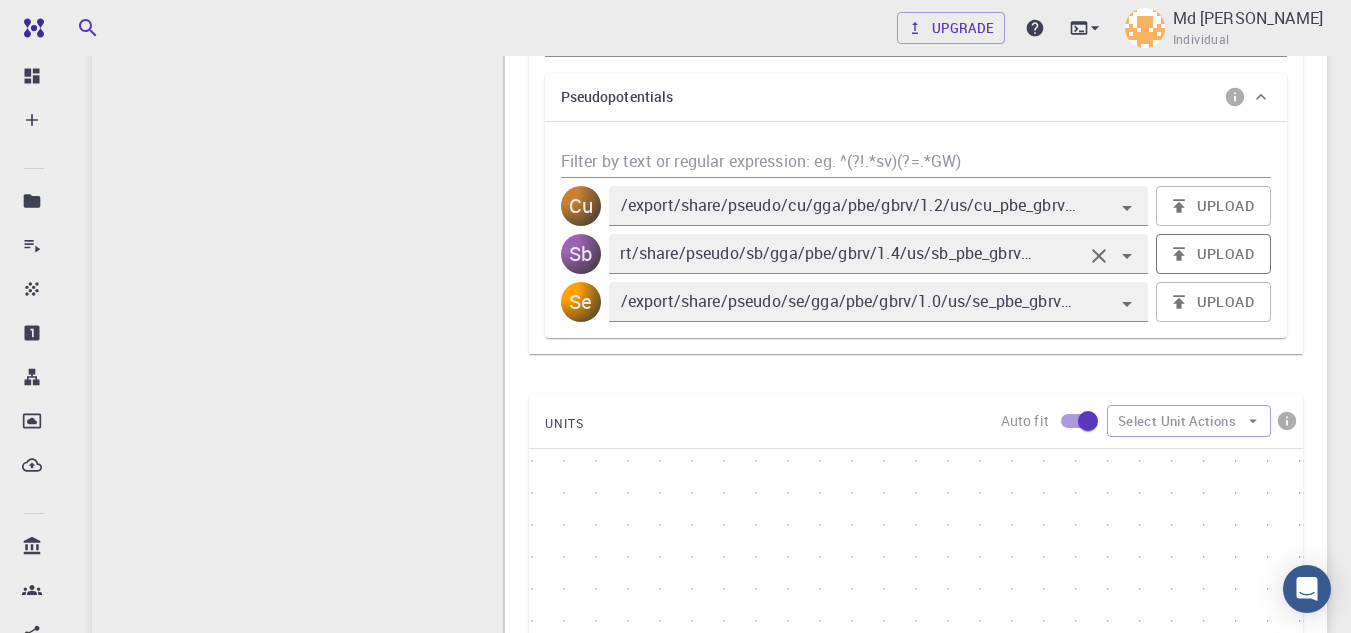 click on "Upload" at bounding box center (1213, 254) 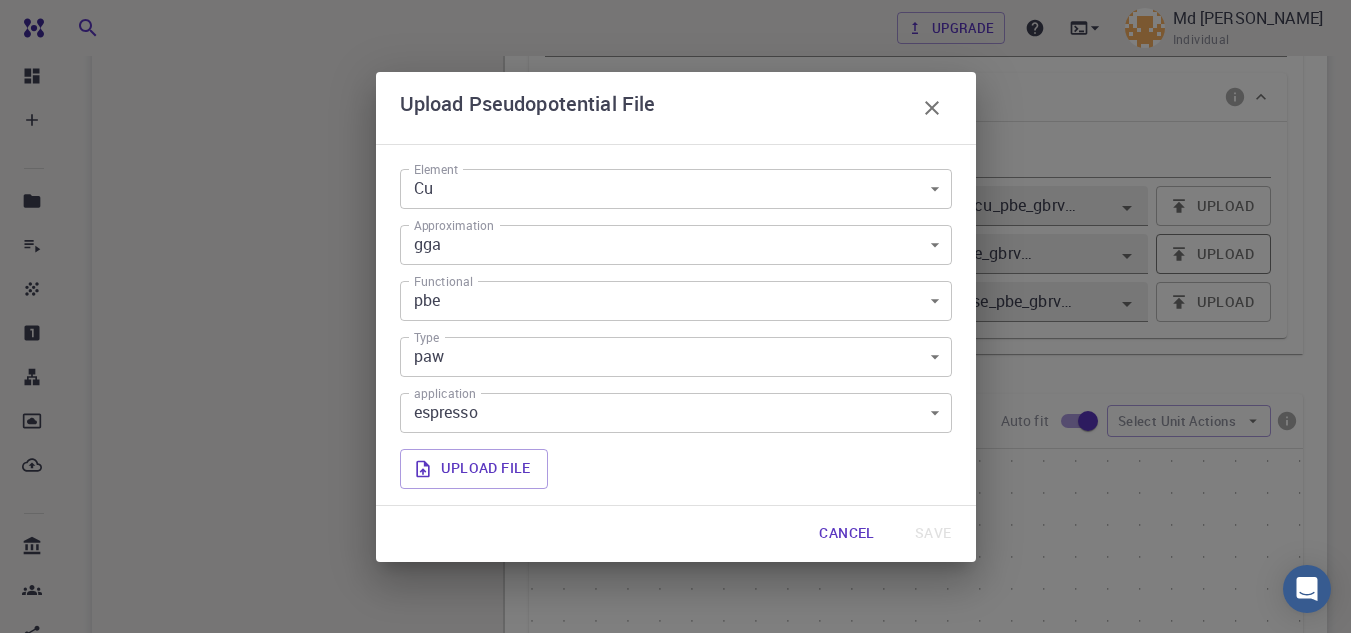 scroll, scrollTop: 0, scrollLeft: 0, axis: both 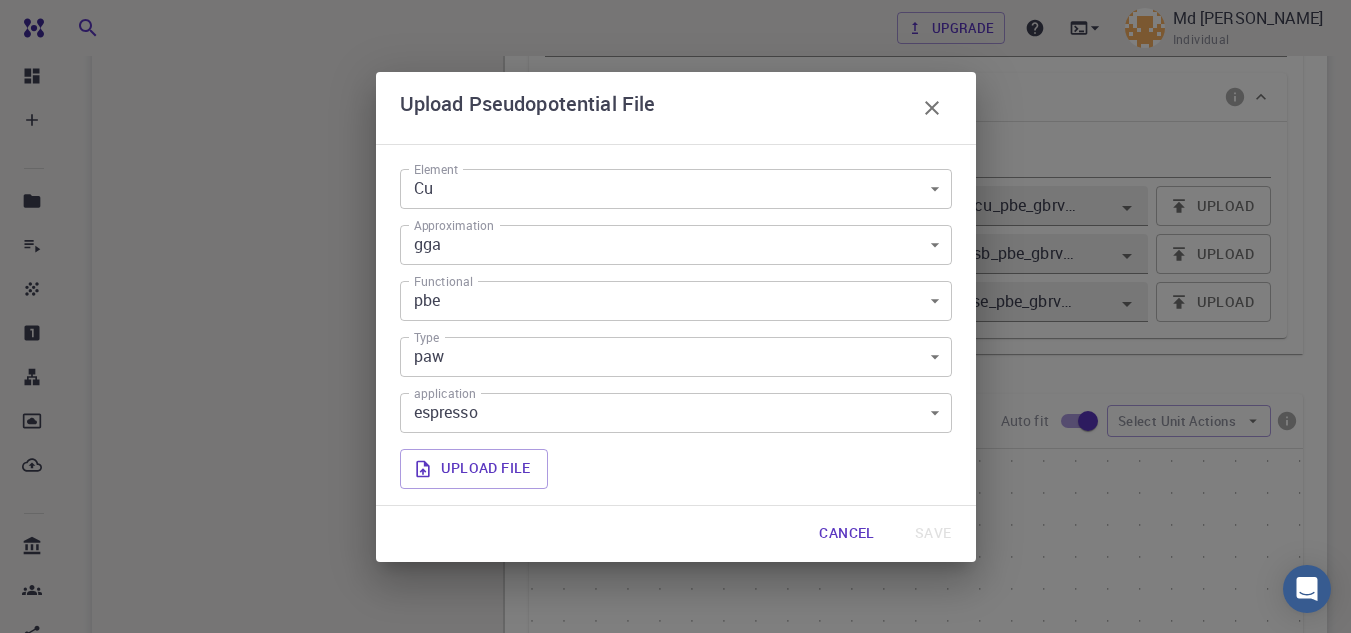 click on "Free Dashboard Create New Job New Material Create Material Upload File Import from Bank Import from 3rd Party New Workflow New Project Projects Jobs Materials Properties Workflows Dropbox External Uploads Bank Materials Workflows Accounts Shared with me Shared publicly Shared externally Documentation Contact Support Compute load: Low Upgrade Md [PERSON_NAME] Individual Home Md [PERSON_NAME] Workflows - New Workflow DFT-QE-Silicon-SCF-bash (clone) (clone) (clone) applications espresso Description Select Workflow Actions Save & Exit I SCF Flowchart ID:  322af1714e0b1aeb25e75e82 Copy Delete Overview Application Name Quantum Espresso espresso Name Version 7.2 7.2 Version Build GNU GNU Build SCF espresso Select Subworkflow Actions 1  of  1 Overview Important settings Detailed view Compute Details Application Name Quantum Espresso espresso Name Version 7.2 7.2 Version Build GNU GNU Build Model Add Filter Selected Model DFT GGA PBE Method Add Filter Selected Method Pseudopotentials Cu Upload Sb" at bounding box center [675, 328] 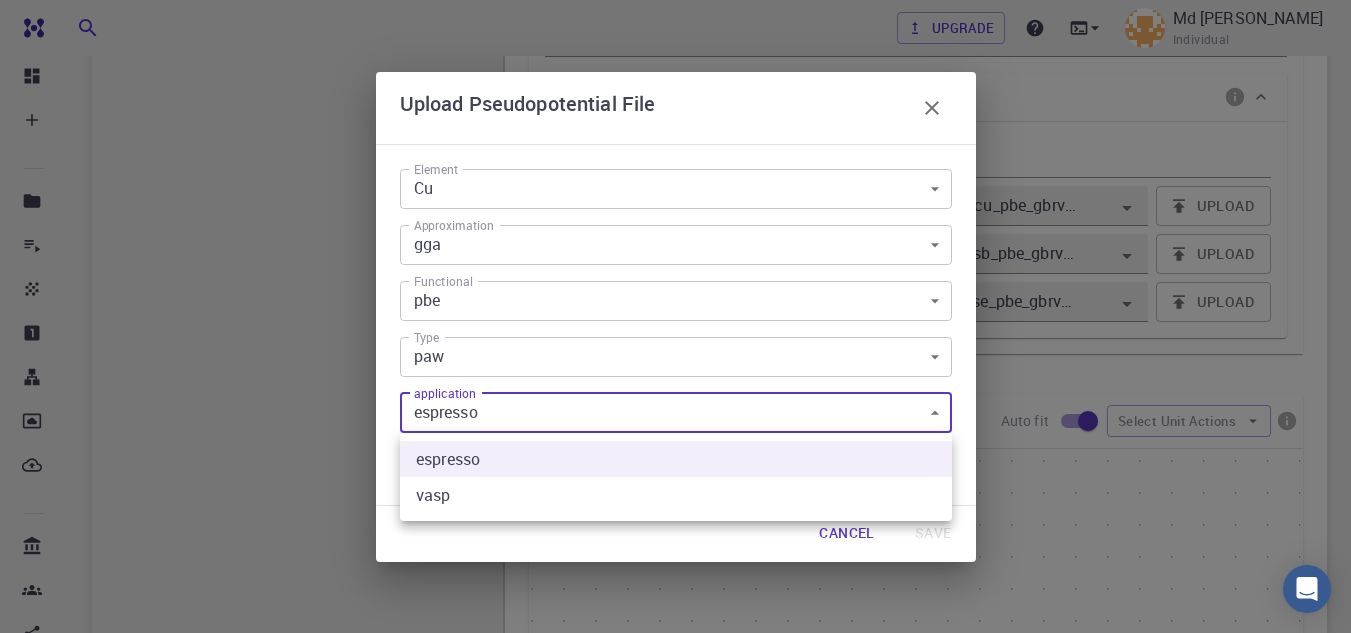 click at bounding box center [675, 316] 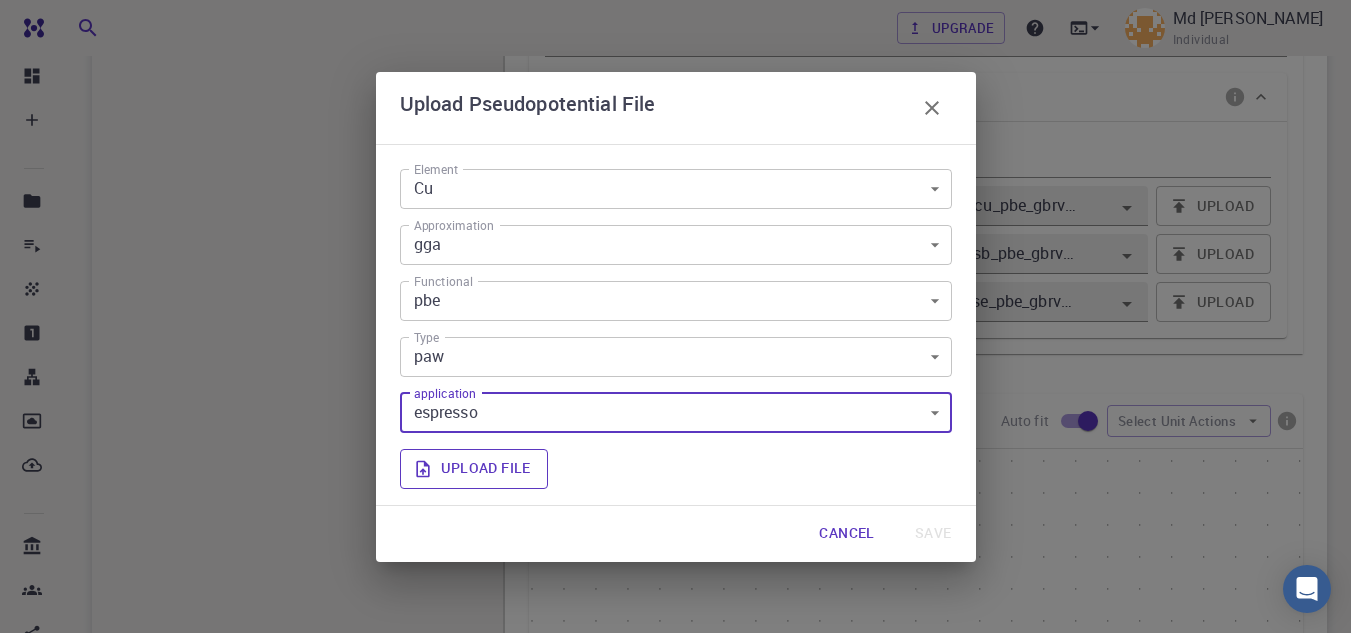 click on "Upload file" at bounding box center [474, 469] 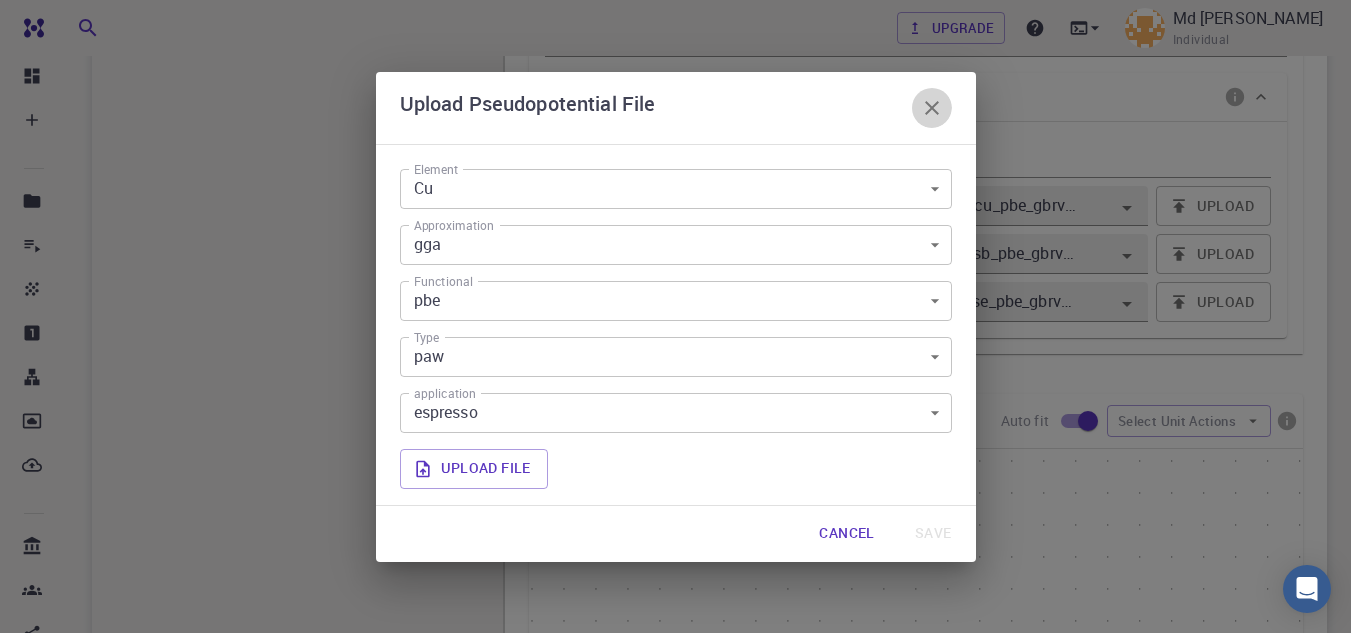 click 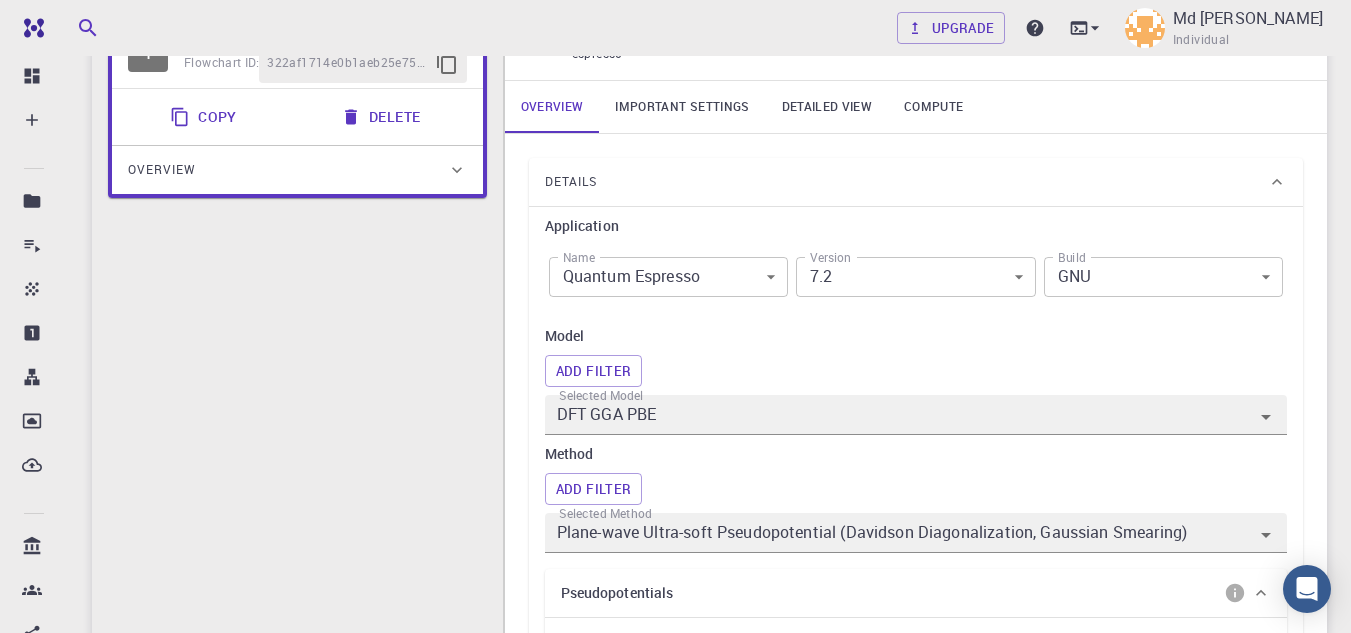 scroll, scrollTop: 200, scrollLeft: 0, axis: vertical 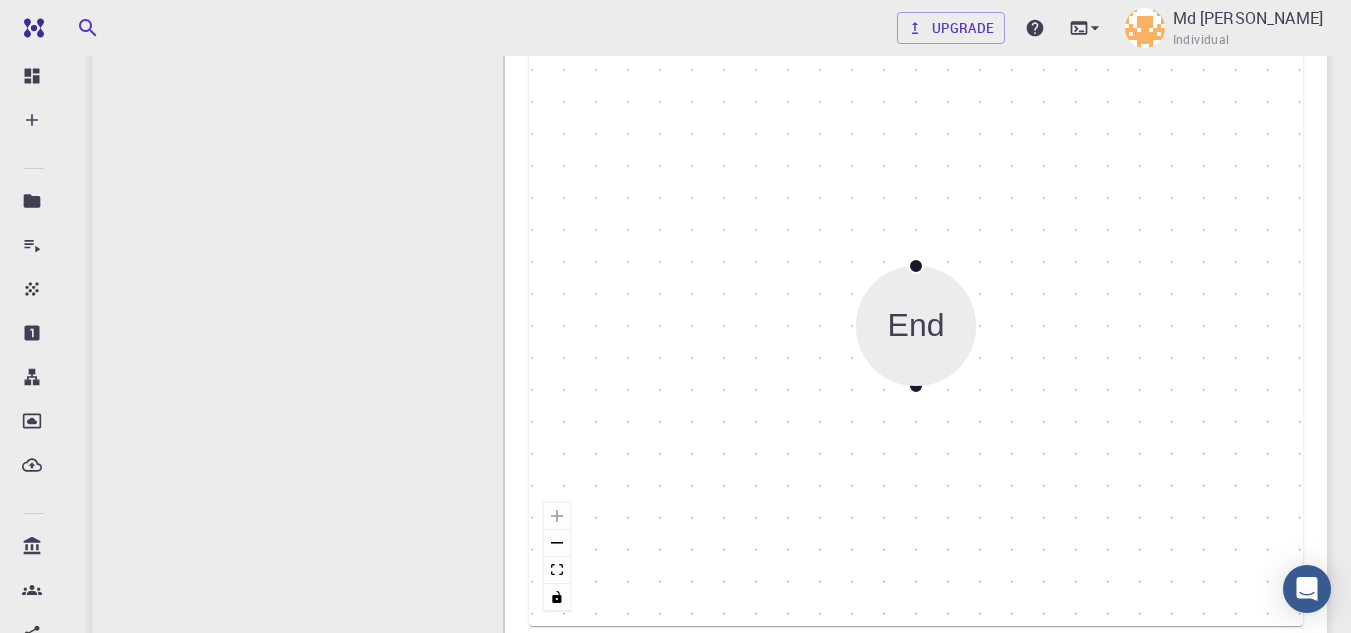 click on "End" at bounding box center (915, 326) 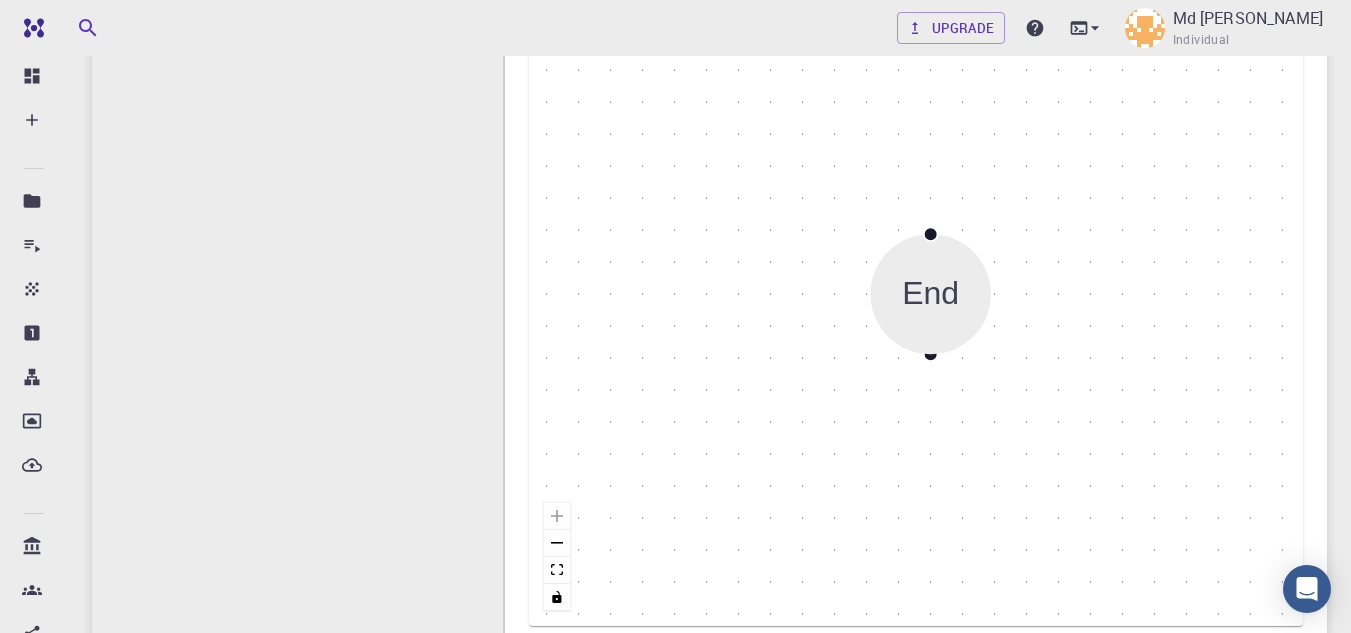 drag, startPoint x: 1143, startPoint y: 423, endPoint x: 941, endPoint y: 320, distance: 226.74435 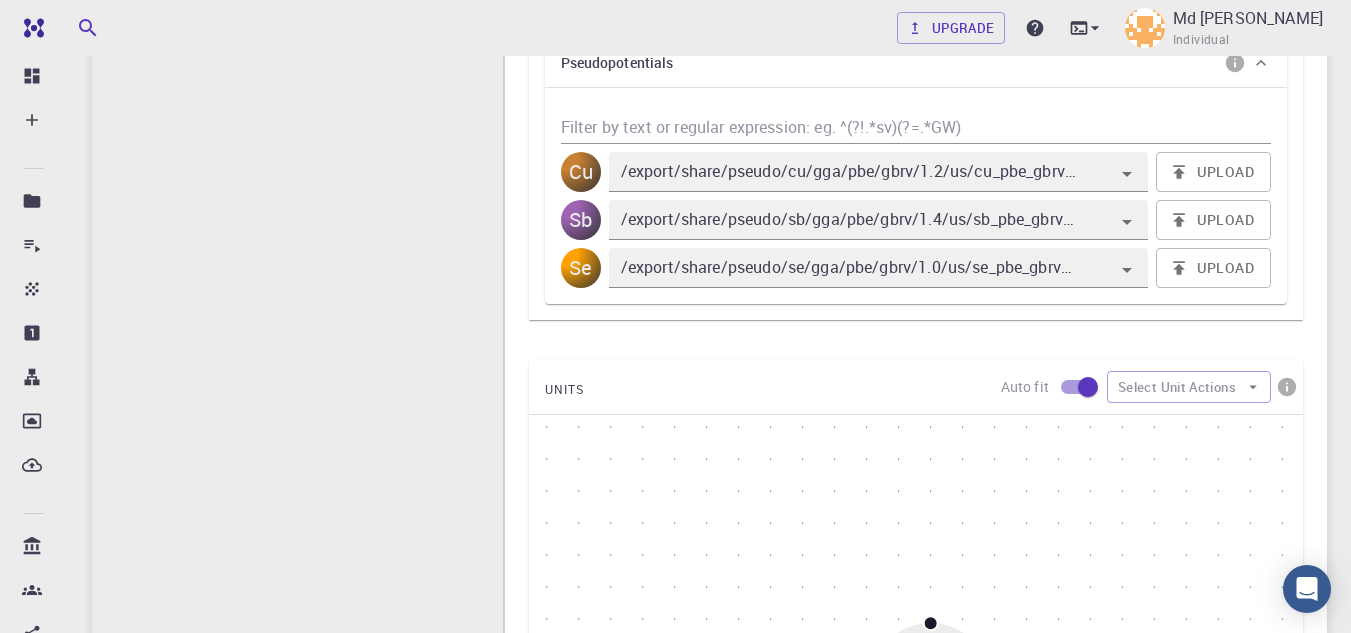 scroll, scrollTop: 730, scrollLeft: 0, axis: vertical 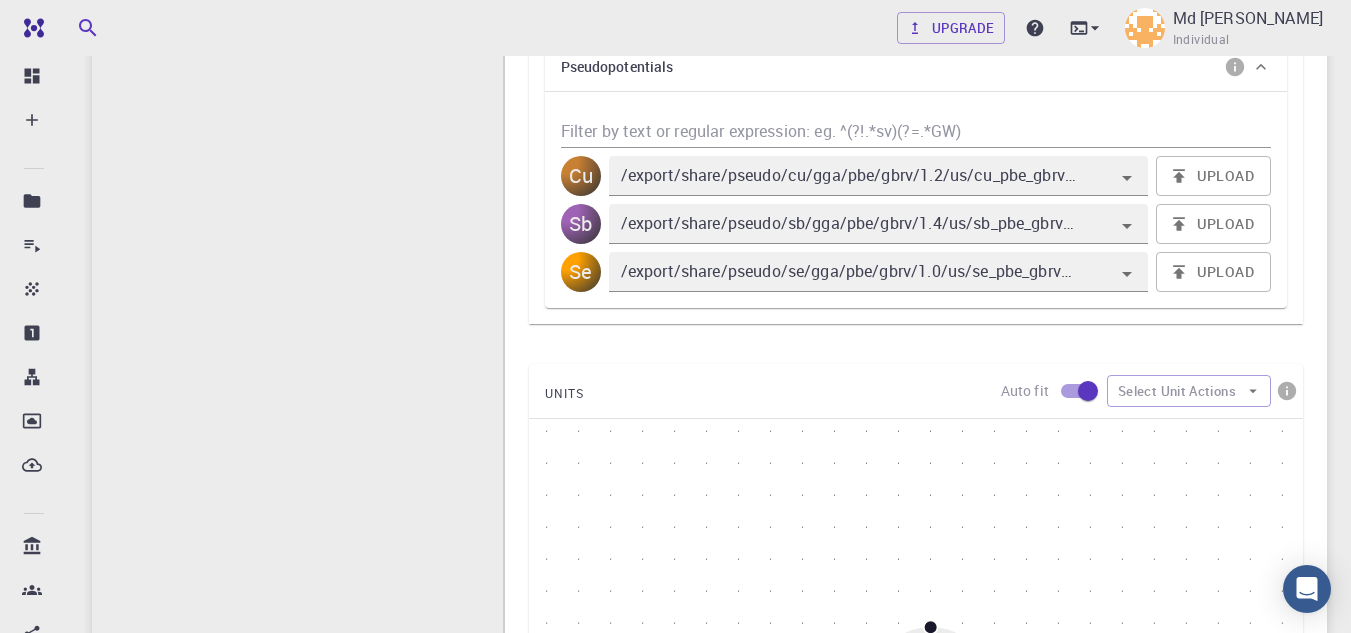 click at bounding box center (1088, 391) 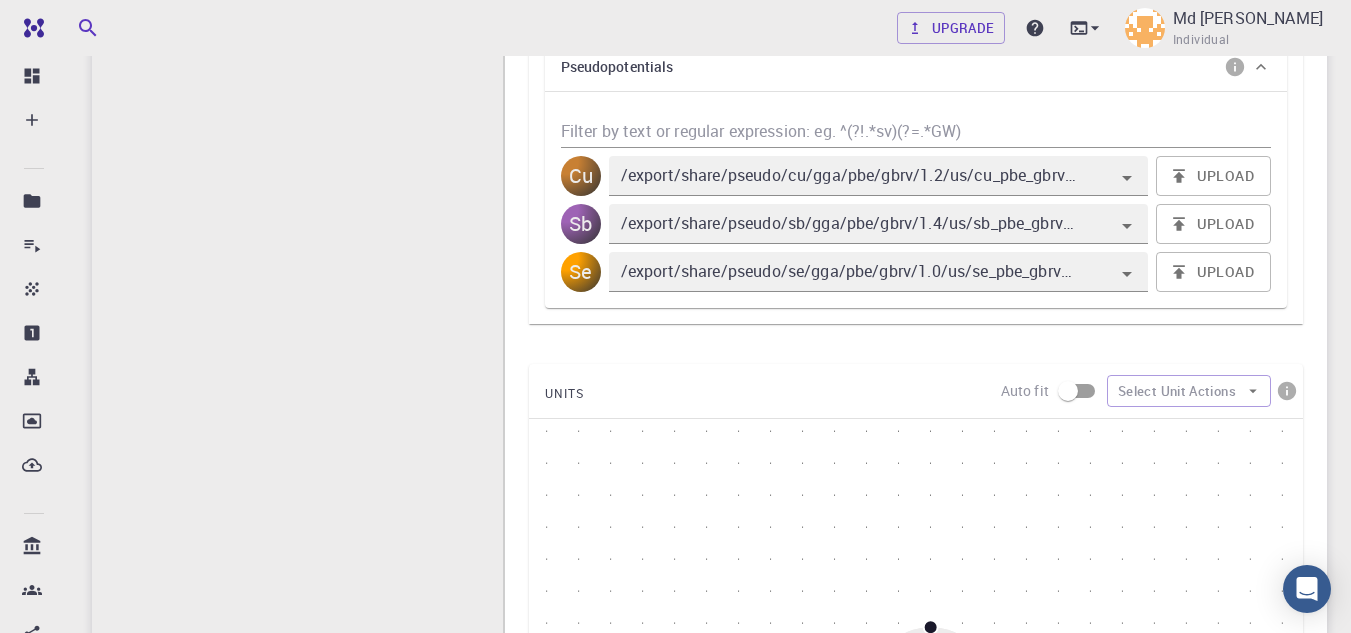 click at bounding box center (1068, 391) 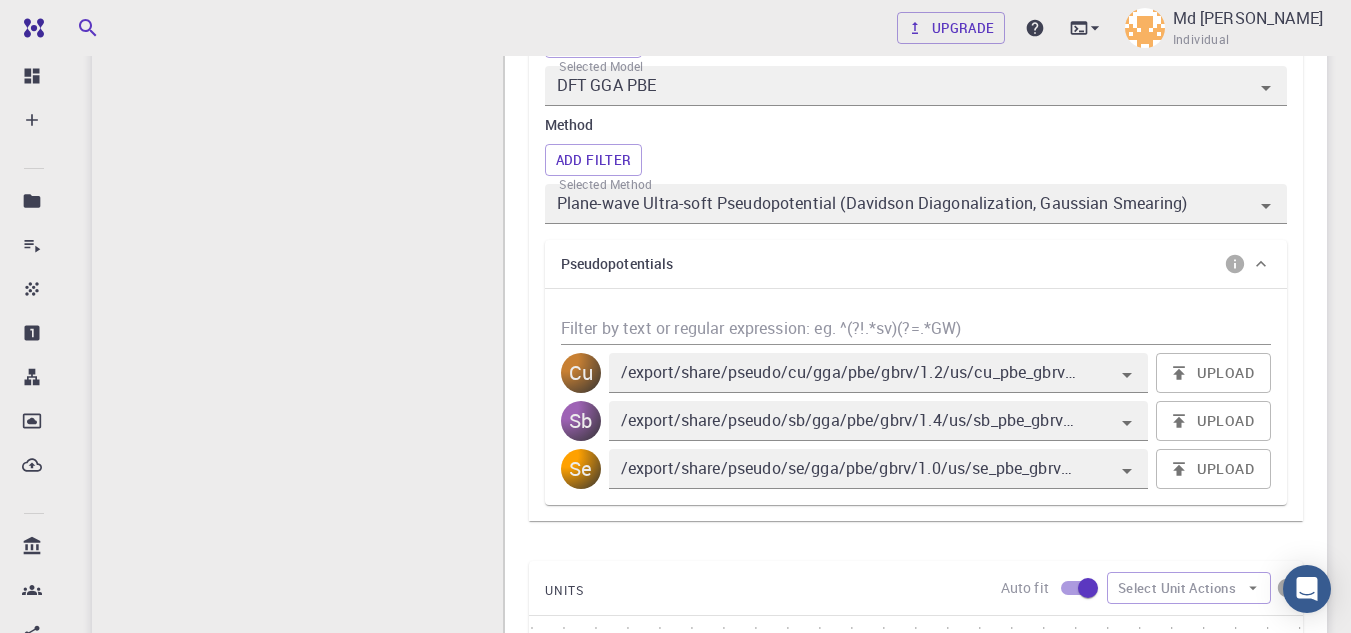 scroll, scrollTop: 530, scrollLeft: 0, axis: vertical 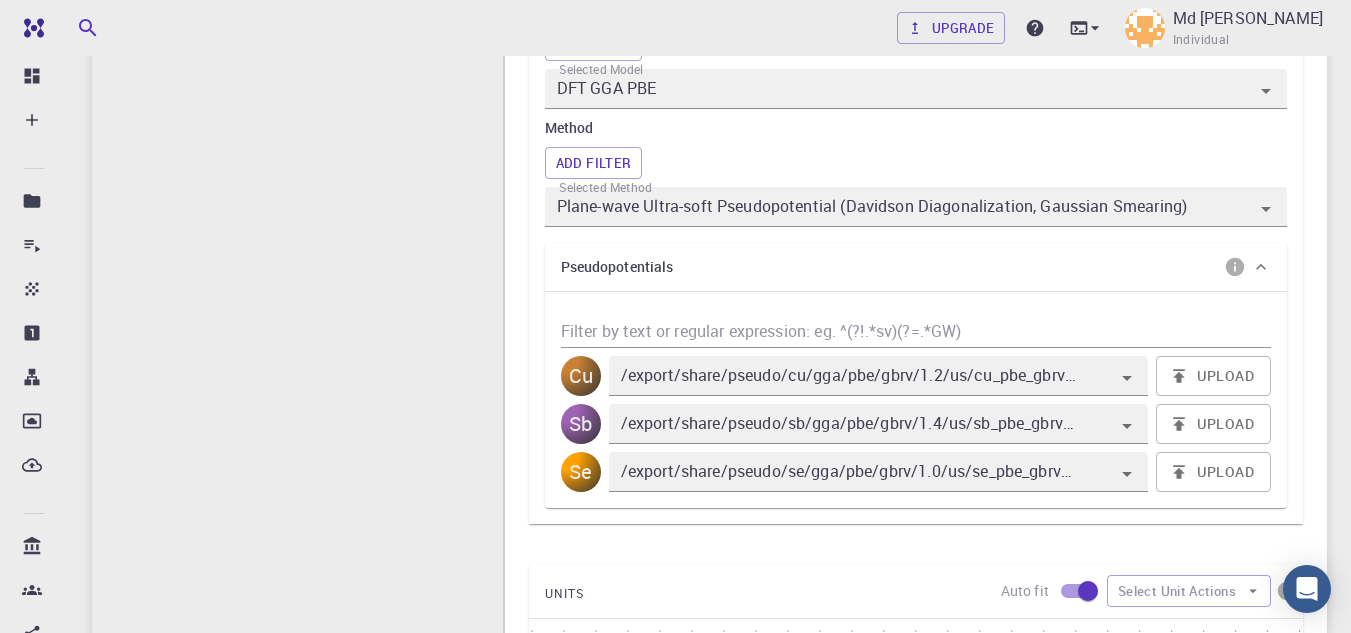 click 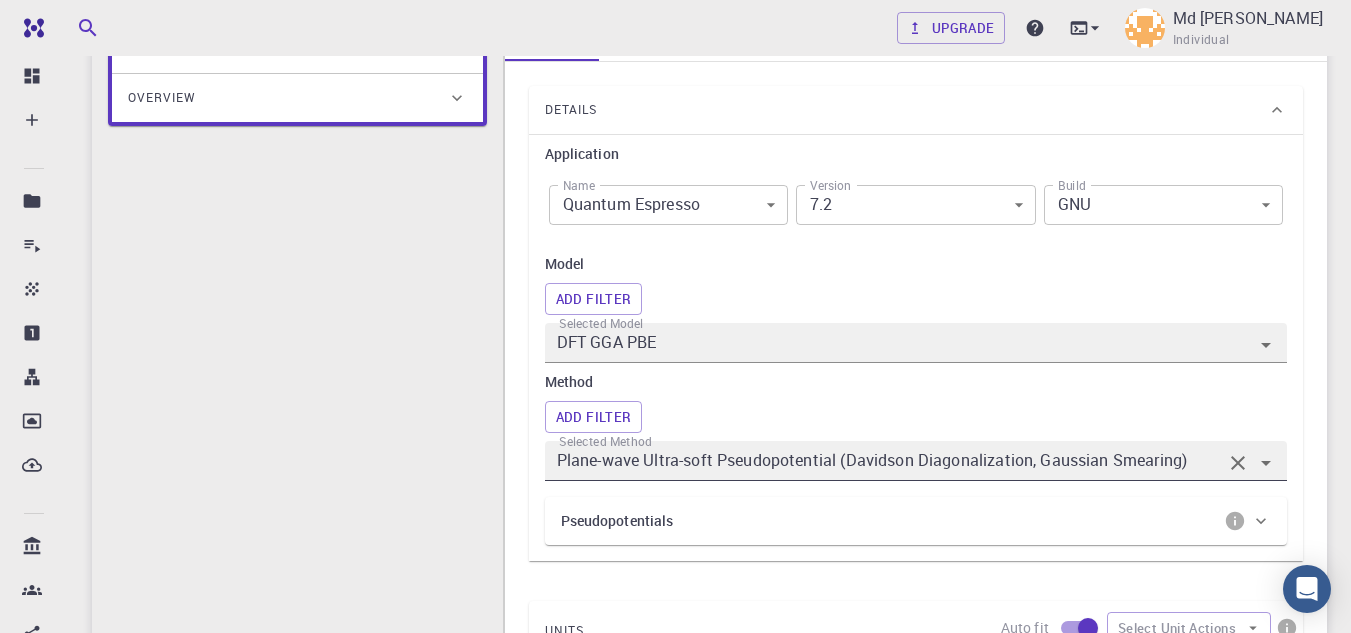 scroll, scrollTop: 230, scrollLeft: 0, axis: vertical 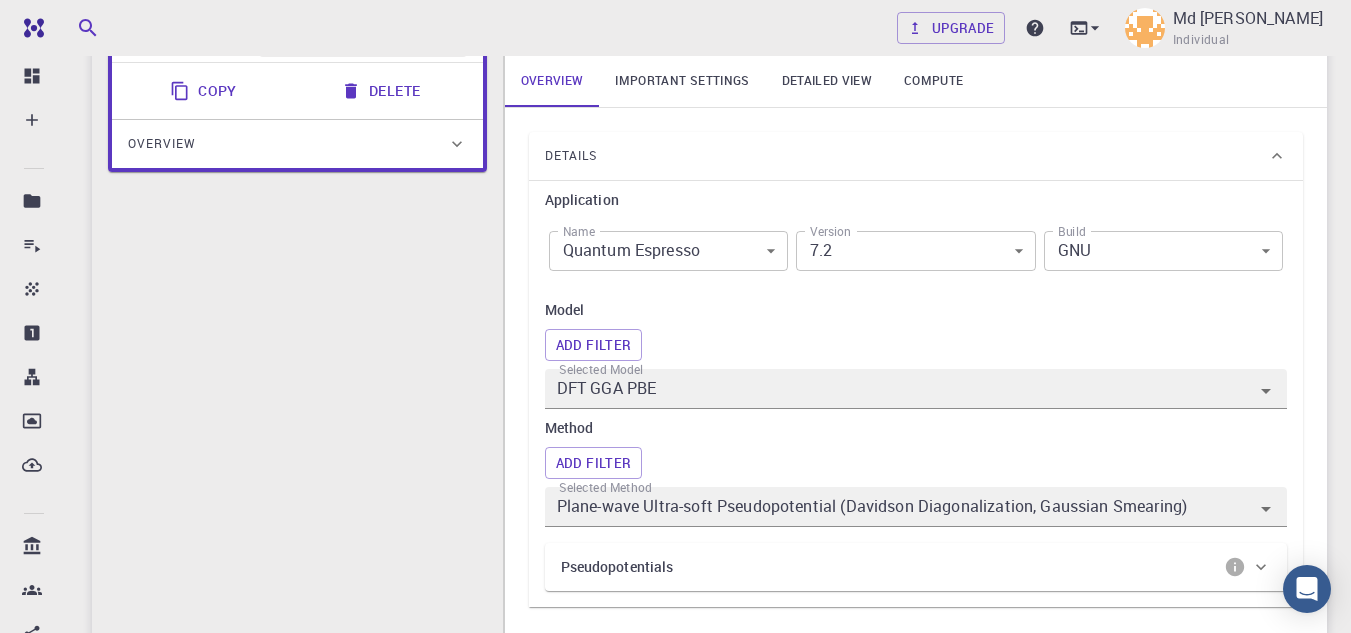 click 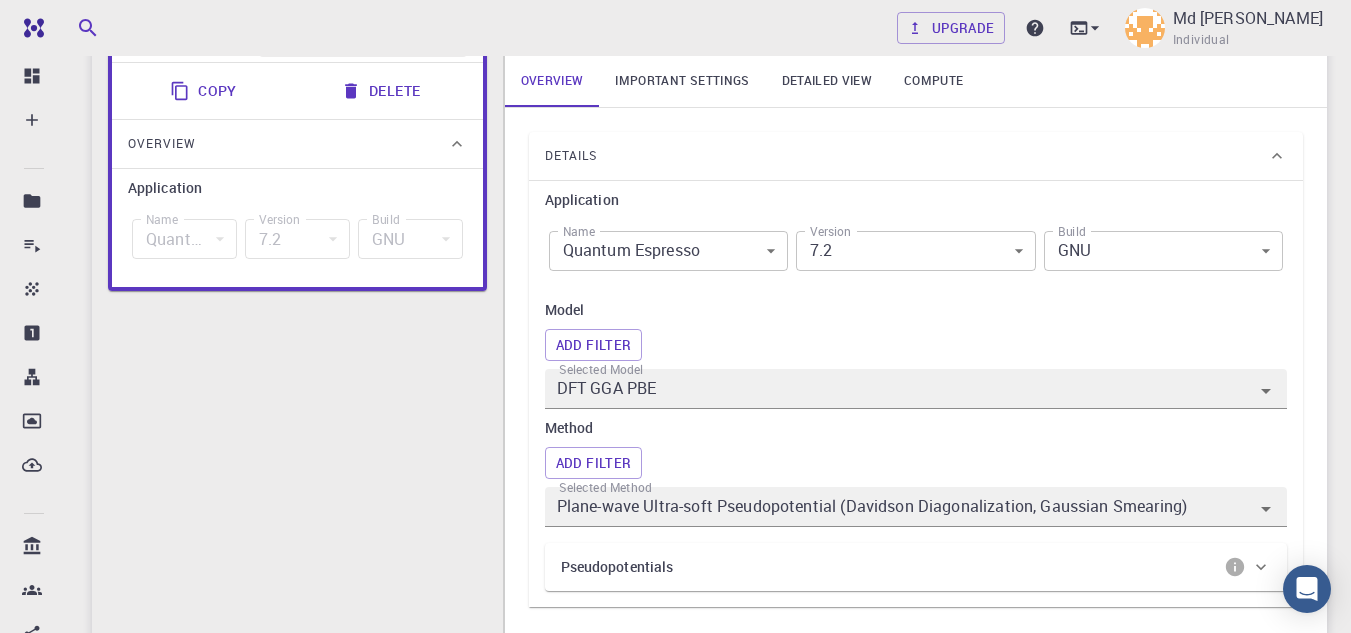 click on "Quantum Espresso" at bounding box center (184, 239) 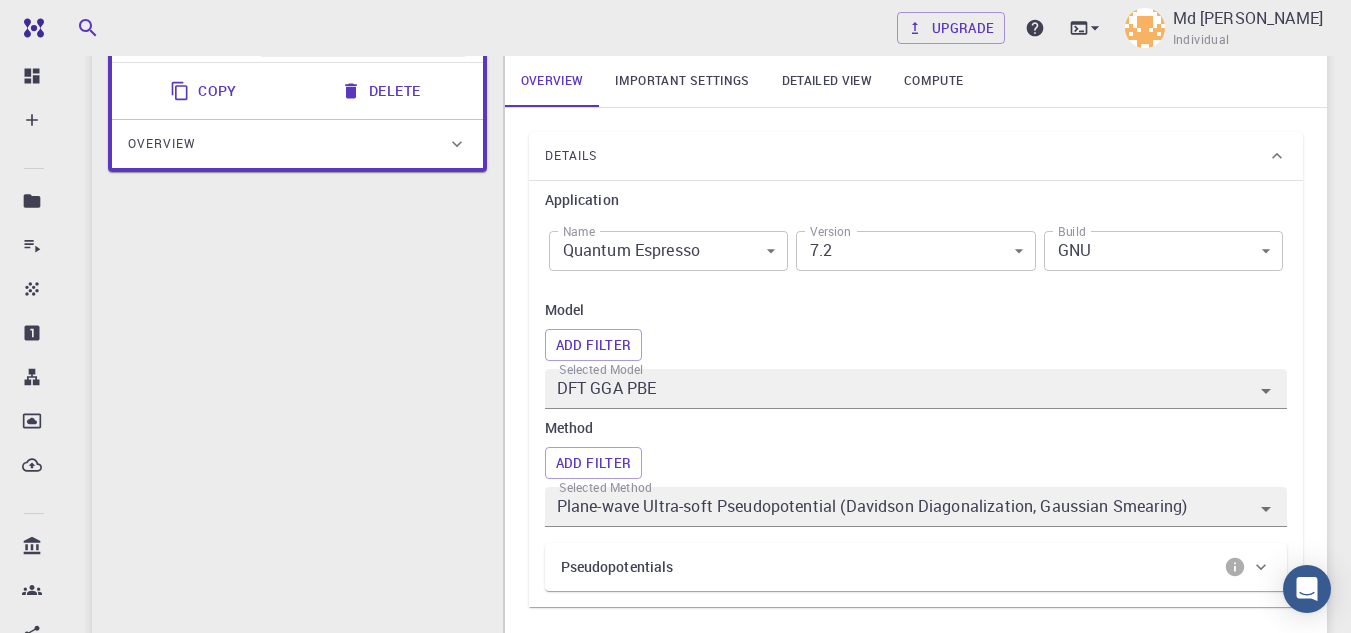 click on "Free Dashboard Create New Job New Material Create Material Upload File Import from Bank Import from 3rd Party New Workflow New Project Projects Jobs Materials Properties Workflows Dropbox External Uploads Bank Materials Workflows Accounts Shared with me Shared publicly Shared externally Documentation Contact Support Compute load: Low Upgrade Md [PERSON_NAME] Individual Home Md [PERSON_NAME] Workflows - New Workflow DFT-QE-Silicon-SCF-bash (clone) (clone) (clone) applications espresso Description Select Workflow Actions Save & Exit I SCF Flowchart ID:  322af1714e0b1aeb25e75e82 Copy Delete Overview Application Name Quantum Espresso espresso Name Version 7.2 7.2 Version Build GNU GNU Build SCF espresso Select Subworkflow Actions 1  of  1 Overview Important settings Detailed view Compute Details Application Name Quantum Espresso espresso Name Version 7.2 7.2 Version Build GNU GNU Build Model Add Filter Selected Model DFT GGA PBE Method Add Filter Selected Method Pseudopotentials Cu Upload Sb" at bounding box center [675, 689] 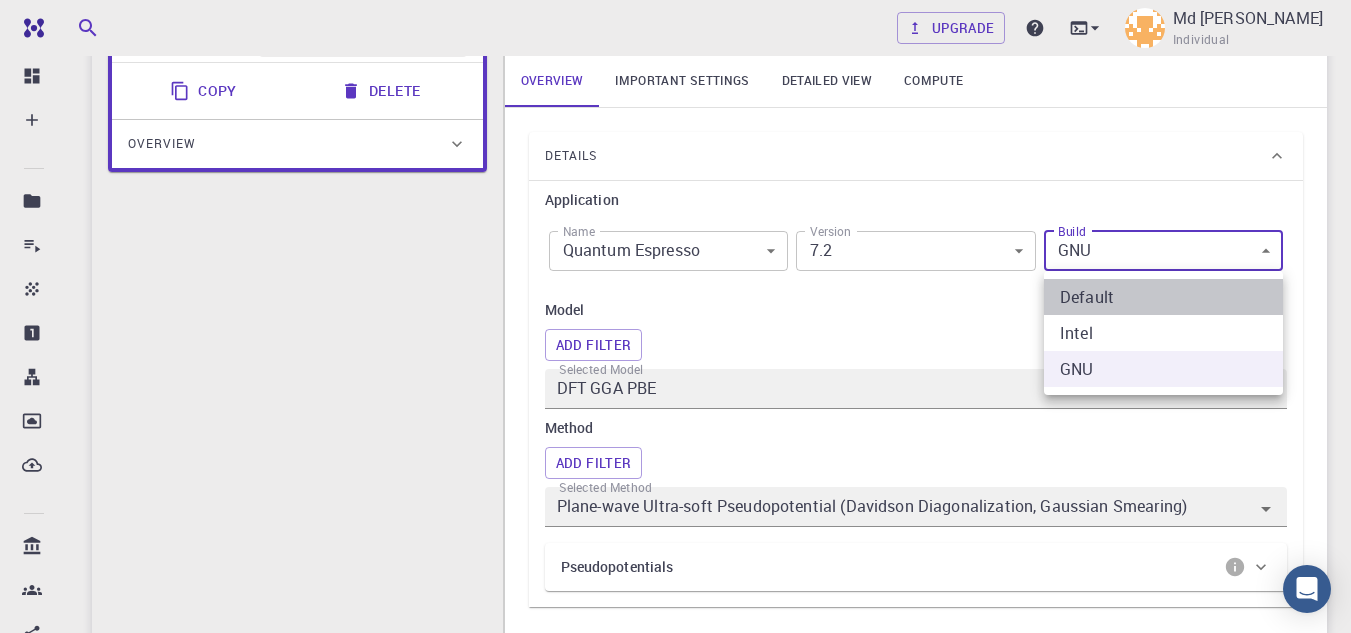 click on "Default" at bounding box center [1163, 297] 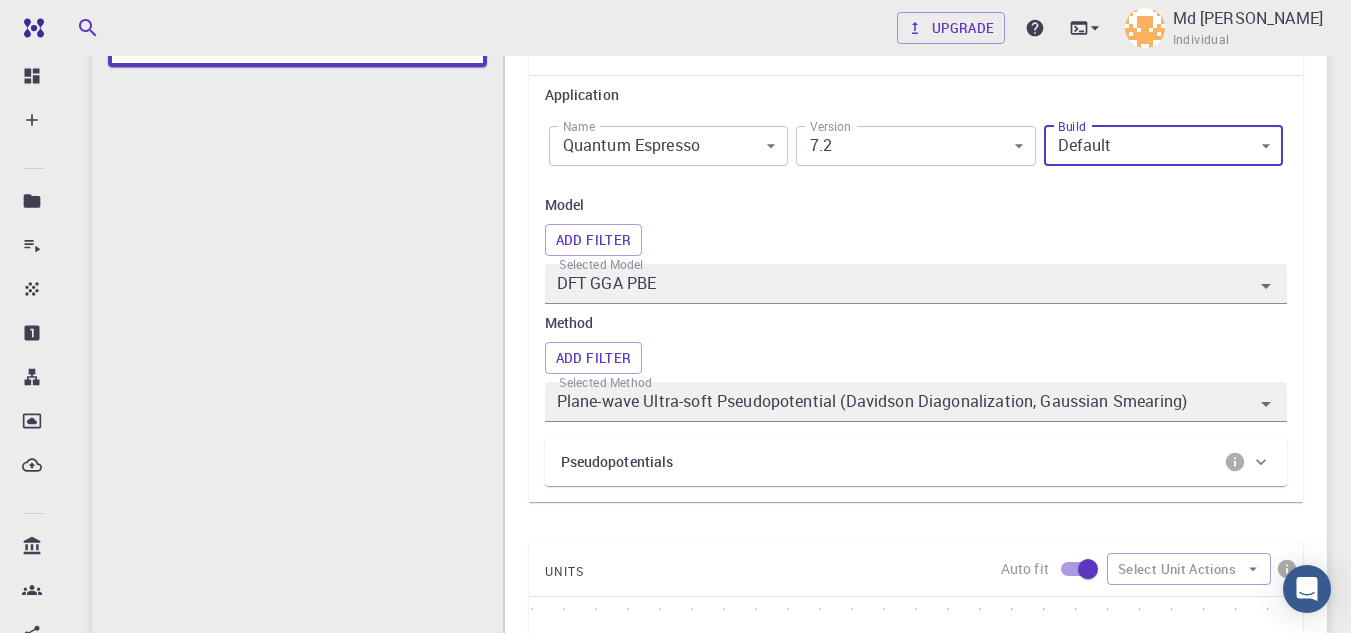 scroll, scrollTop: 430, scrollLeft: 0, axis: vertical 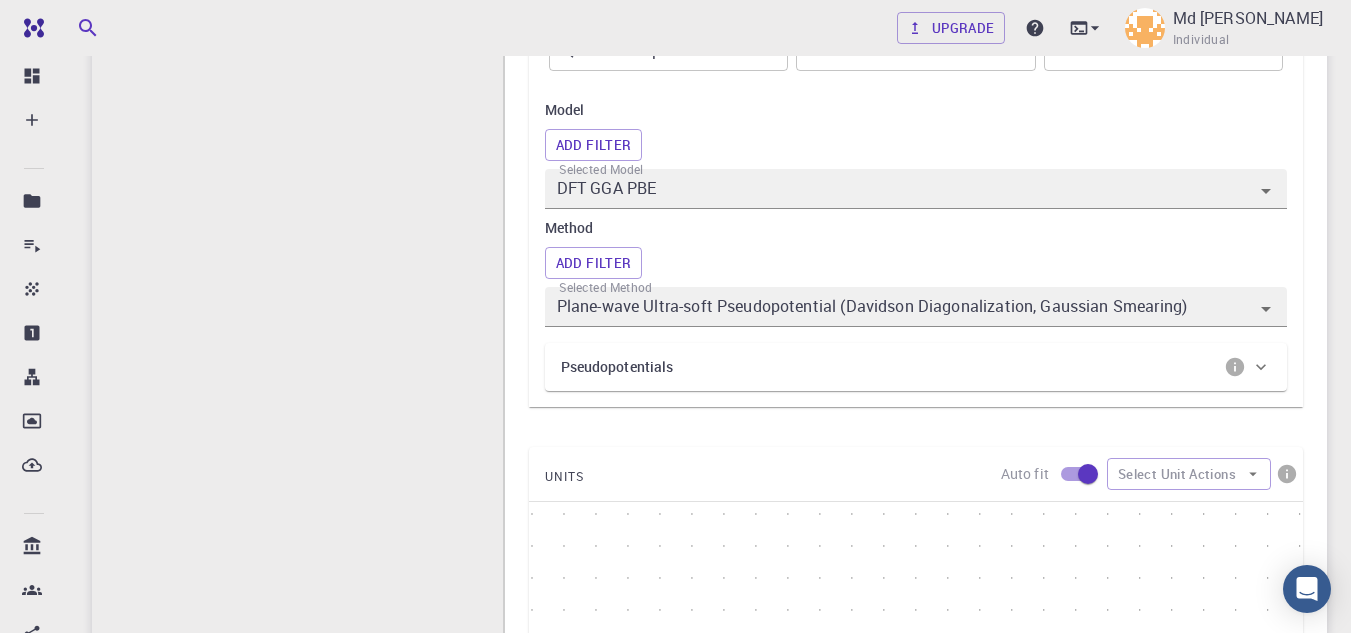click 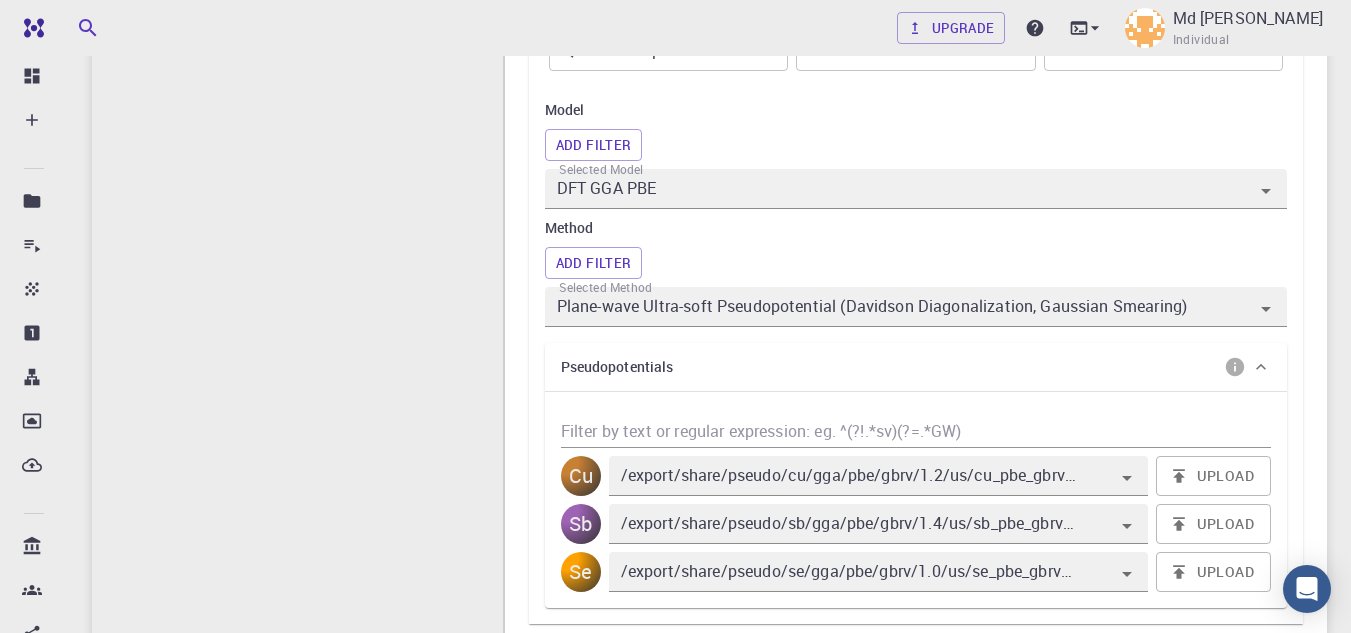 click 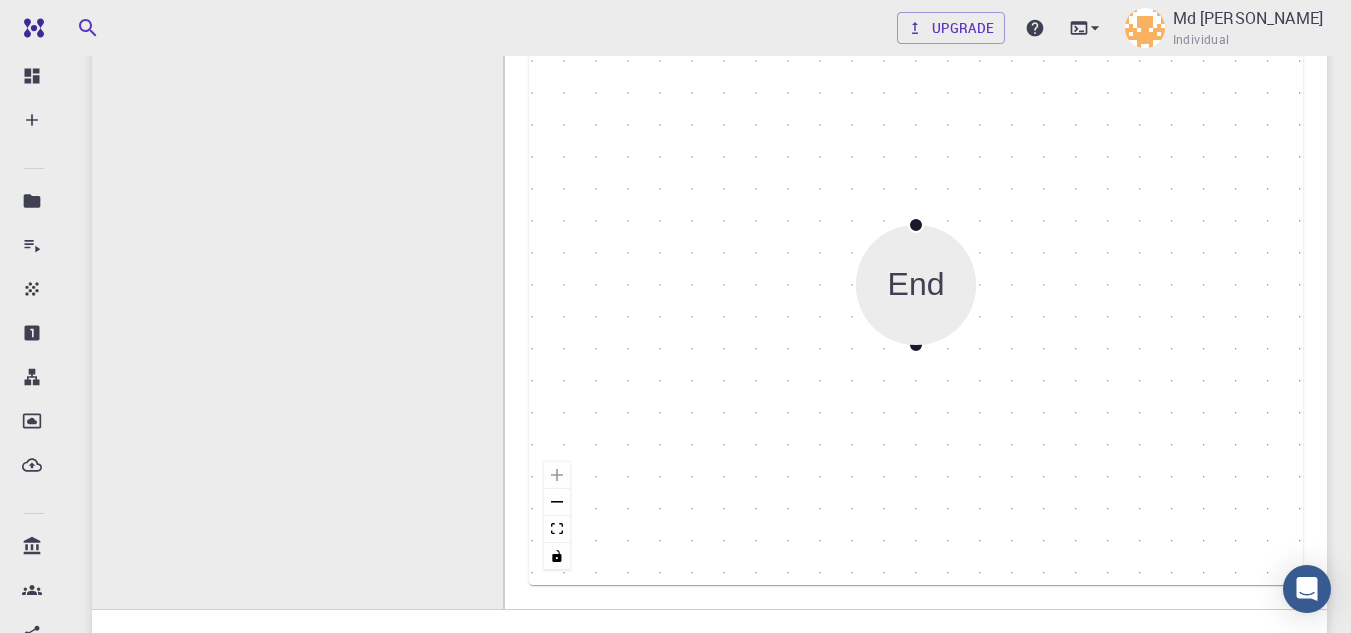 scroll, scrollTop: 1030, scrollLeft: 0, axis: vertical 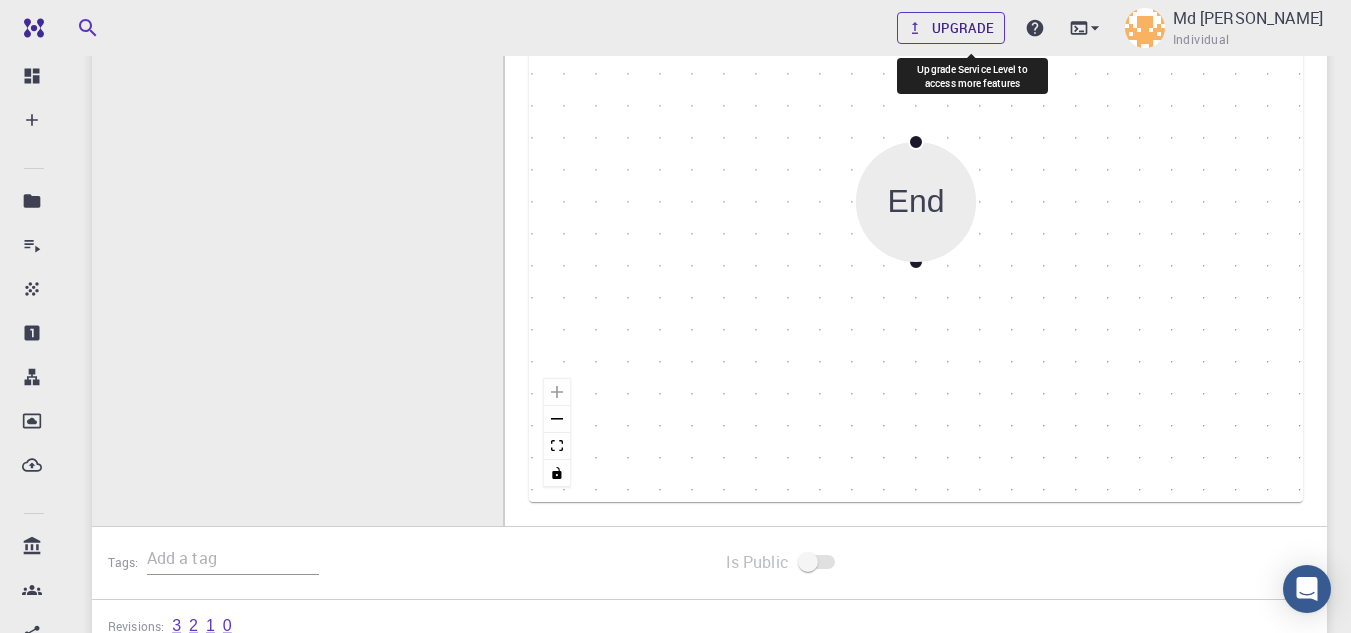 click on "Upgrade" at bounding box center (951, 28) 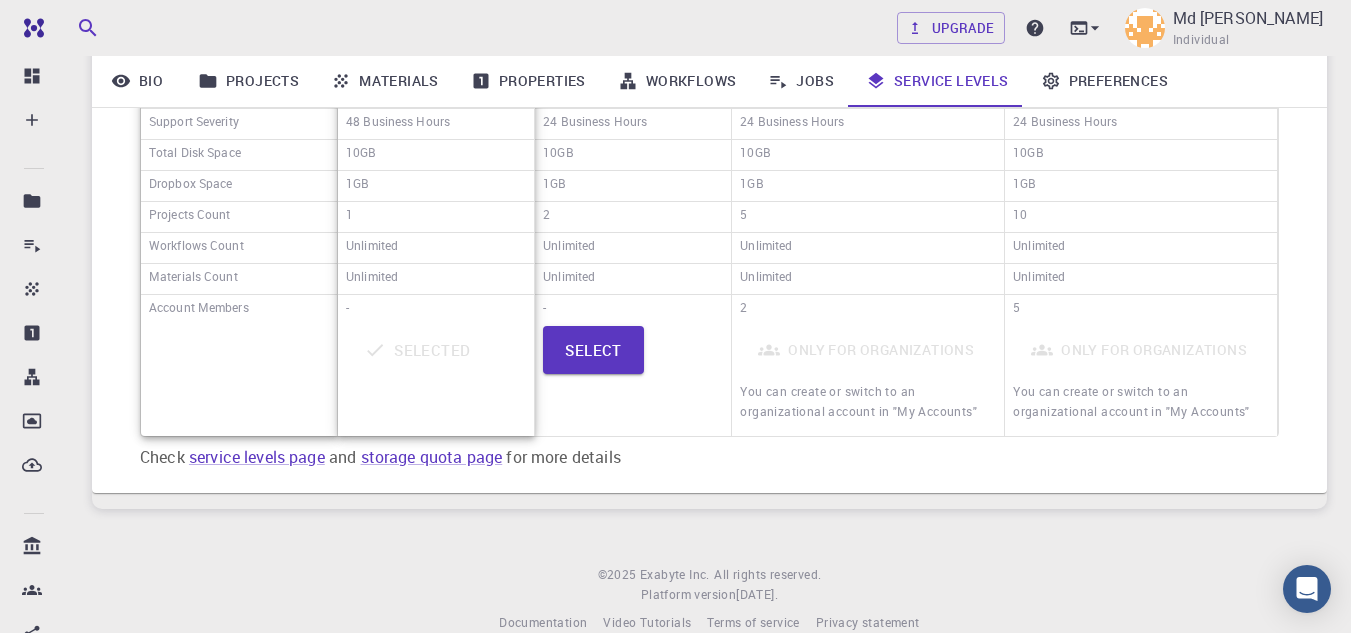 scroll, scrollTop: 200, scrollLeft: 0, axis: vertical 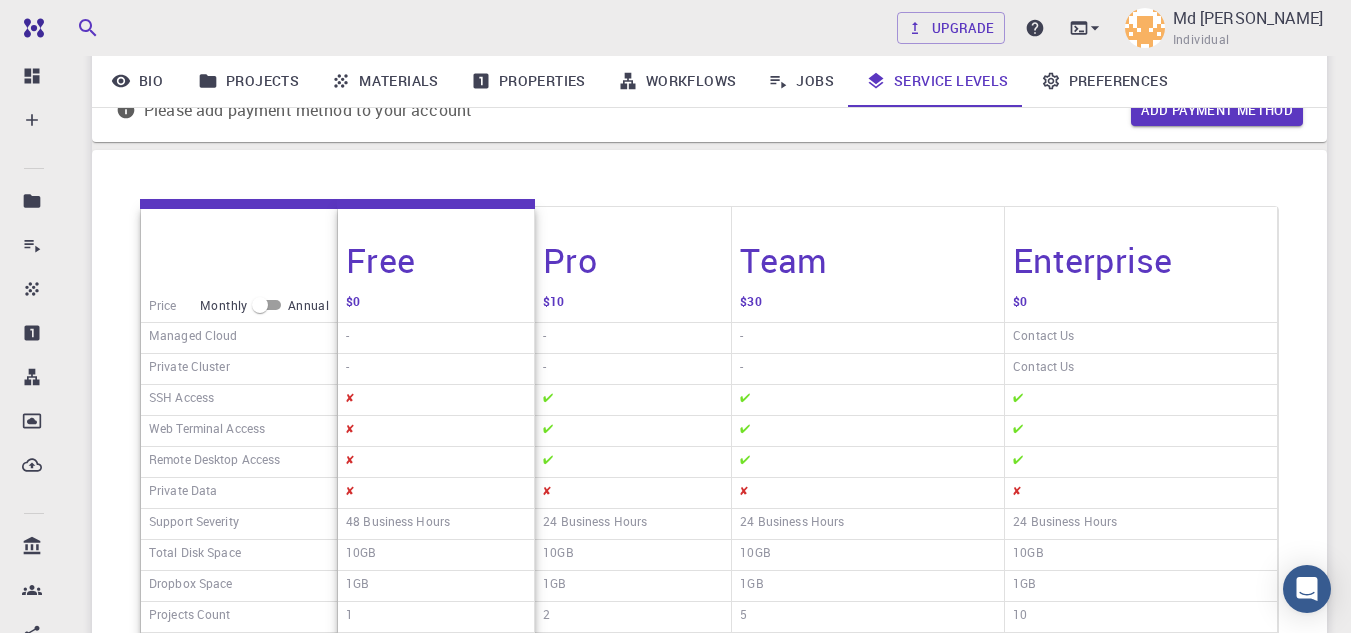 click at bounding box center (260, 305) 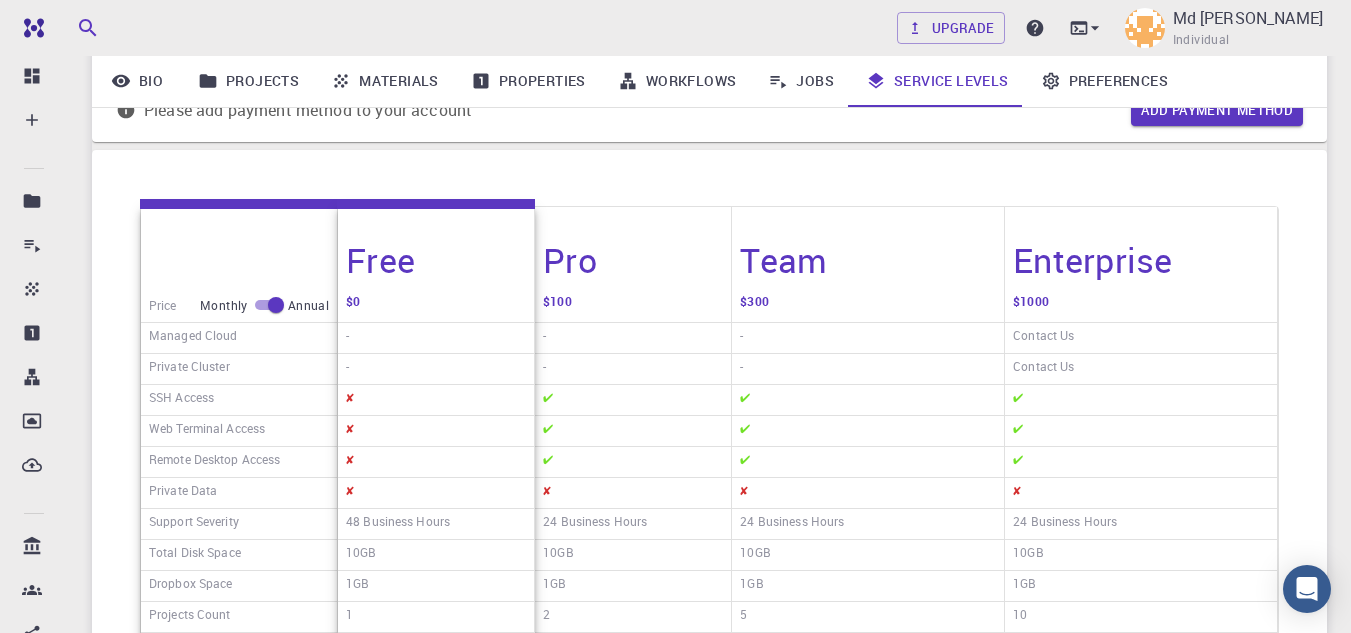 click at bounding box center [276, 305] 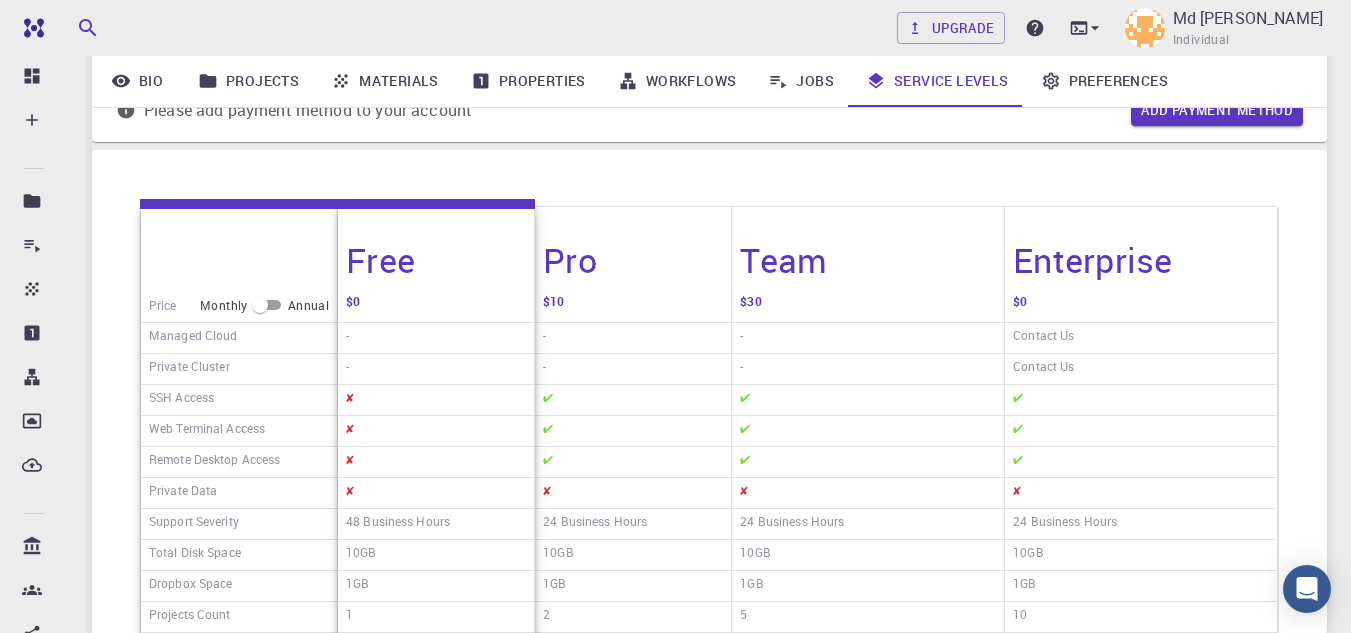 click at bounding box center (260, 305) 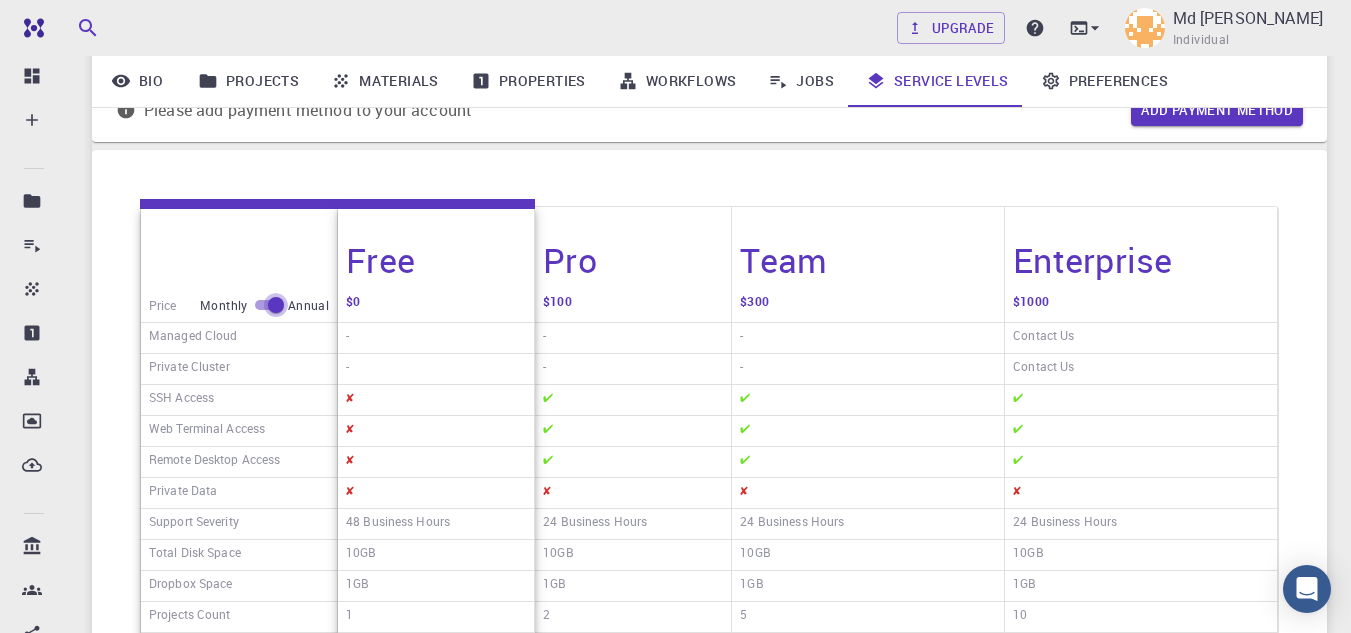 click at bounding box center (276, 305) 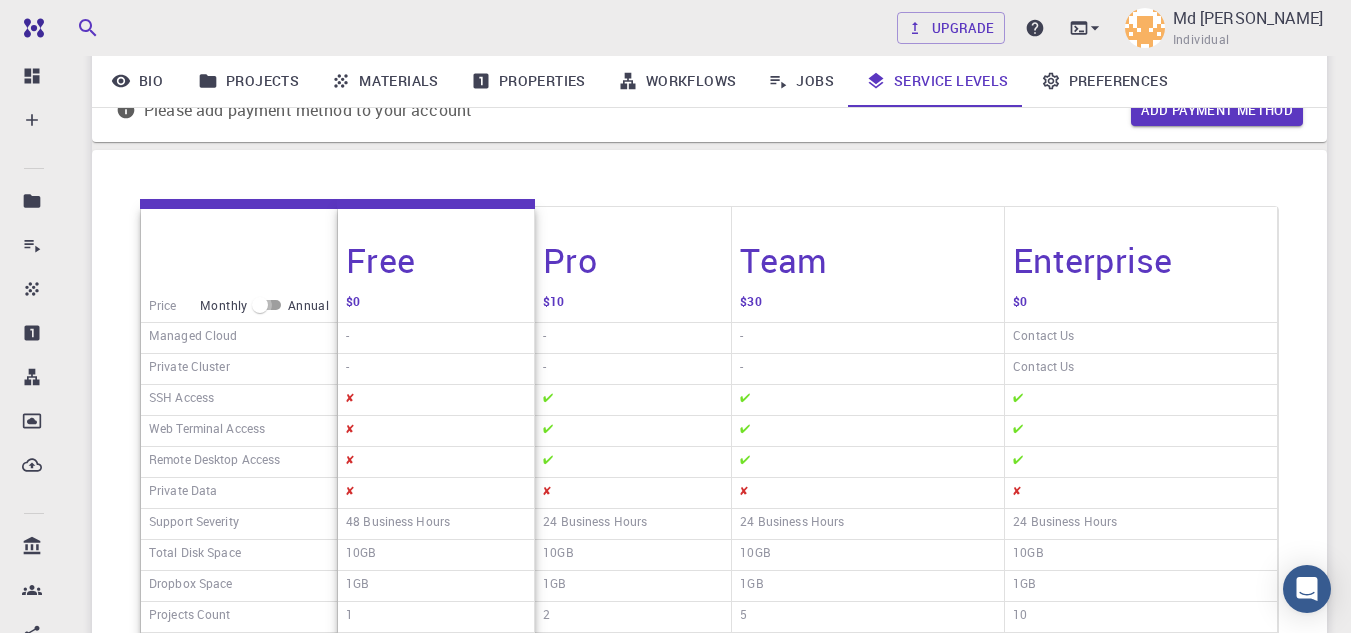 click at bounding box center [260, 305] 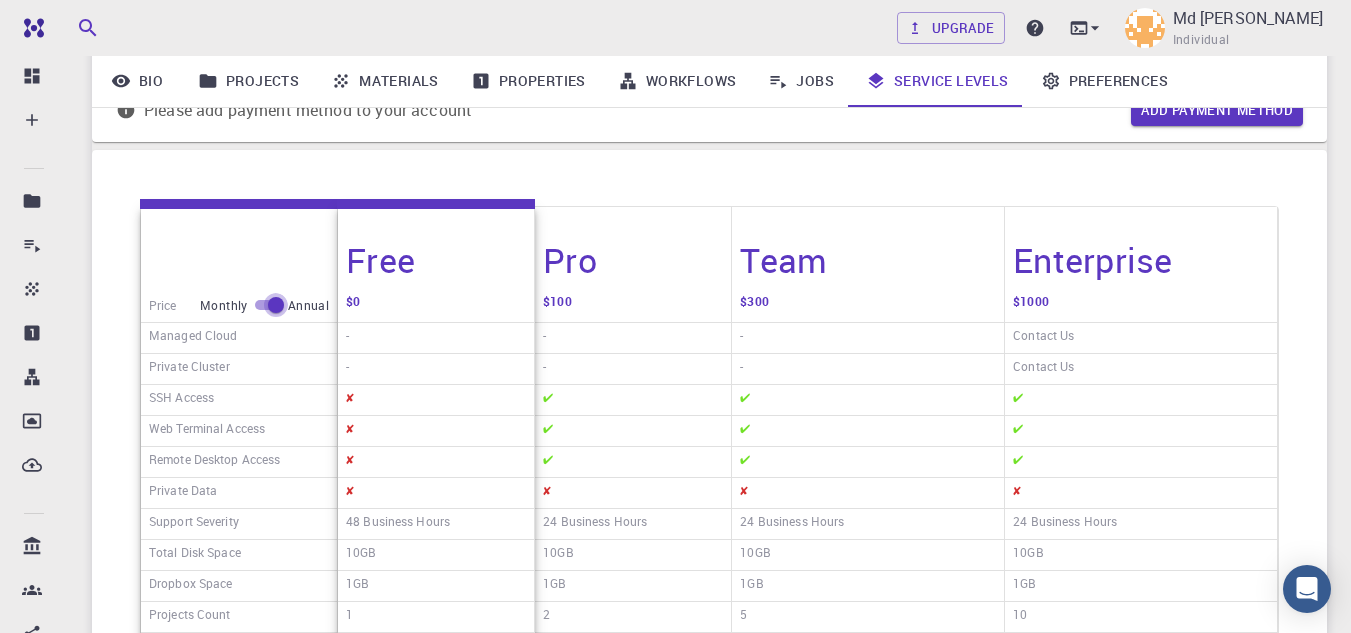 click at bounding box center (276, 305) 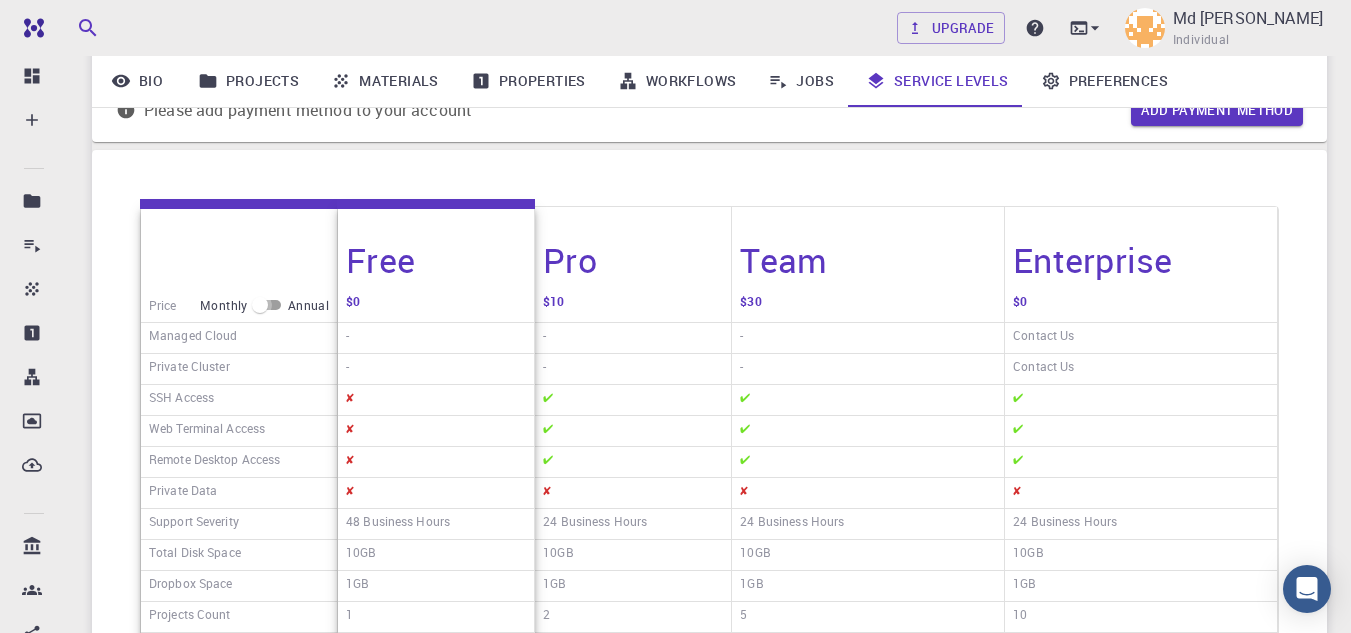 click at bounding box center [260, 305] 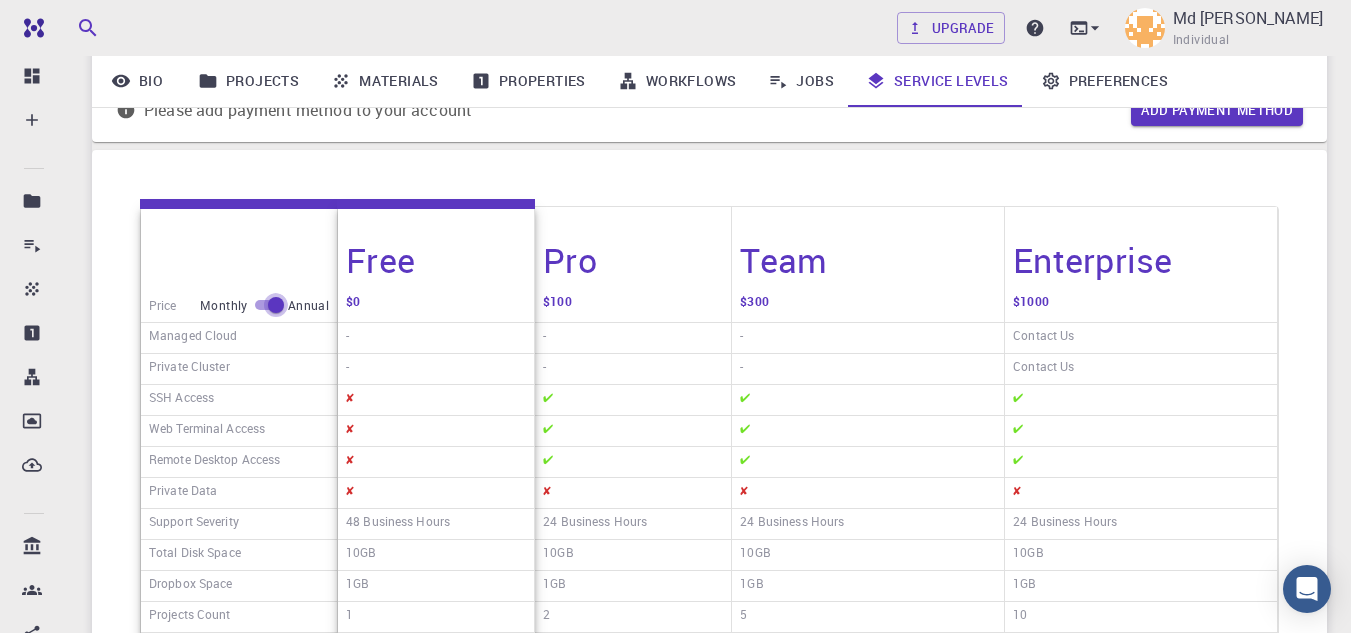 click at bounding box center [276, 305] 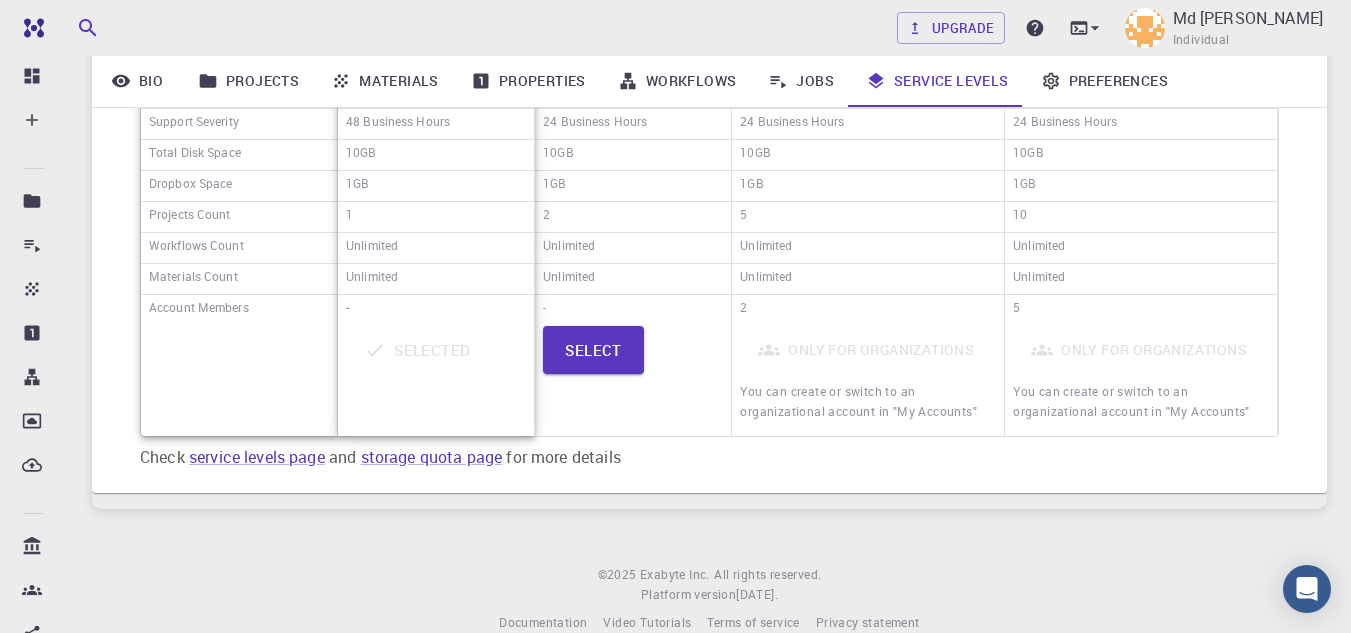 scroll, scrollTop: 632, scrollLeft: 0, axis: vertical 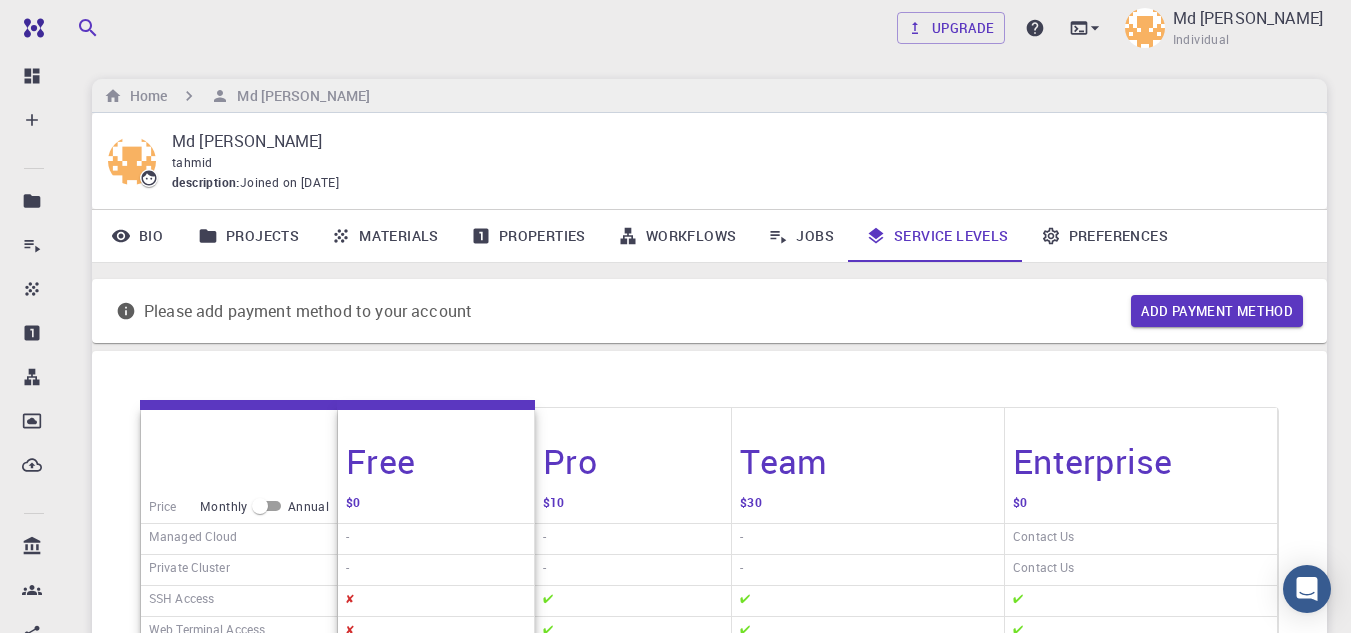 click on "Workflows" at bounding box center [677, 236] 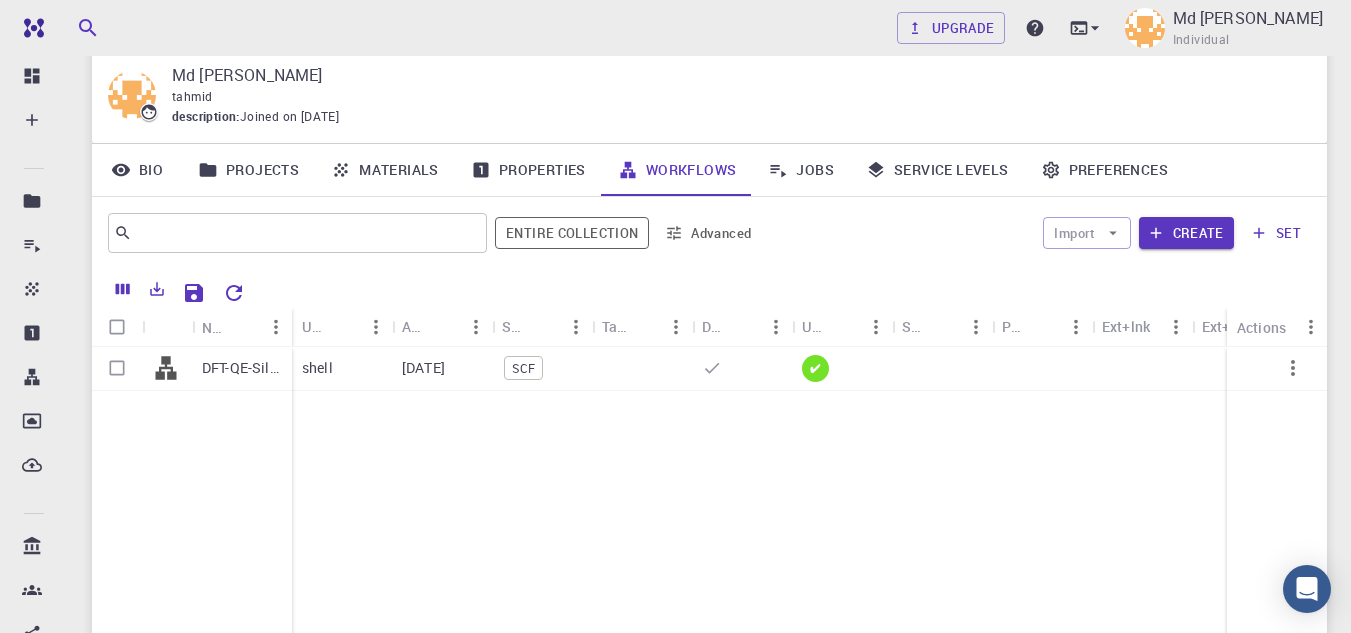 scroll, scrollTop: 100, scrollLeft: 0, axis: vertical 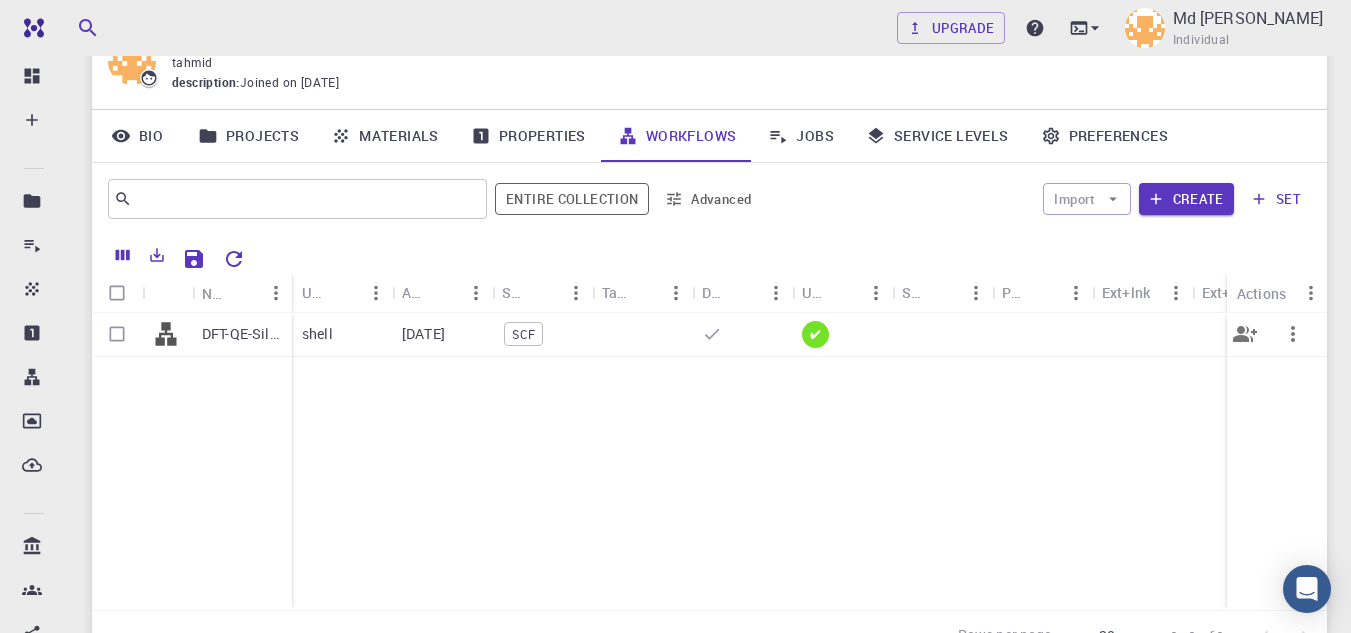 click on "✔" at bounding box center [815, 334] 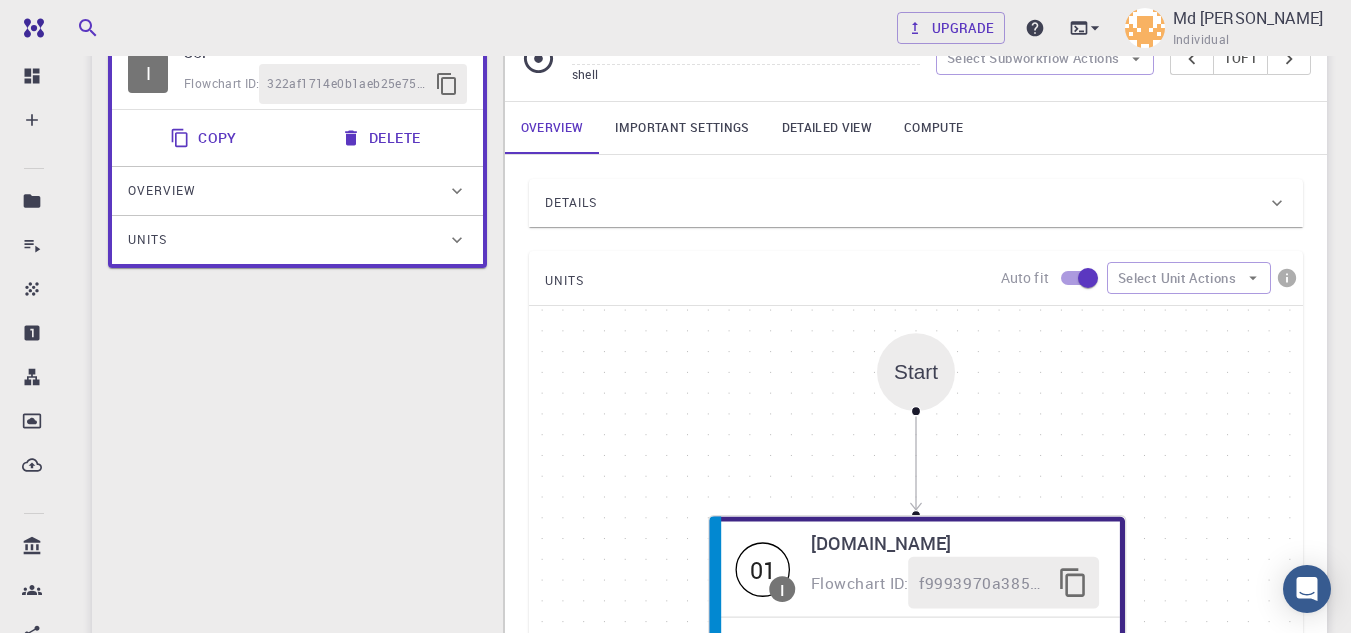 scroll, scrollTop: 300, scrollLeft: 0, axis: vertical 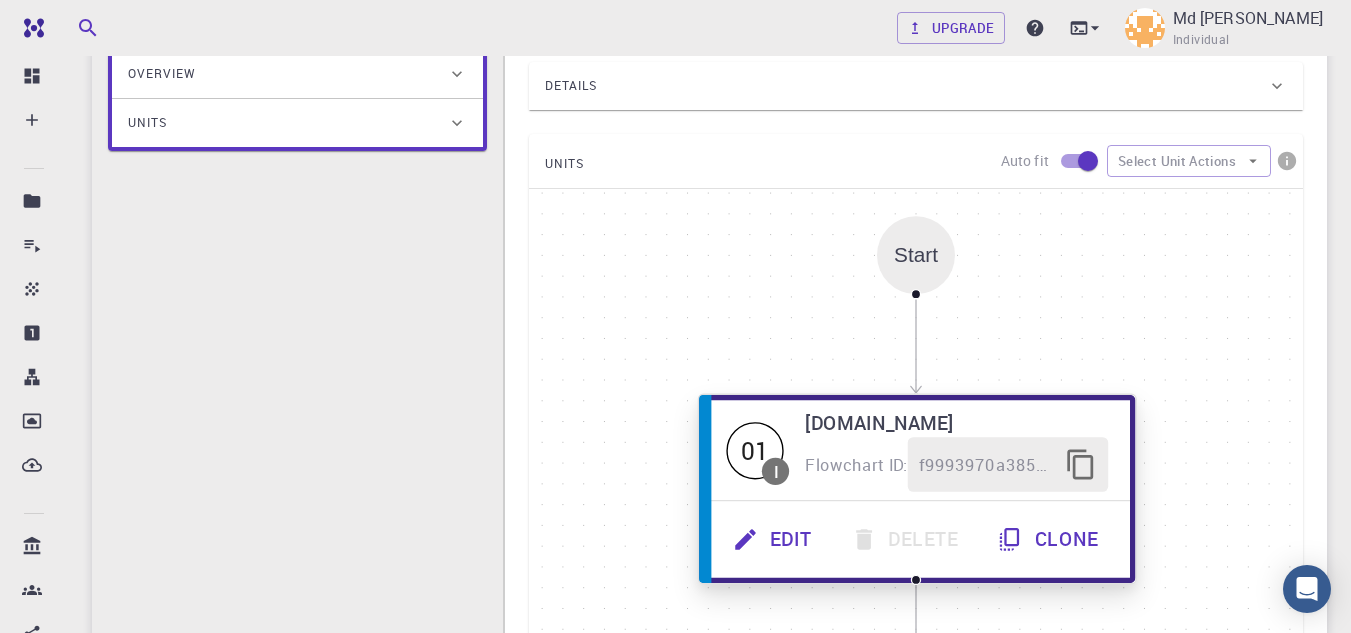 click on "Edit" at bounding box center [774, 539] 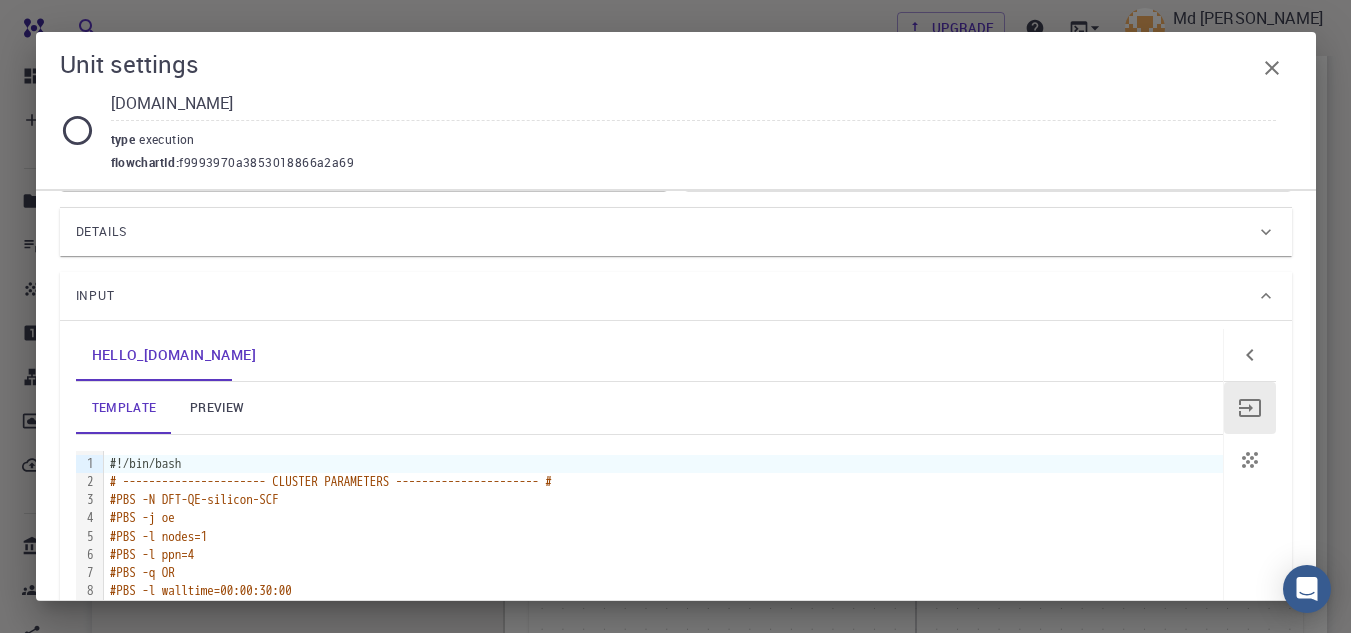 scroll, scrollTop: 0, scrollLeft: 0, axis: both 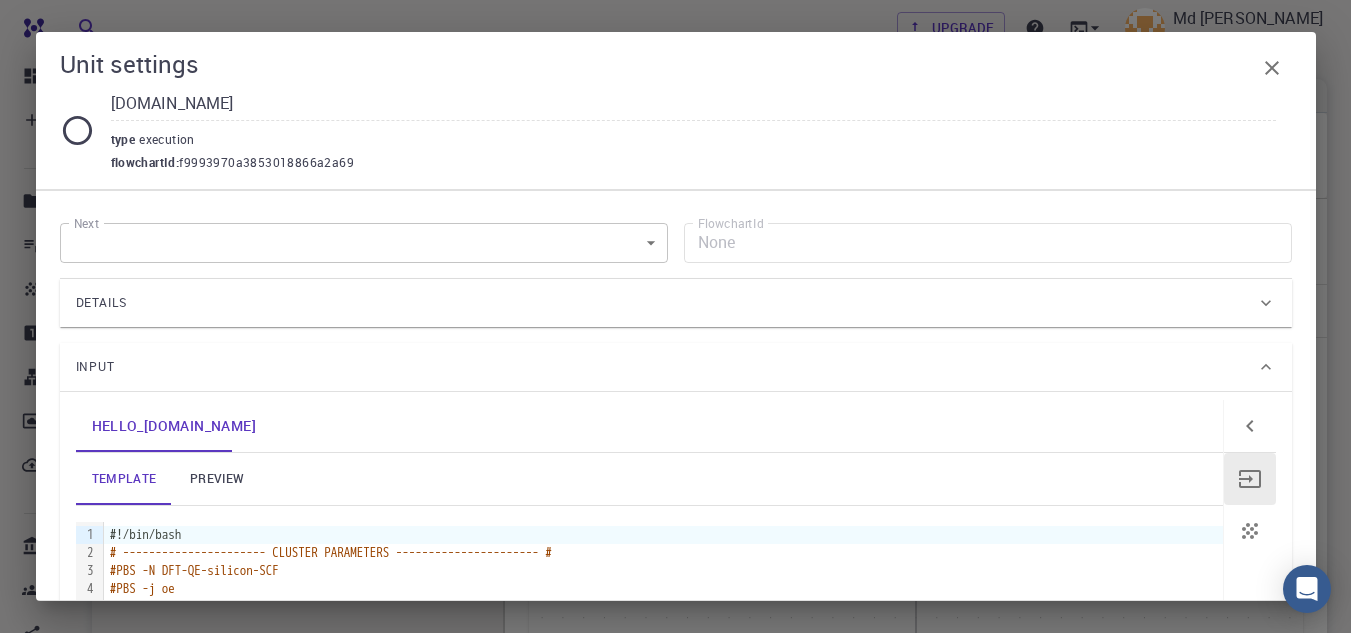 click 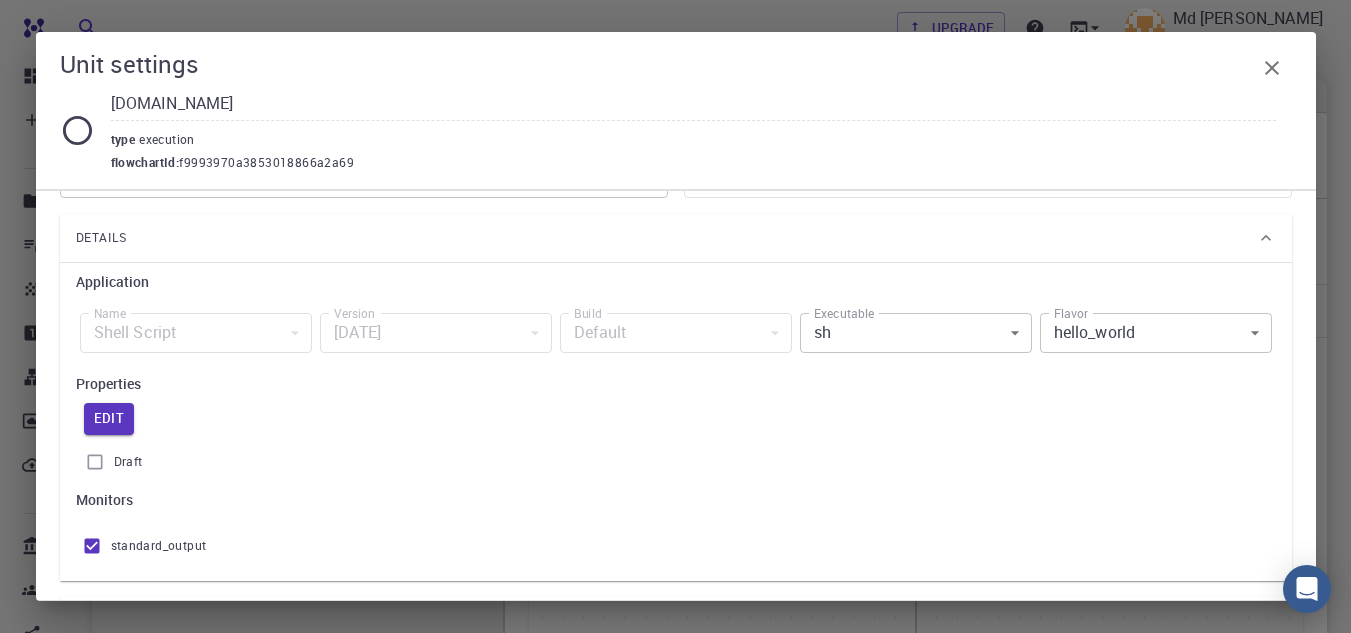 scroll, scrollTop: 100, scrollLeft: 0, axis: vertical 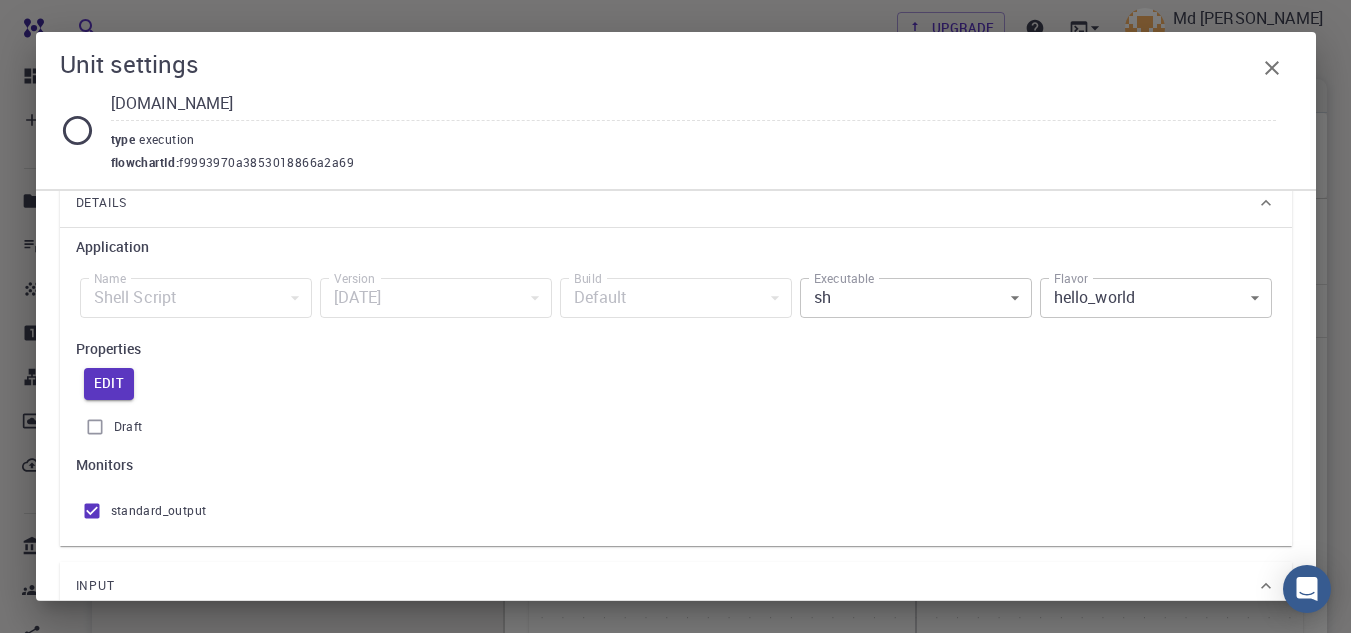 click on "Free Dashboard Create New Job New Material Create Material Upload File Import from Bank Import from 3rd Party New Workflow New Project Projects Jobs Materials Properties Workflows Dropbox External Uploads Bank Materials Workflows Accounts Shared with me Shared publicly Shared externally Documentation Contact Support Compute load: Low Upgrade Md [PERSON_NAME] Individual Home Md [PERSON_NAME] Workflows - DFT-QE-Silicon-SCF-bash (clone) (clone) (clone) DFT-QE-Silicon-SCF-bash (clone) (clone) (clone) applications shell Description Select Workflow Actions Save & Exit I SCF Flowchart ID:  322af1714e0b1aeb25e75e82 Copy Delete Overview Application Name Shell Script shell Name Version [DATE] [DATE] Version Build Default Default Build Units 01 I [DOMAIN_NAME] f9993970a3853018866a2a69 SCF shell Select Subworkflow Actions 1  of  1 Overview Important settings Detailed view Compute Details Application Name Shell Script shell Name Version [DATE] [DATE] Version Build Default Default Build UNITS Start" at bounding box center [675, 698] 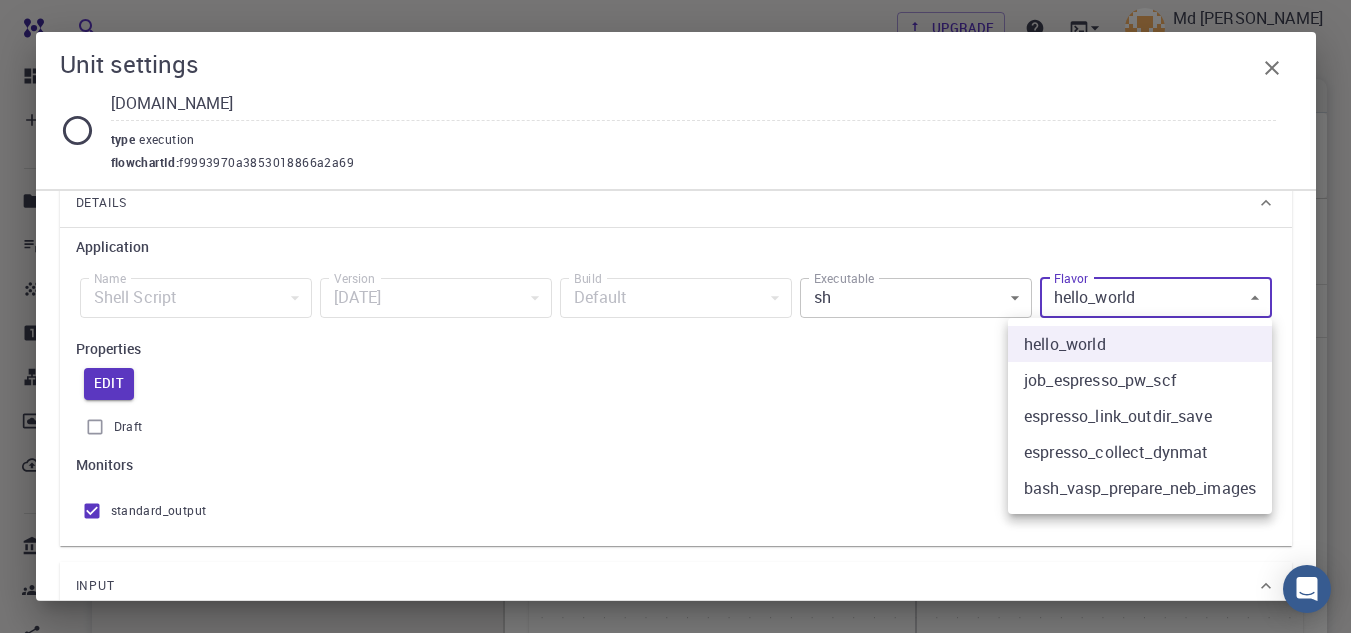 click at bounding box center [675, 316] 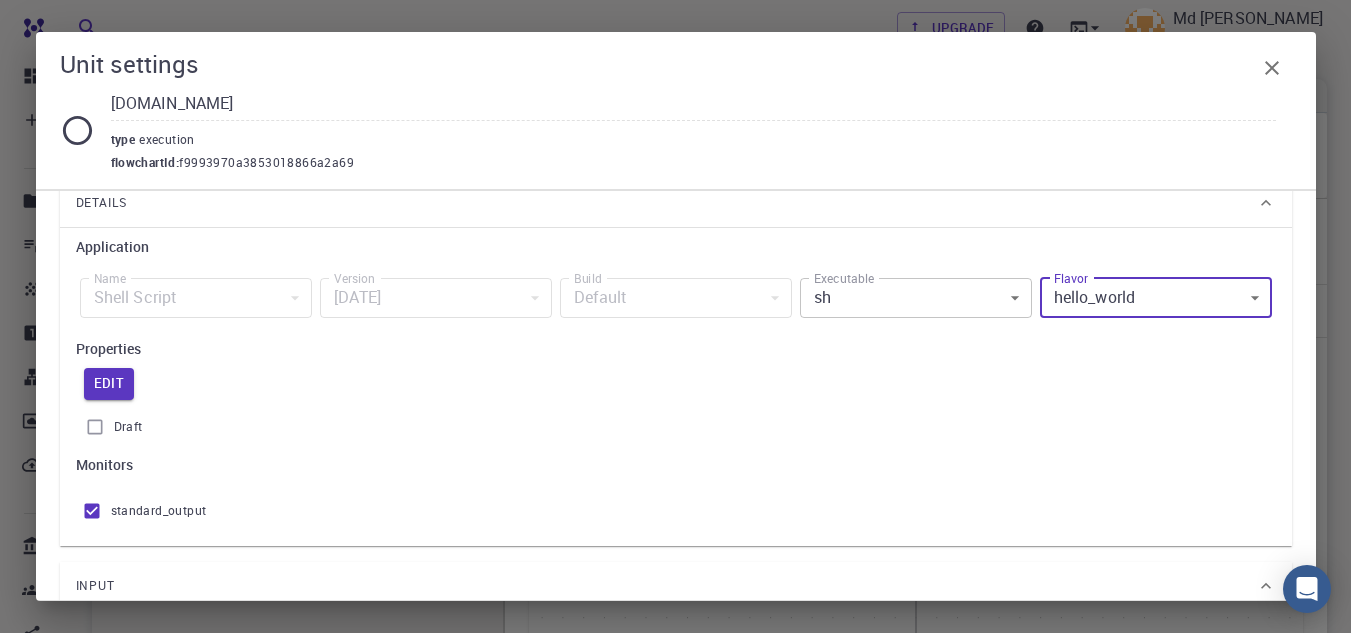 click on "Free Dashboard Create New Job New Material Create Material Upload File Import from Bank Import from 3rd Party New Workflow New Project Projects Jobs Materials Properties Workflows Dropbox External Uploads Bank Materials Workflows Accounts Shared with me Shared publicly Shared externally Documentation Contact Support Compute load: Low Upgrade Md [PERSON_NAME] Individual Home Md [PERSON_NAME] Workflows - DFT-QE-Silicon-SCF-bash (clone) (clone) (clone) DFT-QE-Silicon-SCF-bash (clone) (clone) (clone) applications shell Description Select Workflow Actions Save & Exit I SCF Flowchart ID:  322af1714e0b1aeb25e75e82 Copy Delete Overview Application Name Shell Script shell Name Version [DATE] [DATE] Version Build Default Default Build Units 01 I [DOMAIN_NAME] f9993970a3853018866a2a69 SCF shell Select Subworkflow Actions 1  of  1 Overview Important settings Detailed view Compute Details Application Name Shell Script shell Name Version [DATE] [DATE] Version Build Default Default Build UNITS Start" at bounding box center [675, 698] 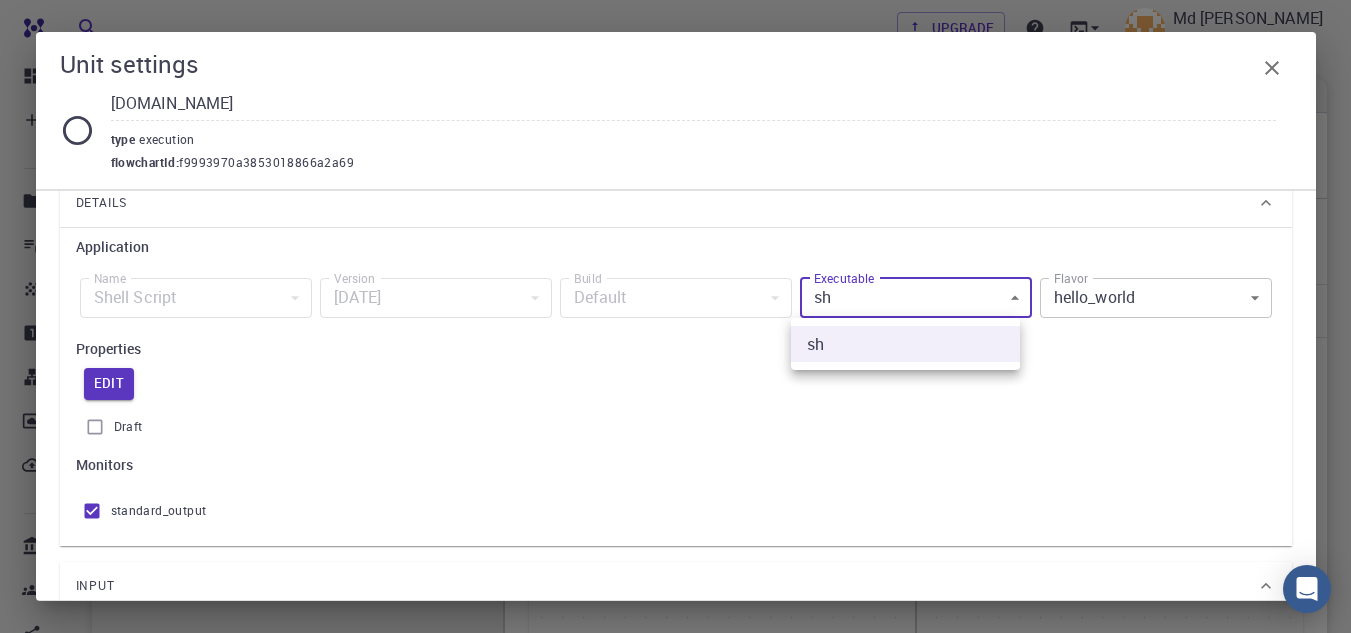 click at bounding box center [675, 316] 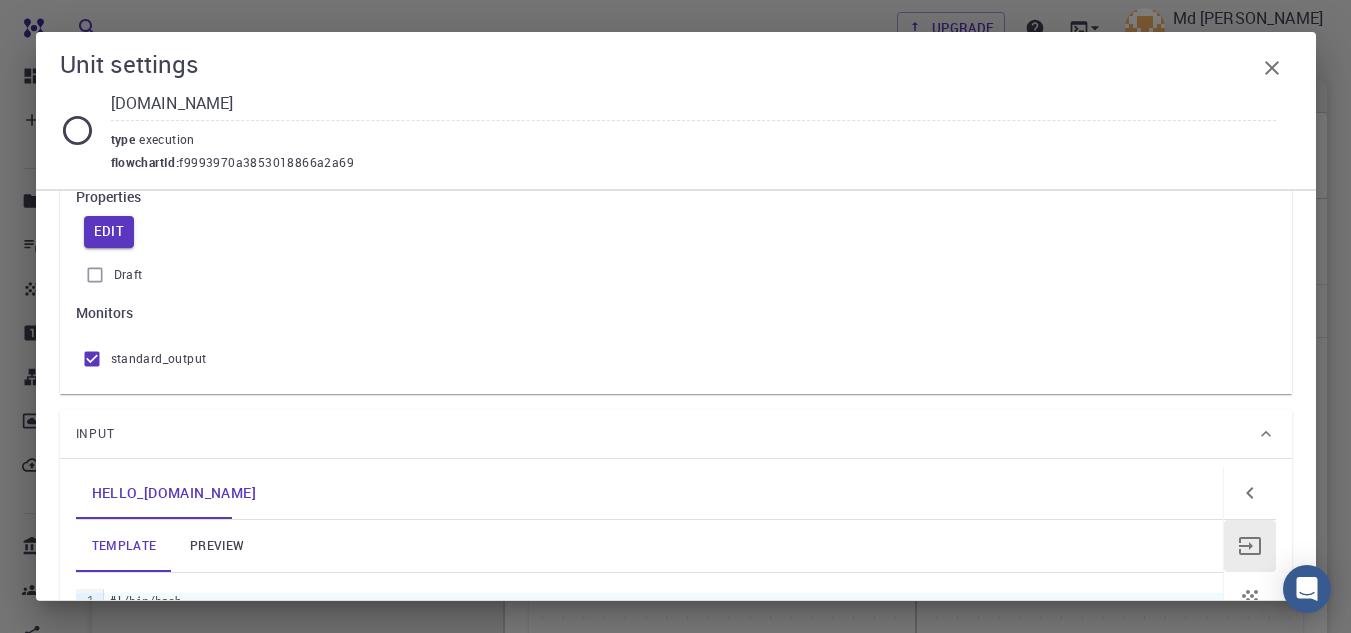 scroll, scrollTop: 0, scrollLeft: 0, axis: both 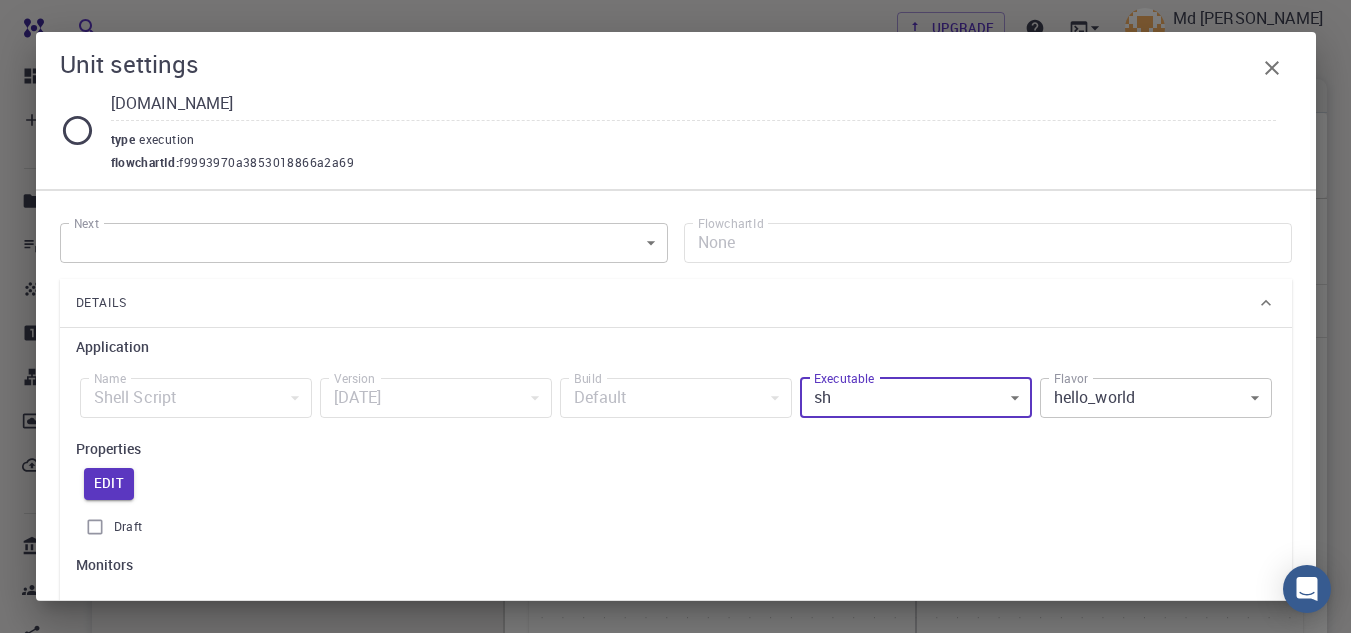 click 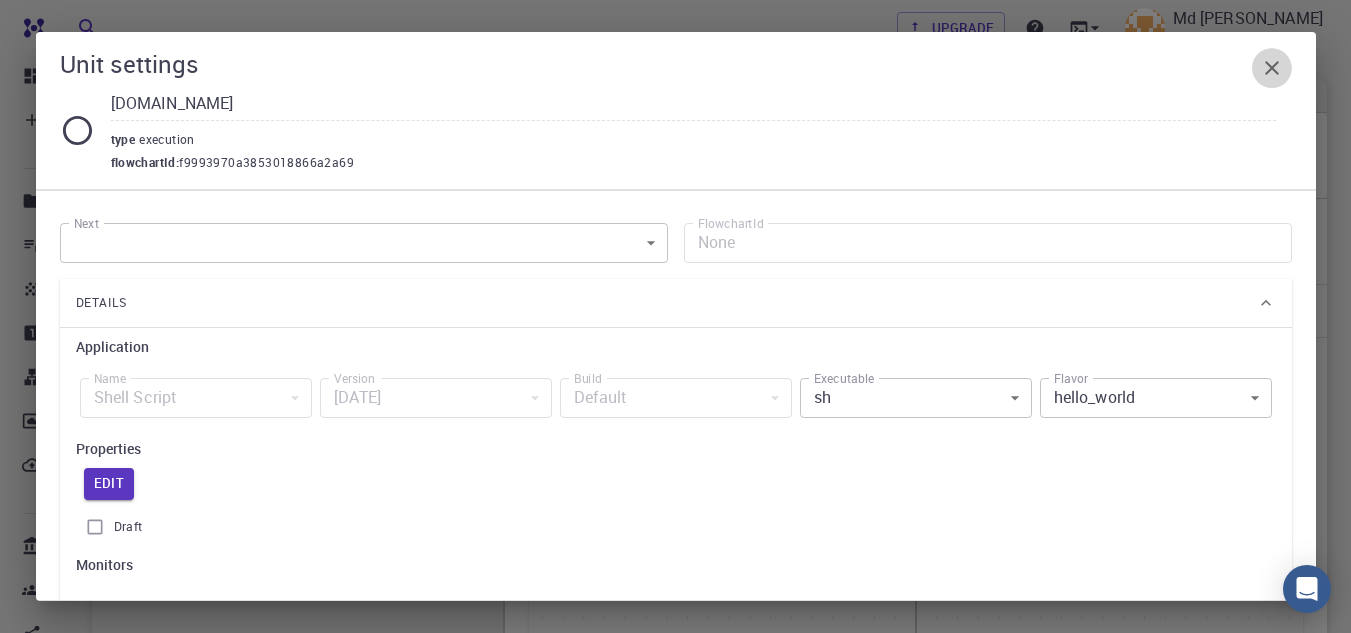 click 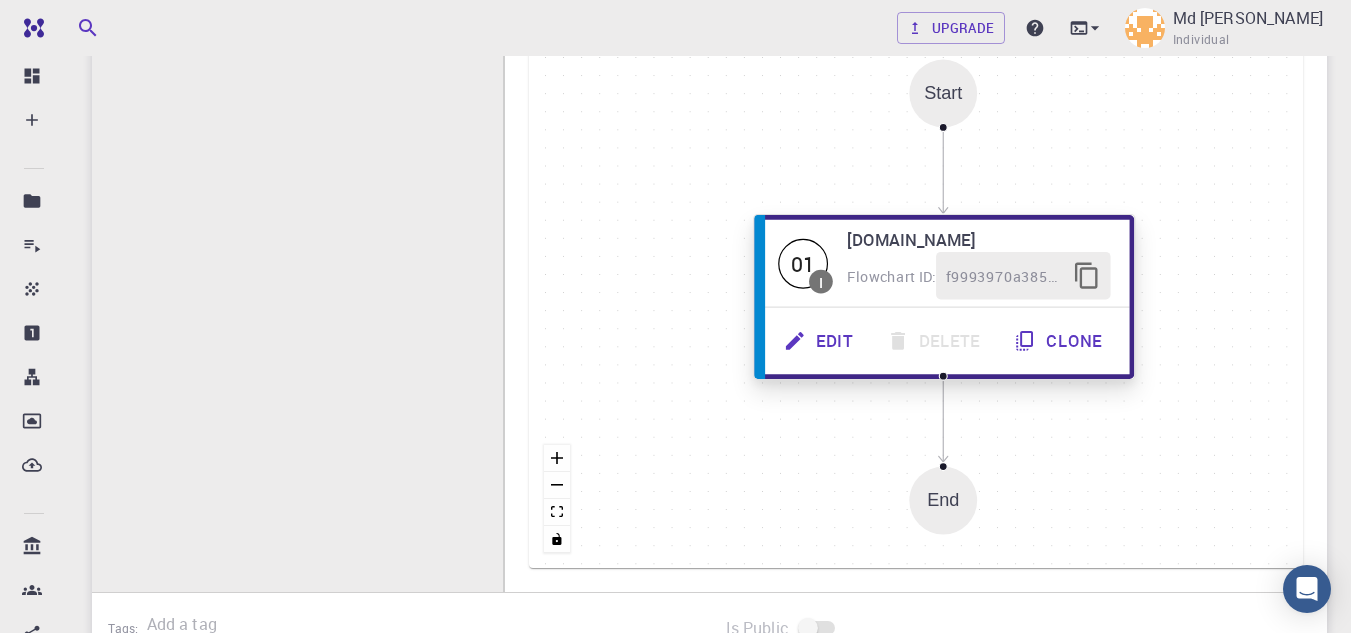 click on "Edit" at bounding box center [819, 340] 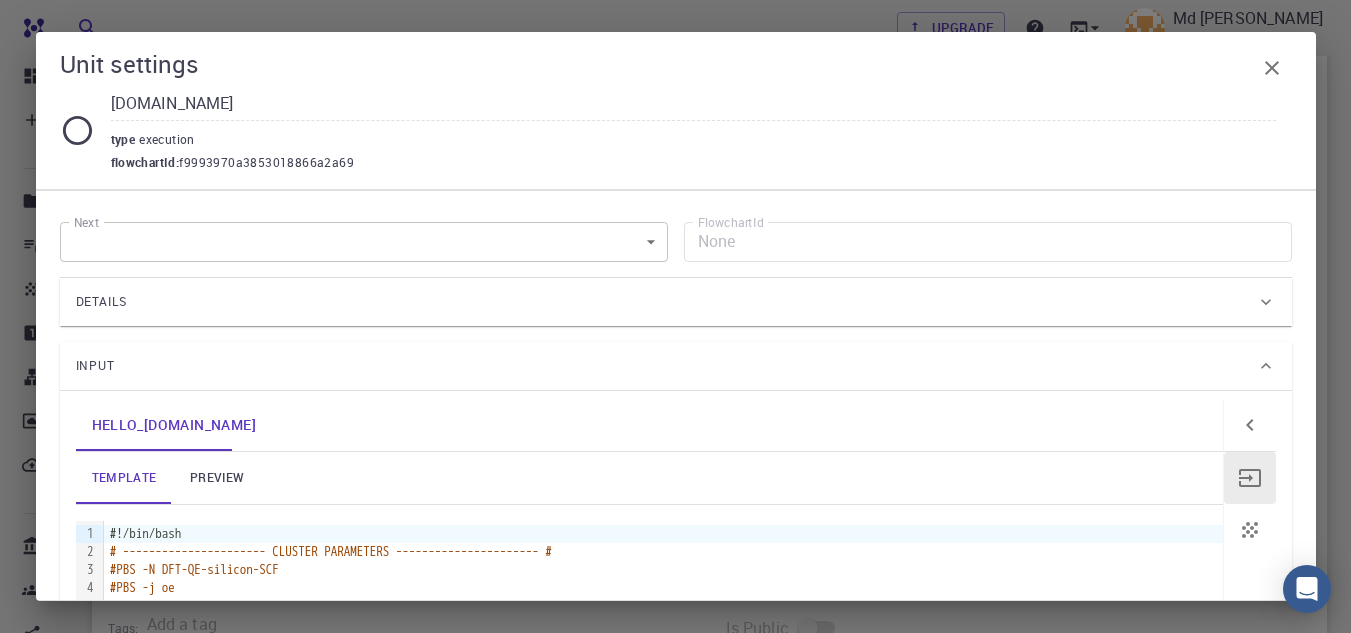scroll, scrollTop: 0, scrollLeft: 0, axis: both 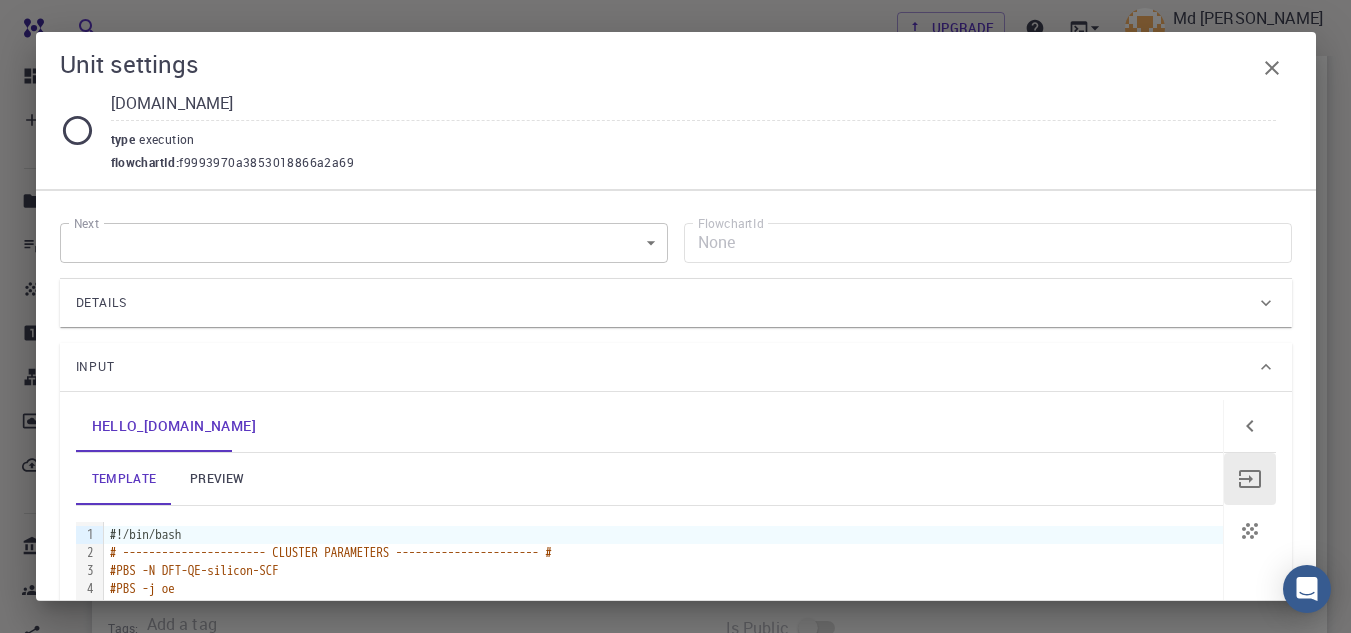click 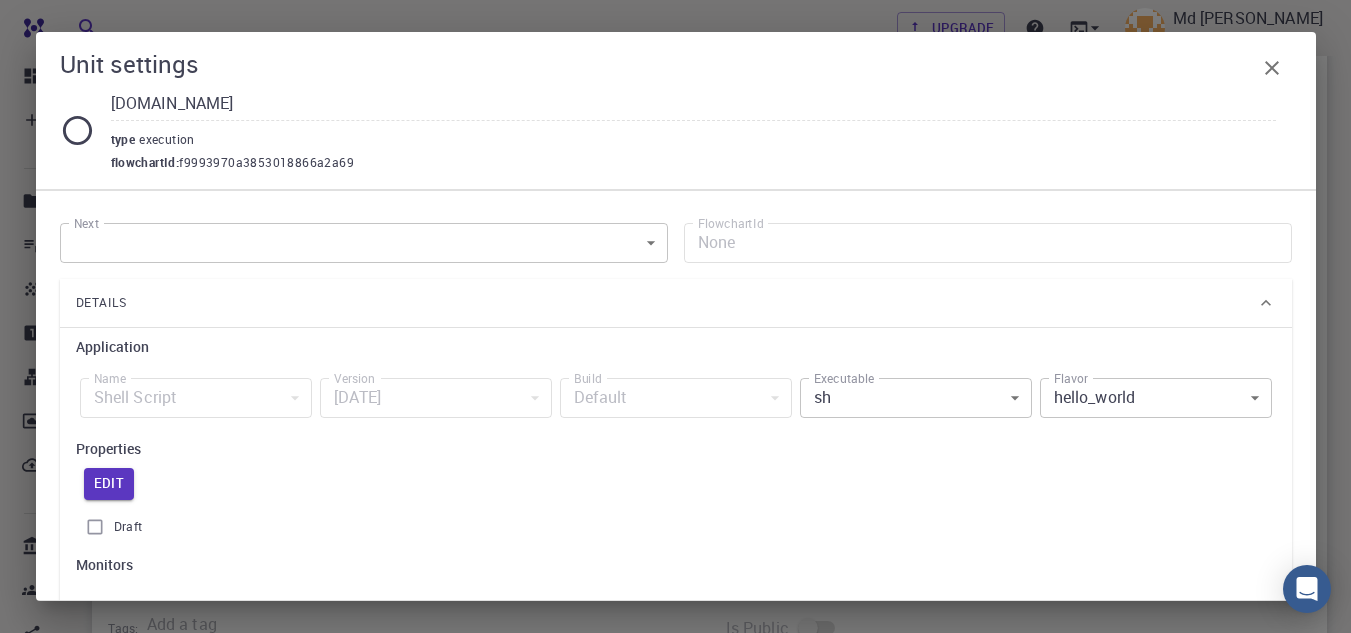 click on "Free Dashboard Create New Job New Material Create Material Upload File Import from Bank Import from 3rd Party New Workflow New Project Projects Jobs Materials Properties Workflows Dropbox External Uploads Bank Materials Workflows Accounts Shared with me Shared publicly Shared externally Documentation Contact Support Compute load: Low Upgrade Md [PERSON_NAME] Individual Home Md [PERSON_NAME] Workflows - DFT-QE-Silicon-SCF-bash (clone) (clone) (clone) DFT-QE-Silicon-SCF-bash (clone) (clone) (clone) applications shell Description Select Workflow Actions Save & Exit I SCF Flowchart ID:  322af1714e0b1aeb25e75e82 Copy Delete Overview Application Name Shell Script shell Name Version [DATE] [DATE] Version Build Default Default Build Units 01 I [DOMAIN_NAME] f9993970a3853018866a2a69 SCF shell Select Subworkflow Actions 1  of  1 Overview Important settings Detailed view Compute Details Application Name Shell Script shell Name Version [DATE] [DATE] Version Build Default Default Build UNITS Start" at bounding box center (675, 177) 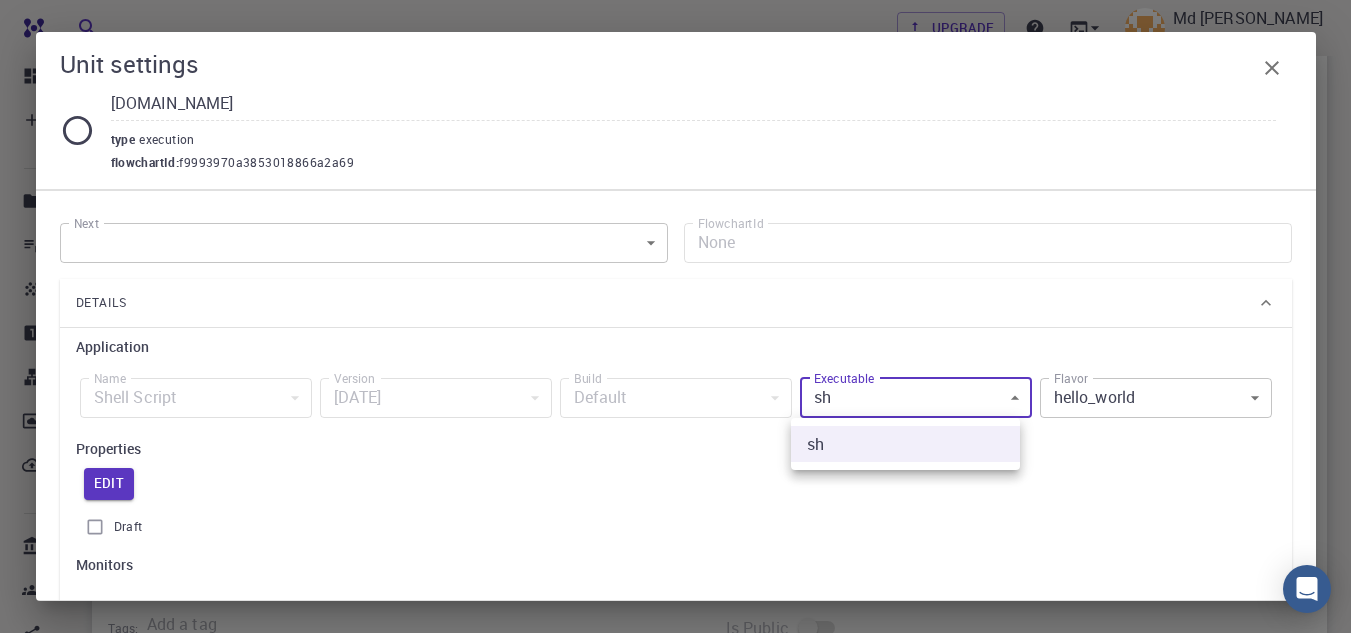 click at bounding box center (675, 316) 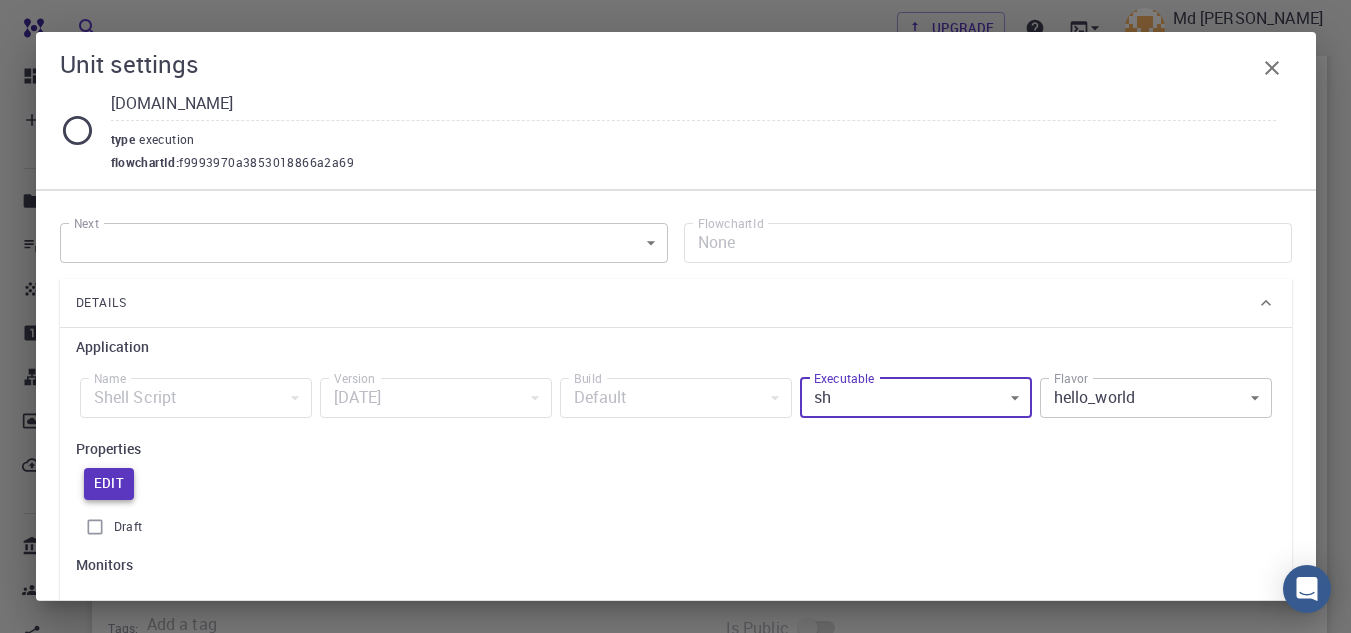 click on "Edit" at bounding box center [109, 484] 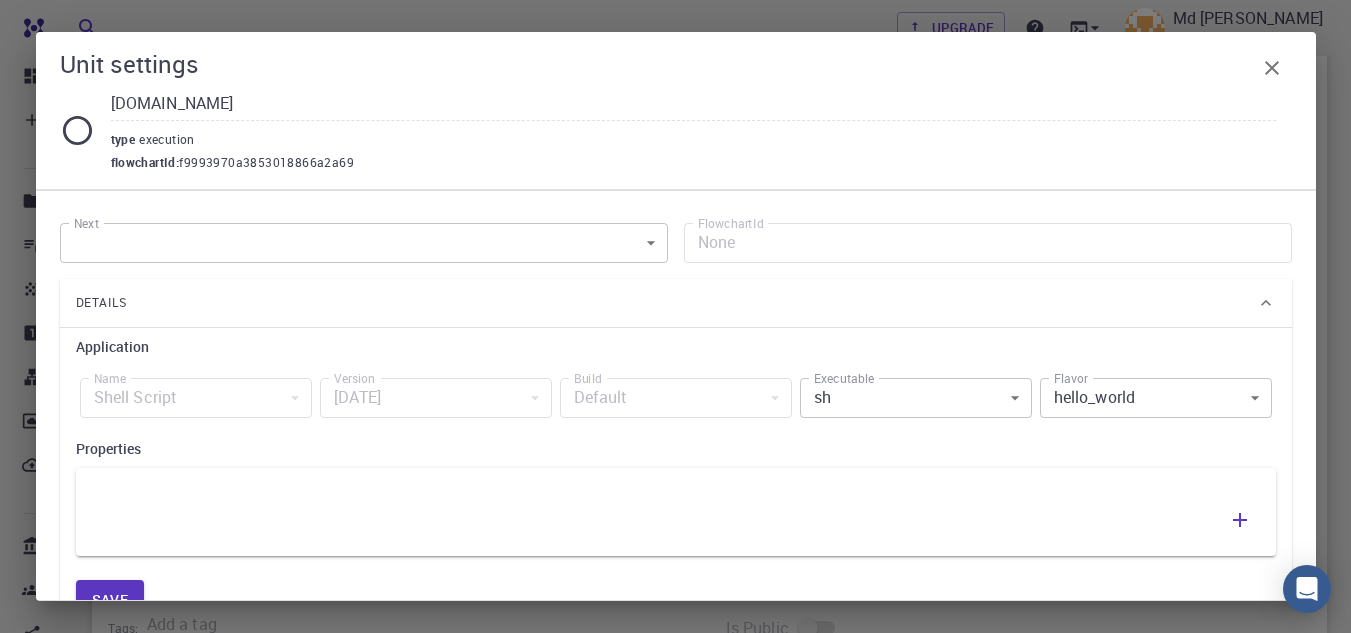 click 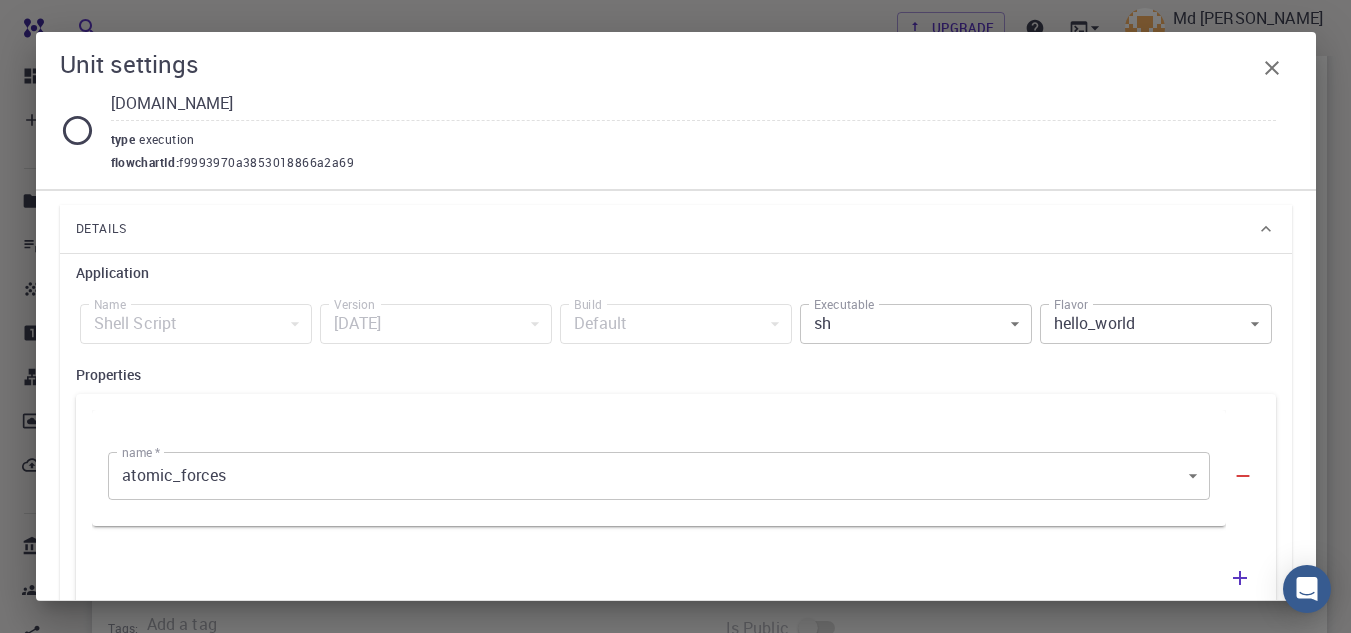 scroll, scrollTop: 100, scrollLeft: 0, axis: vertical 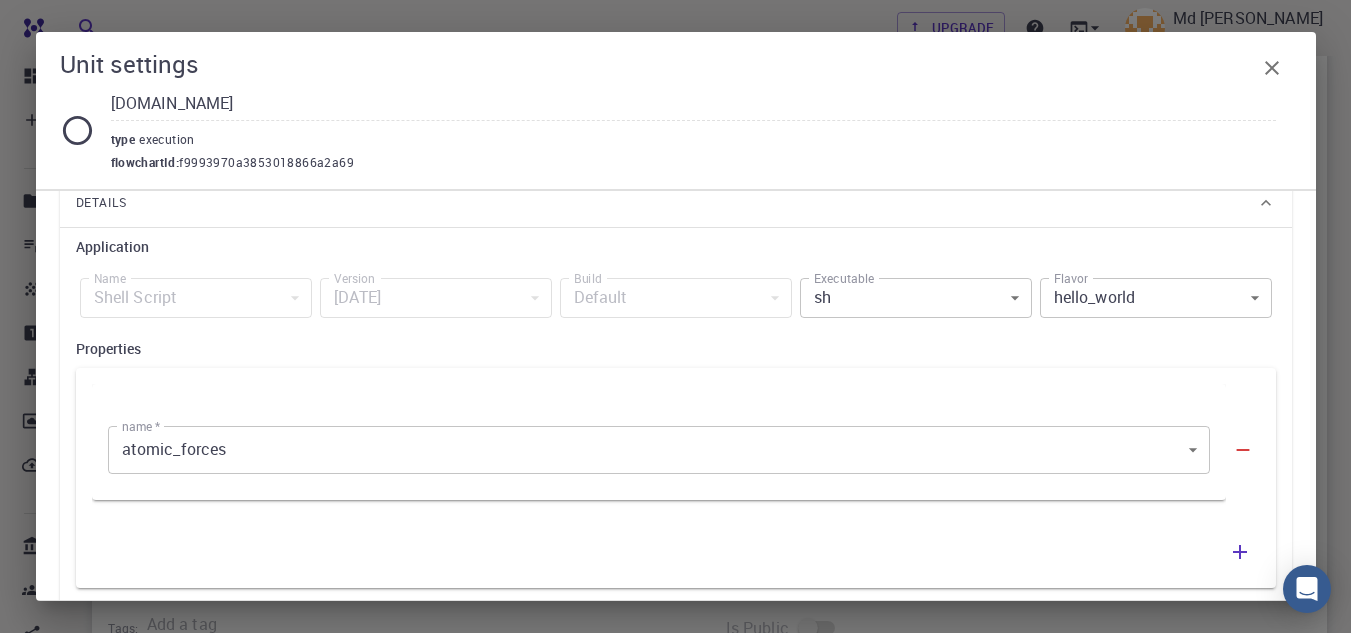 click on "Free Dashboard Create New Job New Material Create Material Upload File Import from Bank Import from 3rd Party New Workflow New Project Projects Jobs Materials Properties Workflows Dropbox External Uploads Bank Materials Workflows Accounts Shared with me Shared publicly Shared externally Documentation Contact Support Compute load: Low Upgrade Md [PERSON_NAME] Individual Home Md [PERSON_NAME] Workflows - DFT-QE-Silicon-SCF-bash (clone) (clone) (clone) DFT-QE-Silicon-SCF-bash (clone) (clone) (clone) applications shell Description Select Workflow Actions Save & Exit I SCF Flowchart ID:  322af1714e0b1aeb25e75e82 Copy Delete Overview Application Name Shell Script shell Name Version [DATE] [DATE] Version Build Default Default Build Units 01 I [DOMAIN_NAME] f9993970a3853018866a2a69 SCF shell Select Subworkflow Actions 1  of  1 Overview Important settings Detailed view Compute Details Application Name Shell Script shell Name Version [DATE] [DATE] Version Build Default Default Build UNITS Start" at bounding box center [675, 177] 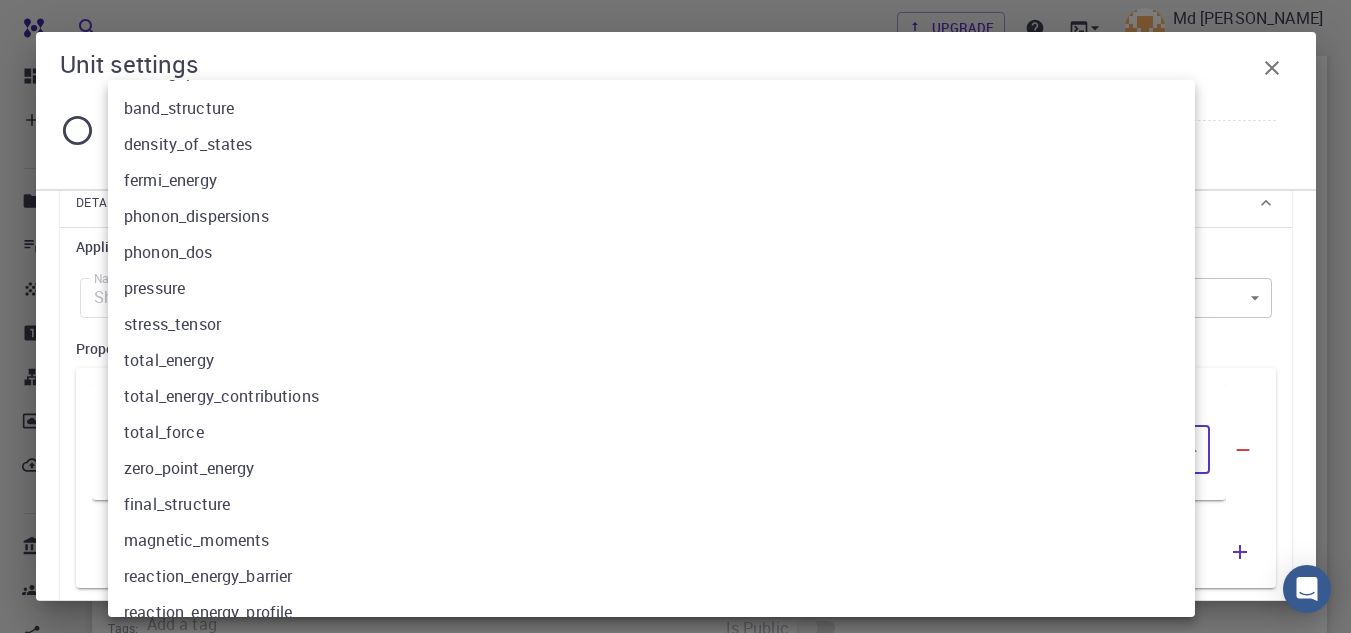 scroll, scrollTop: 163, scrollLeft: 0, axis: vertical 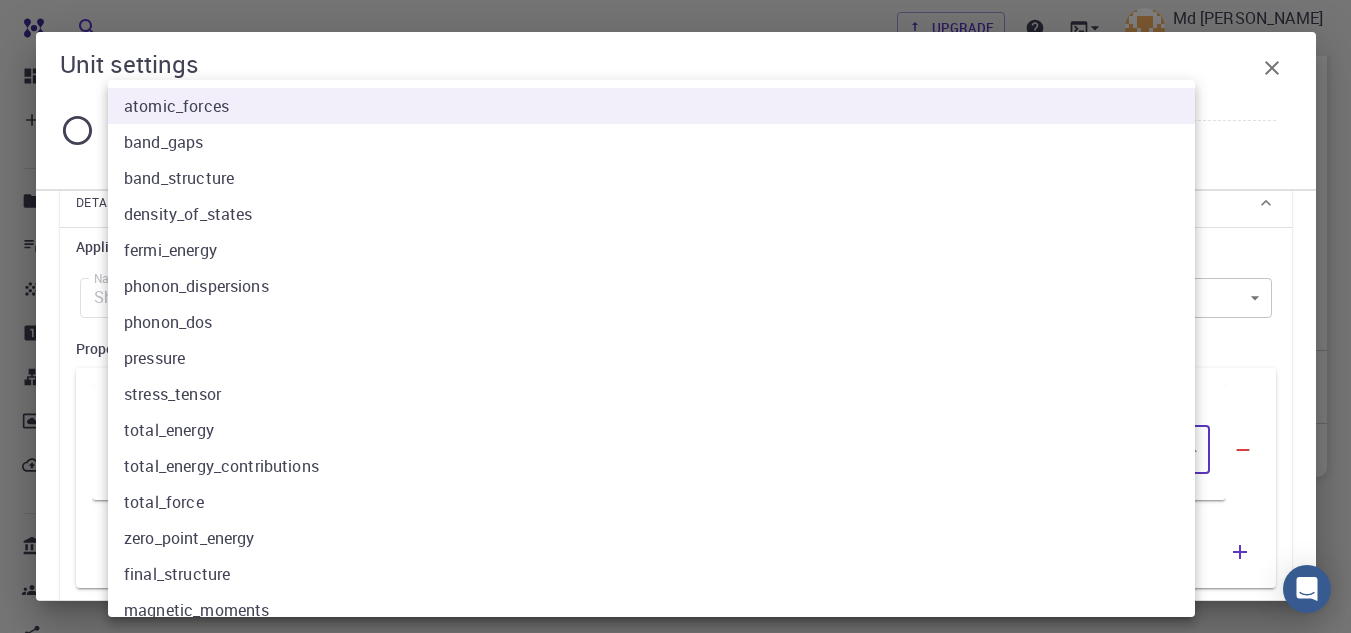 click at bounding box center (675, 316) 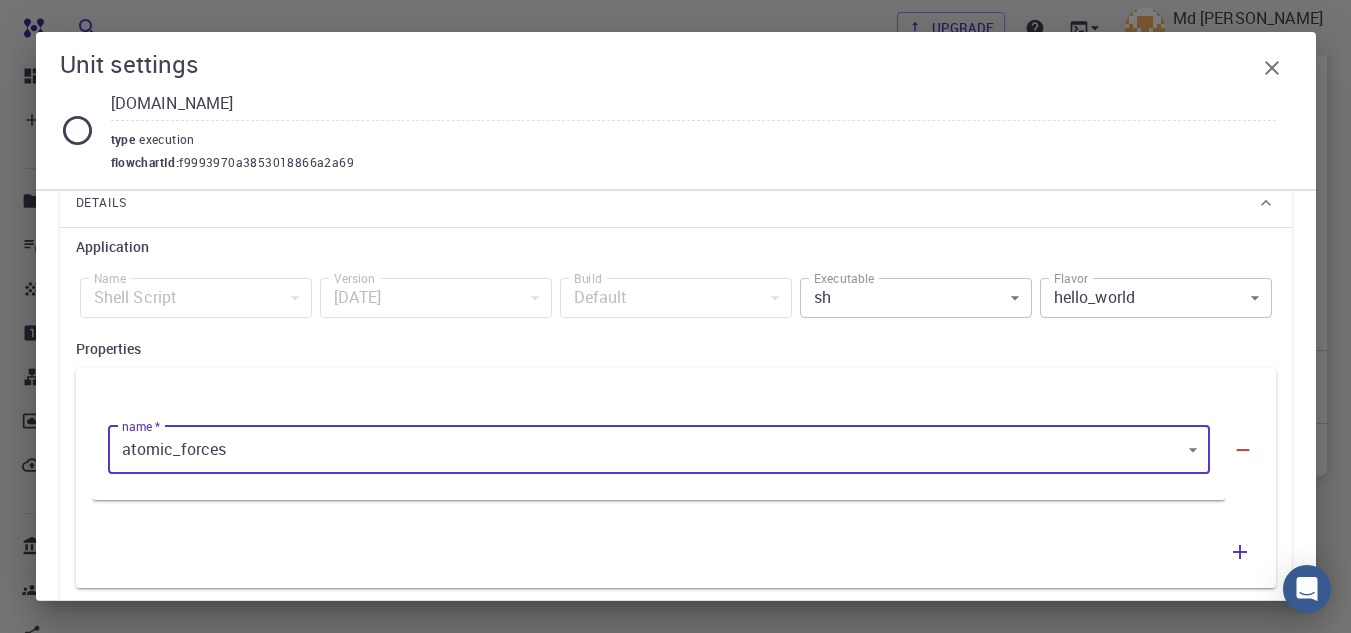 click on "Free Dashboard Create New Job New Material Create Material Upload File Import from Bank Import from 3rd Party New Workflow New Project Projects Jobs Materials Properties Workflows Dropbox External Uploads Bank Materials Workflows Accounts Shared with me Shared publicly Shared externally Documentation Contact Support Compute load: Low Upgrade Md [PERSON_NAME] Individual Home Md [PERSON_NAME] Workflows - DFT-QE-Silicon-SCF-bash (clone) (clone) (clone) DFT-QE-Silicon-SCF-bash (clone) (clone) (clone) applications shell Description Select Workflow Actions Save & Exit I SCF Flowchart ID:  322af1714e0b1aeb25e75e82 Copy Delete Overview Application Name Shell Script shell Name Version [DATE] [DATE] Version Build Default Default Build Units 01 I [DOMAIN_NAME] f9993970a3853018866a2a69 SCF shell Select Subworkflow Actions 1  of  1 Overview Important settings Detailed view Compute Details Application Name Shell Script shell Name Version [DATE] [DATE] Version Build Default Default Build UNITS Start" at bounding box center [675, -65] 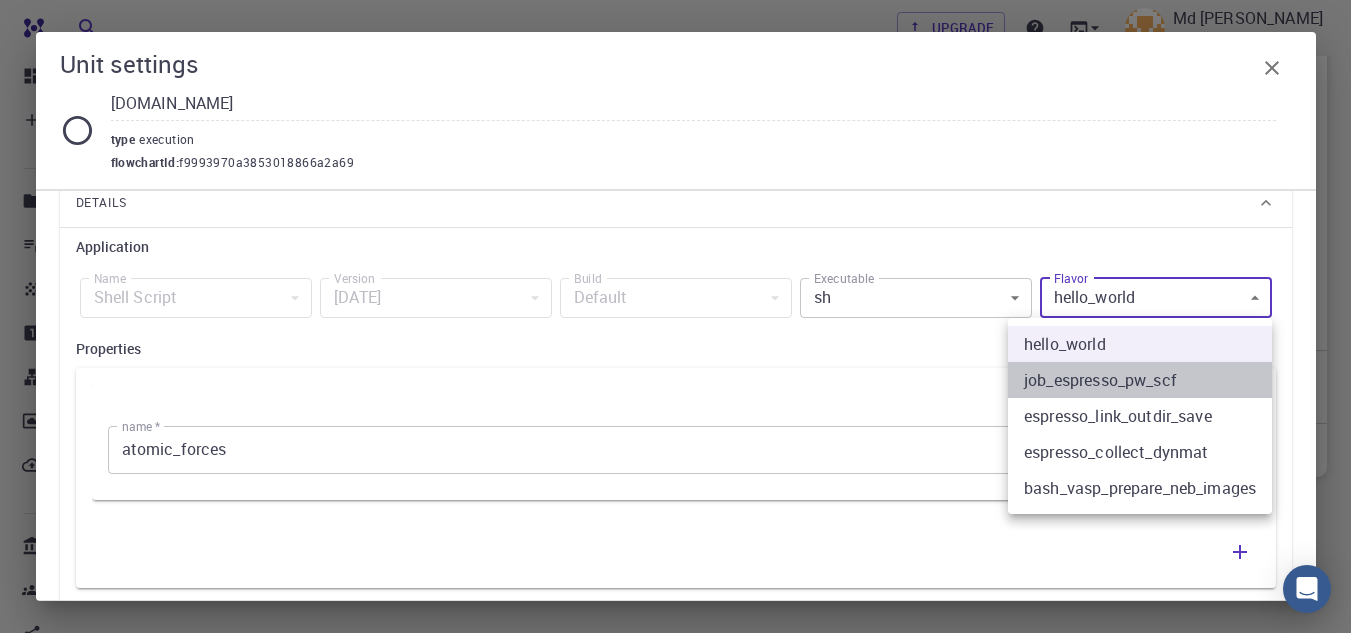 click on "job_espresso_pw_scf" at bounding box center (1140, 380) 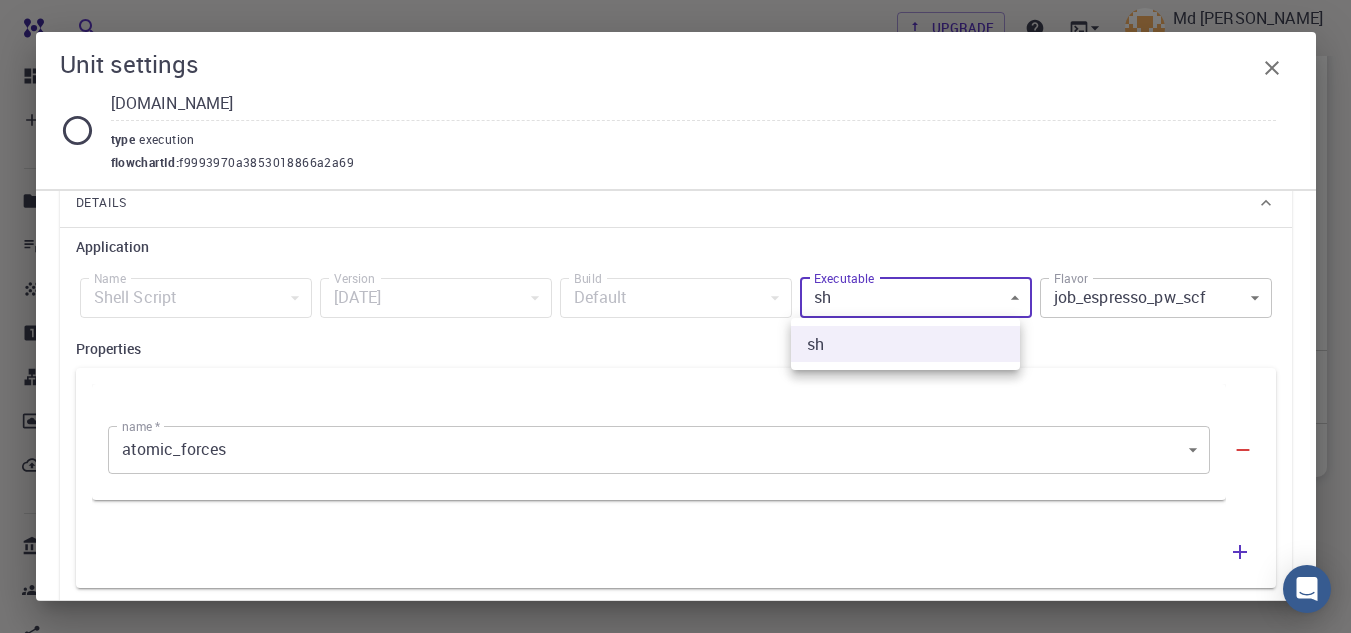 click on "Free Dashboard Create New Job New Material Create Material Upload File Import from Bank Import from 3rd Party New Workflow New Project Projects Jobs Materials Properties Workflows Dropbox External Uploads Bank Materials Workflows Accounts Shared with me Shared publicly Shared externally Documentation Contact Support Compute load: Low Upgrade Md [PERSON_NAME] Individual Home Md [PERSON_NAME] Workflows - DFT-QE-Silicon-SCF-bash (clone) (clone) (clone) DFT-QE-Silicon-SCF-bash (clone) (clone) (clone) applications shell Description Select Workflow Actions Save & Exit I SCF Flowchart ID:  322af1714e0b1aeb25e75e82 Copy Delete Overview Application Name Shell Script shell Name Version [DATE] [DATE] Version Build Default Default Build Units 01 I [DOMAIN_NAME] f9993970a3853018866a2a69 SCF shell Select Subworkflow Actions 1  of  1 Overview Important settings Detailed view Compute Details Application Name Shell Script shell Name Version [DATE] [DATE] Version Build Default Default Build UNITS Start" at bounding box center (675, -65) 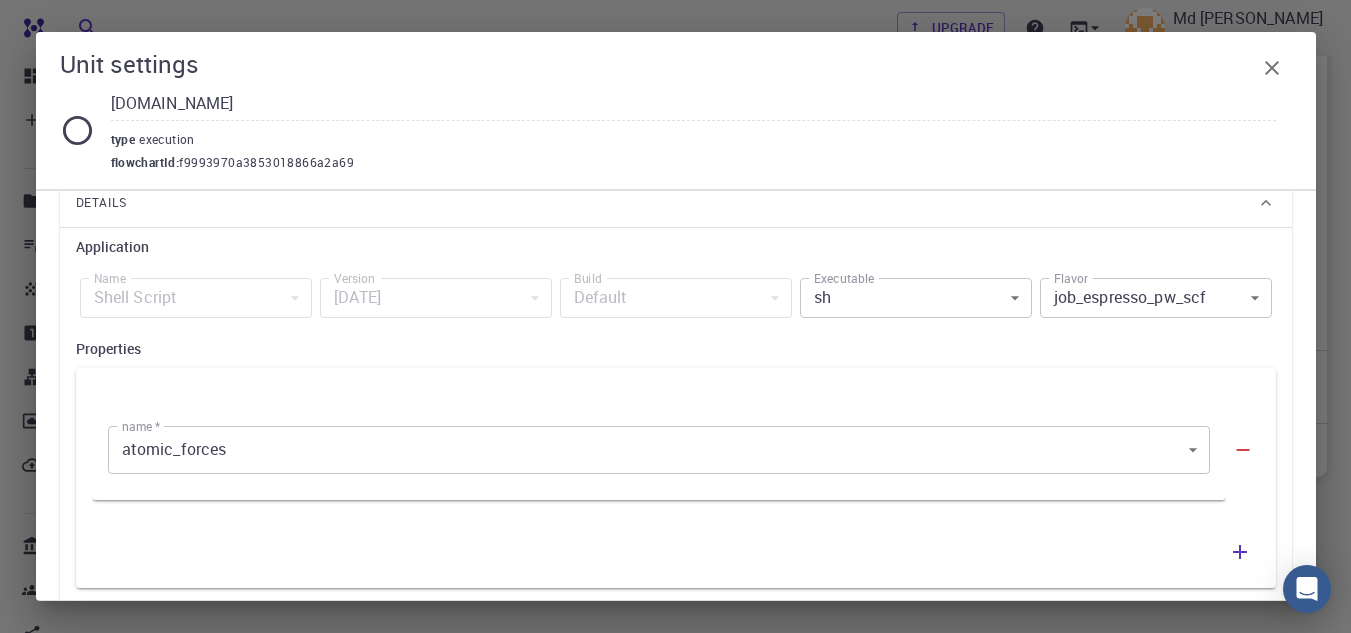 click on "Default" at bounding box center (676, 298) 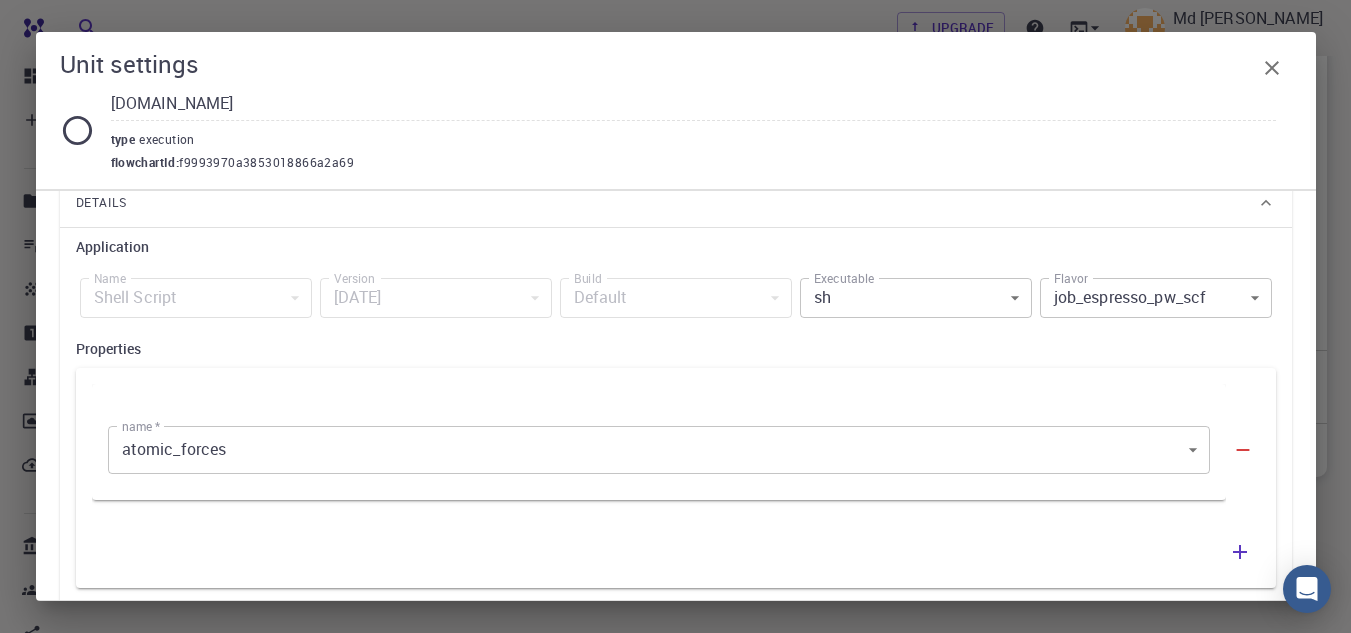 click on "[DATE]" at bounding box center [436, 298] 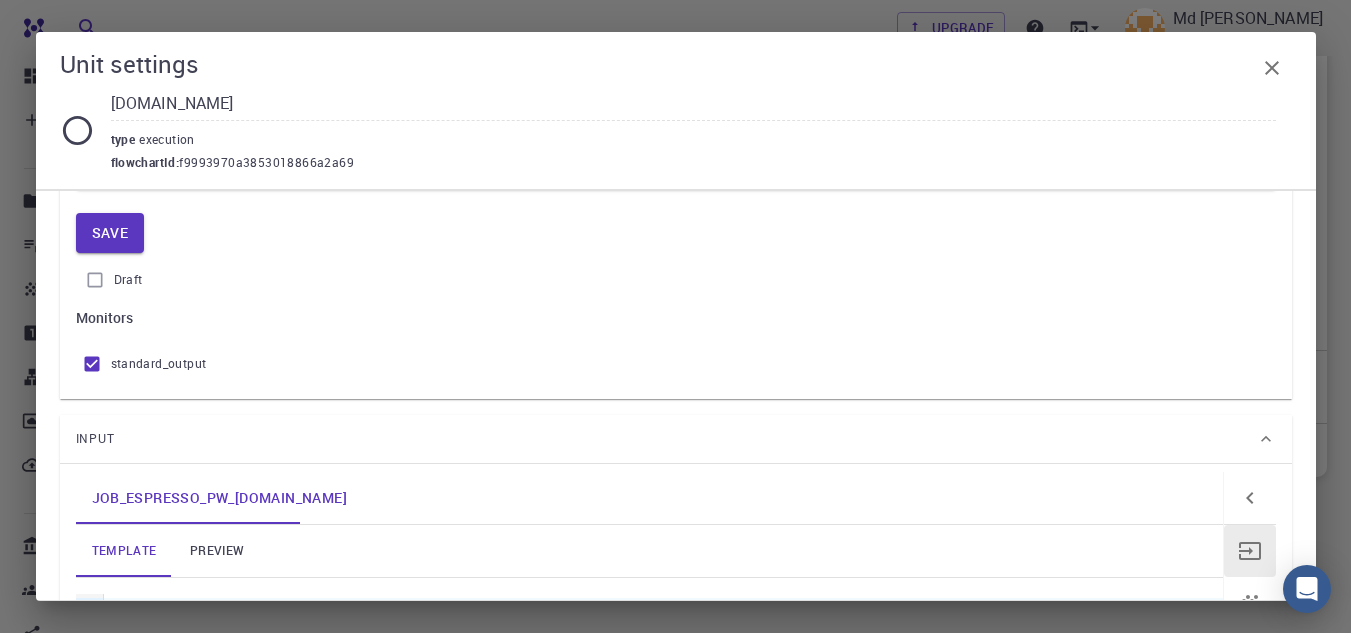 scroll, scrollTop: 500, scrollLeft: 0, axis: vertical 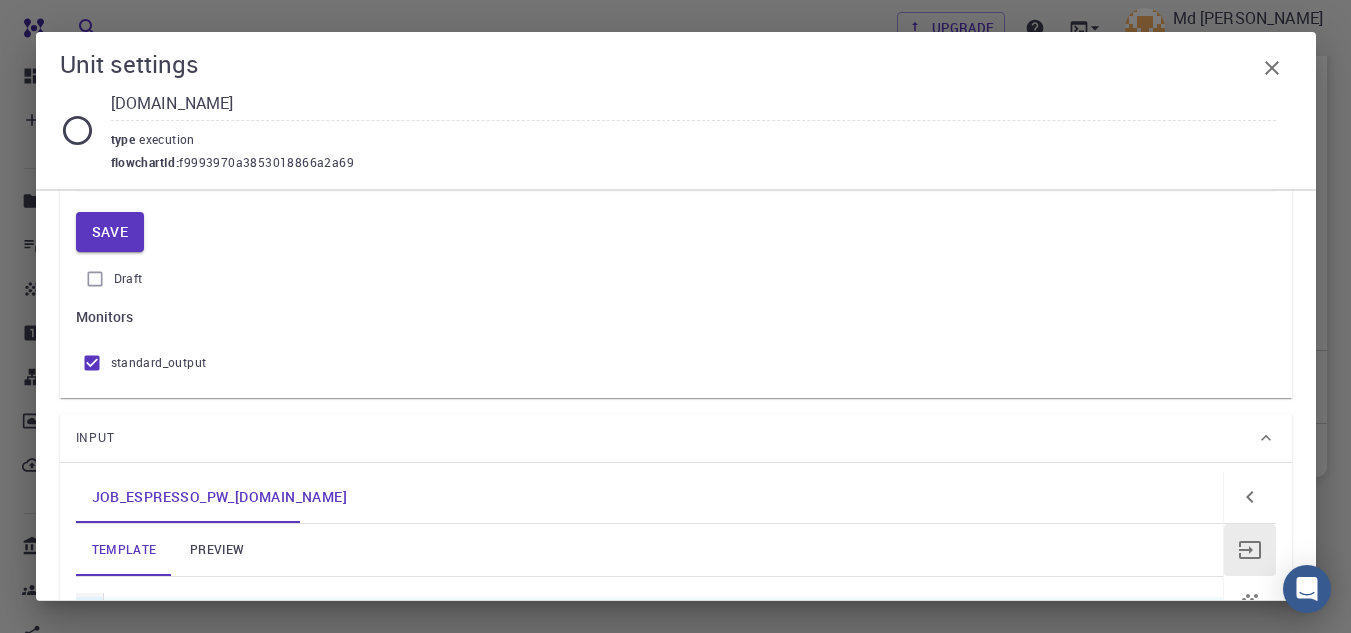 click on "Draft" at bounding box center (95, 279) 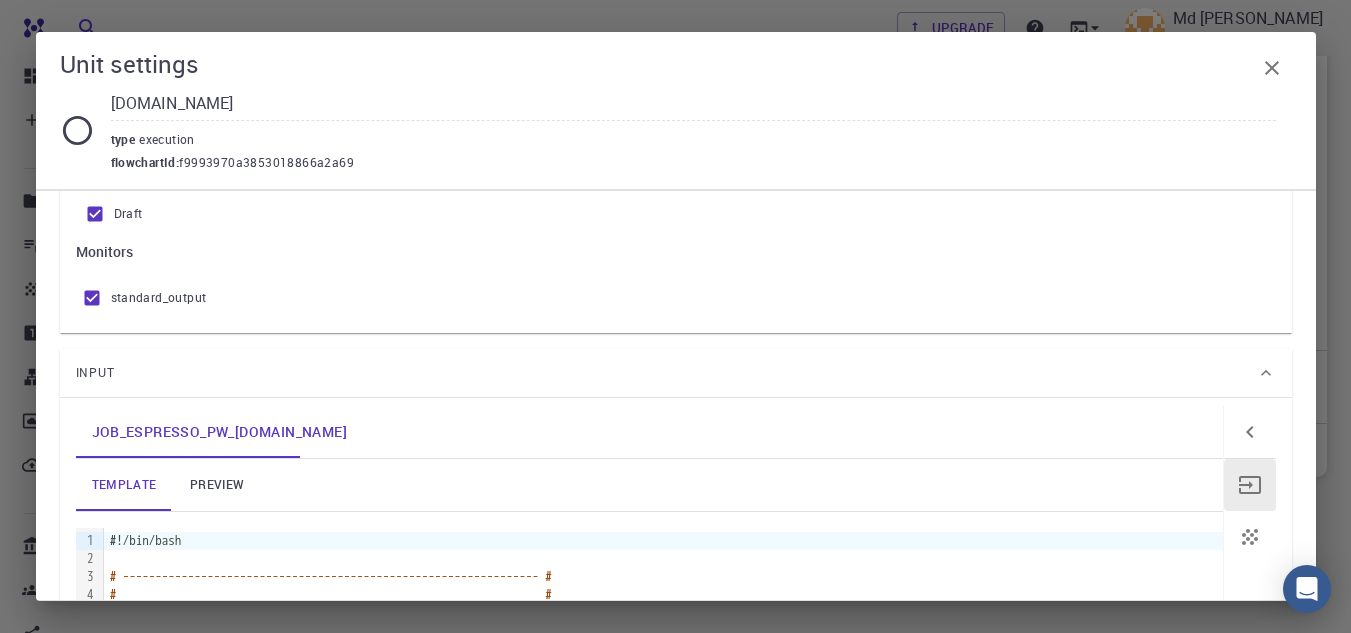 scroll, scrollTop: 600, scrollLeft: 0, axis: vertical 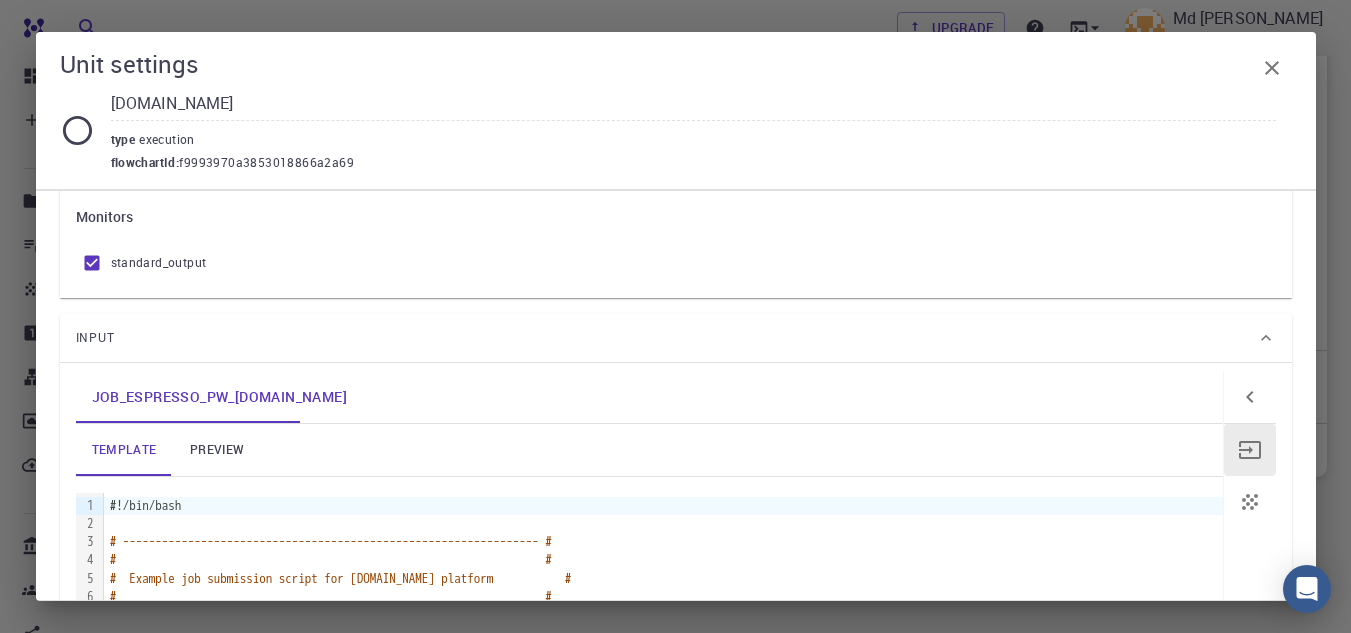 click 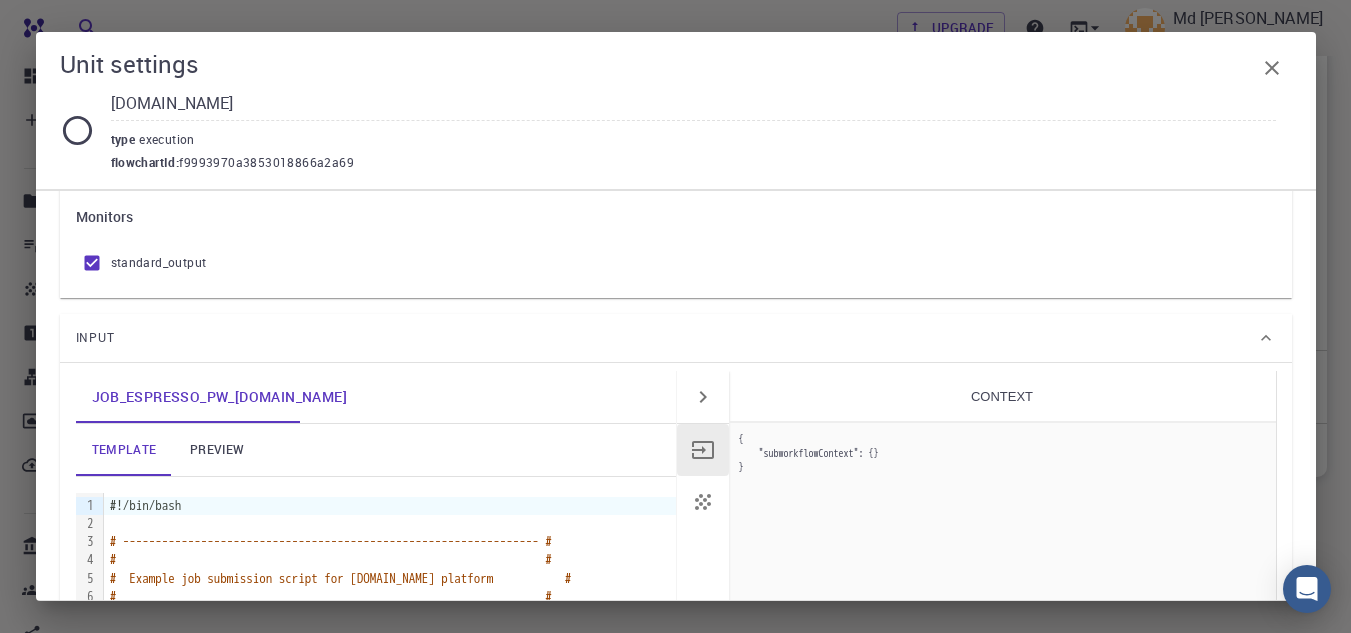 click 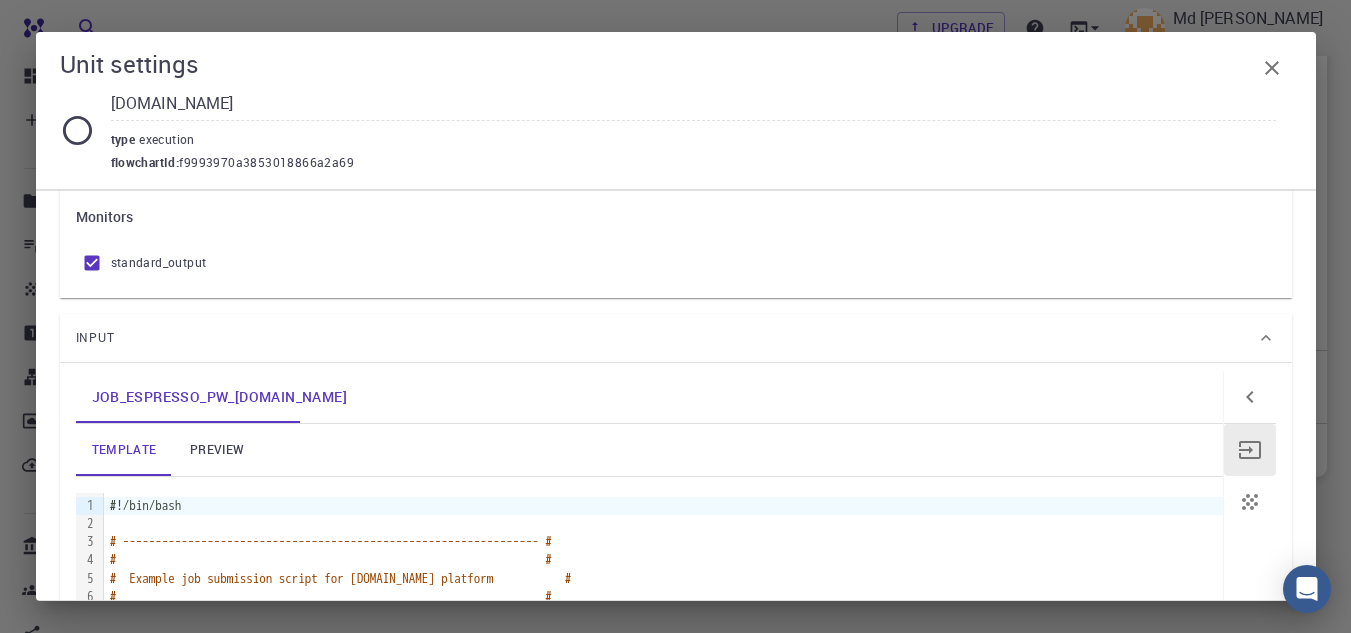 click 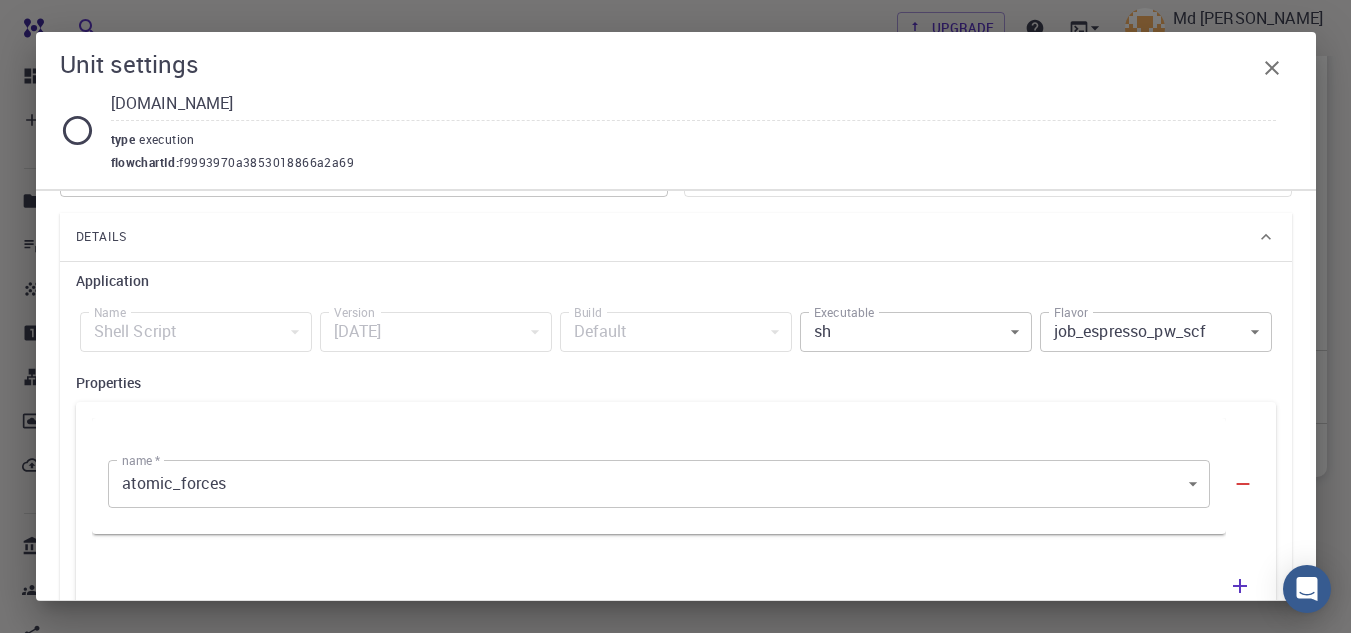 scroll, scrollTop: 0, scrollLeft: 0, axis: both 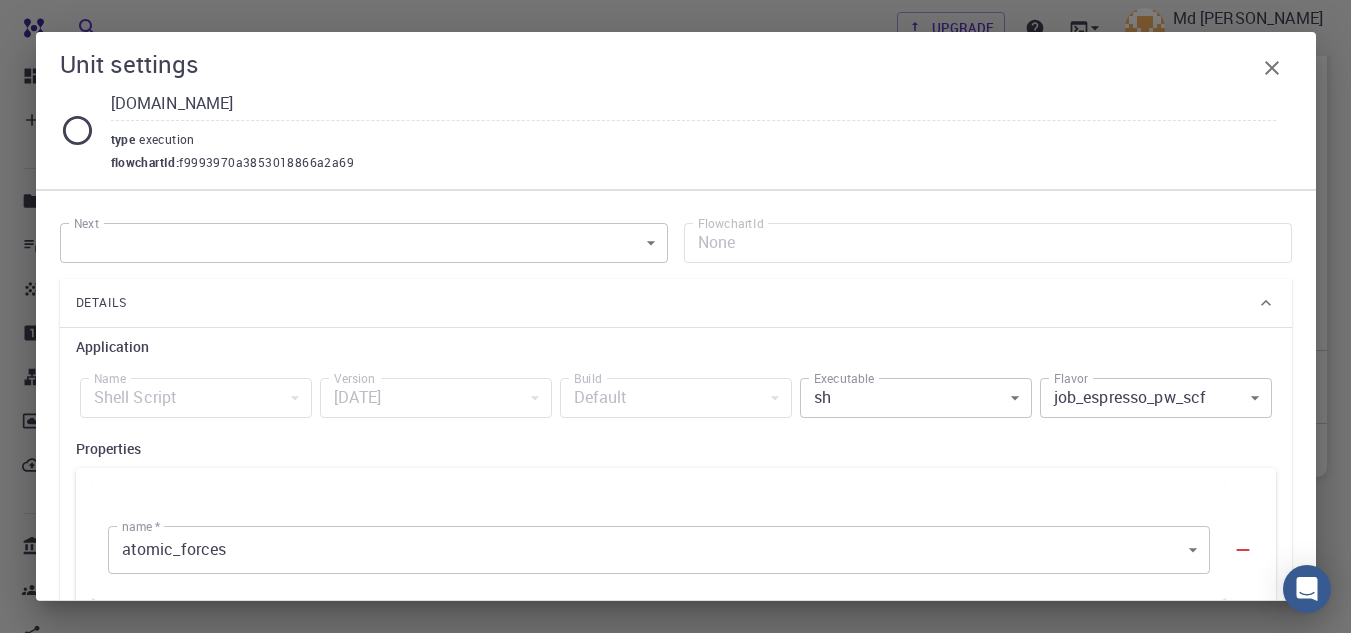 click 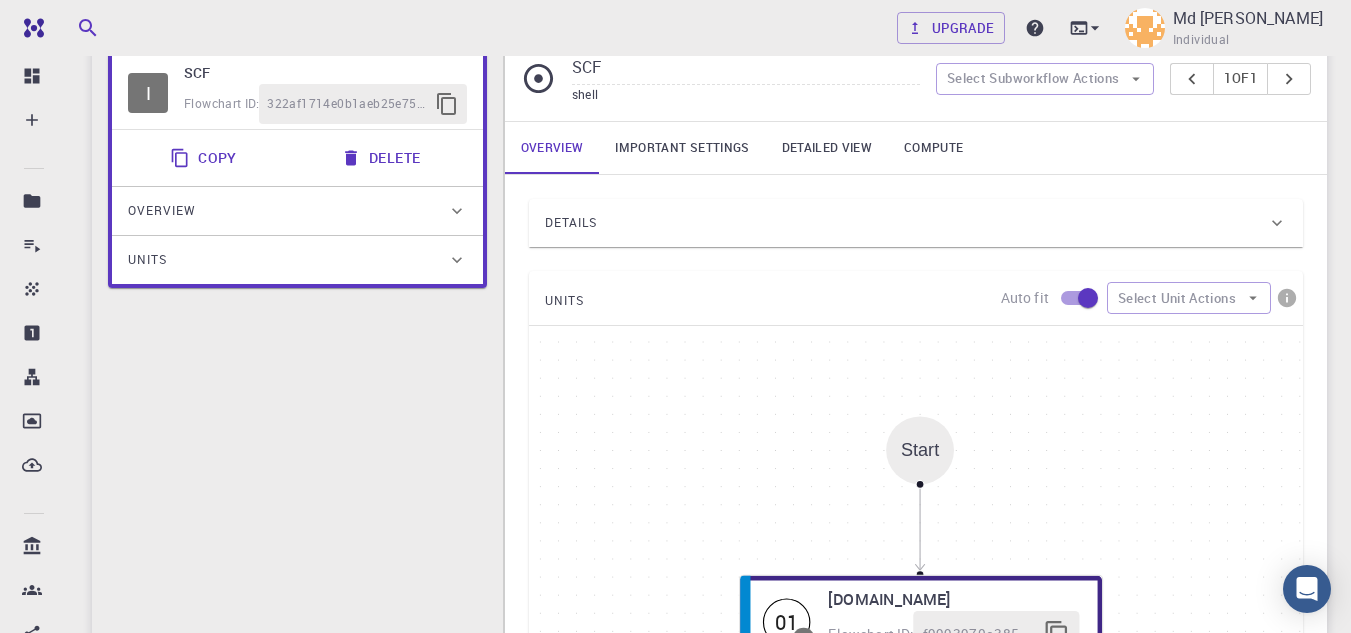 scroll, scrollTop: 63, scrollLeft: 0, axis: vertical 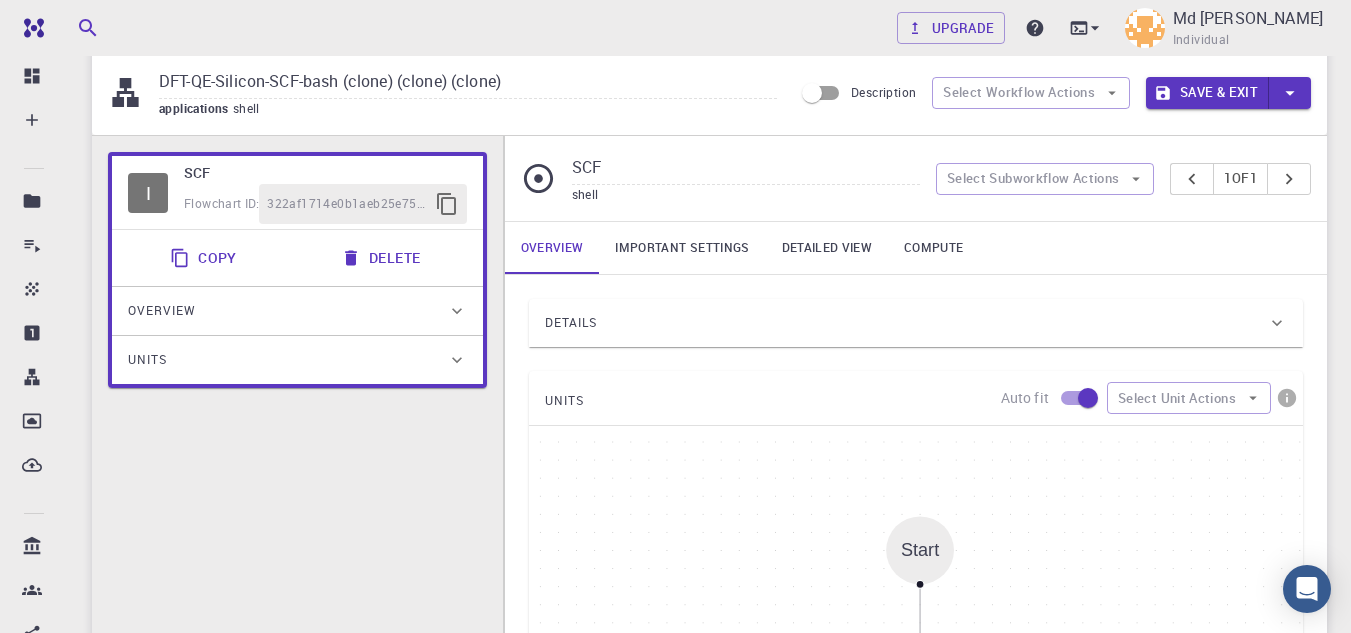 click on "Important settings" at bounding box center (682, 248) 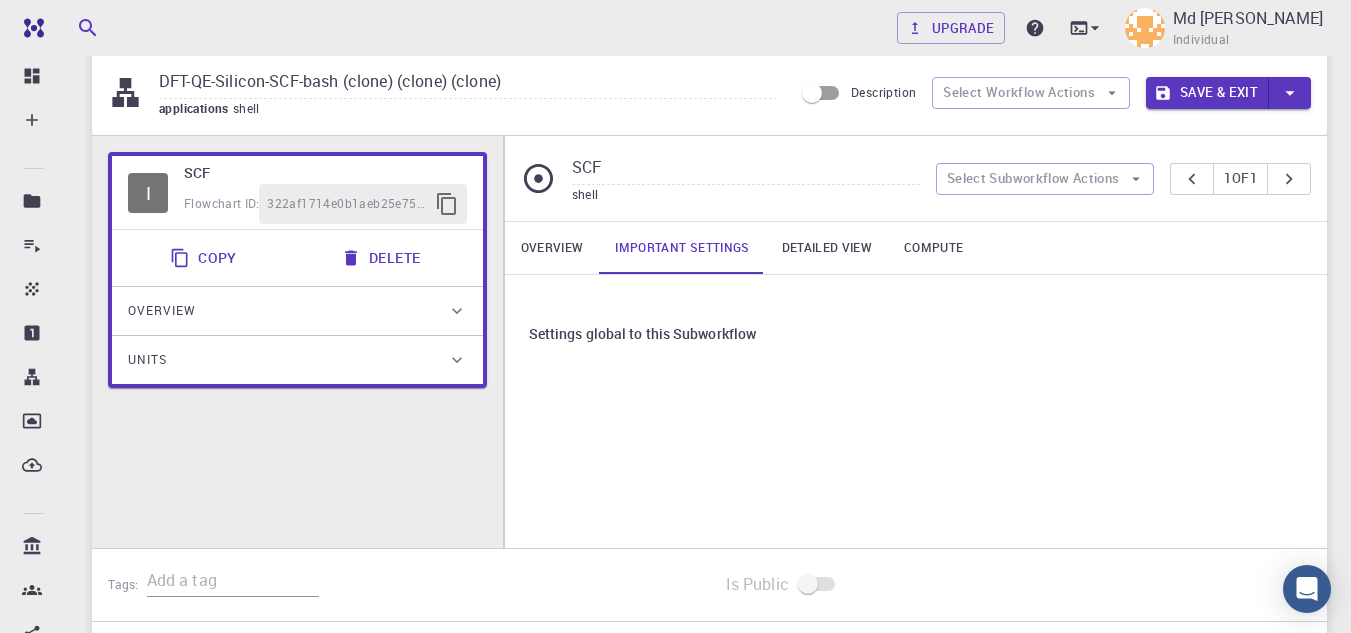 click on "Detailed view" at bounding box center (827, 248) 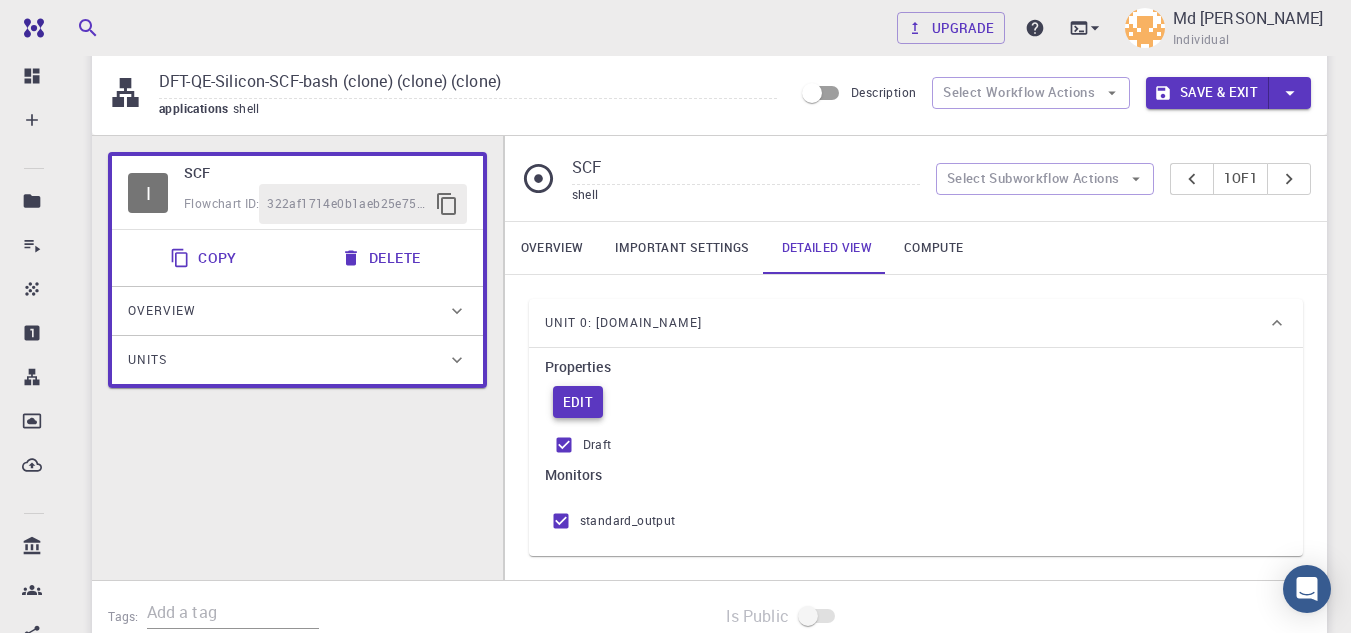 click on "Edit" at bounding box center [578, 402] 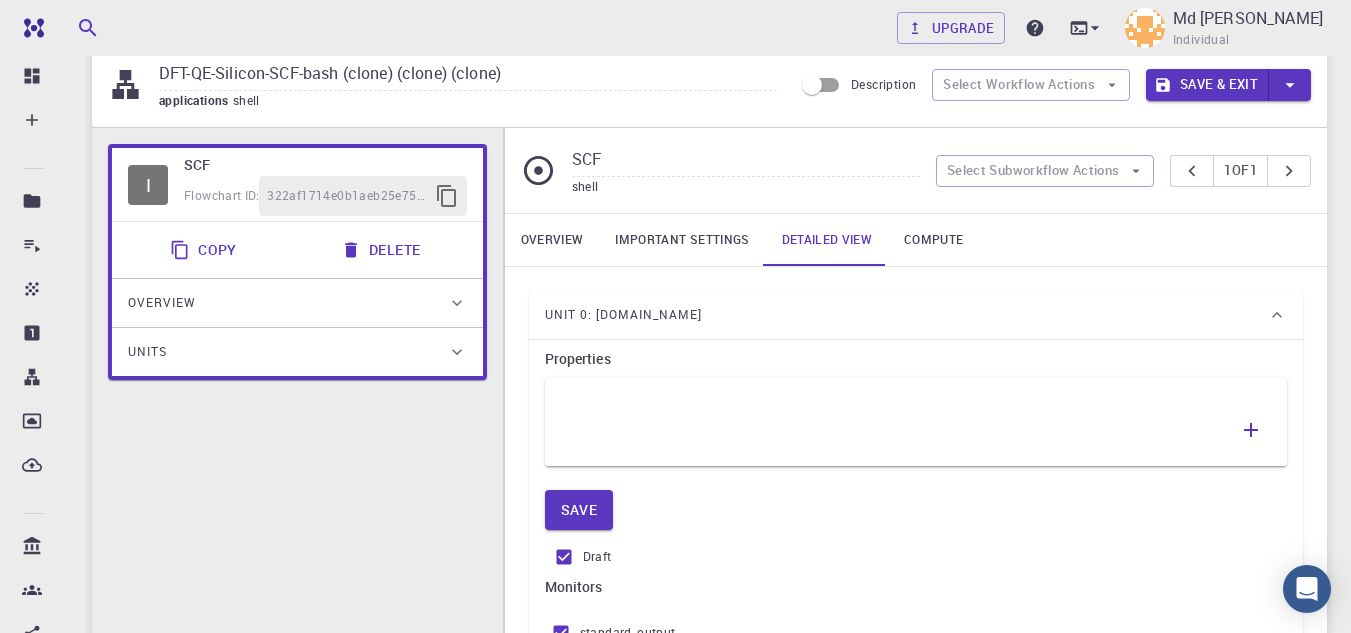 scroll, scrollTop: 63, scrollLeft: 0, axis: vertical 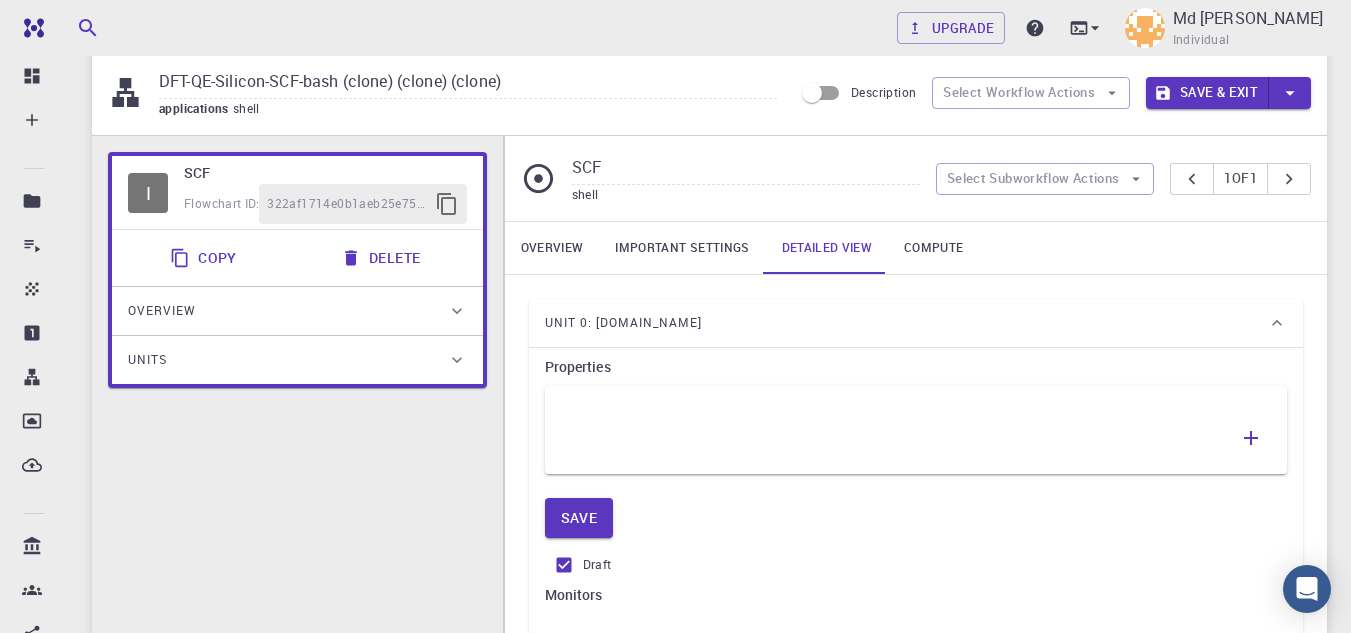 click on "Compute" at bounding box center (933, 248) 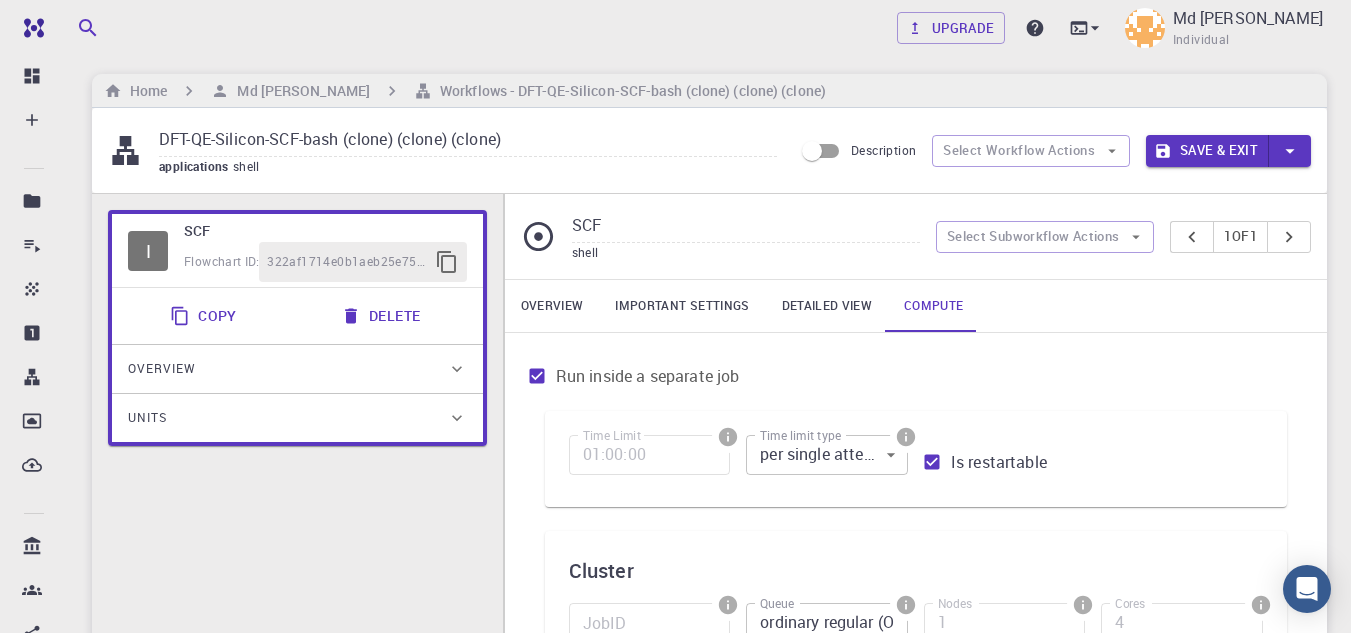 scroll, scrollTop: 0, scrollLeft: 0, axis: both 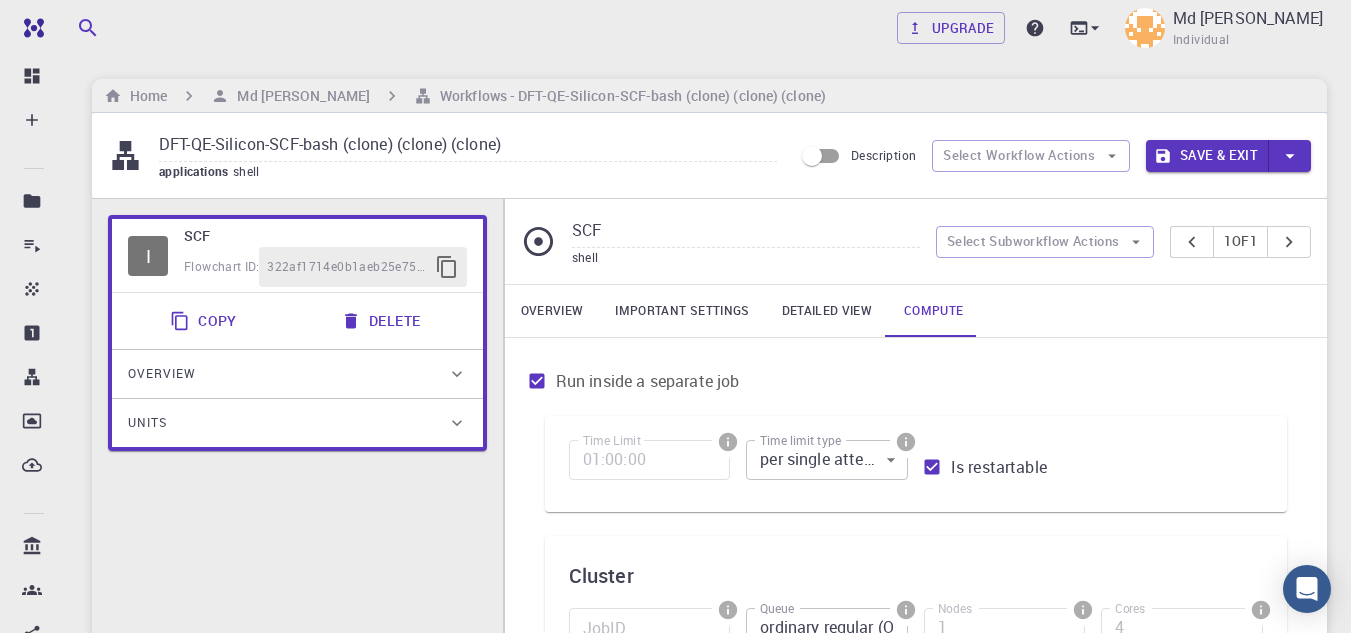 click on "Overview" at bounding box center [552, 311] 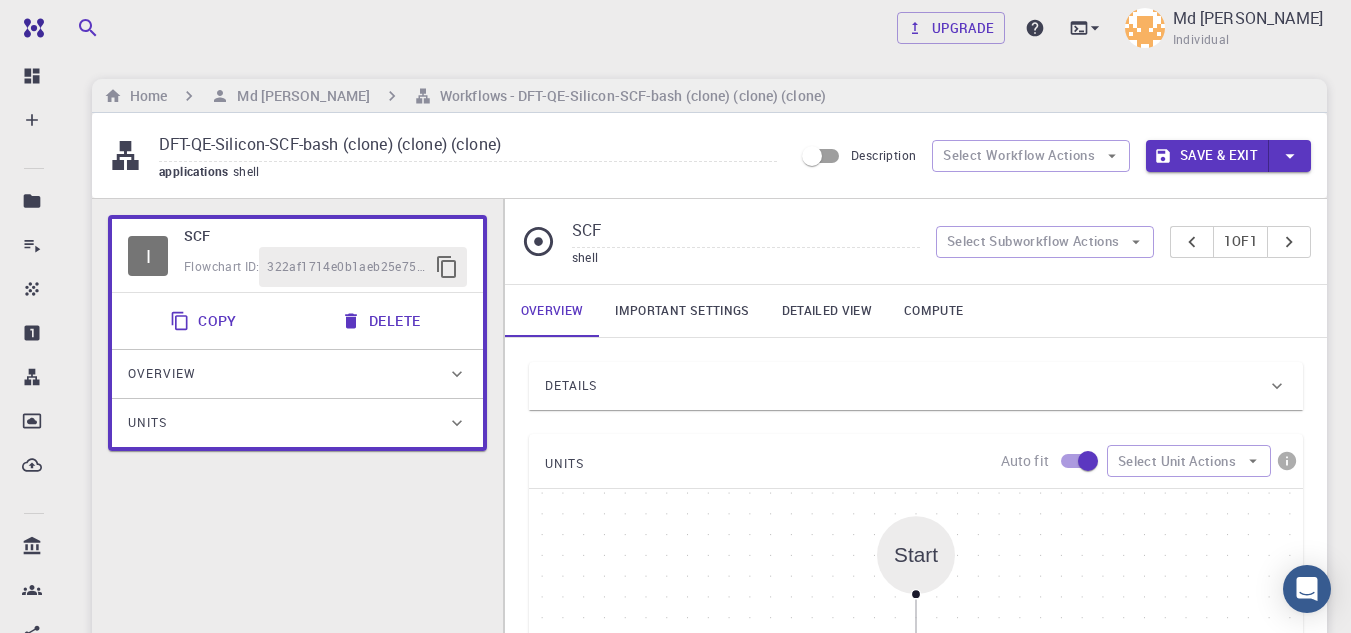 click 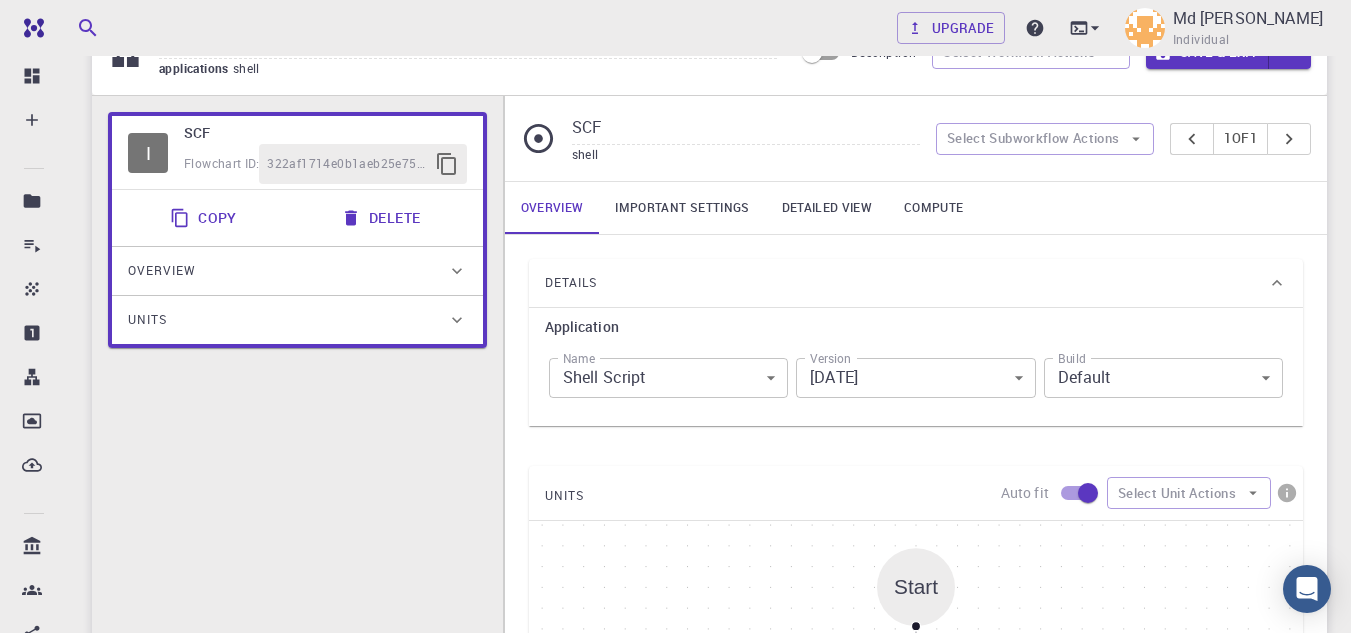 scroll, scrollTop: 200, scrollLeft: 0, axis: vertical 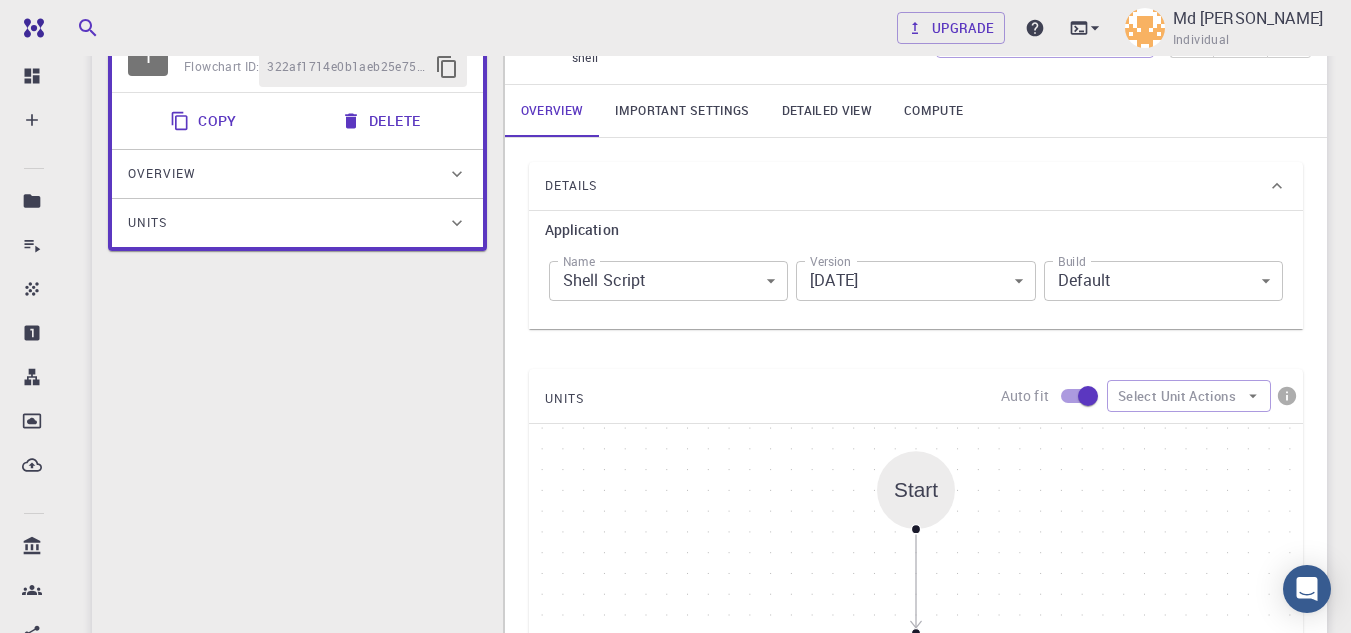 click on "Free Dashboard Create New Job New Material Create Material Upload File Import from Bank Import from 3rd Party New Workflow New Project Projects Jobs Materials Properties Workflows Dropbox External Uploads Bank Materials Workflows Accounts Shared with me Shared publicly Shared externally Documentation Contact Support Compute load: Low Upgrade Md [PERSON_NAME] Individual Home Md [PERSON_NAME] Workflows - DFT-QE-Silicon-SCF-bash (clone) (clone) (clone) DFT-QE-Silicon-SCF-bash (clone) (clone) (clone) applications shell Description Select Workflow Actions Save & Exit I SCF Flowchart ID:  322af1714e0b1aeb25e75e82 Copy Delete Overview Application Name Shell Script shell Name Version [DATE] [DATE] Version Build Default Default Build Units 01 I [DOMAIN_NAME] f9993970a3853018866a2a69 SCF shell Select Subworkflow Actions 1  of  1 Overview Important settings Detailed view Compute Details Application Name Shell Script shell Name Version [DATE] [DATE] Version Build Default Default Build UNITS Start" at bounding box center (675, 565) 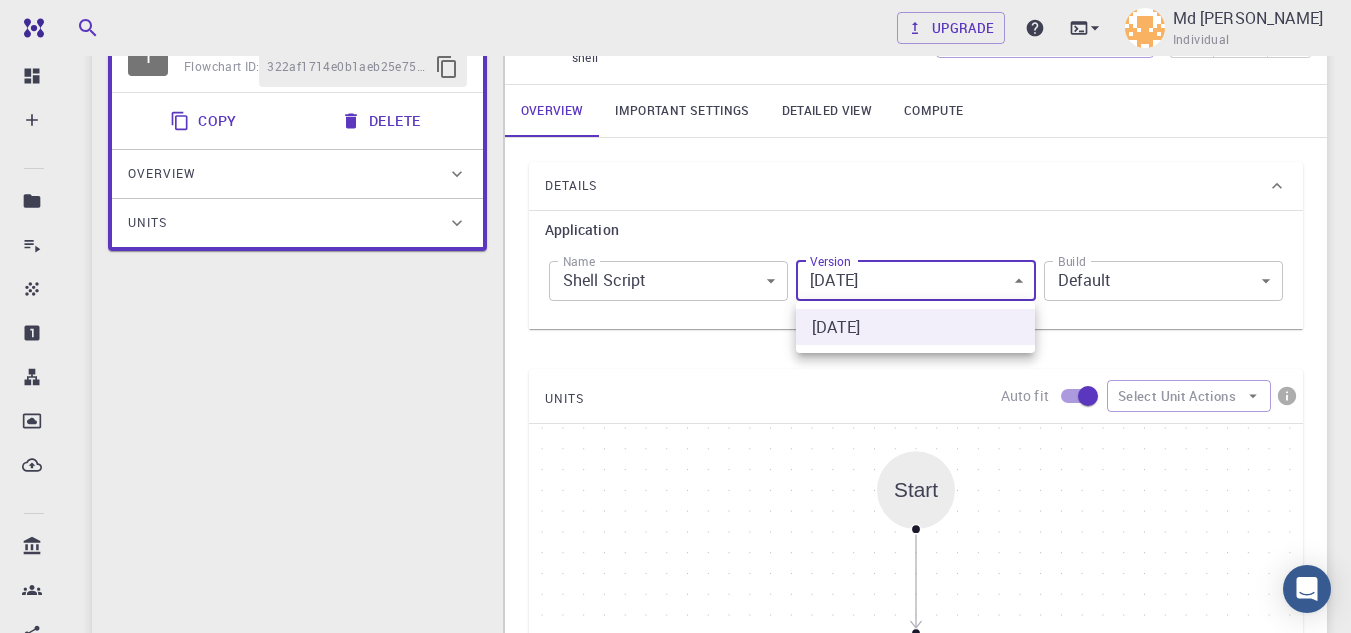 click at bounding box center (675, 316) 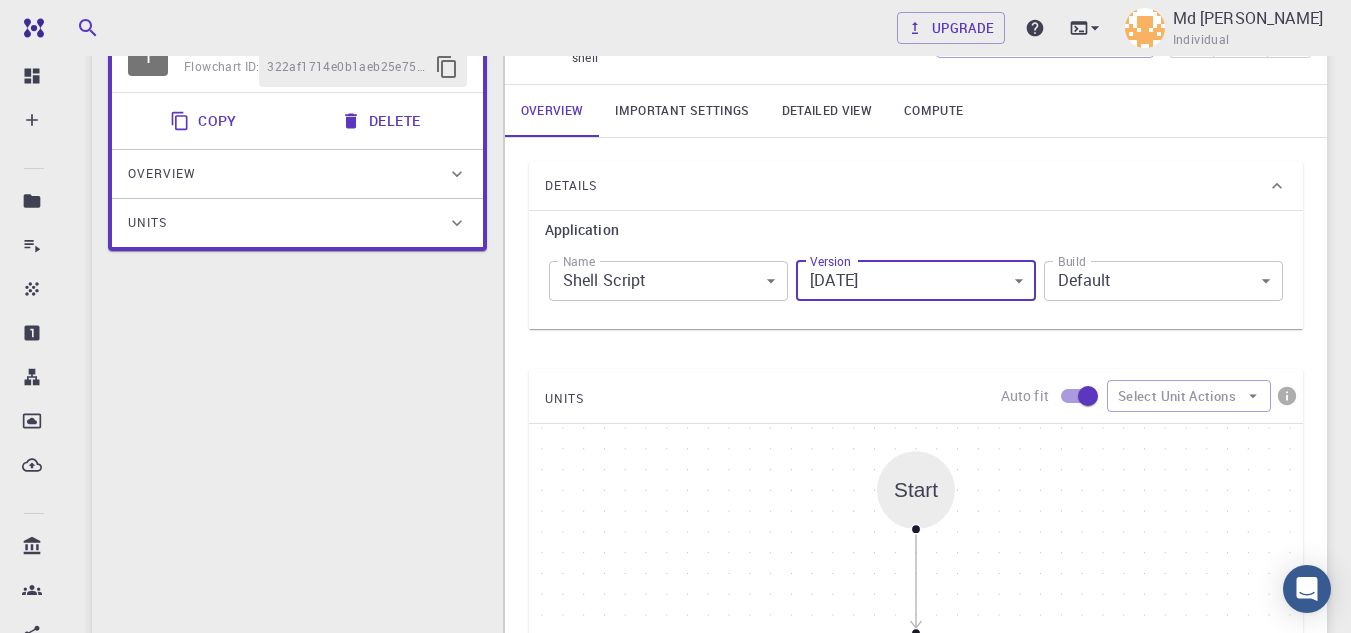 click on "Free Dashboard Create New Job New Material Create Material Upload File Import from Bank Import from 3rd Party New Workflow New Project Projects Jobs Materials Properties Workflows Dropbox External Uploads Bank Materials Workflows Accounts Shared with me Shared publicly Shared externally Documentation Contact Support Compute load: Low Upgrade Md [PERSON_NAME] Individual Home Md [PERSON_NAME] Workflows - DFT-QE-Silicon-SCF-bash (clone) (clone) (clone) DFT-QE-Silicon-SCF-bash (clone) (clone) (clone) applications shell Description Select Workflow Actions Save & Exit I SCF Flowchart ID:  322af1714e0b1aeb25e75e82 Copy Delete Overview Application Name Shell Script shell Name Version [DATE] [DATE] Version Build Default Default Build Units 01 I [DOMAIN_NAME] f9993970a3853018866a2a69 SCF shell Select Subworkflow Actions 1  of  1 Overview Important settings Detailed view Compute Details Application Name Shell Script shell Name Version [DATE] [DATE] Version Build Default Default Build UNITS Start" at bounding box center (675, 565) 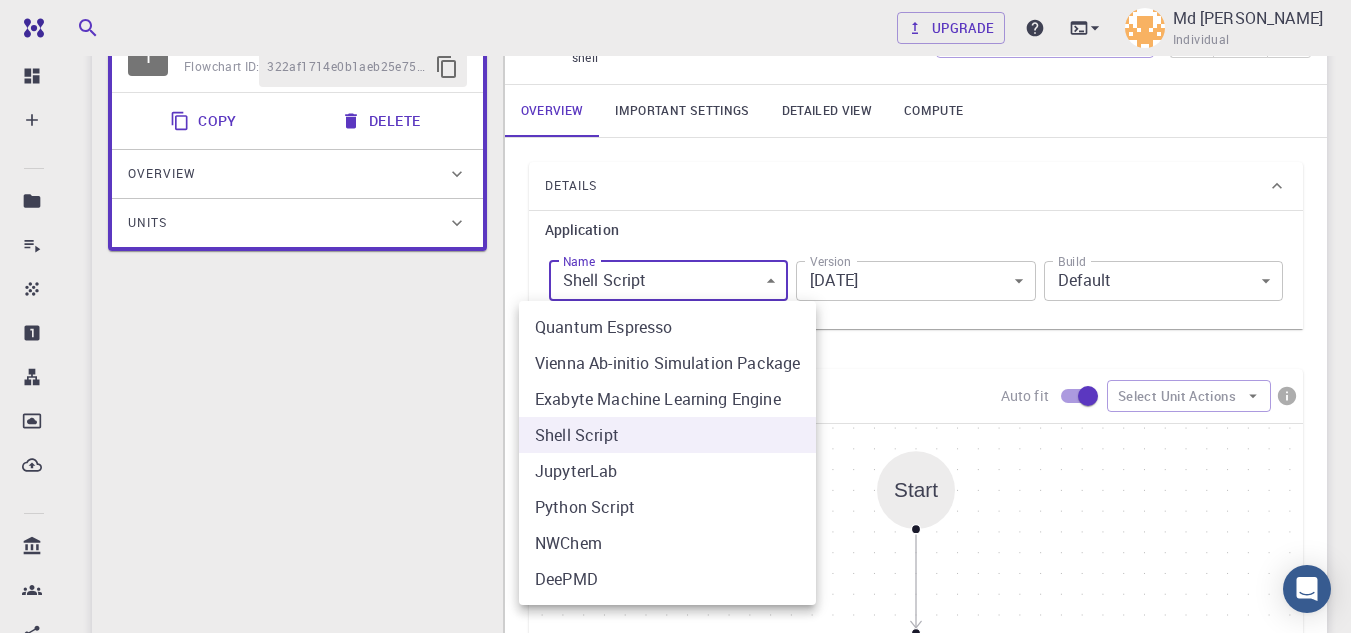 click on "Quantum Espresso" at bounding box center [667, 327] 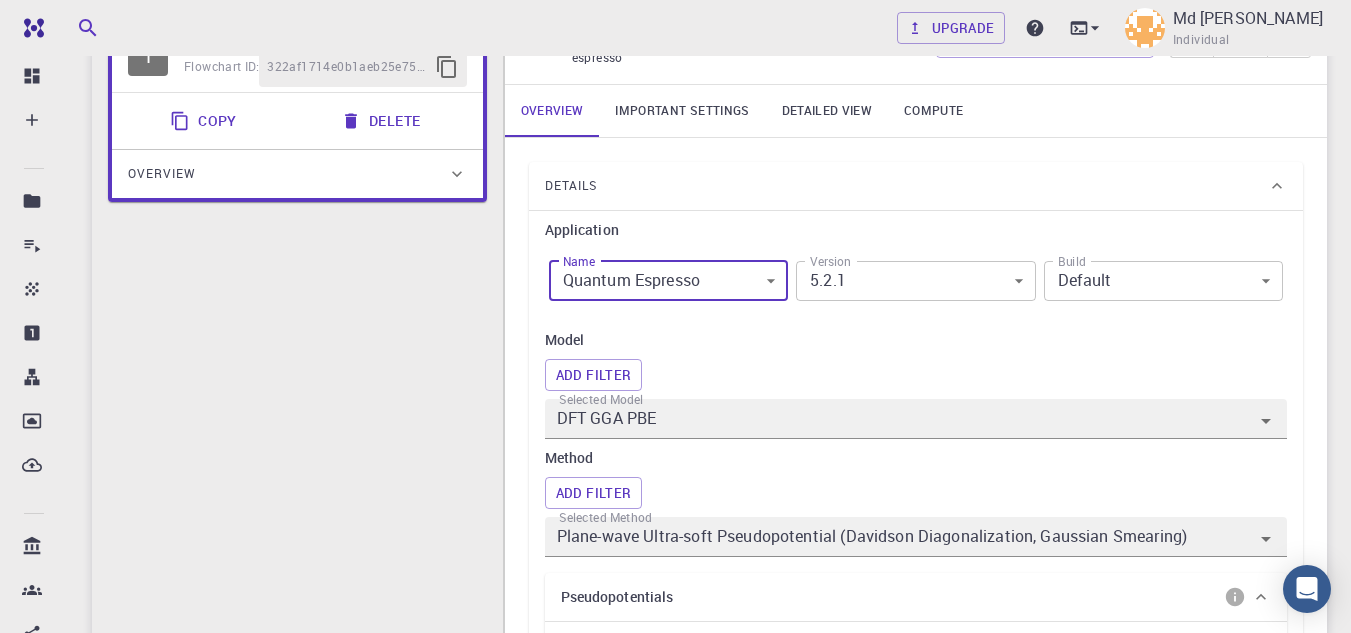 click on "Free Dashboard Create New Job New Material Create Material Upload File Import from Bank Import from 3rd Party New Workflow New Project Projects Jobs Materials Properties Workflows Dropbox External Uploads Bank Materials Workflows Accounts Shared with me Shared publicly Shared externally Documentation Contact Support Compute load: Low Upgrade Md [PERSON_NAME] Individual Home Md [PERSON_NAME] Workflows - DFT-QE-Silicon-SCF-bash (clone) (clone) (clone) DFT-QE-Silicon-SCF-bash (clone) (clone) (clone) applications espresso Description Select Workflow Actions Save & Exit I SCF Flowchart ID:  322af1714e0b1aeb25e75e82 Copy Delete Overview Application Name Quantum Espresso espresso Name Version 5.2.1 5.2.1 Version Build Default Default Build SCF espresso Select Subworkflow Actions 1  of  1 Overview Important settings Detailed view Compute Details Application Name Quantum Espresso espresso Name Version 5.2.1 5.2.1 Version Build Default Default Build Model Add Filter Selected Model DFT GGA PBE Cu Sb" at bounding box center [675, 828] 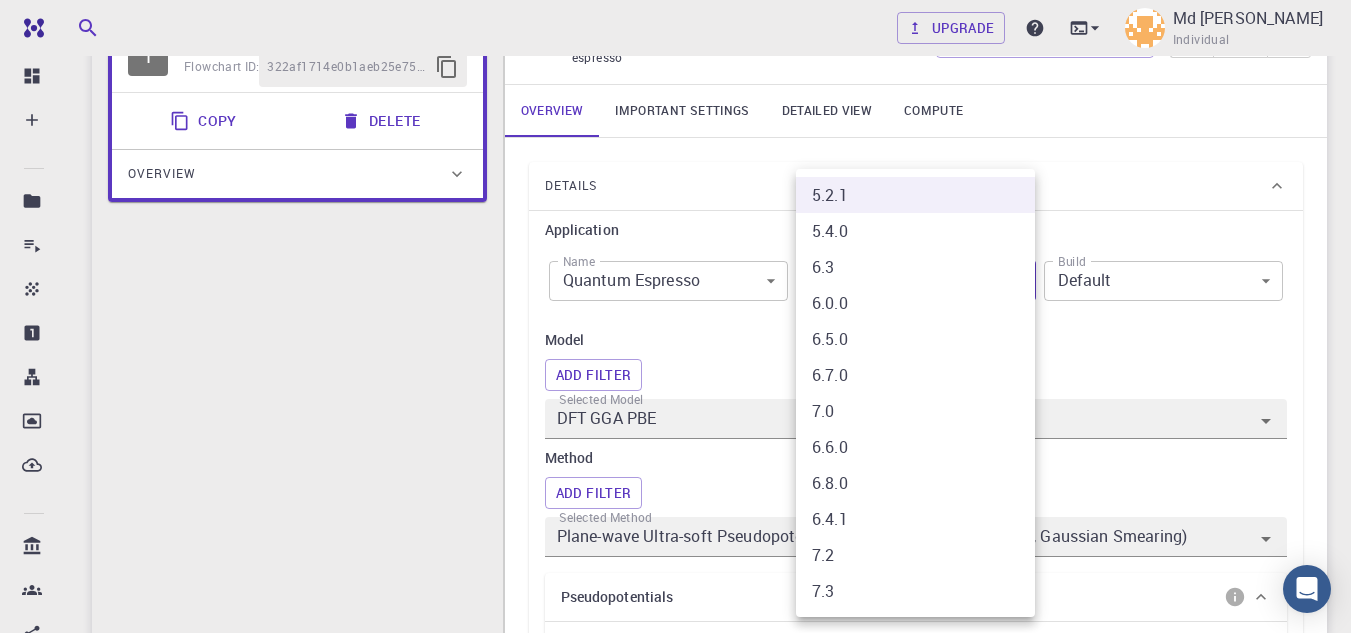 click on "7.2" at bounding box center (915, 555) 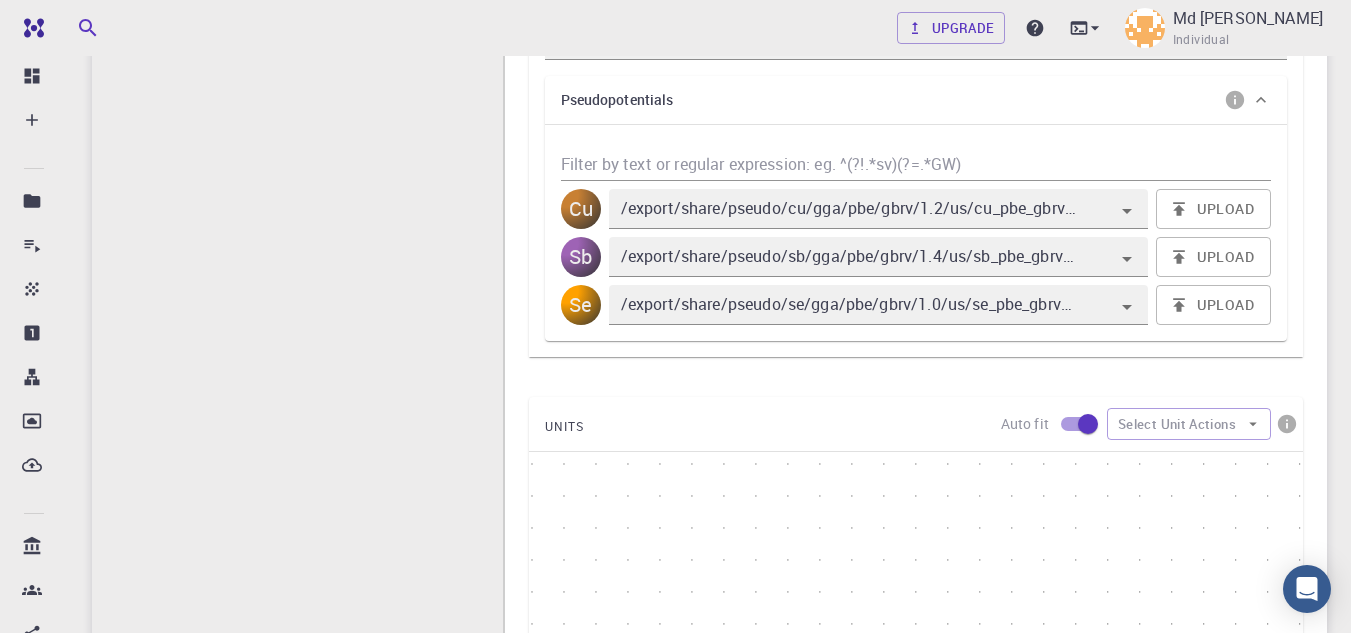 scroll, scrollTop: 700, scrollLeft: 0, axis: vertical 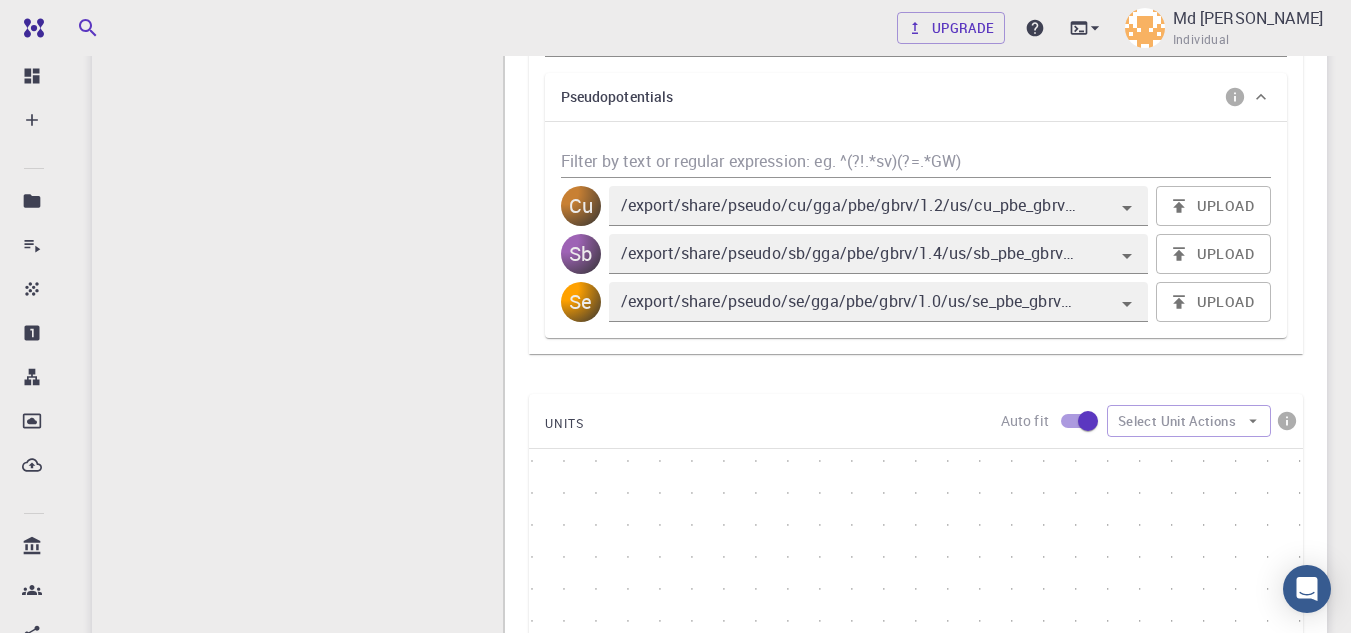 click at bounding box center (1088, 421) 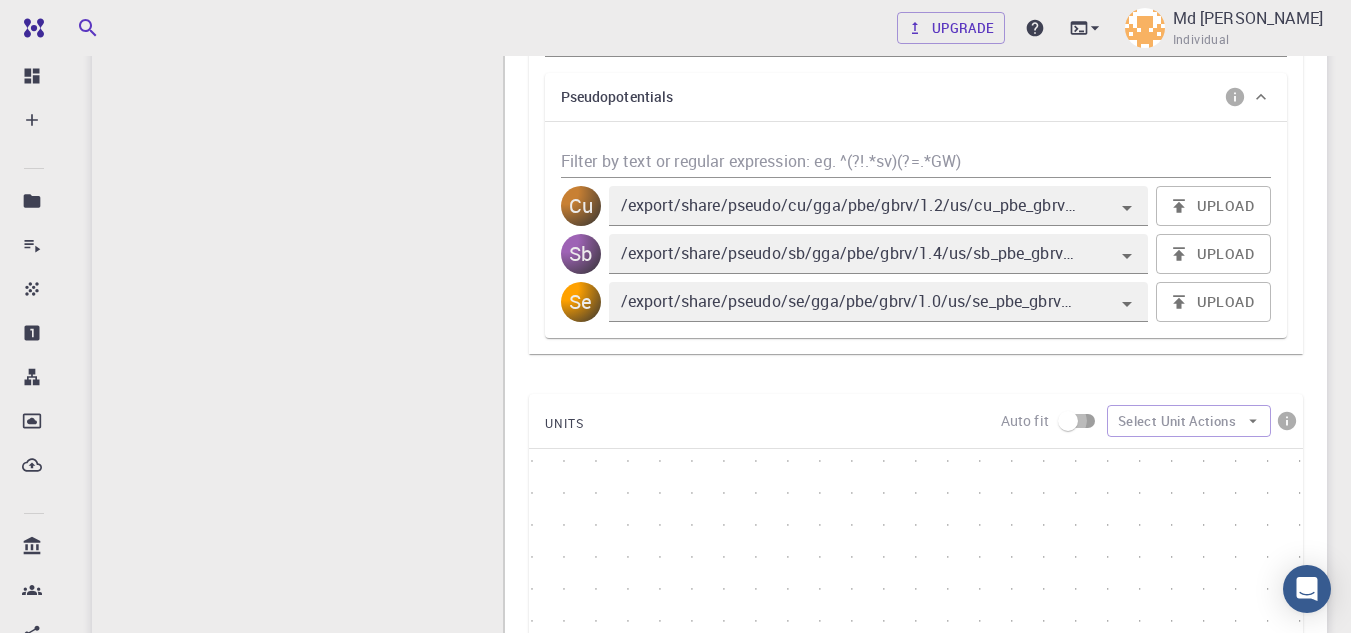 click at bounding box center [1068, 421] 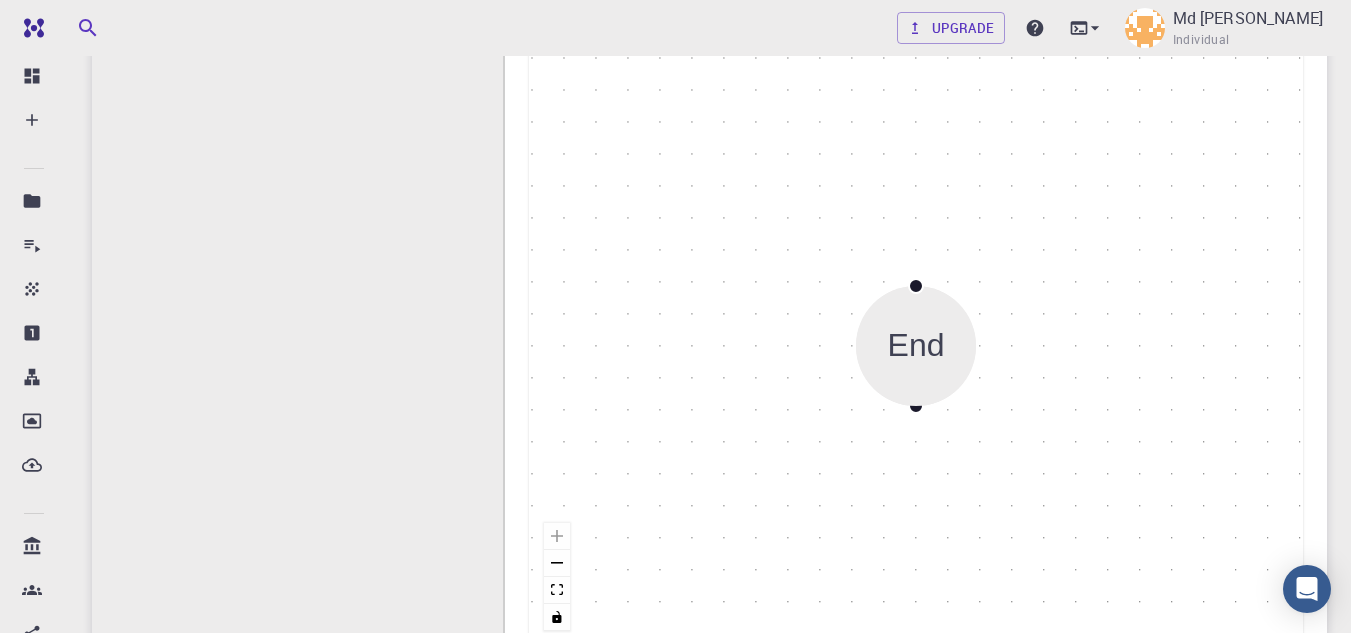 scroll, scrollTop: 1300, scrollLeft: 0, axis: vertical 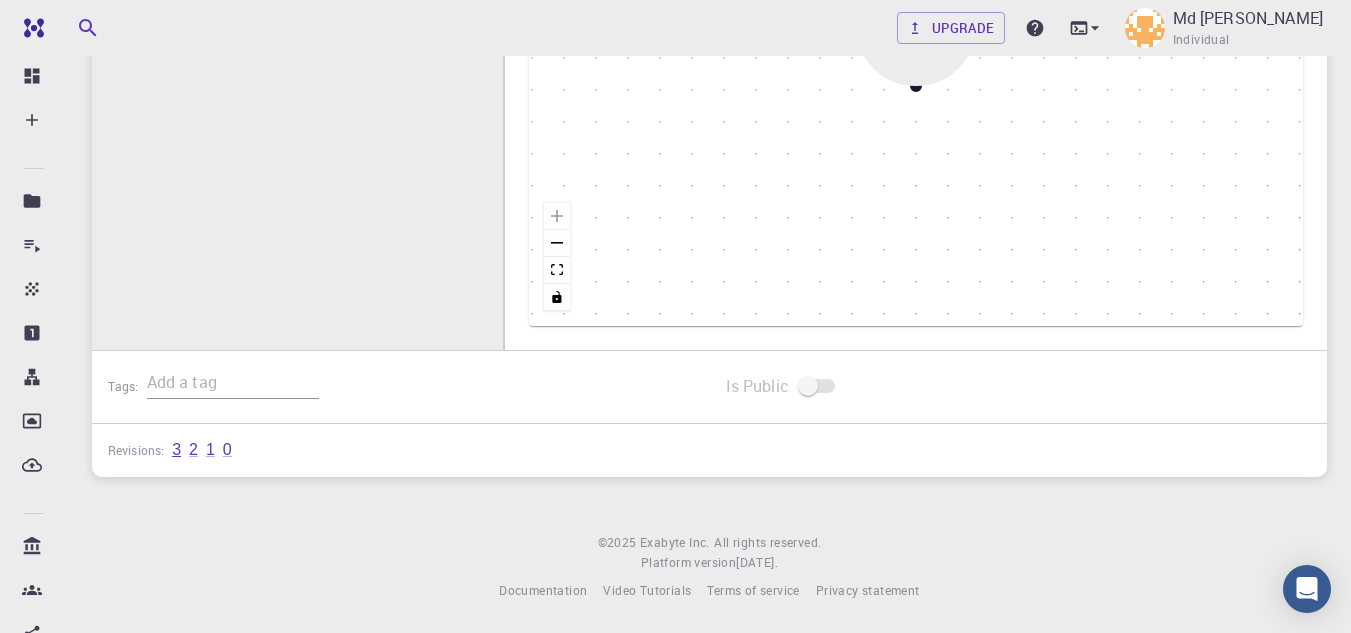 click on "3" at bounding box center [176, 450] 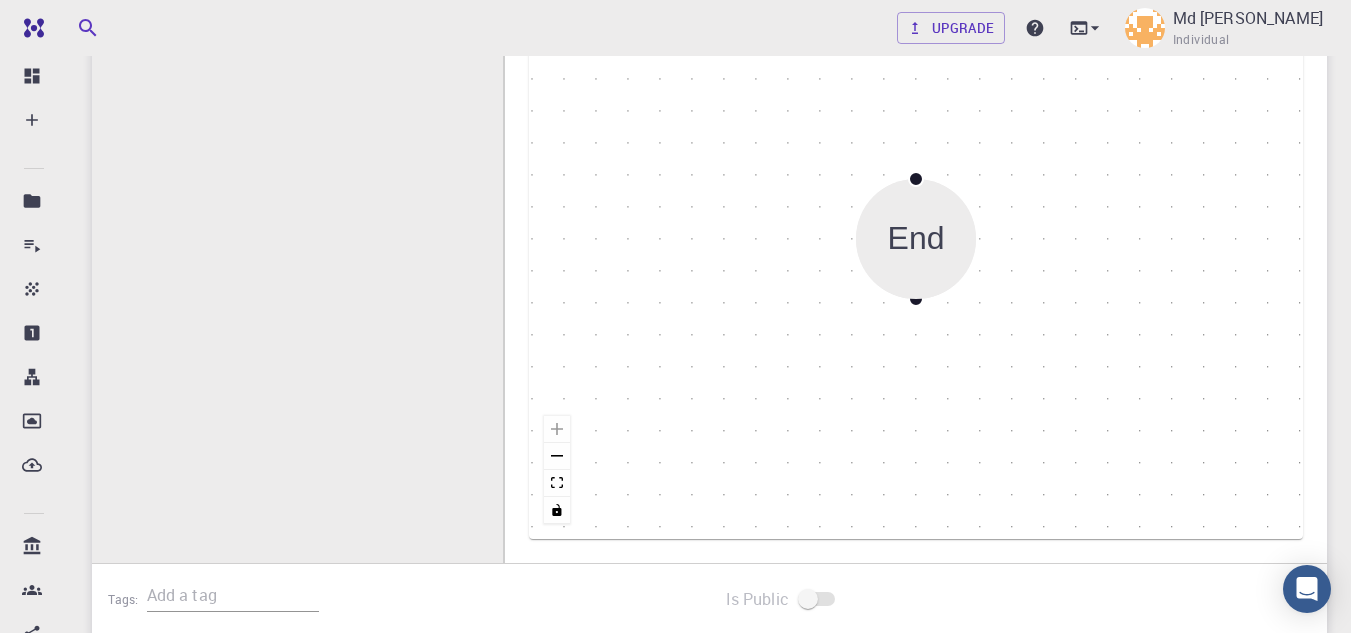 scroll, scrollTop: 1123, scrollLeft: 0, axis: vertical 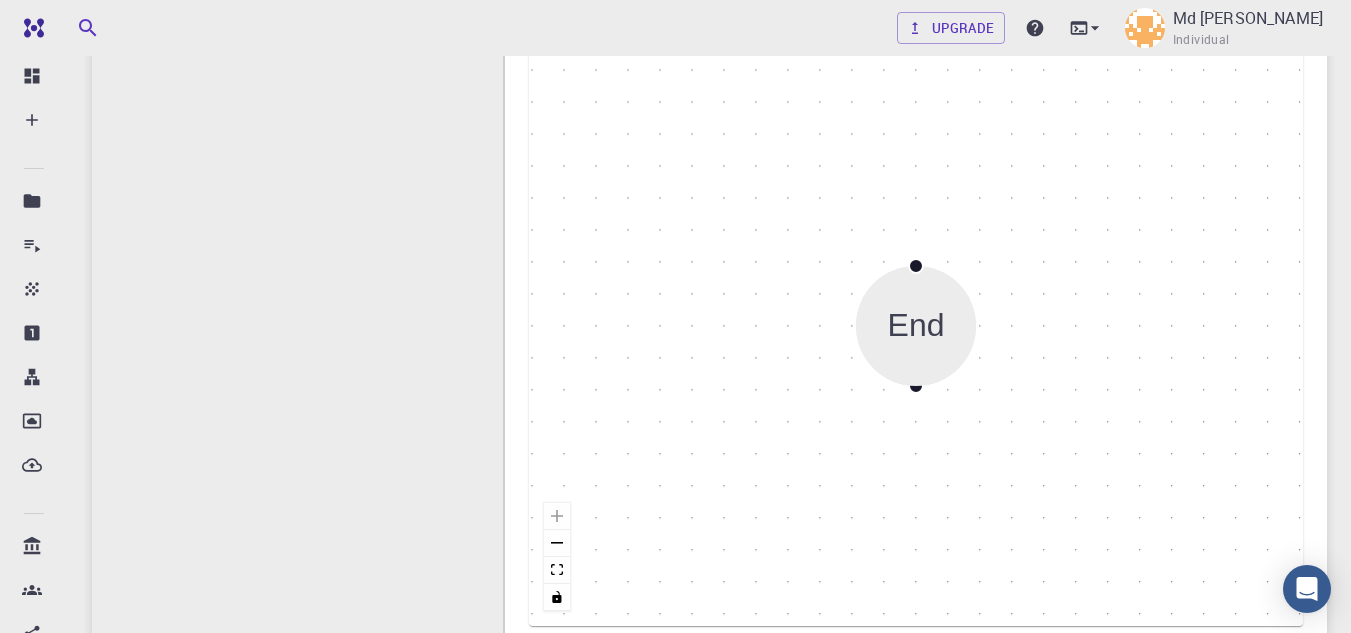 click on "Start End" at bounding box center [916, 326] 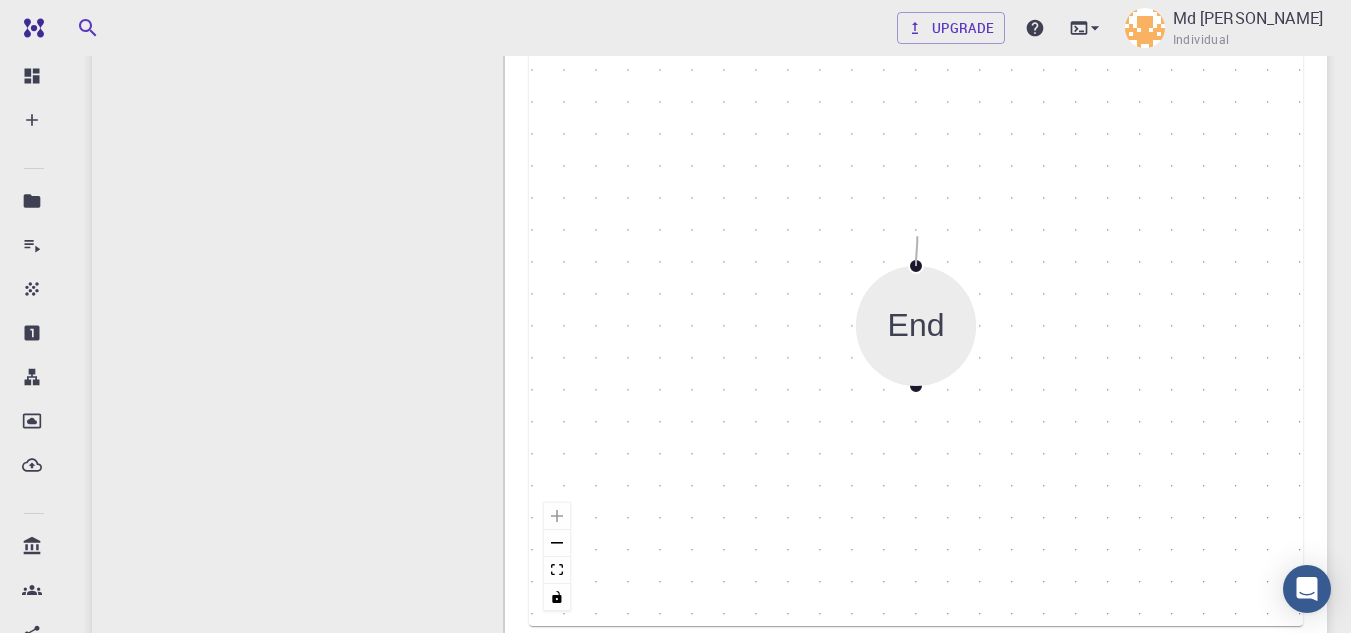 drag, startPoint x: 918, startPoint y: 272, endPoint x: 917, endPoint y: 236, distance: 36.013885 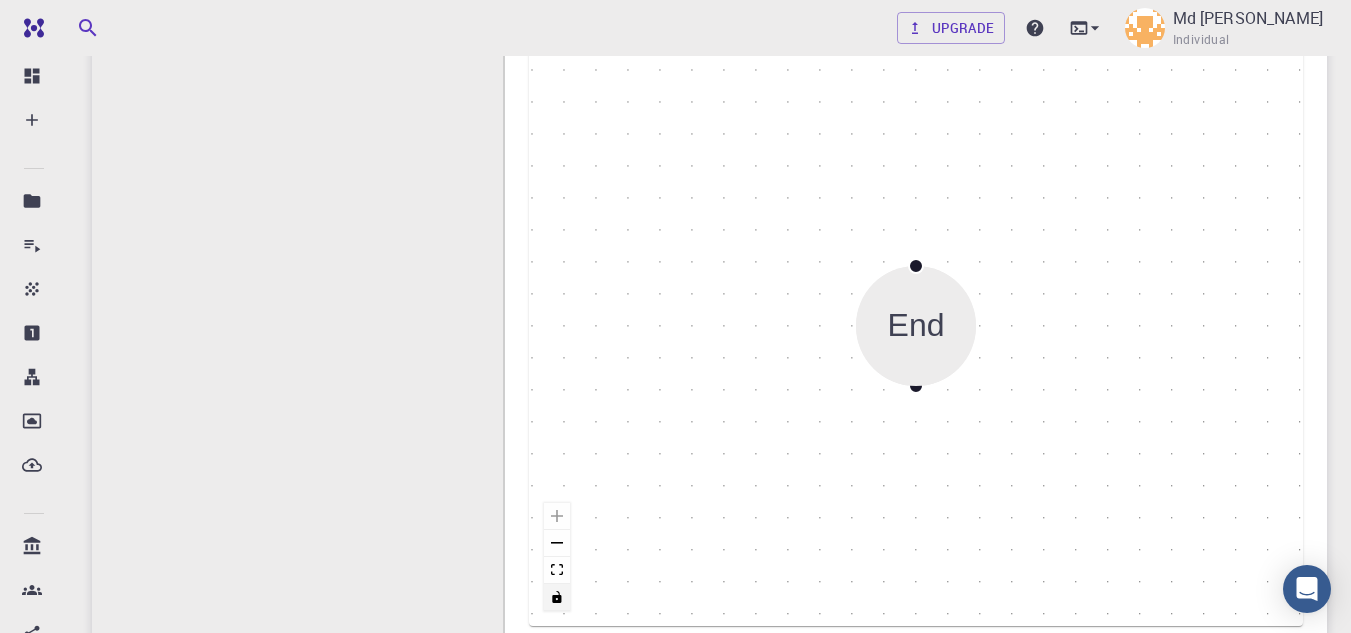 click 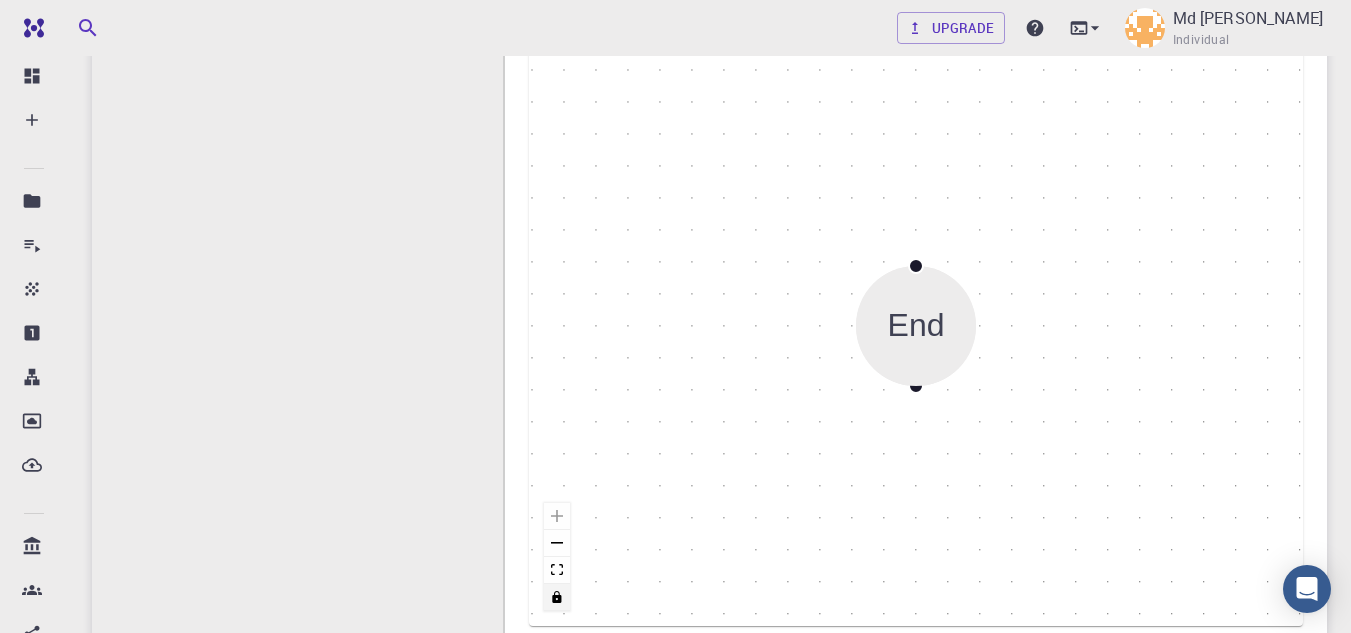 click 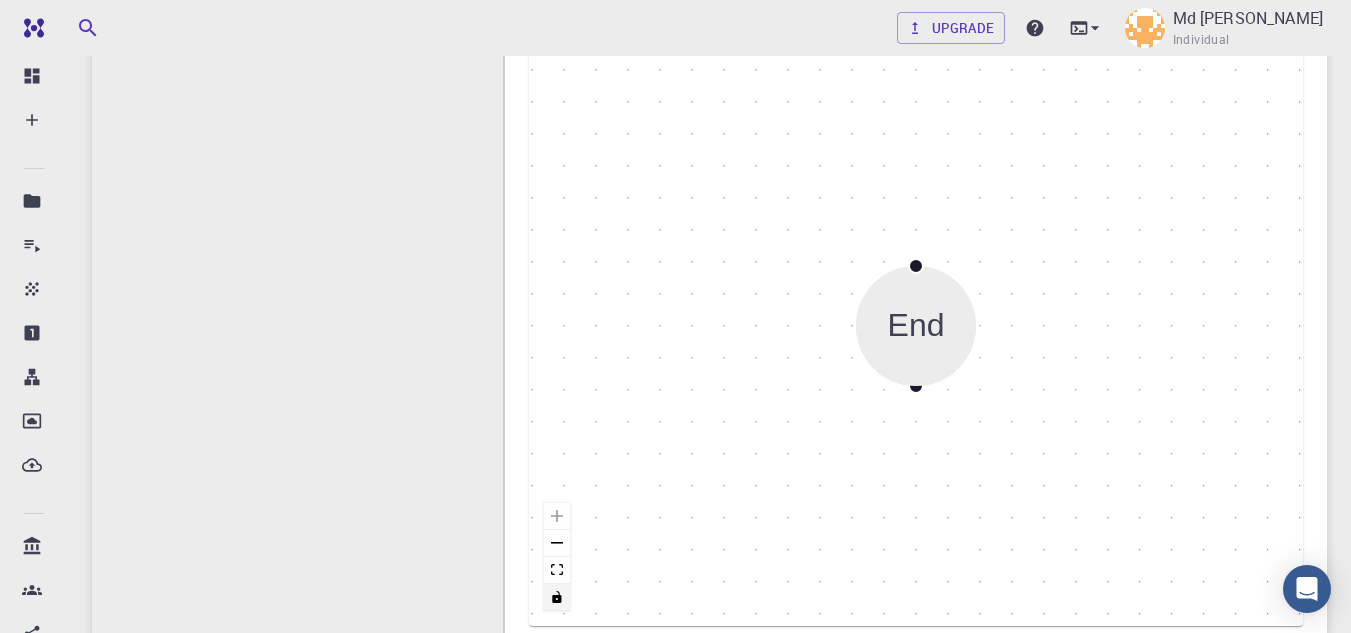 click 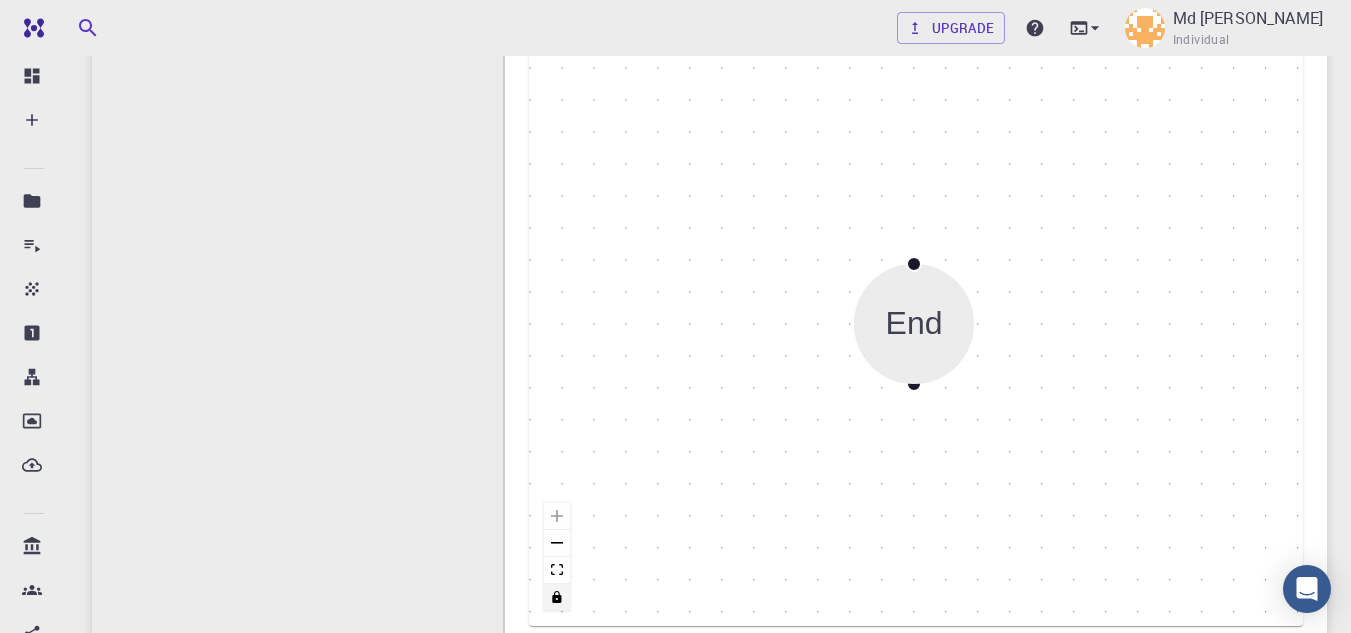 click on "Start End" at bounding box center [916, 326] 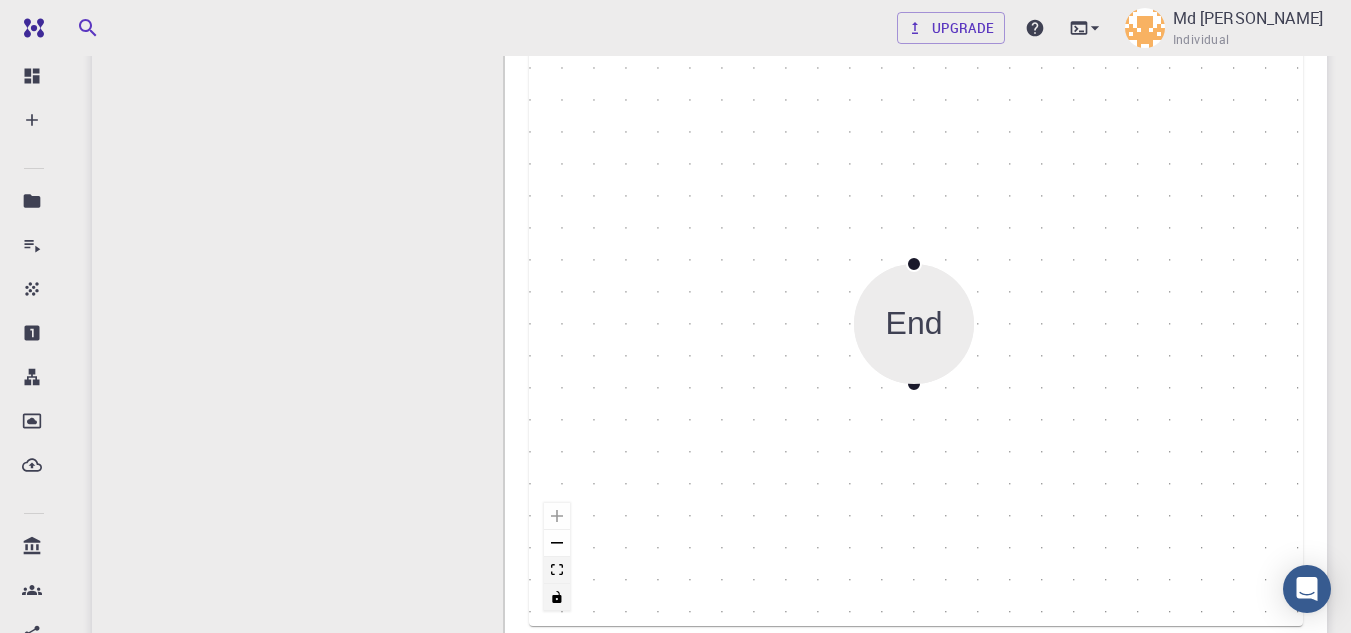 click 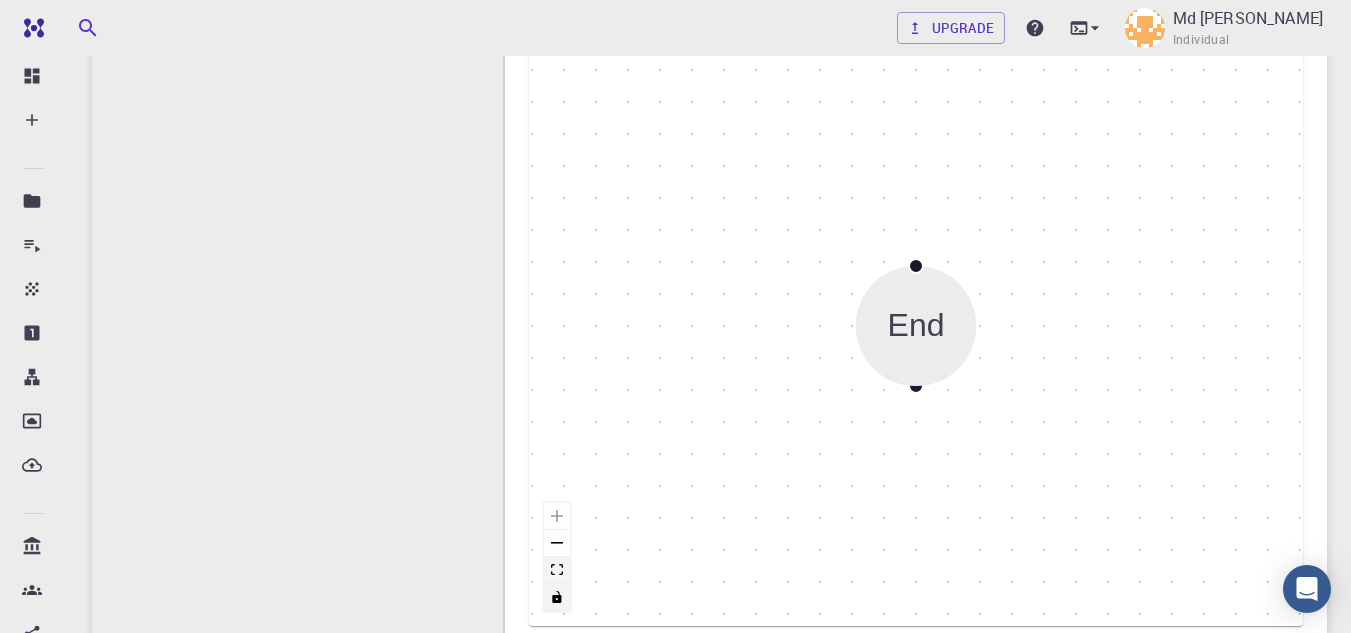 click 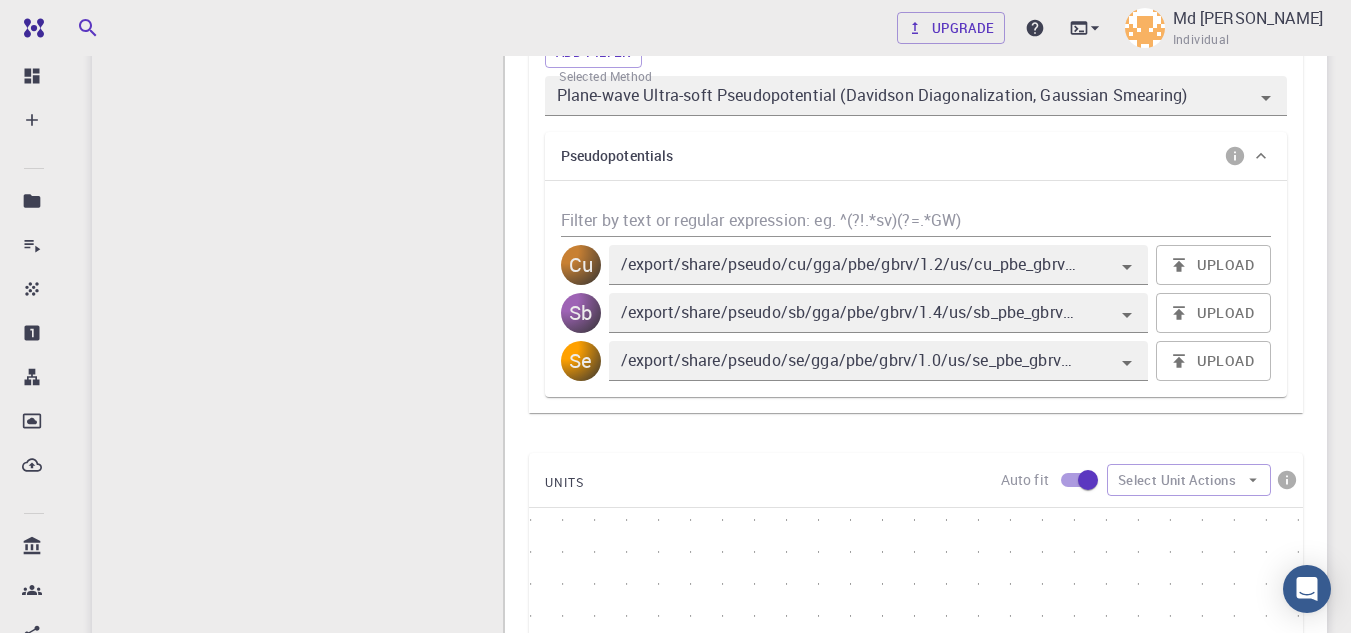 scroll, scrollTop: 672, scrollLeft: 0, axis: vertical 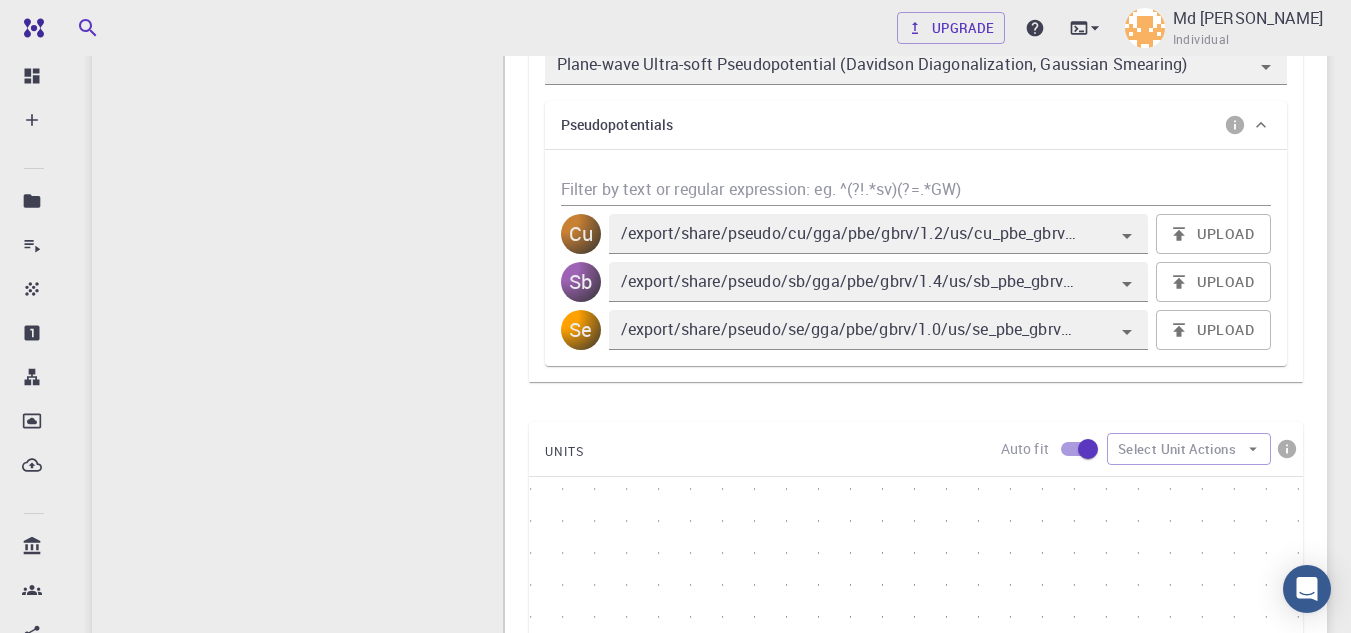 click at bounding box center [1088, 449] 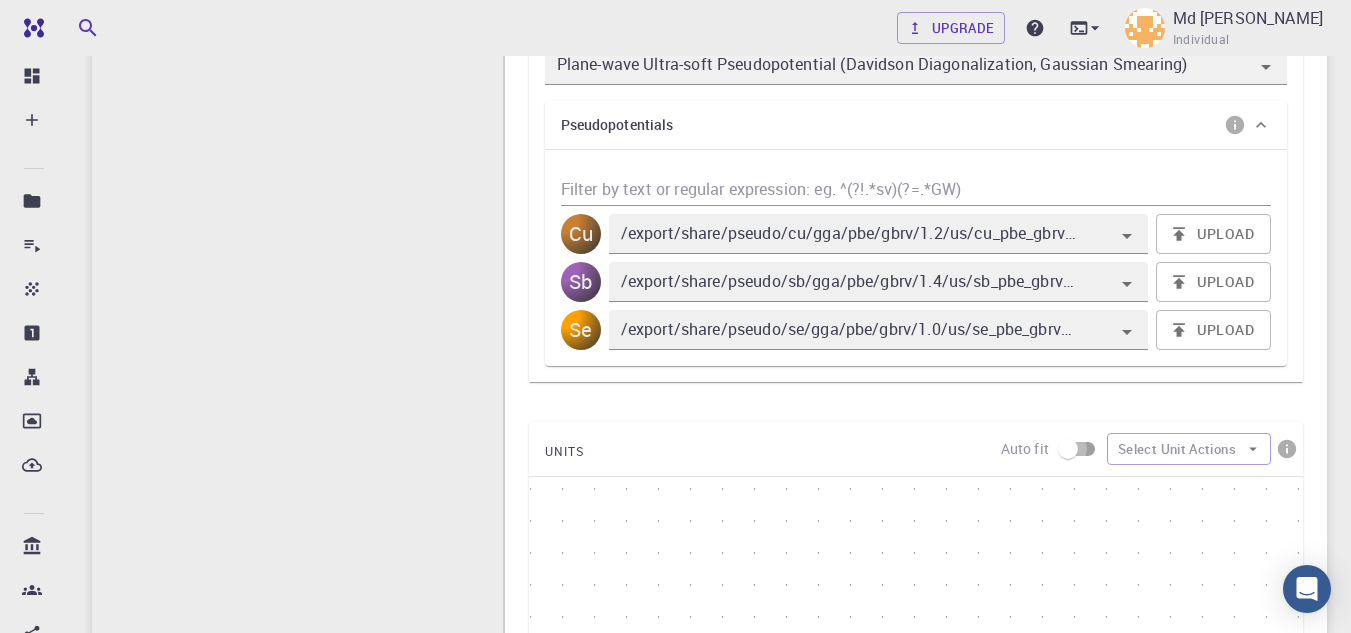 click at bounding box center [1068, 449] 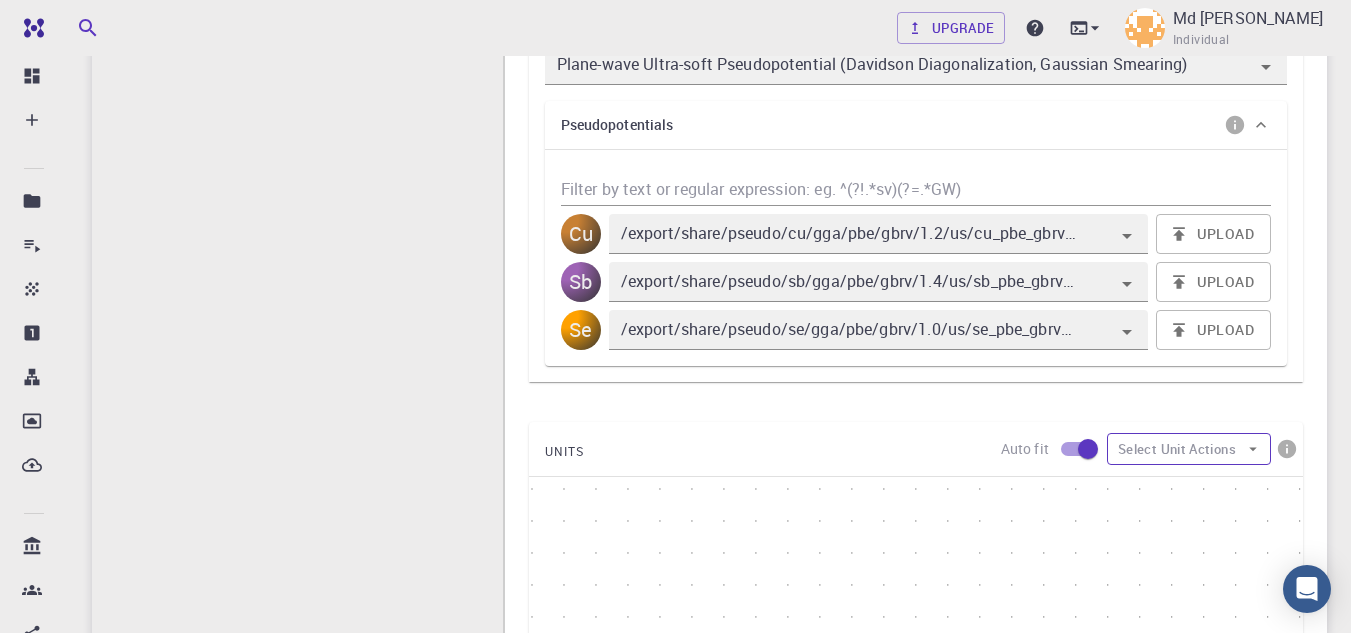 click 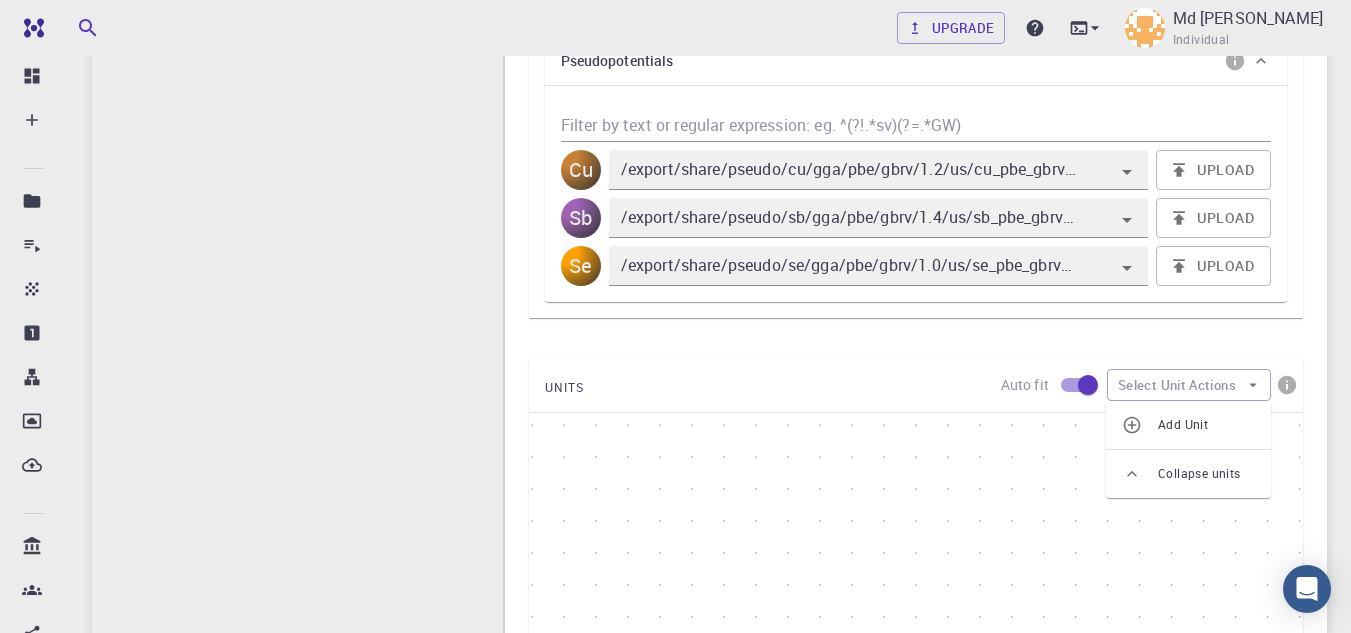 scroll, scrollTop: 772, scrollLeft: 0, axis: vertical 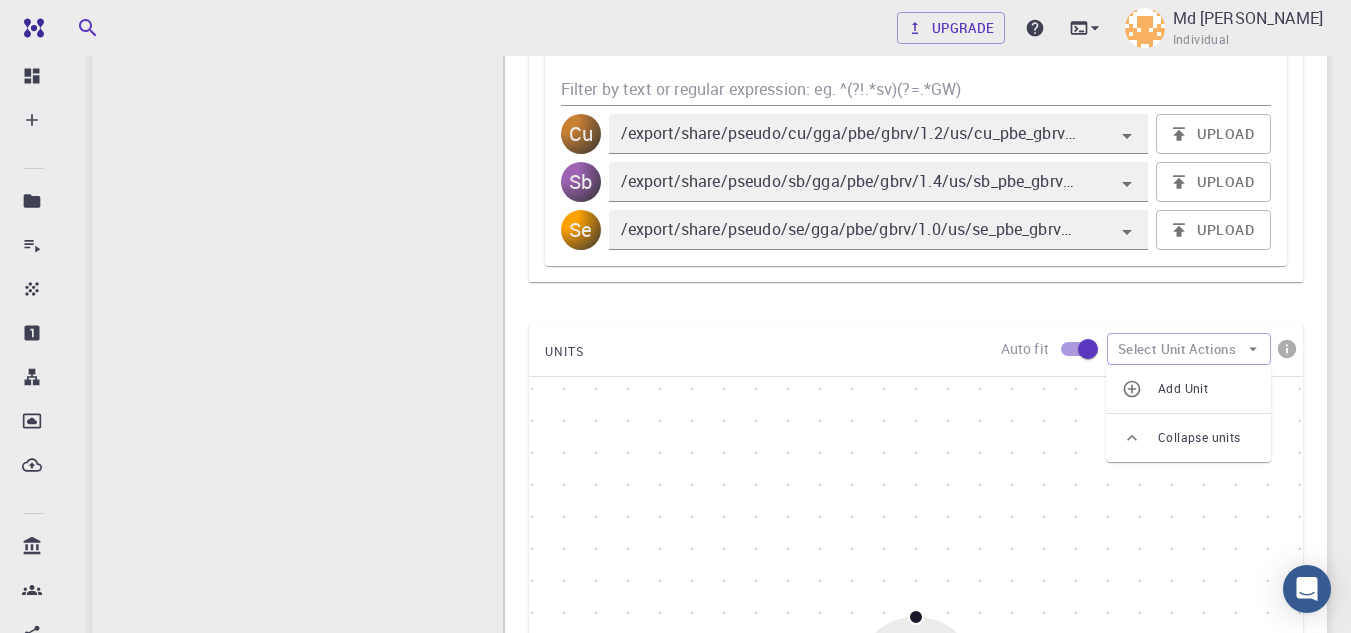 click on "Add Unit" at bounding box center (1206, 389) 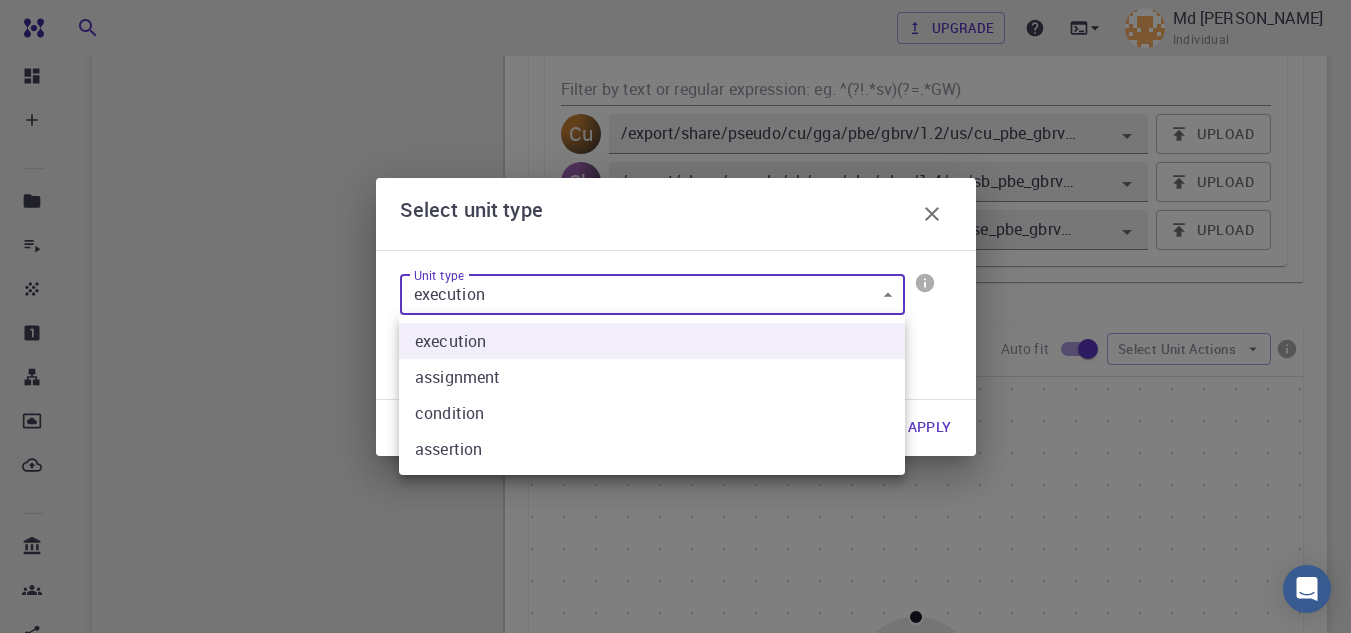 click on "Free Dashboard Create New Job New Material Create Material Upload File Import from Bank Import from 3rd Party New Workflow New Project Projects Jobs Materials Properties Workflows Dropbox External Uploads Bank Materials Workflows Accounts Shared with me Shared publicly Shared externally Documentation Contact Support Compute load: Low Upgrade Md [PERSON_NAME] Individual Home Md [PERSON_NAME] Workflows - DFT-QE-Silicon-SCF-bash (clone) (clone) (clone) DFT-QE-Silicon-SCF-bash (clone) (clone) (clone) applications espresso Description Select Workflow Actions Save & Exit I SCF Flowchart ID:  322af1714e0b1aeb25e75e82 Copy Delete Overview Application Name Quantum Espresso espresso Name Version 7.2 7.2 Version Build Default Default Build SCF espresso Select Subworkflow Actions 1  of  1 Overview Important settings Detailed view Compute Details Application Name Quantum Espresso espresso Name Version 7.2 7.2 Version Build Default Default Build Model Add Filter Selected Model DFT GGA PBE Method Cu Sb" at bounding box center [675, 256] 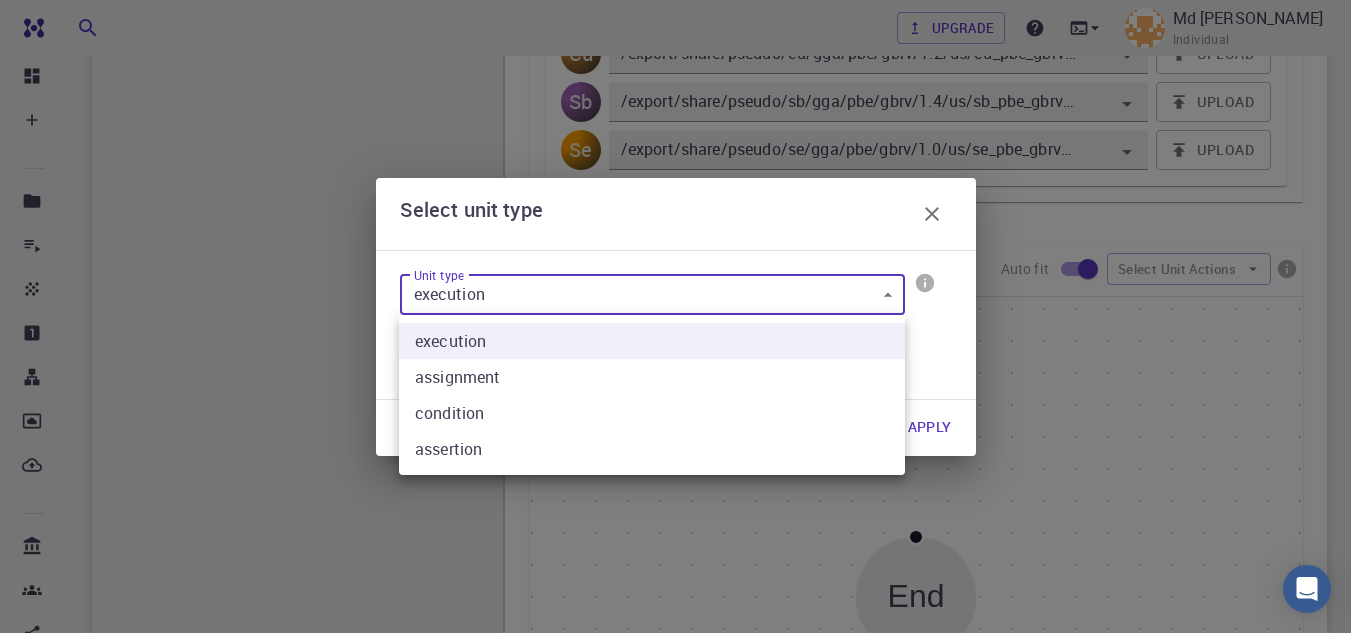 scroll, scrollTop: 972, scrollLeft: 0, axis: vertical 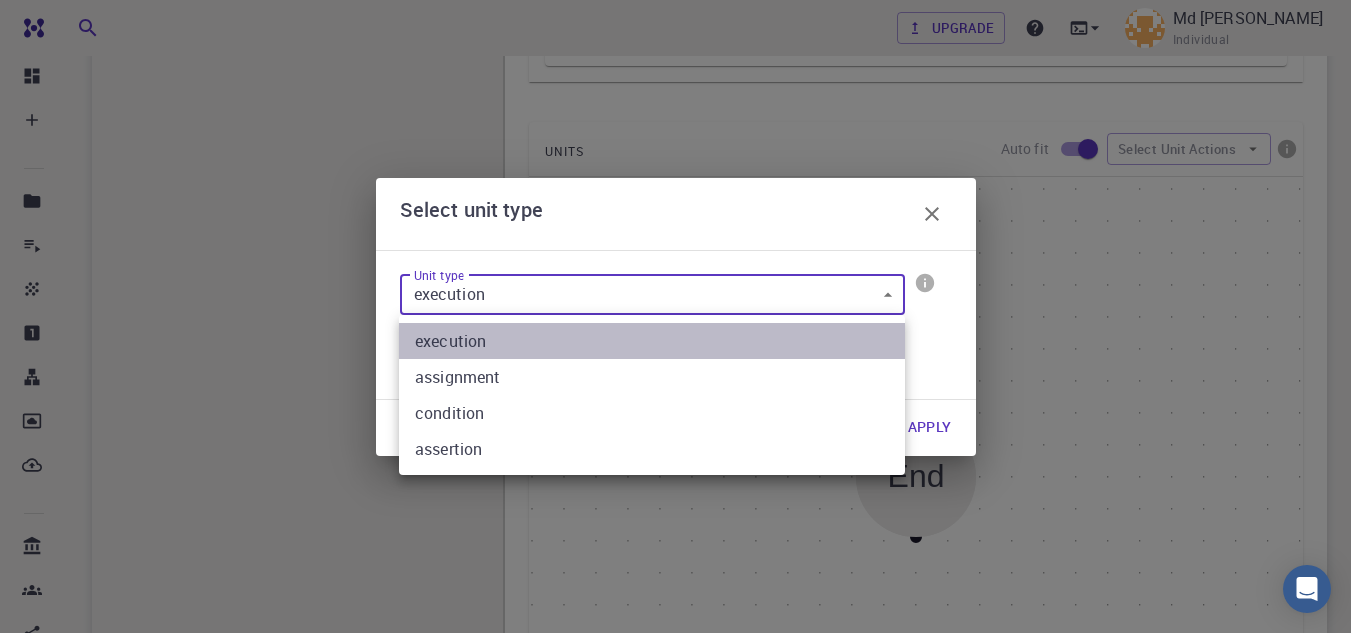 click on "execution" at bounding box center (652, 341) 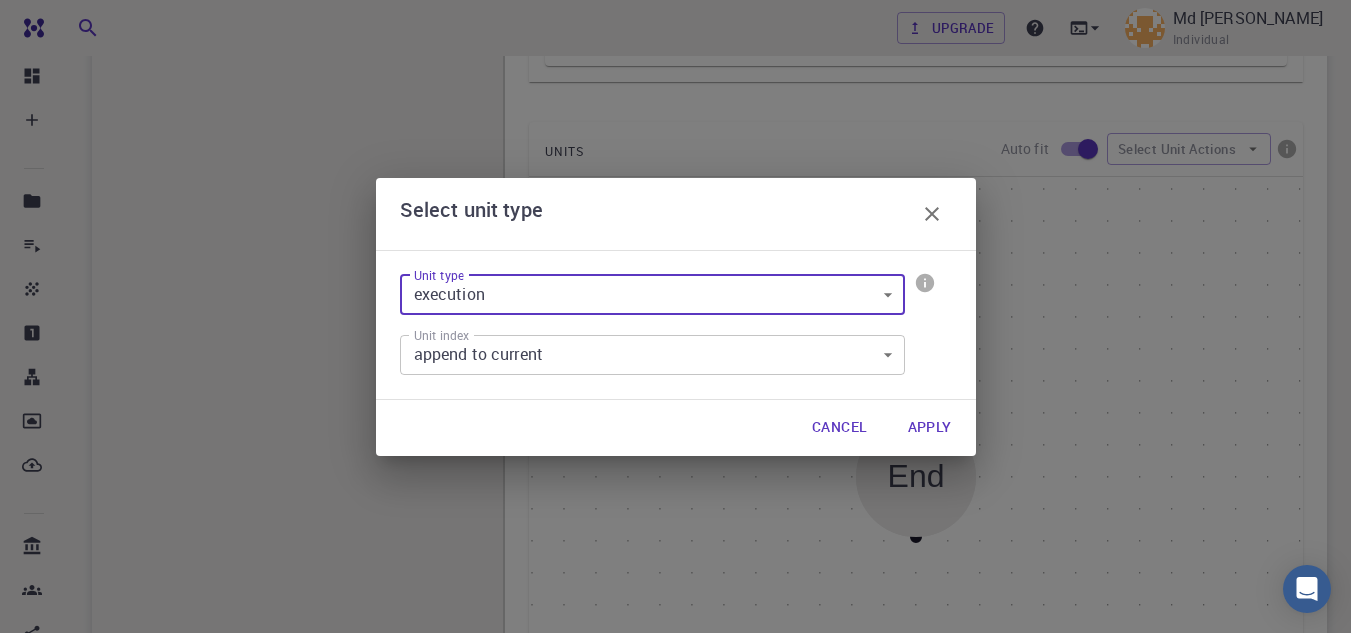 click on "Free Dashboard Create New Job New Material Create Material Upload File Import from Bank Import from 3rd Party New Workflow New Project Projects Jobs Materials Properties Workflows Dropbox External Uploads Bank Materials Workflows Accounts Shared with me Shared publicly Shared externally Documentation Contact Support Compute load: Low Upgrade Md [PERSON_NAME] Individual Home Md [PERSON_NAME] Workflows - DFT-QE-Silicon-SCF-bash (clone) (clone) (clone) DFT-QE-Silicon-SCF-bash (clone) (clone) (clone) applications espresso Description Select Workflow Actions Save & Exit I SCF Flowchart ID:  322af1714e0b1aeb25e75e82 Copy Delete Overview Application Name Quantum Espresso espresso Name Version 7.2 7.2 Version Build Default Default Build SCF espresso Select Subworkflow Actions 1  of  1 Overview Important settings Detailed view Compute Details Application Name Quantum Espresso espresso Name Version 7.2 7.2 Version Build Default Default Build Model Add Filter Selected Model DFT GGA PBE Method Cu Sb" at bounding box center [675, 56] 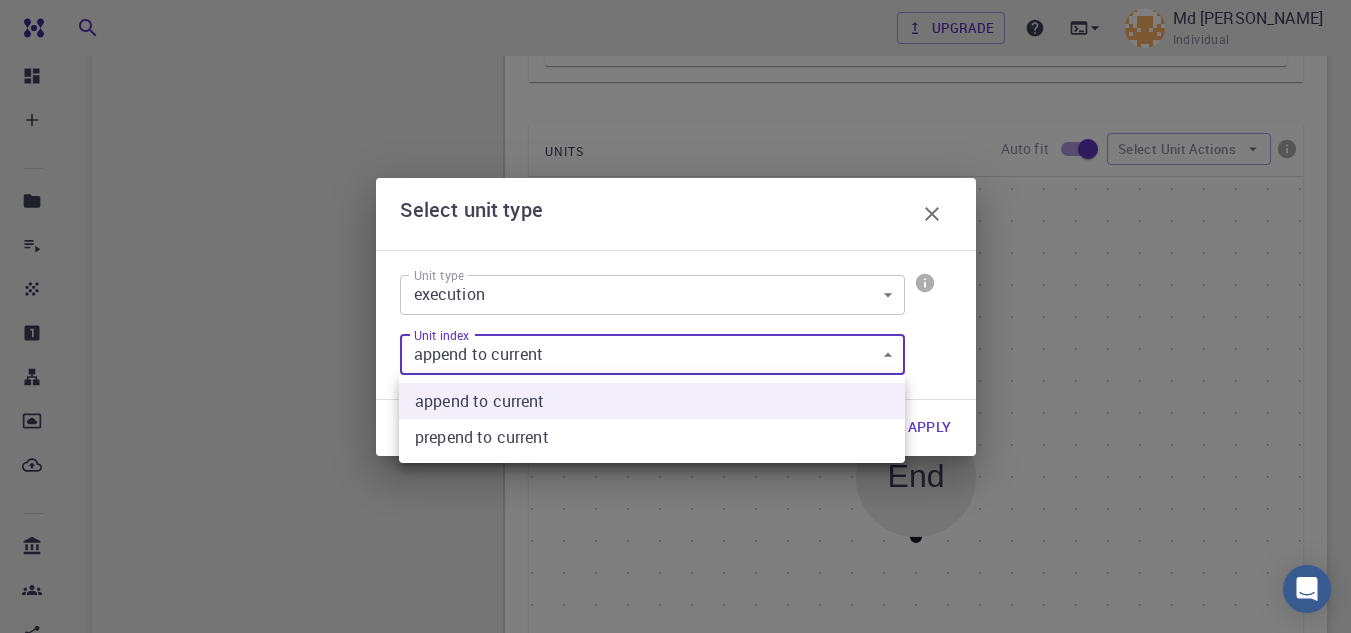 click at bounding box center [675, 316] 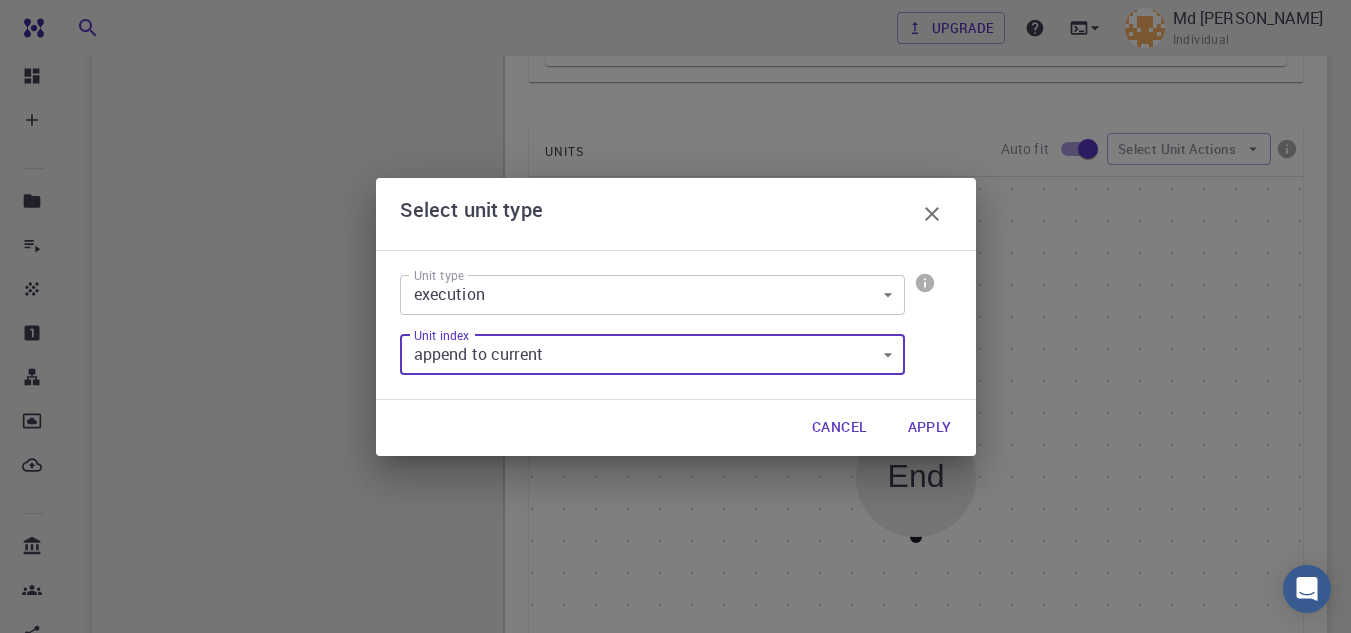 click on "Cancel" at bounding box center [839, 428] 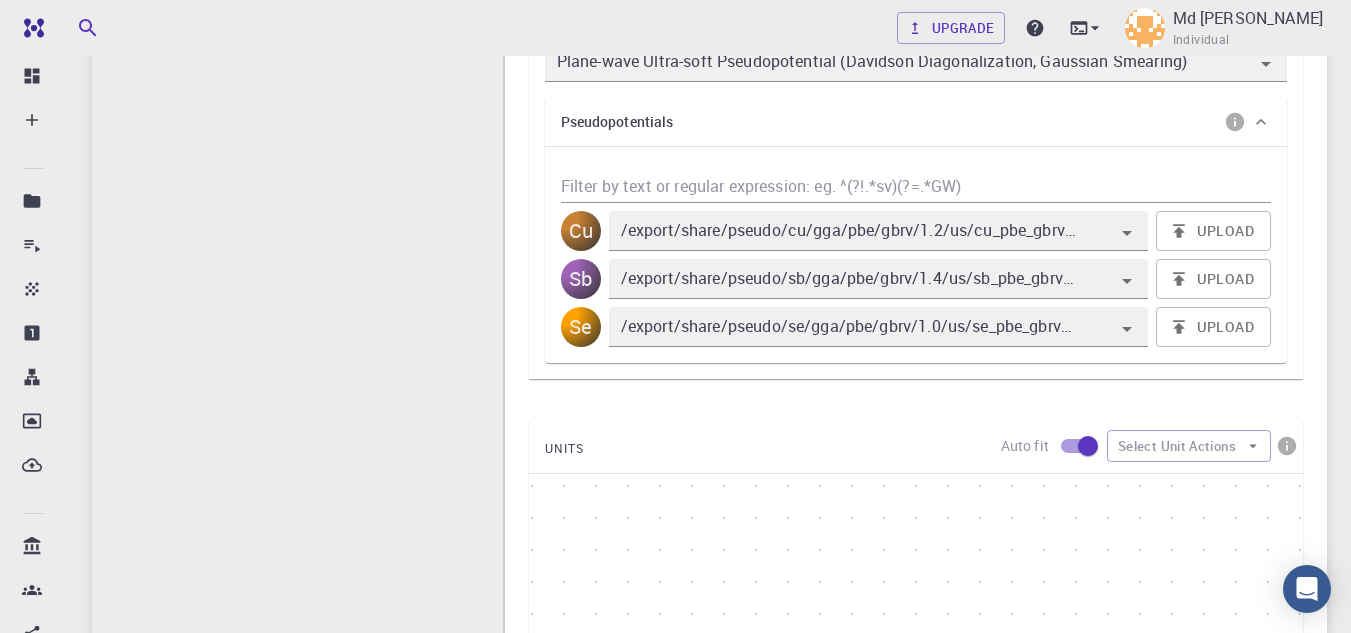 scroll, scrollTop: 672, scrollLeft: 0, axis: vertical 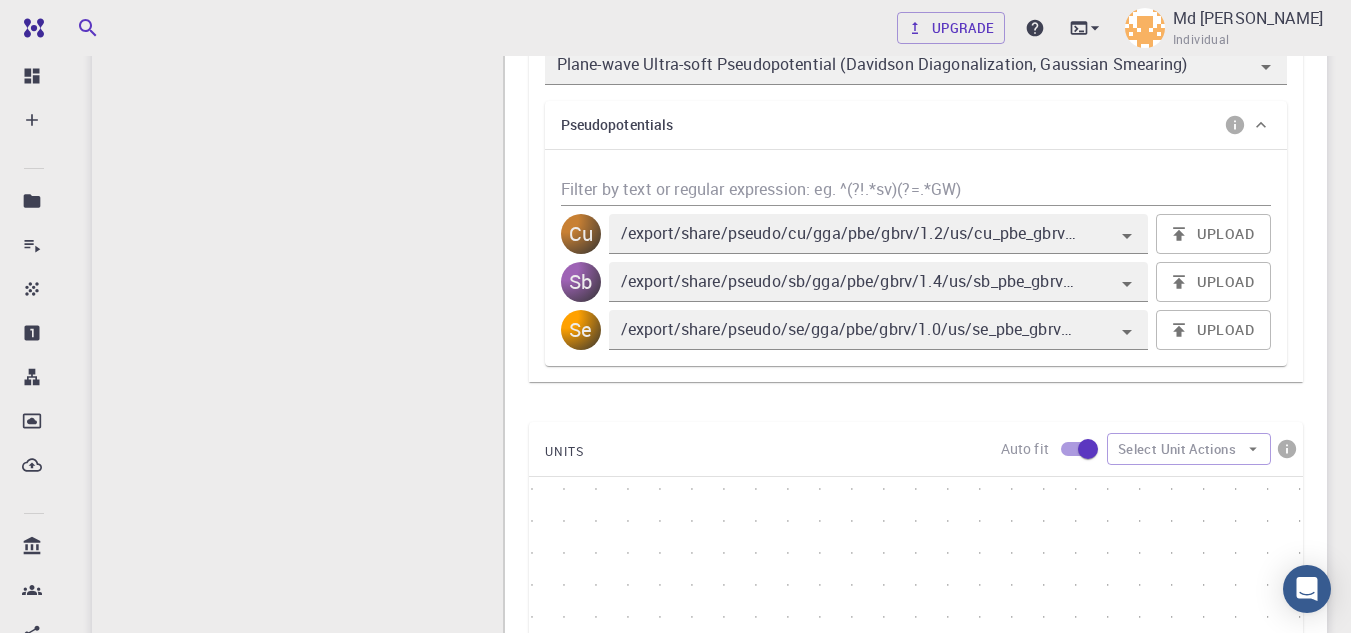 click on "UNITS" at bounding box center (564, 452) 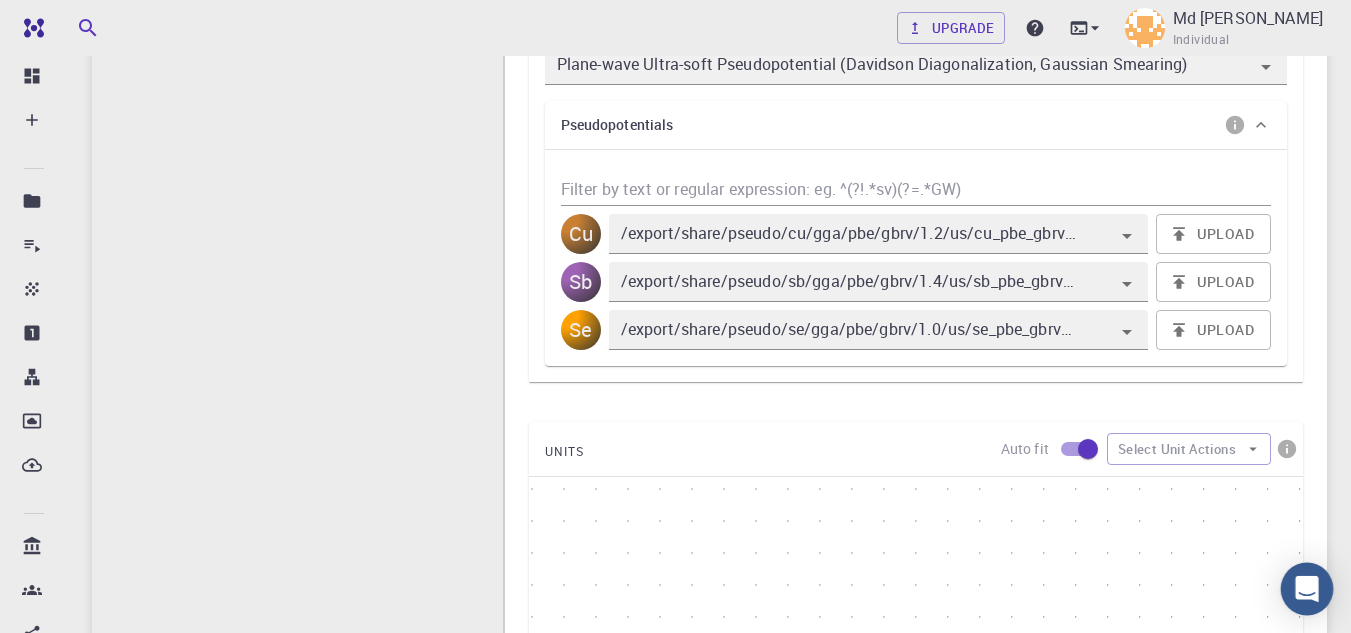 click 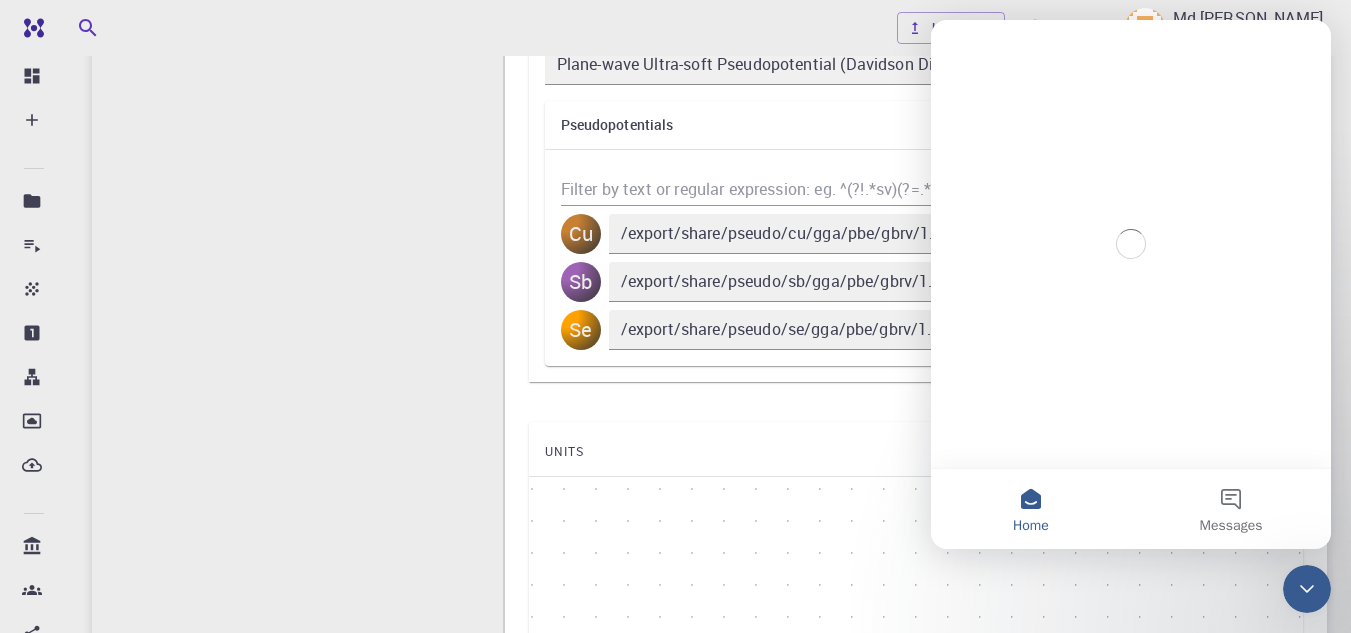 scroll, scrollTop: 0, scrollLeft: 0, axis: both 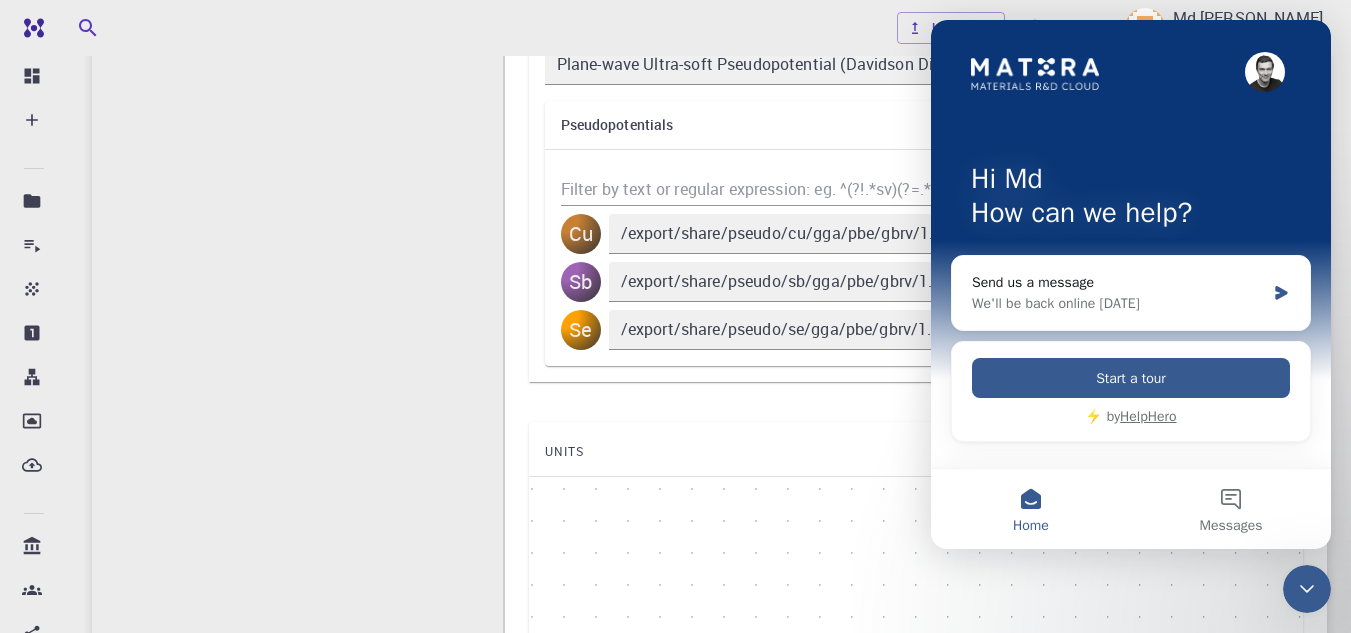 click on "Start End" at bounding box center [916, 777] 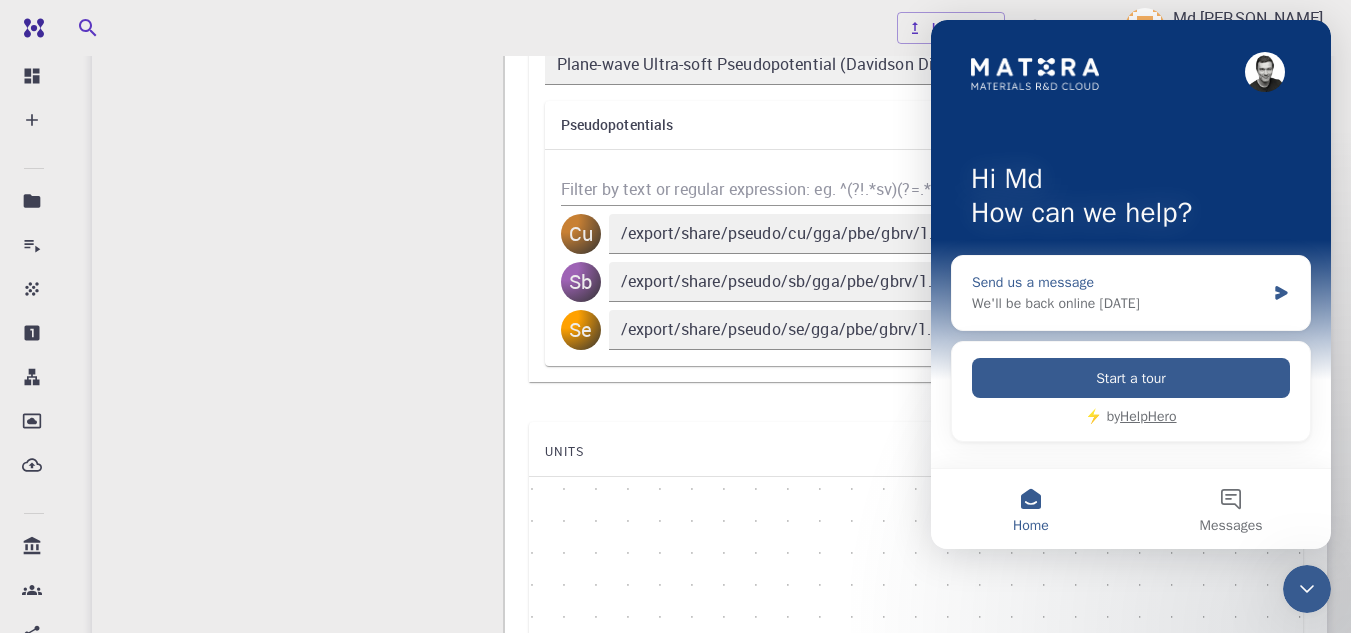 click on "Send us a message" at bounding box center (1118, 282) 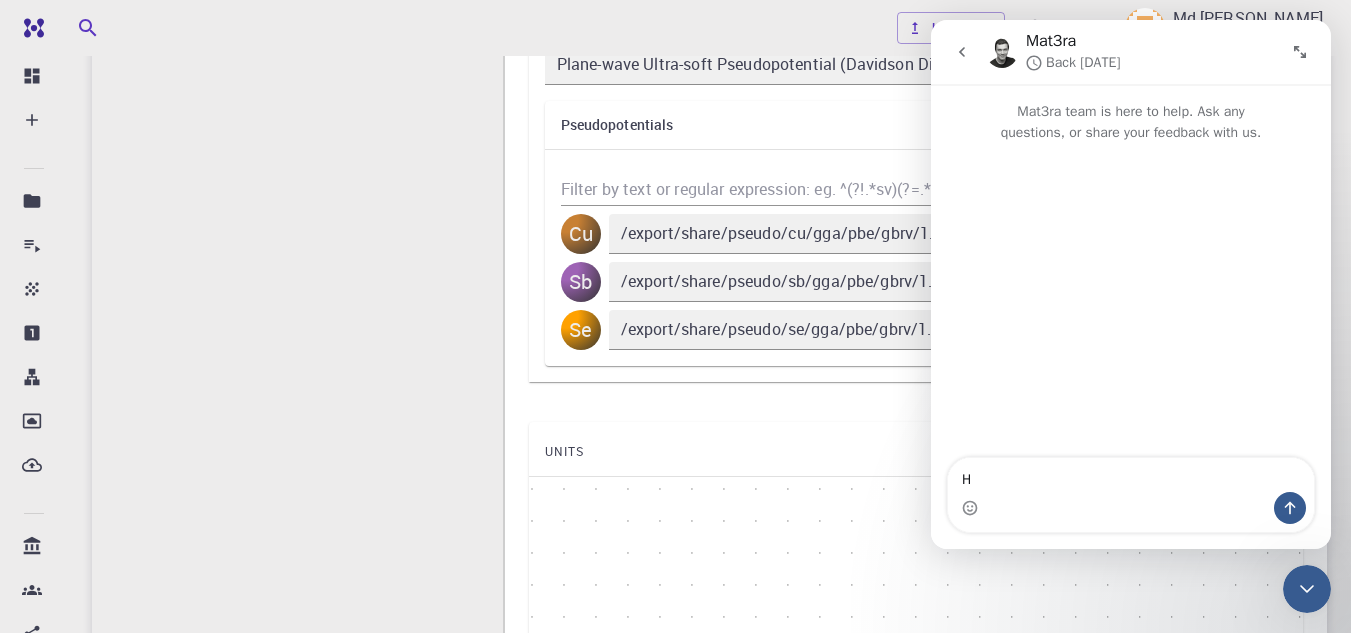 type on "Hi" 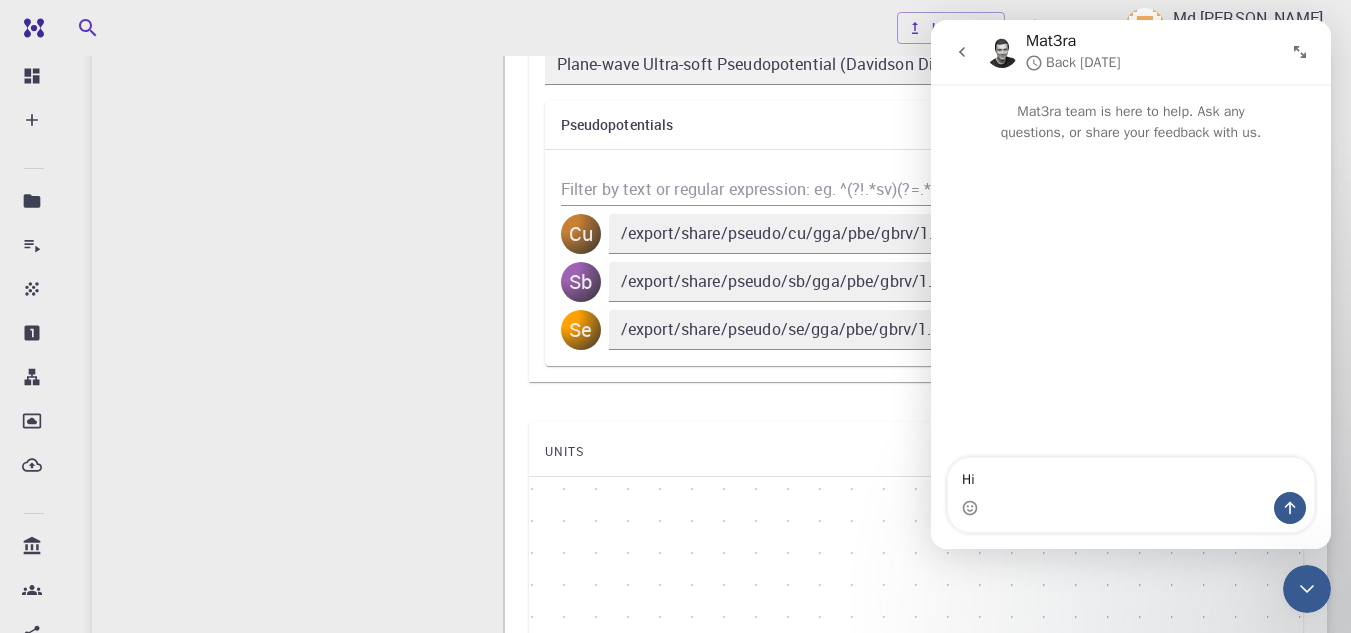 type 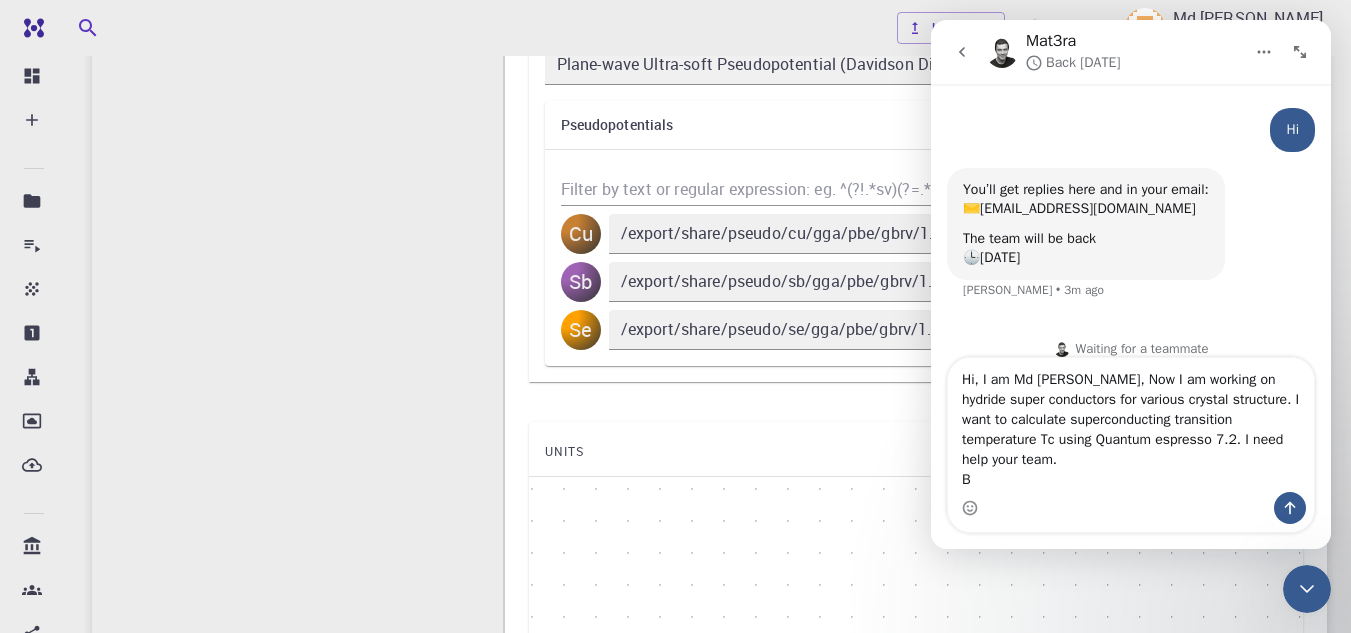 scroll, scrollTop: 79, scrollLeft: 0, axis: vertical 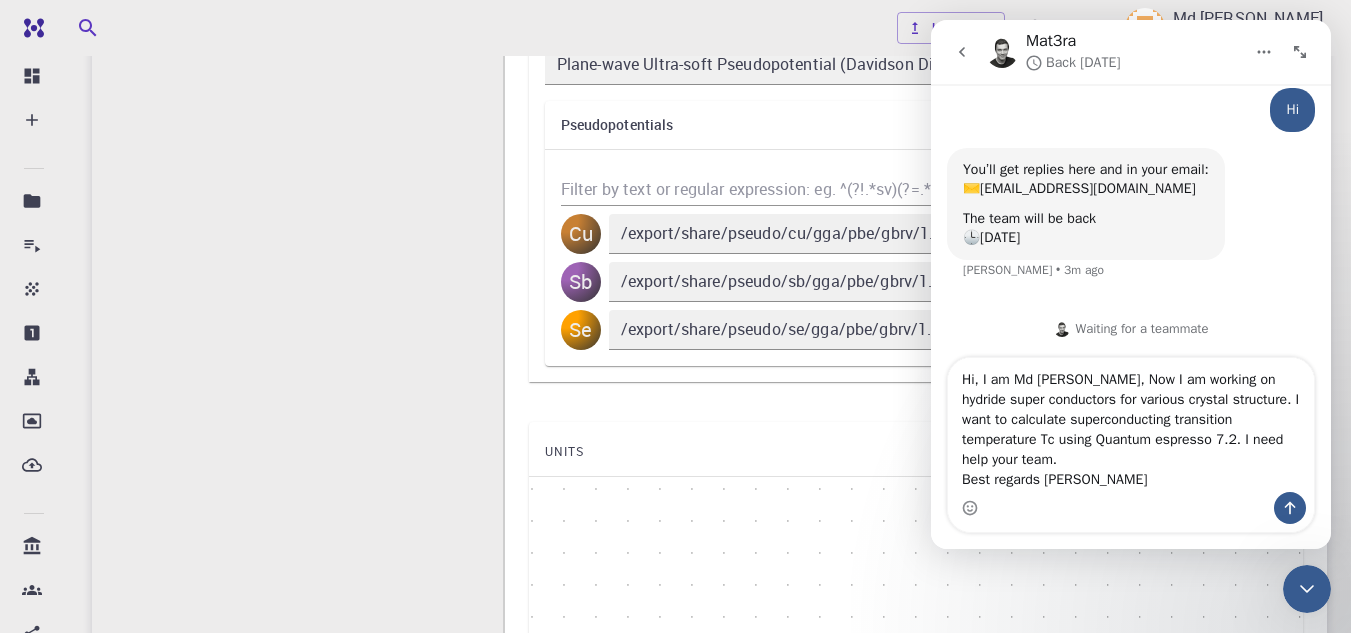 click on "Hi, I am Md [PERSON_NAME], Now I am working on hydride super conductors for various crystal structure. I want to calculate superconducting transition temperature Tc using Quantum espresso 7.2. I need help your team.                                                                            Best regards [PERSON_NAME]" at bounding box center (1131, 425) 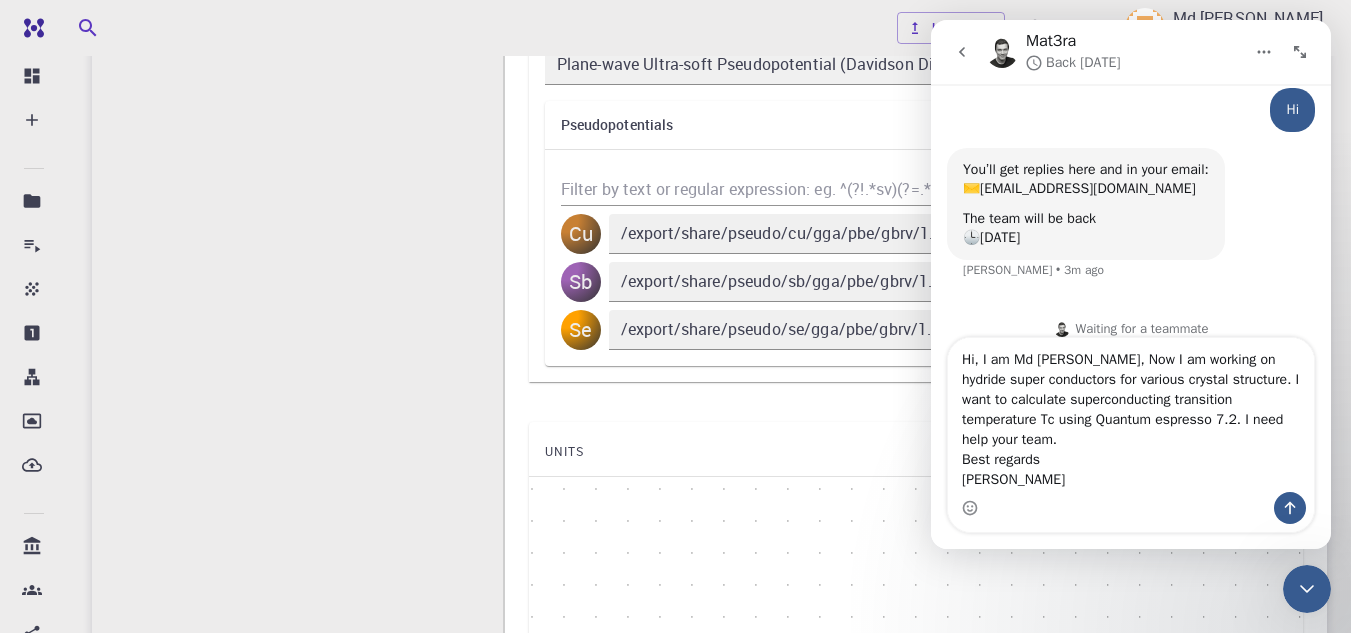 scroll, scrollTop: 99, scrollLeft: 0, axis: vertical 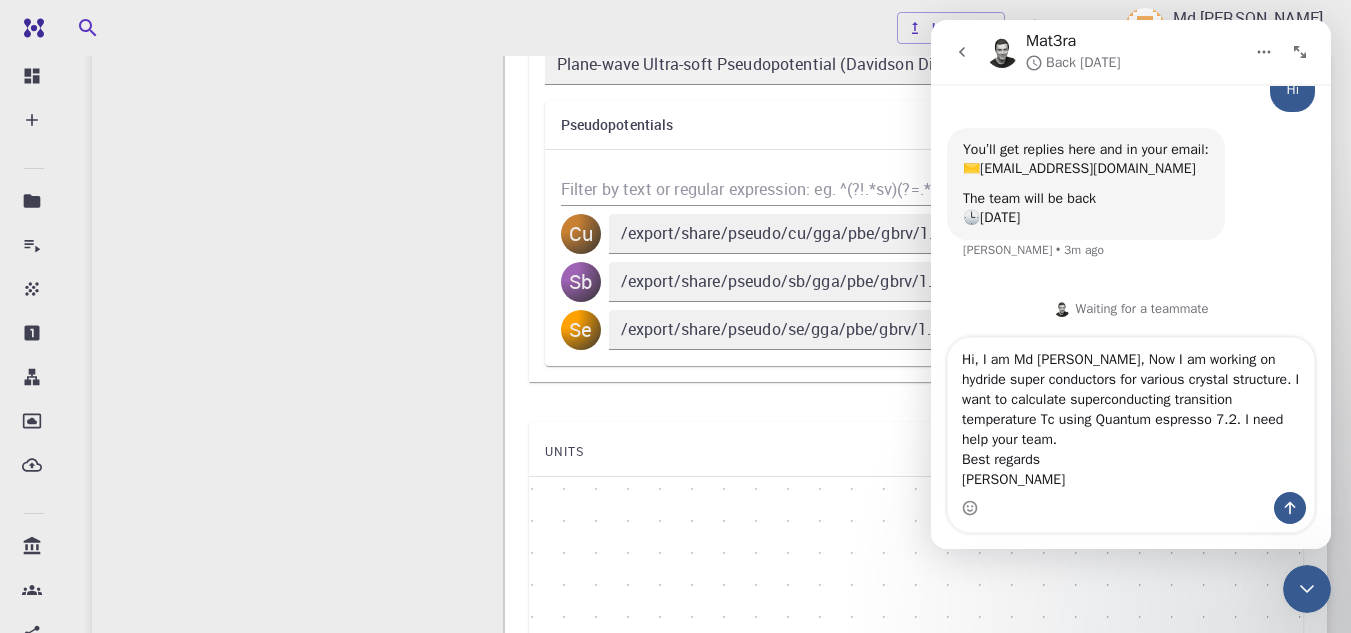 type on "Hi, I am Md [PERSON_NAME], Now I am working on hydride super conductors for various crystal structure. I want to calculate superconducting transition temperature Tc using Quantum espresso 7.2. I need help your team.                                                                            Best regards                                                                     [PERSON_NAME]" 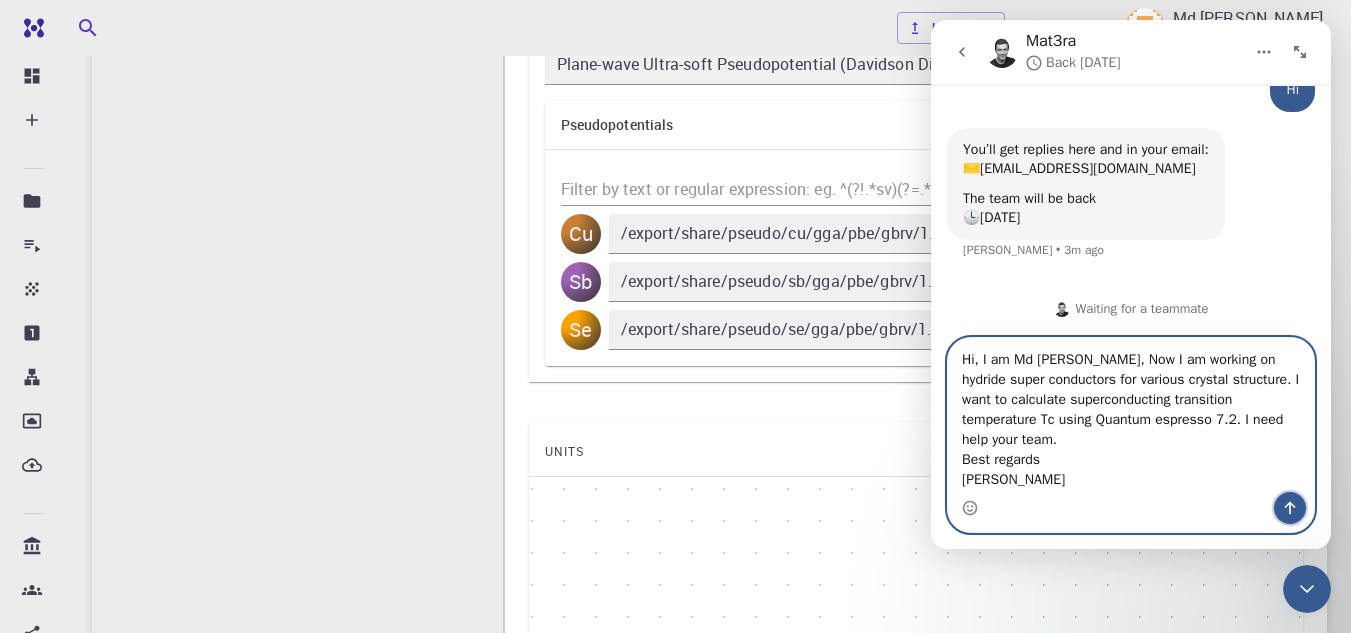 click at bounding box center (1290, 508) 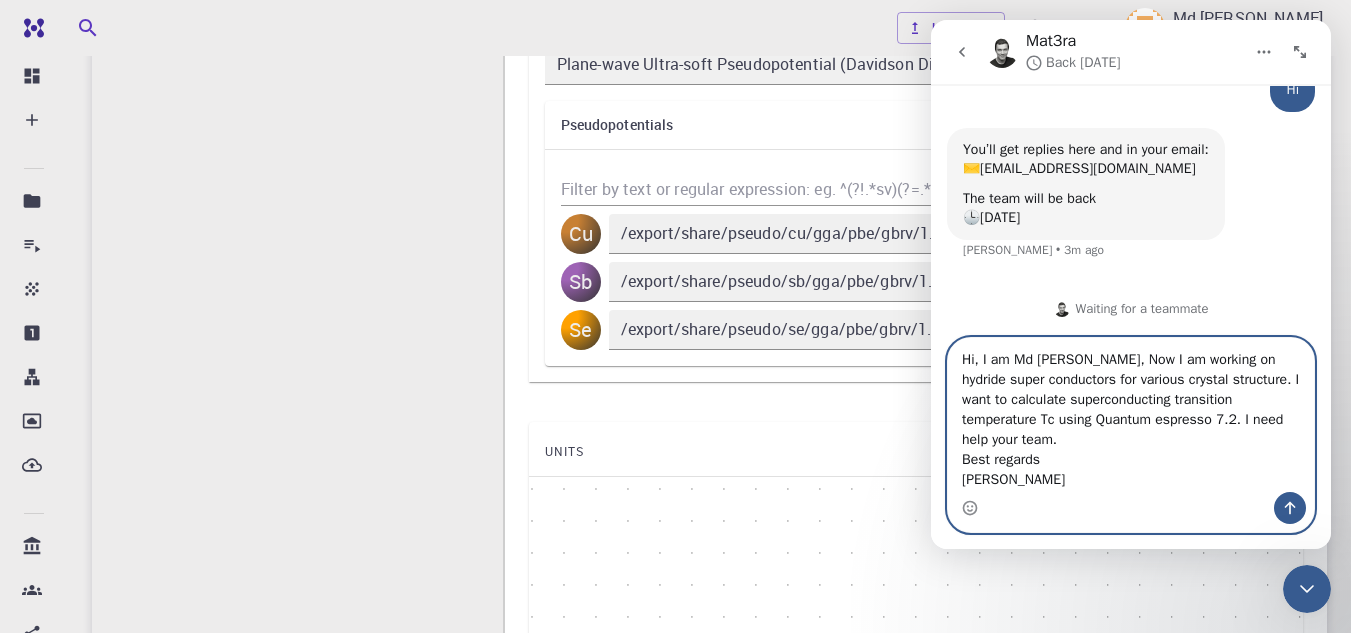 type 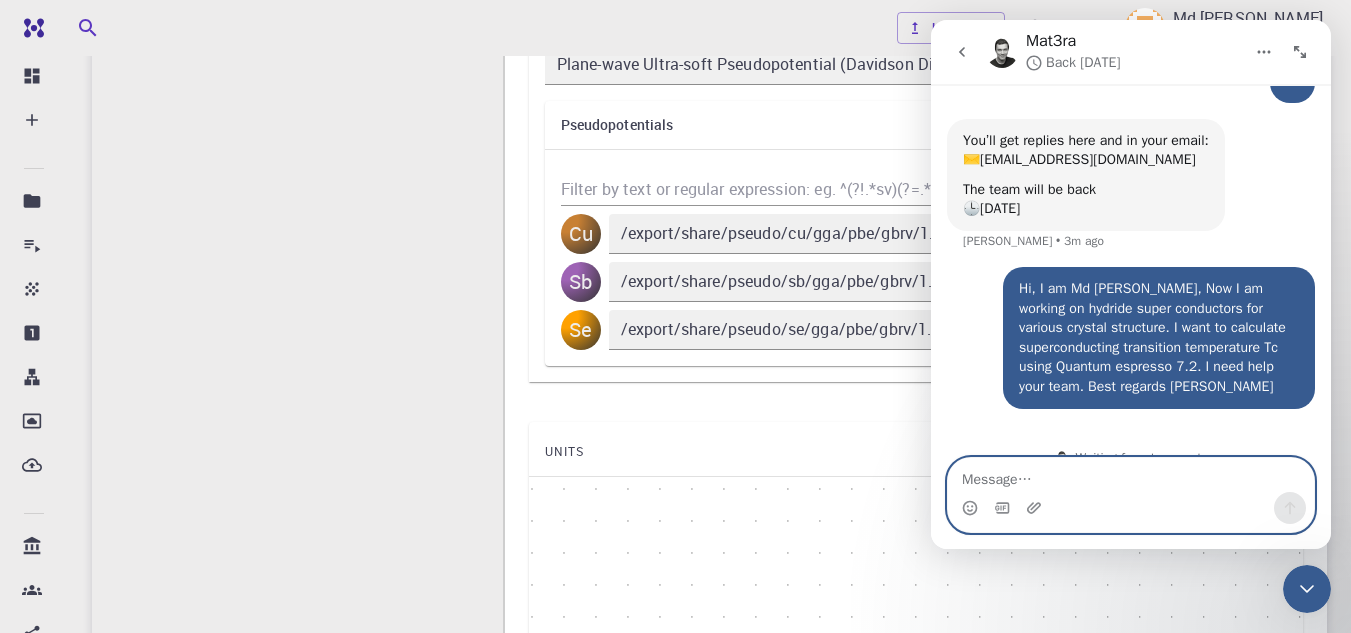 scroll, scrollTop: 137, scrollLeft: 0, axis: vertical 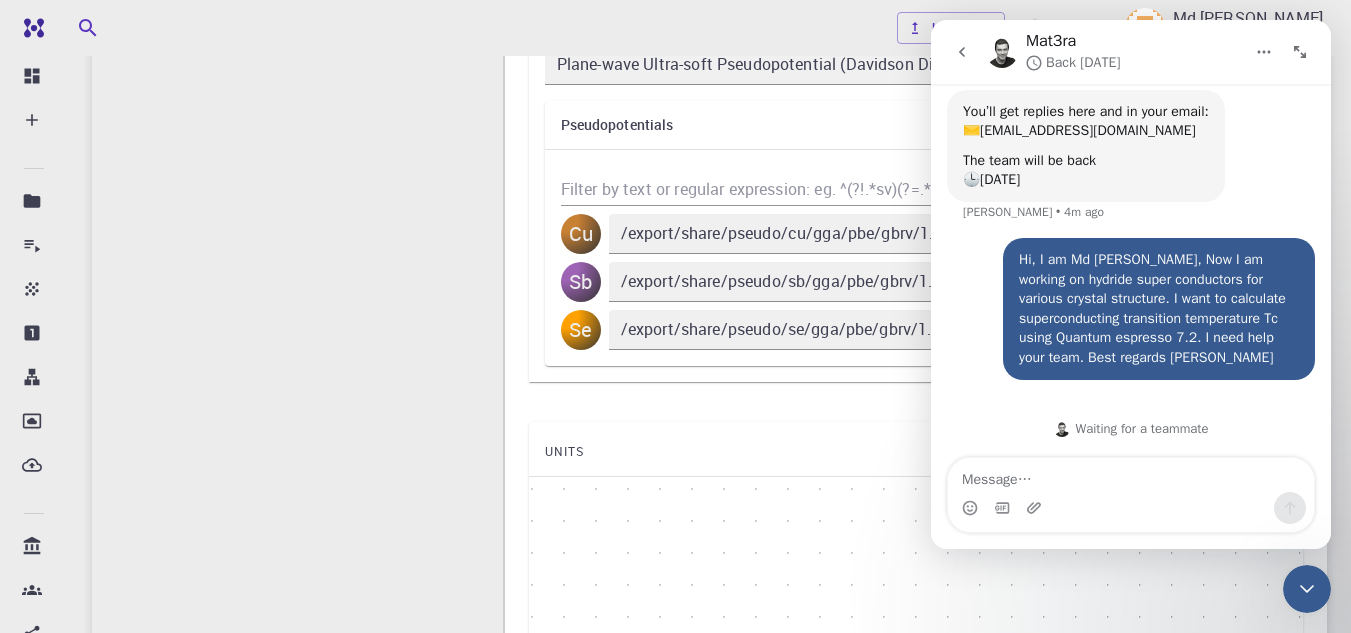 click 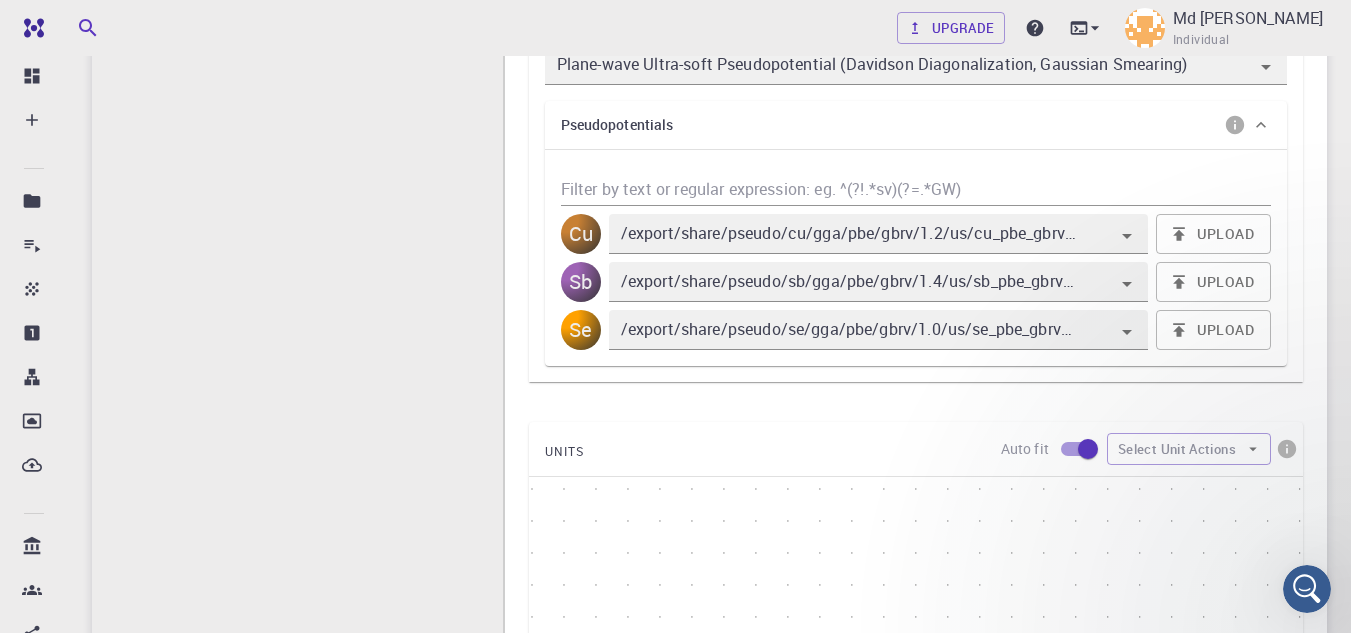 scroll, scrollTop: 0, scrollLeft: 0, axis: both 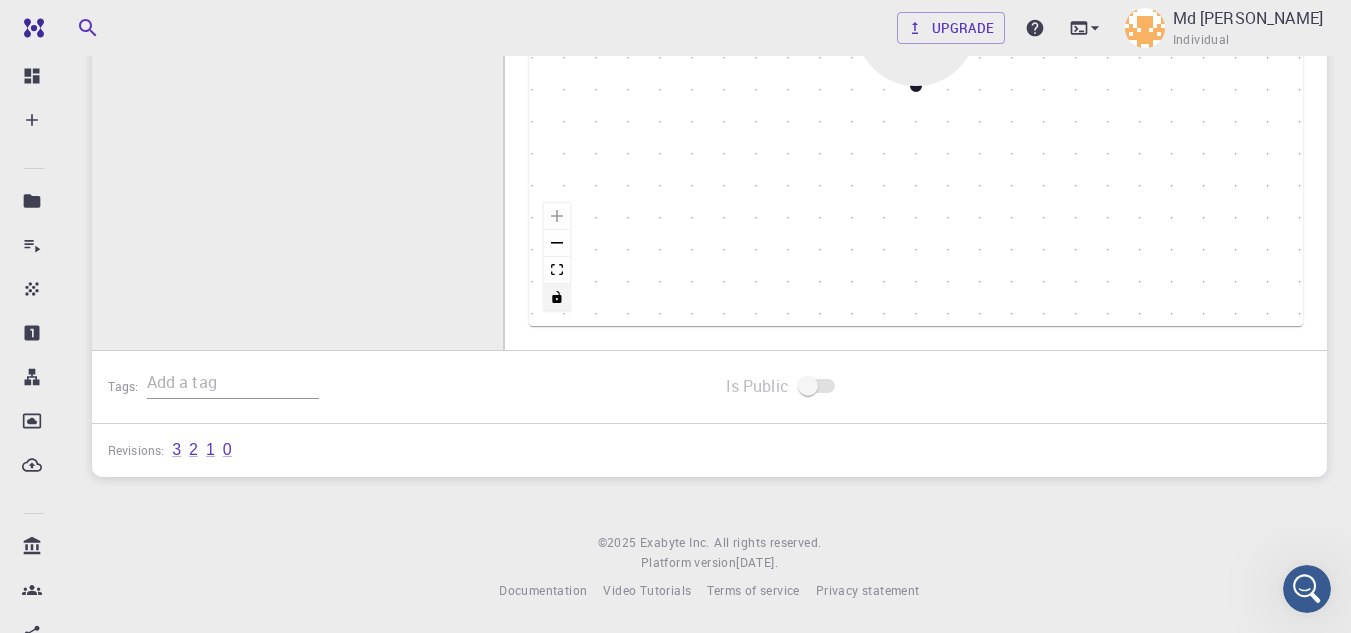 click at bounding box center [818, 386] 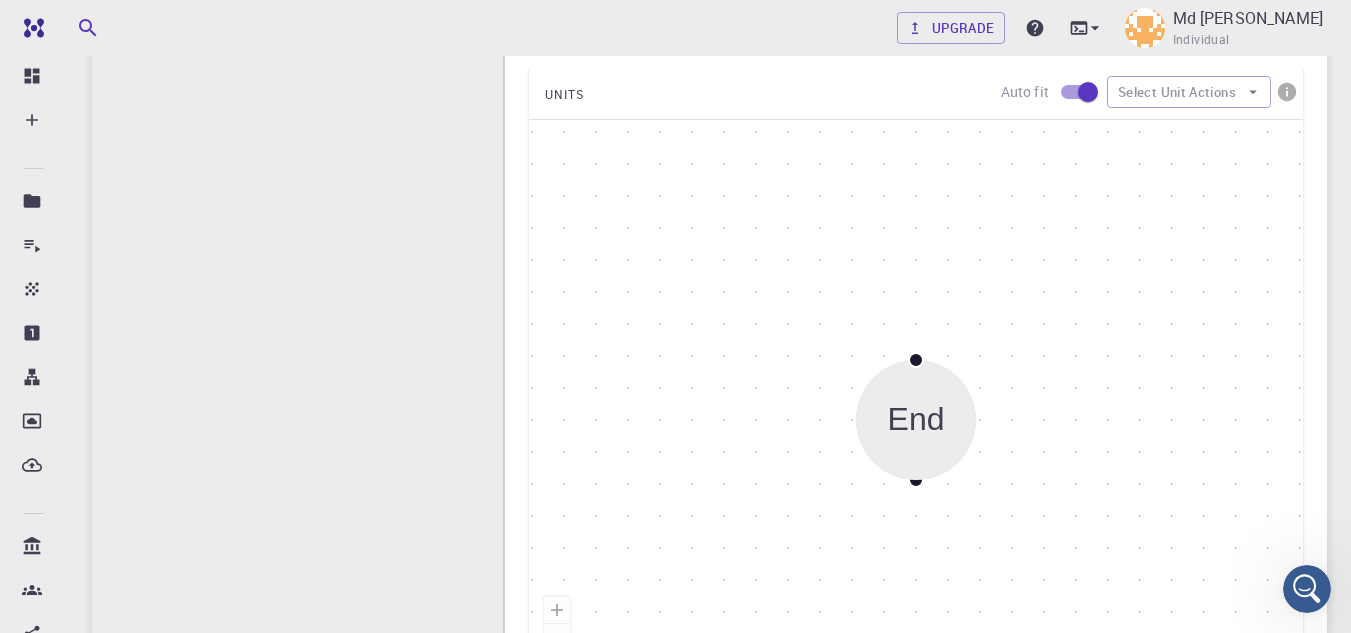 scroll, scrollTop: 1023, scrollLeft: 0, axis: vertical 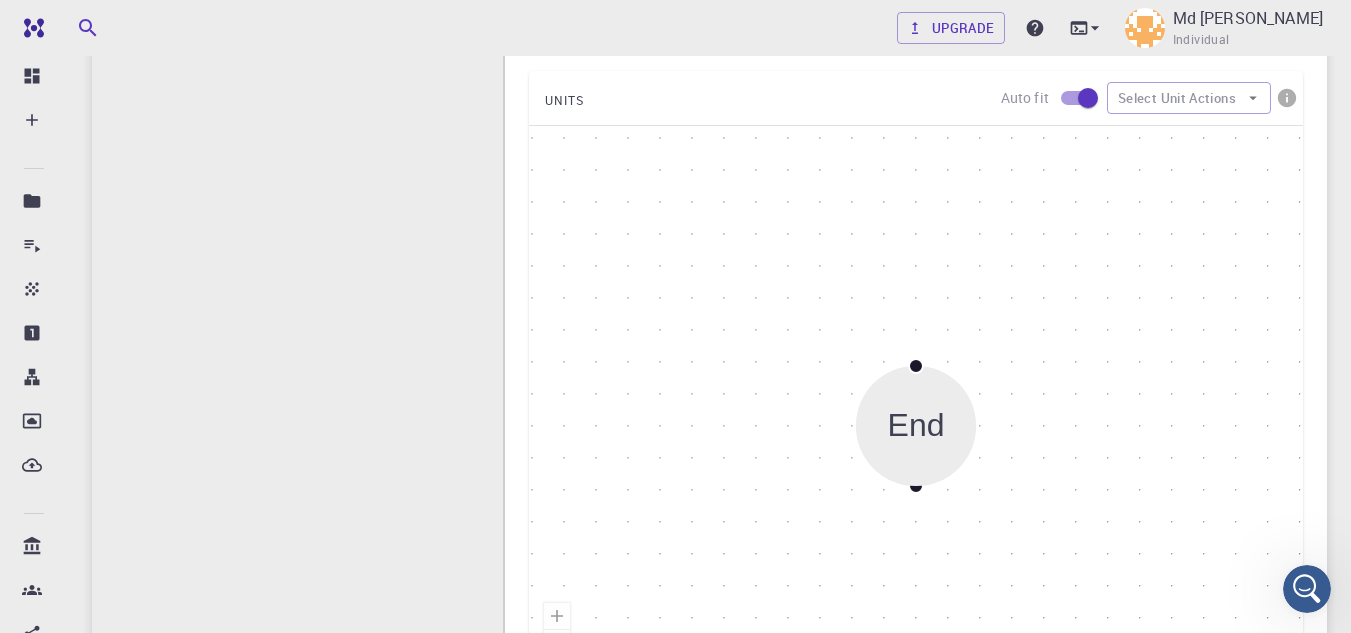 click on "End" at bounding box center (915, 426) 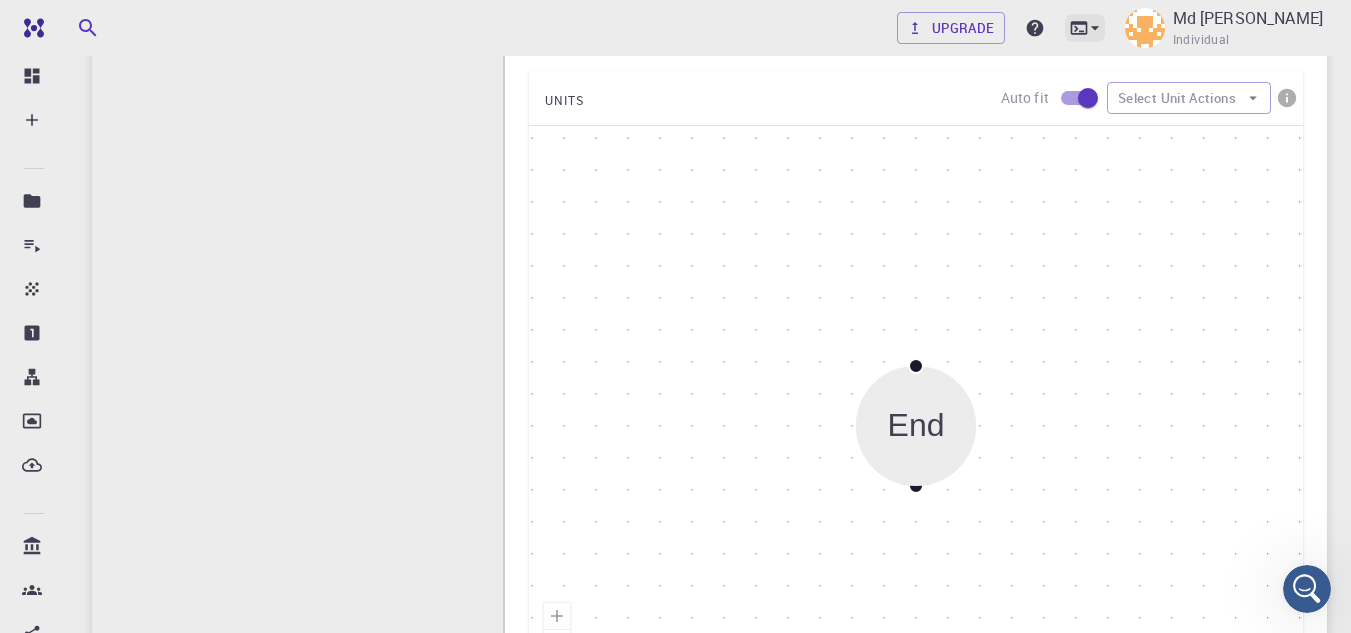 click 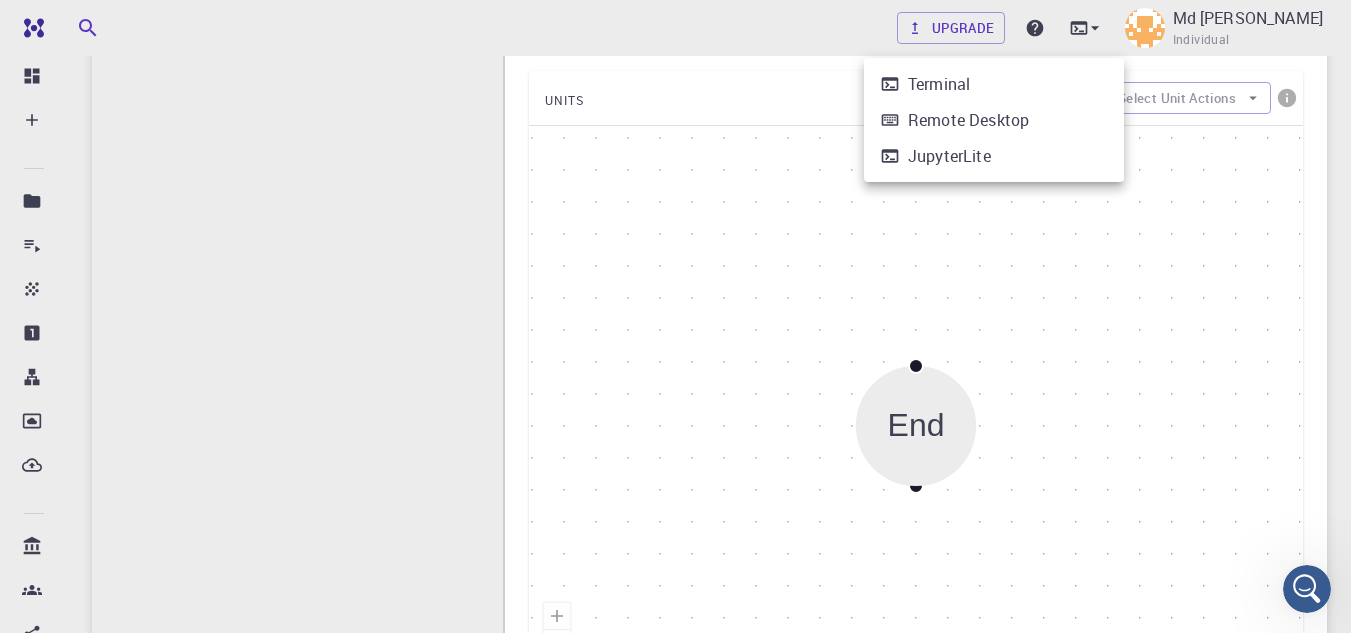 click on "Remote Desktop" at bounding box center (968, 120) 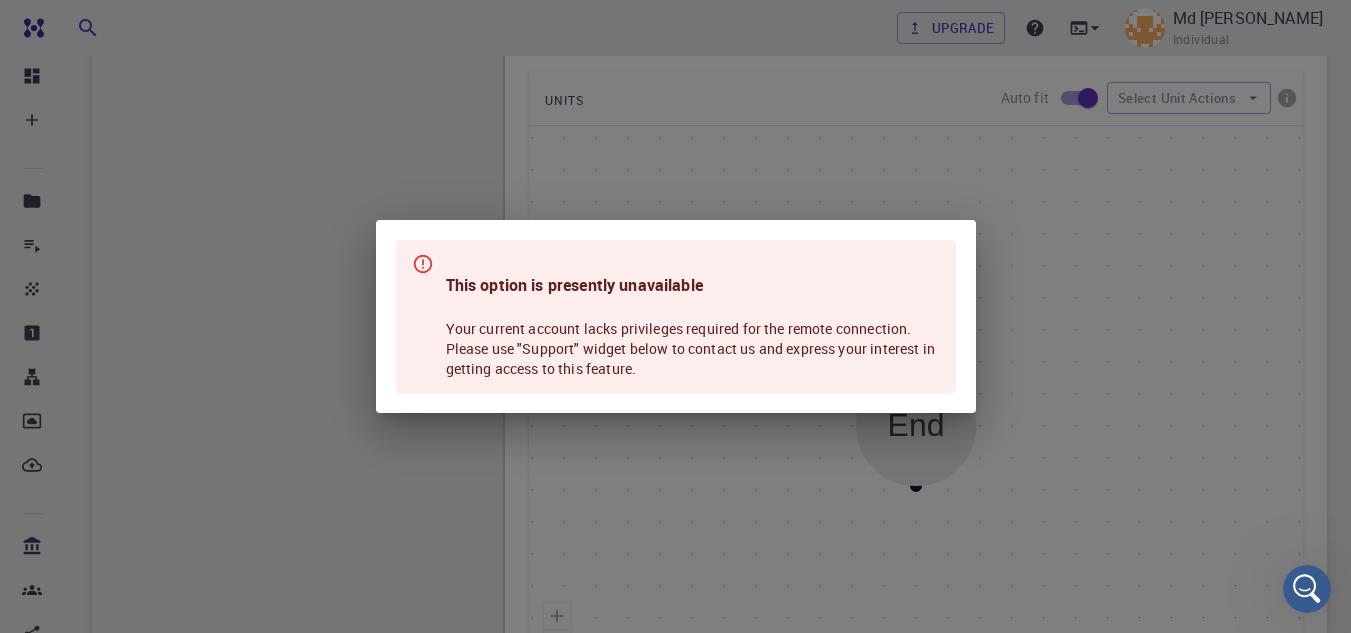 click on "This option is presently unavailable Your current account lacks privileges required for the remote connection. Please use "Support" widget below to contact us and express your interest in getting access to this feature." at bounding box center (675, 316) 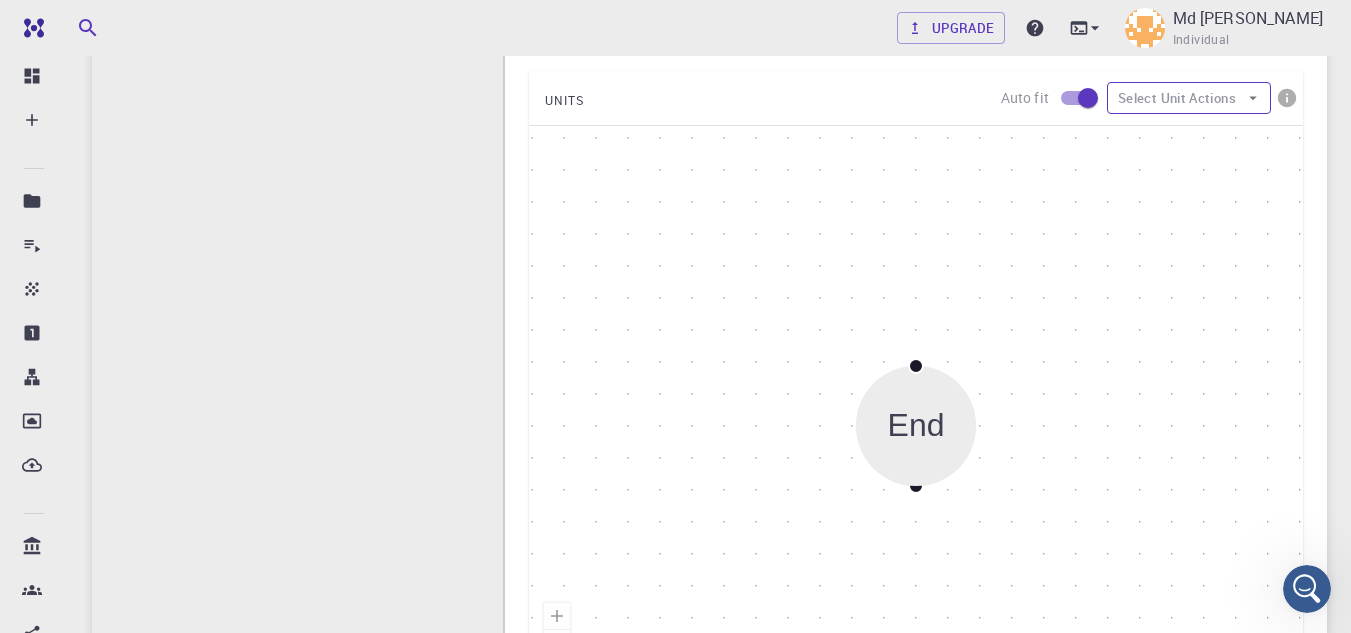 click 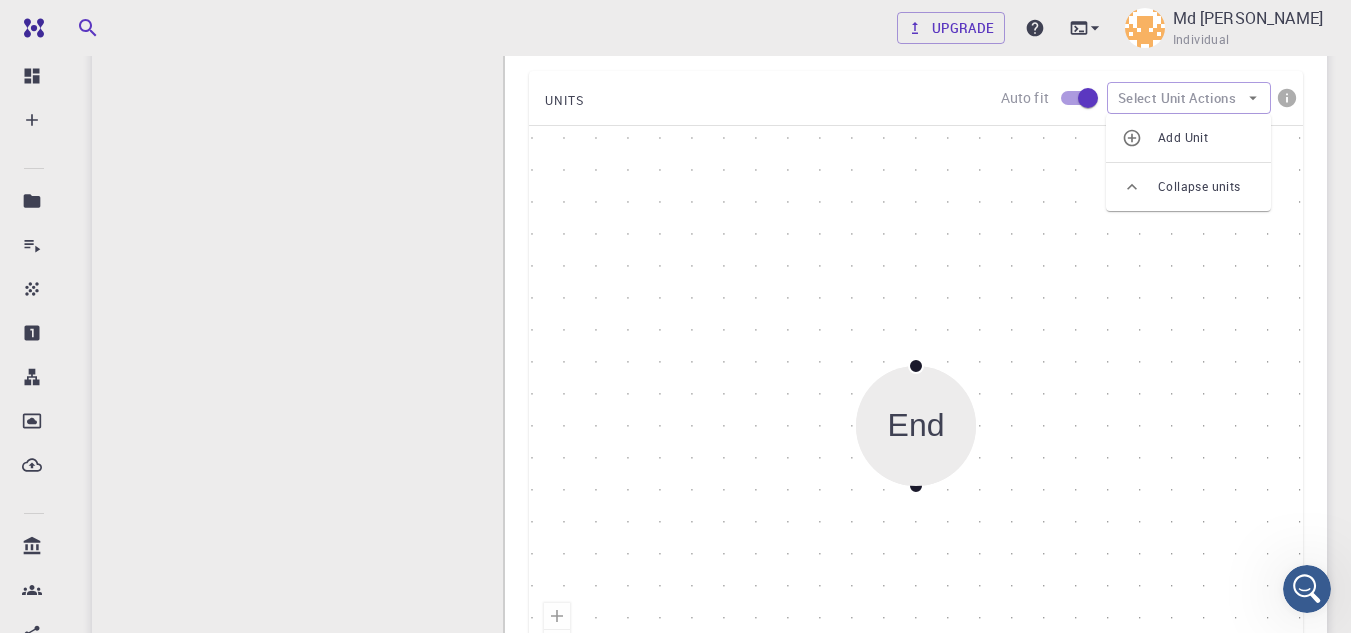 click 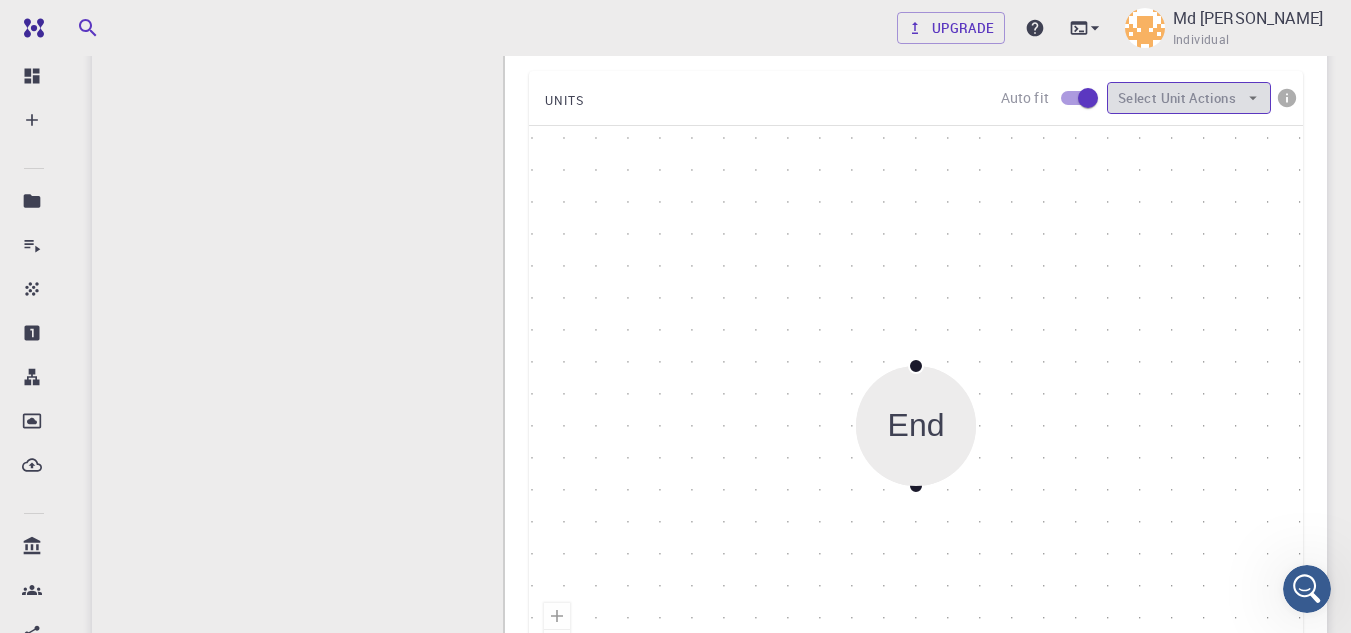 click 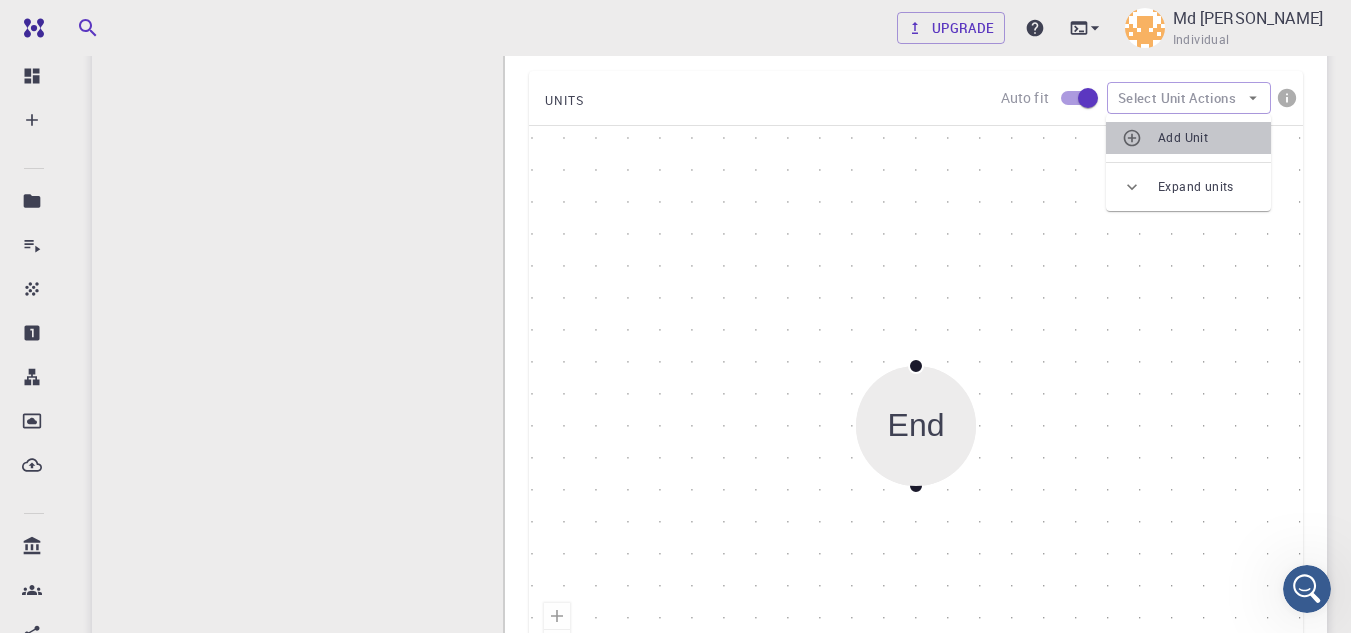 click on "Add Unit" at bounding box center (1206, 138) 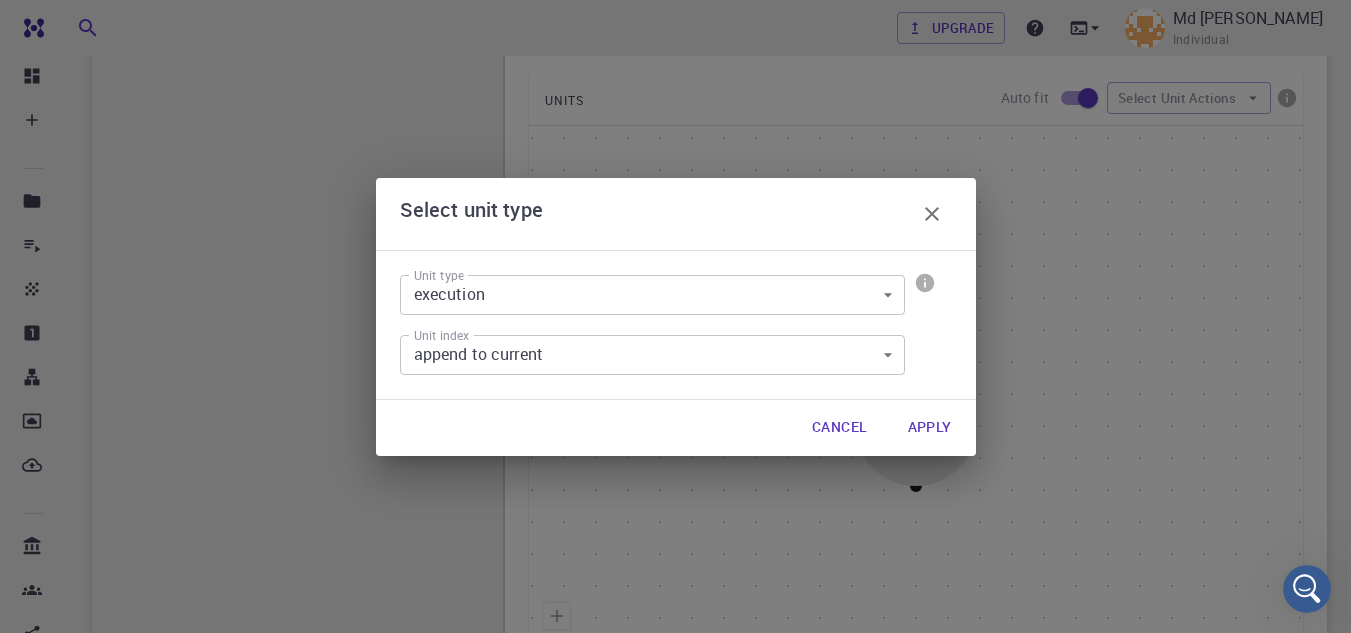 click 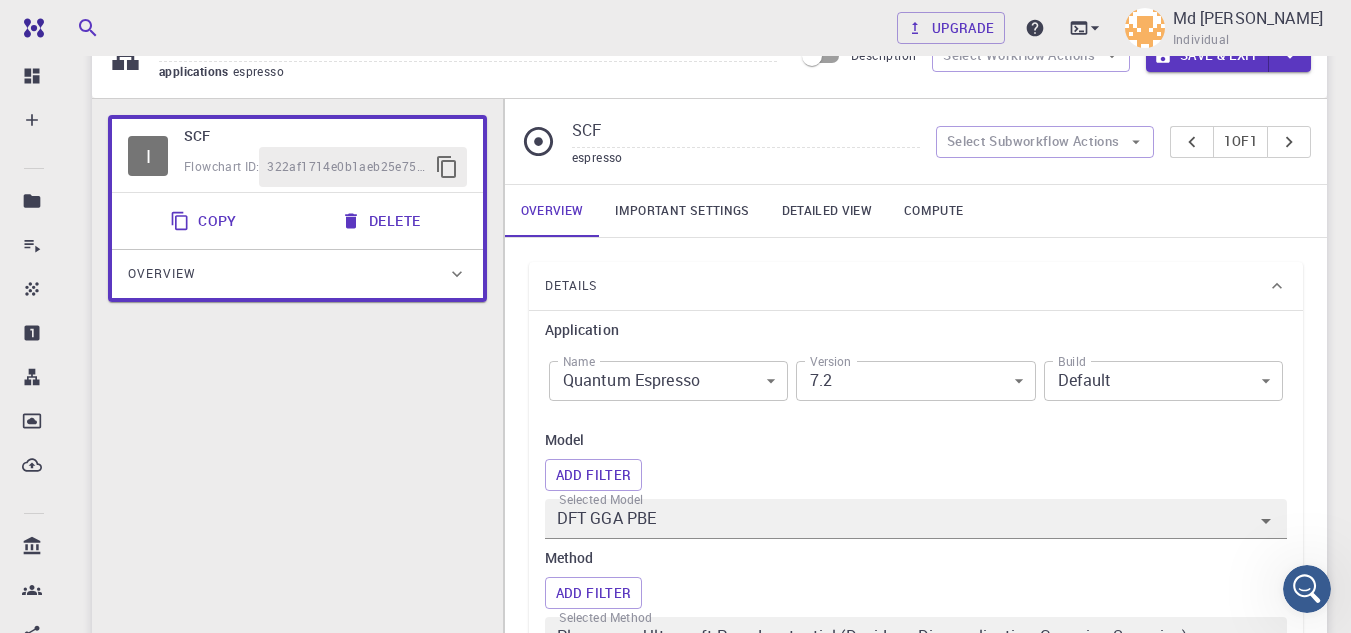 scroll, scrollTop: 0, scrollLeft: 0, axis: both 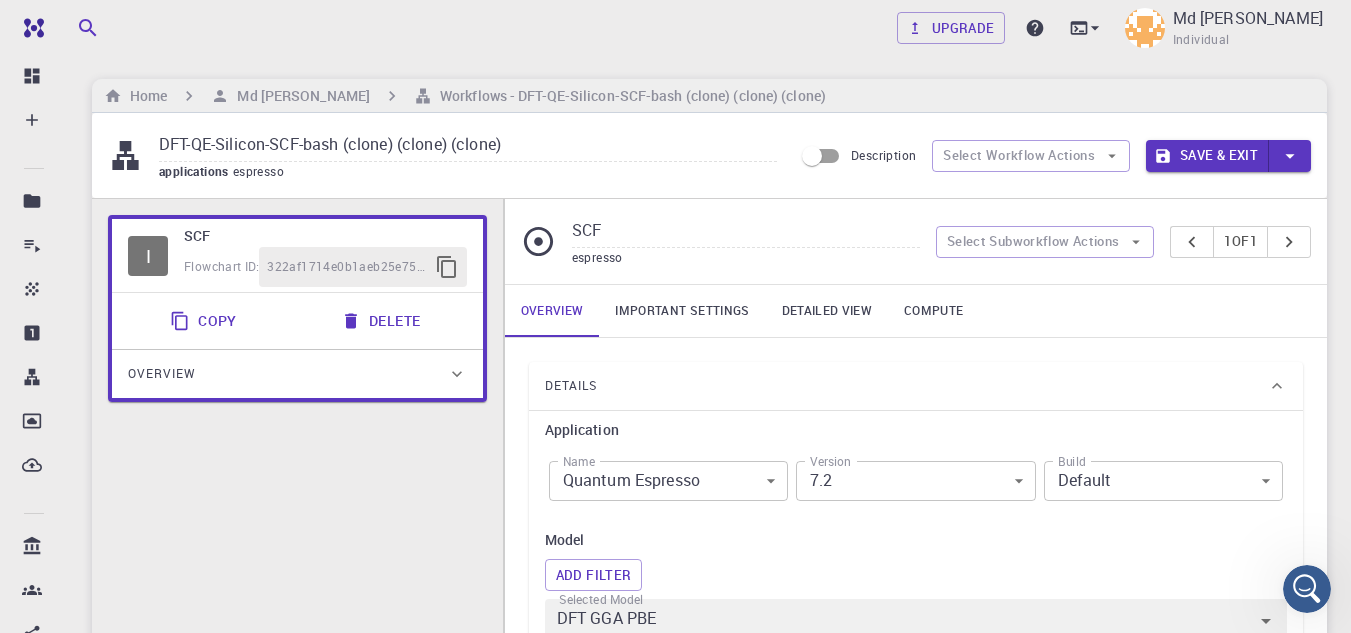 click 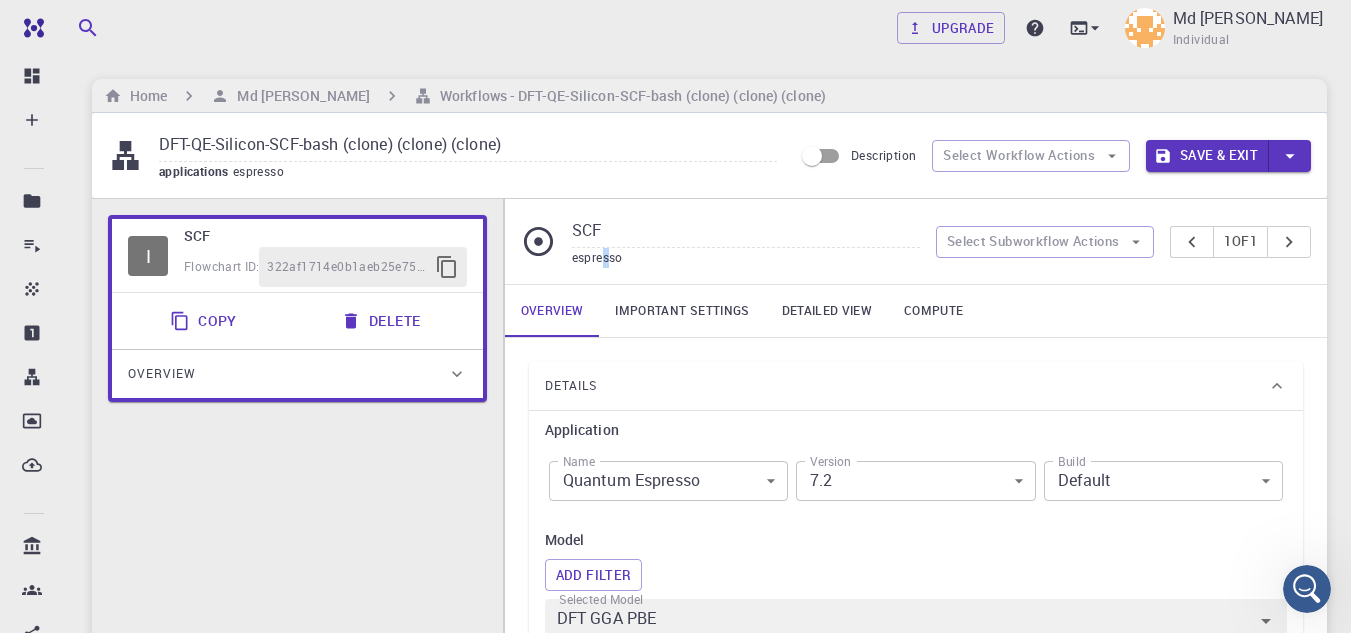 click on "espresso" at bounding box center (597, 257) 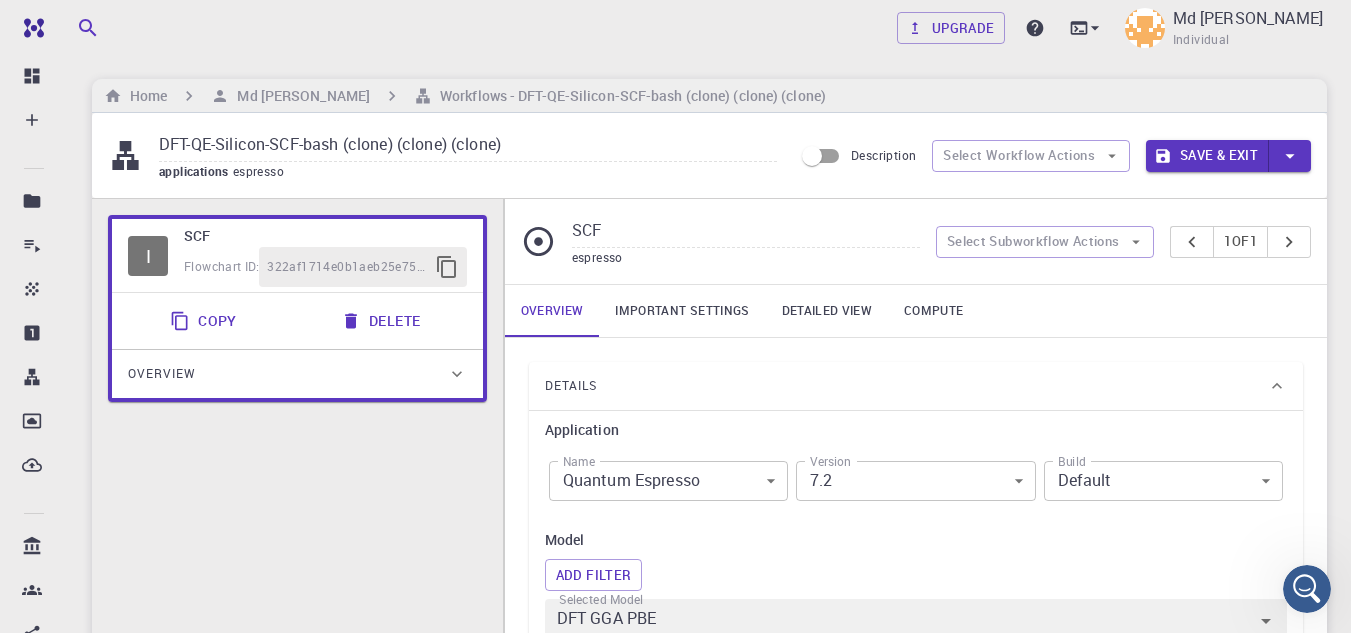 click on "espresso" at bounding box center [746, 258] 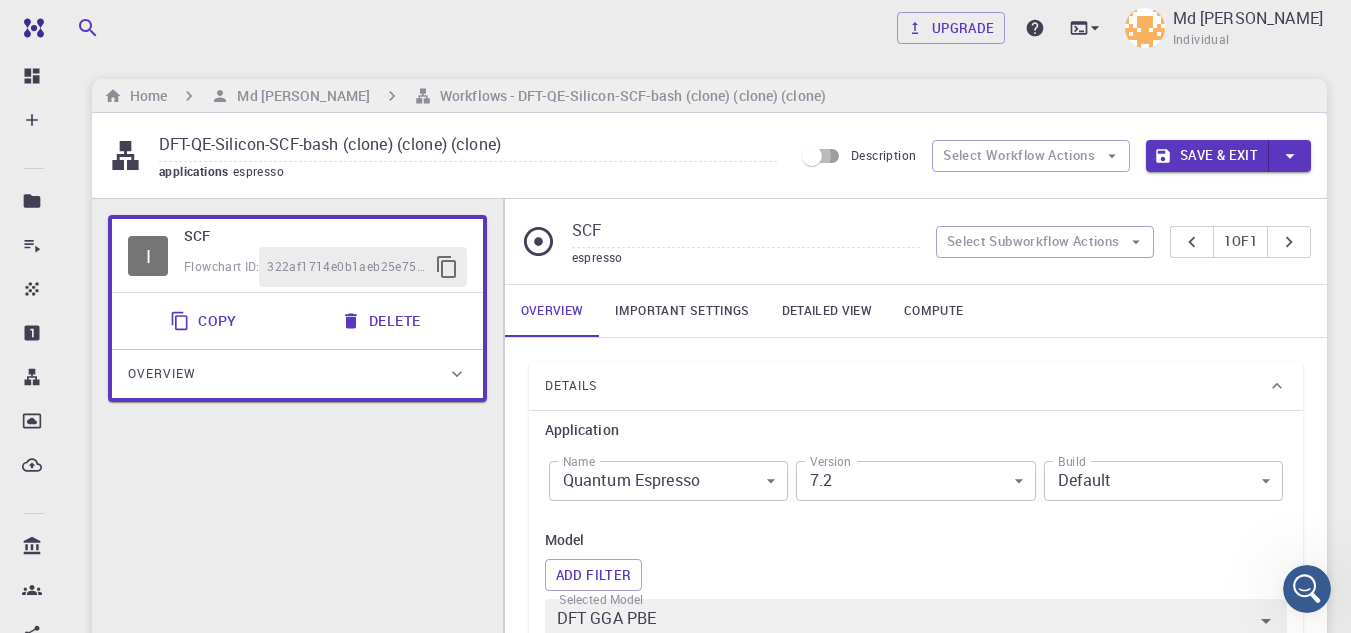 click on "Description" at bounding box center (812, 156) 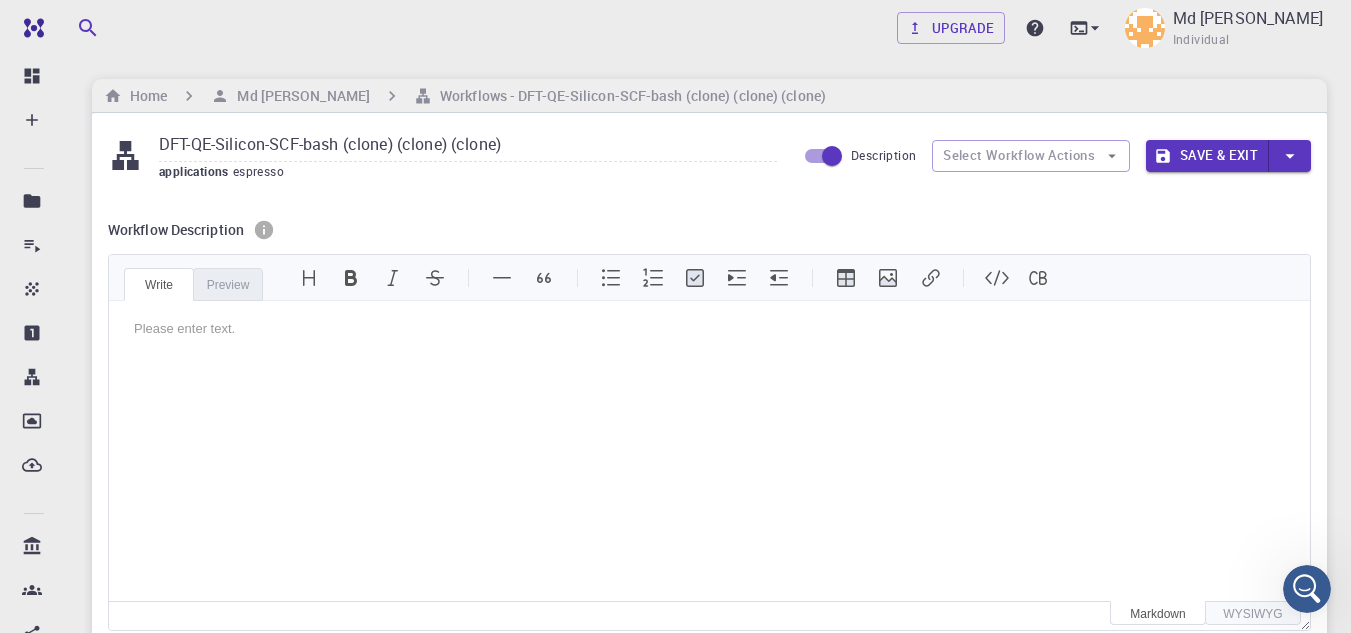 scroll, scrollTop: 0, scrollLeft: 0, axis: both 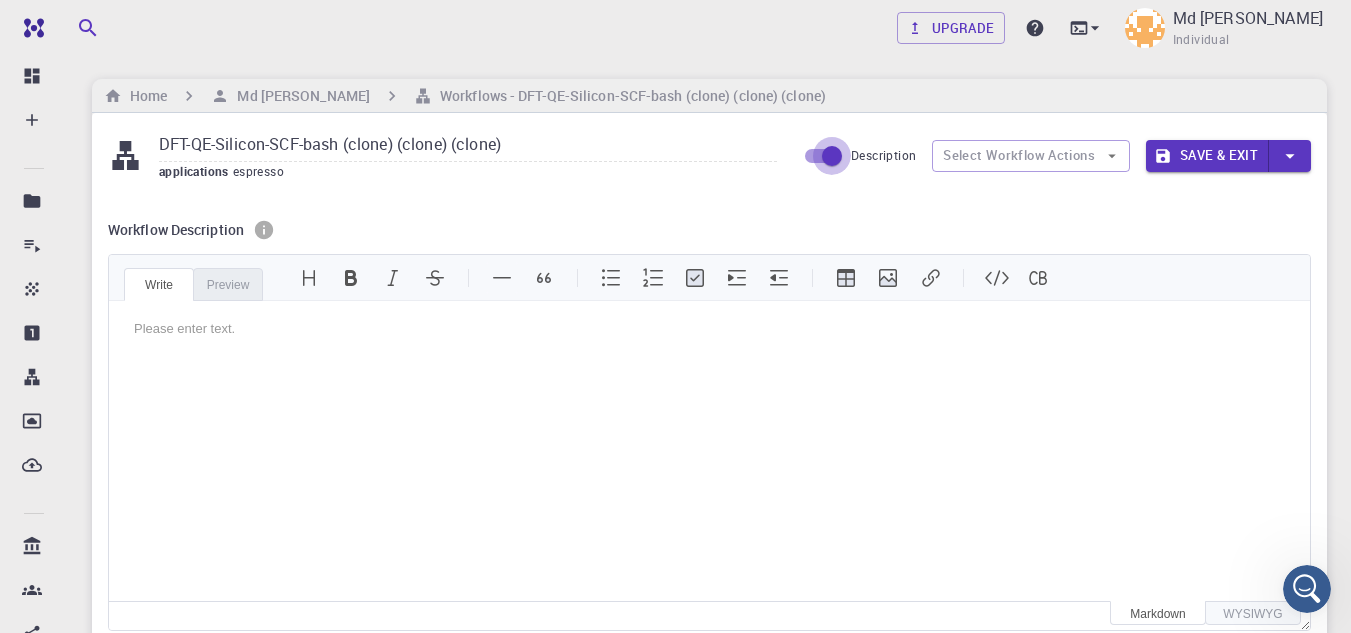 click on "Description" at bounding box center [832, 156] 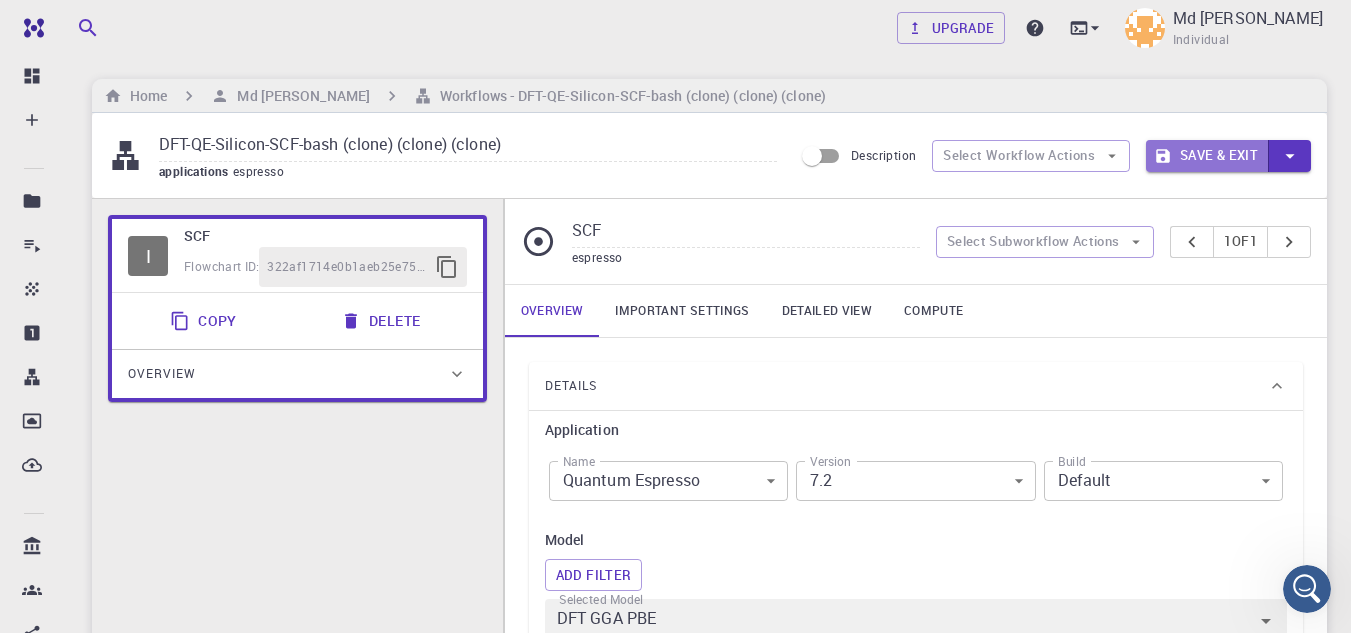 click on "Save & Exit" at bounding box center (1207, 156) 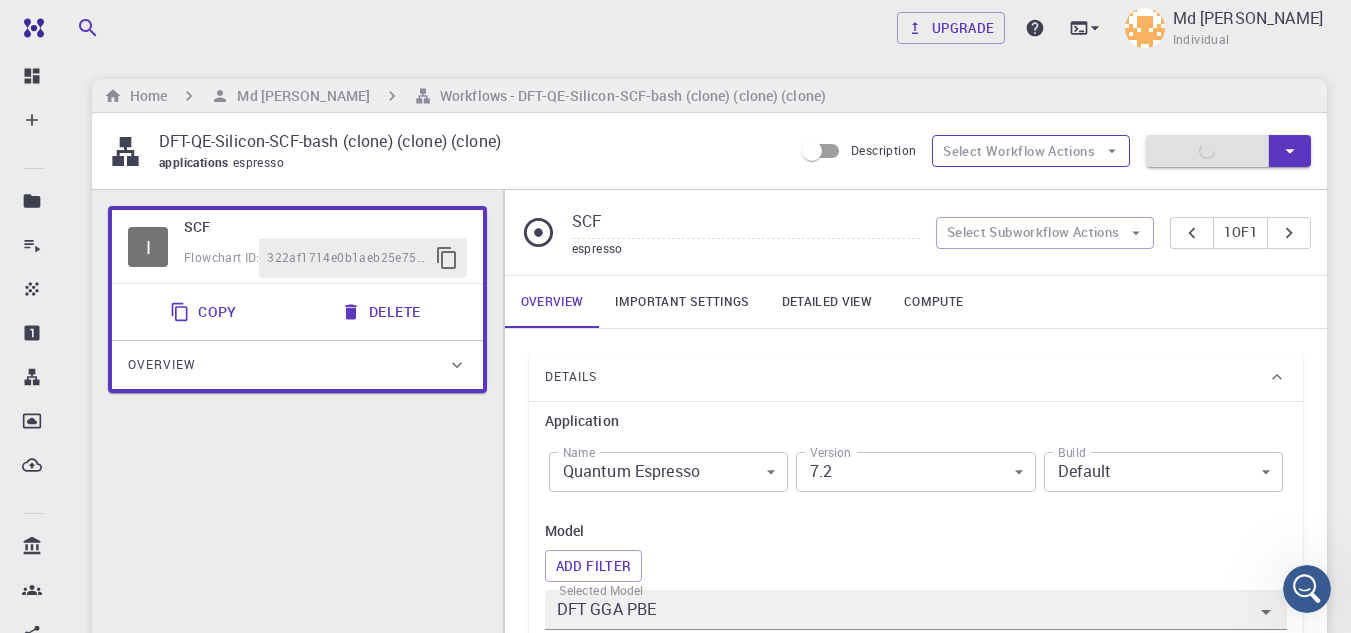click 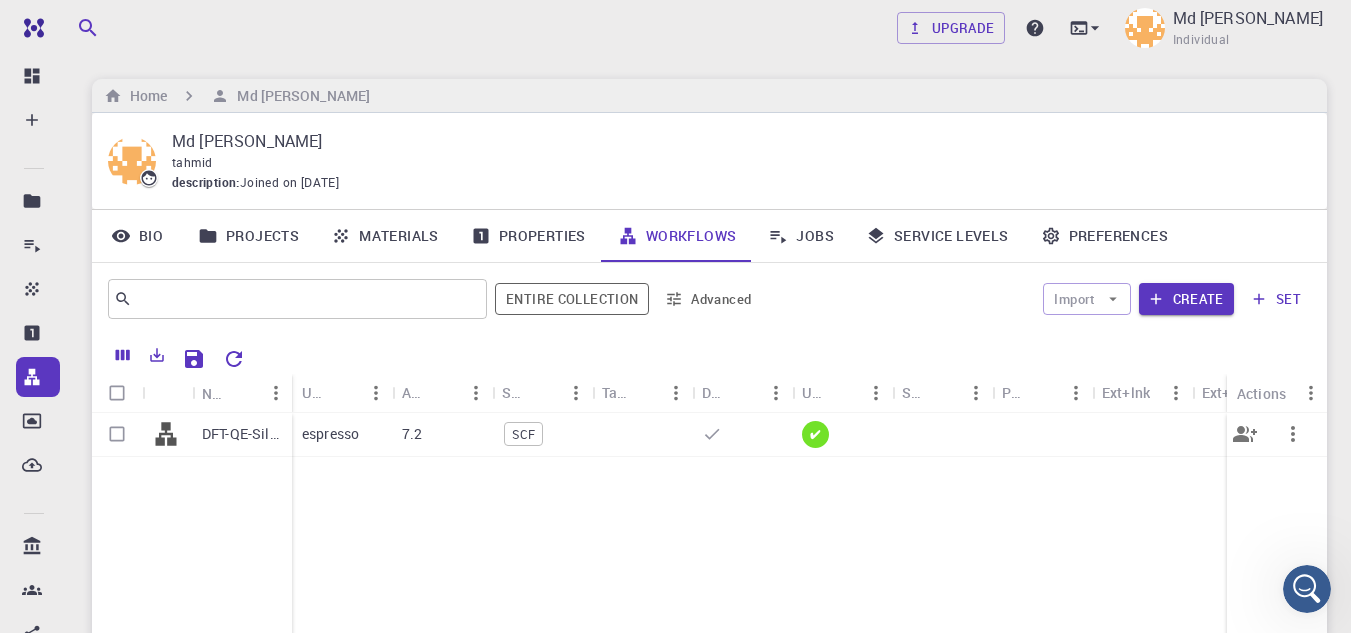 click on "espresso" at bounding box center [330, 434] 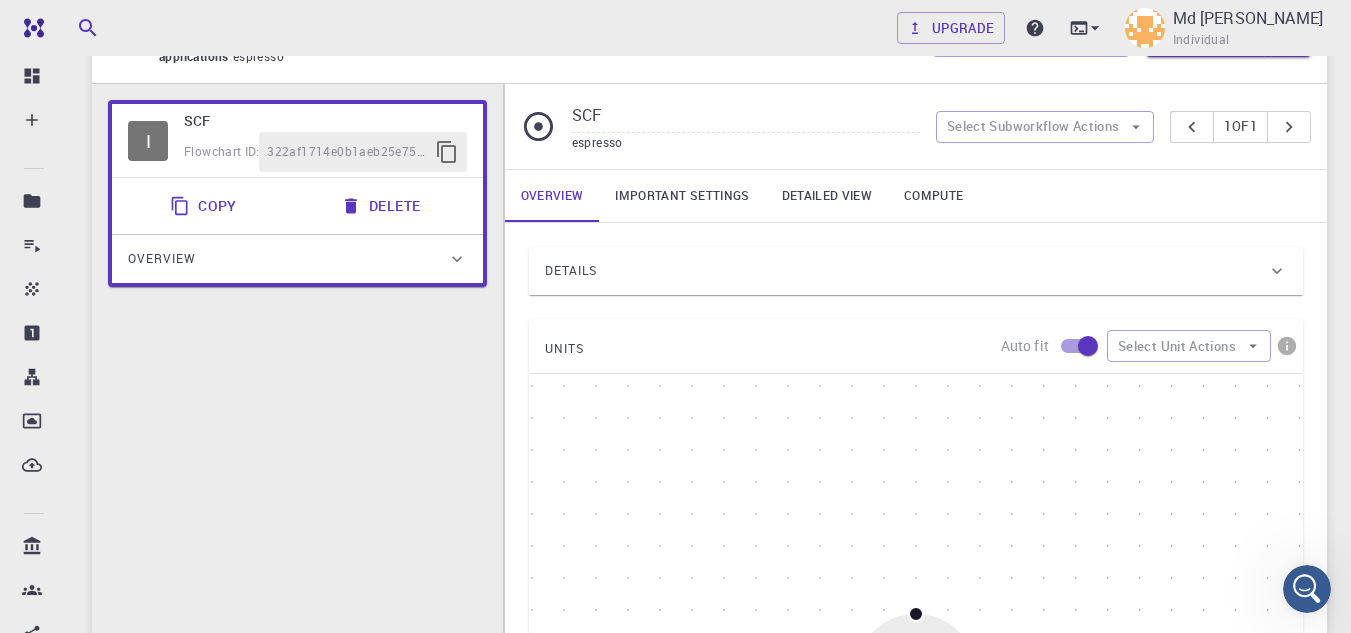 scroll, scrollTop: 0, scrollLeft: 0, axis: both 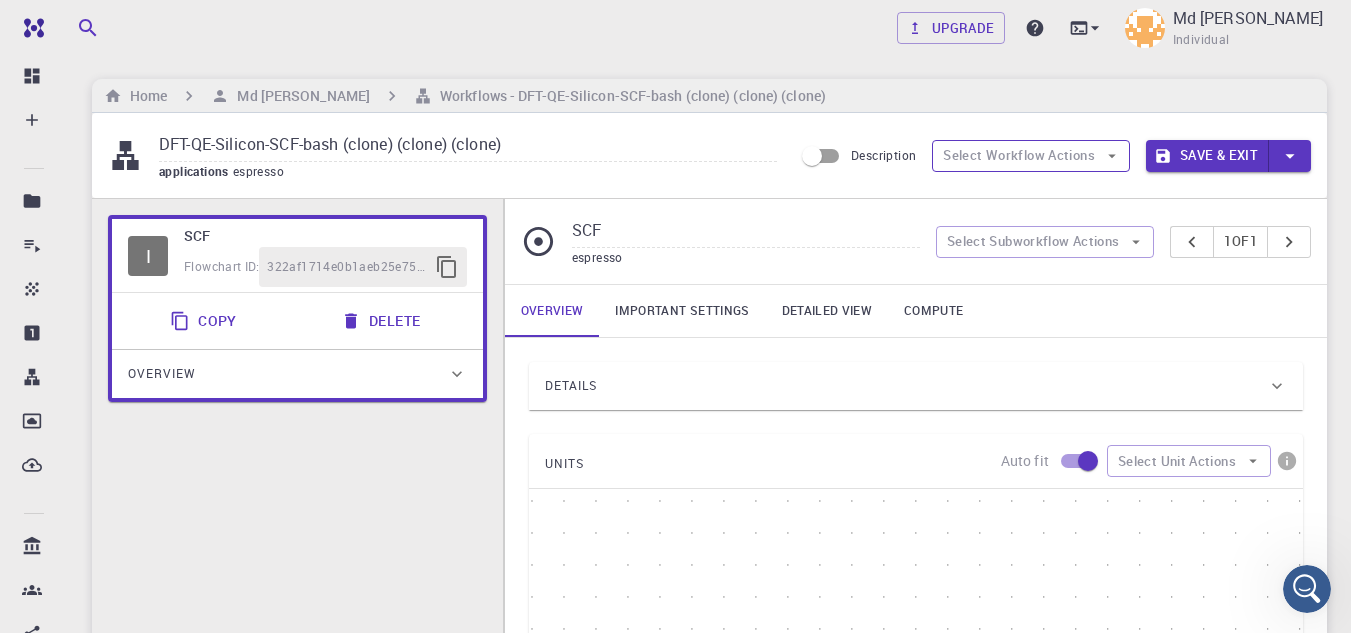 click 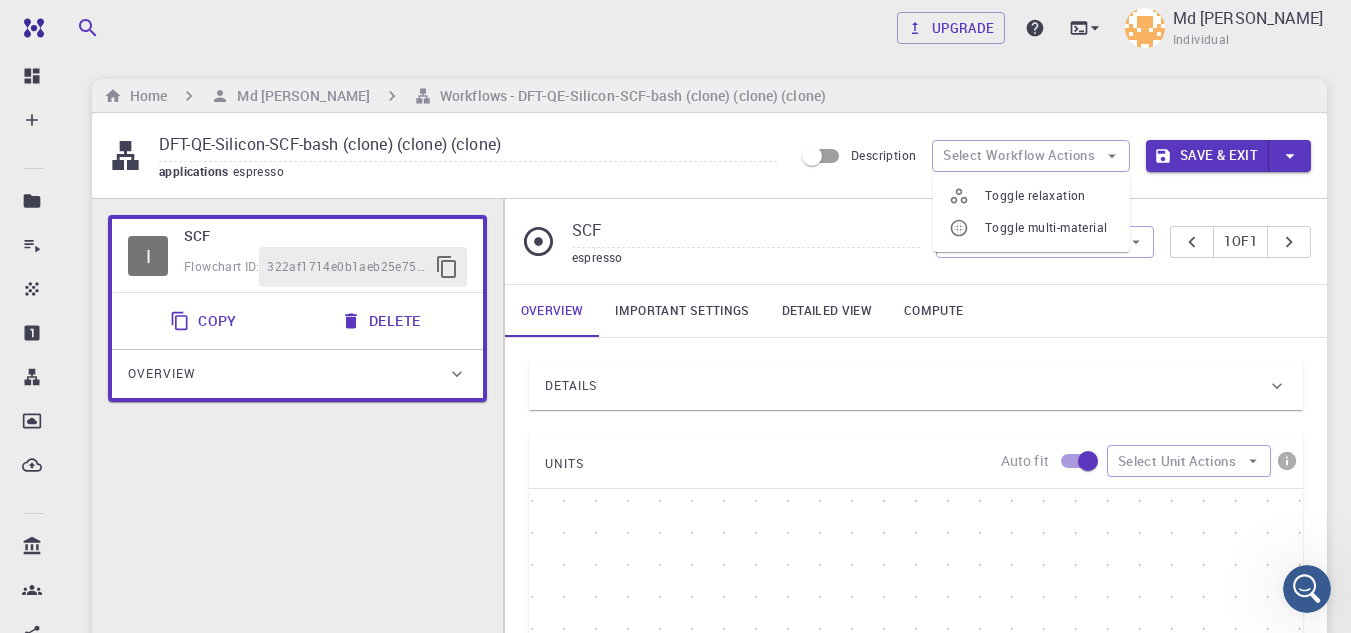 click on "Overview Important settings Detailed view Compute" at bounding box center (916, 311) 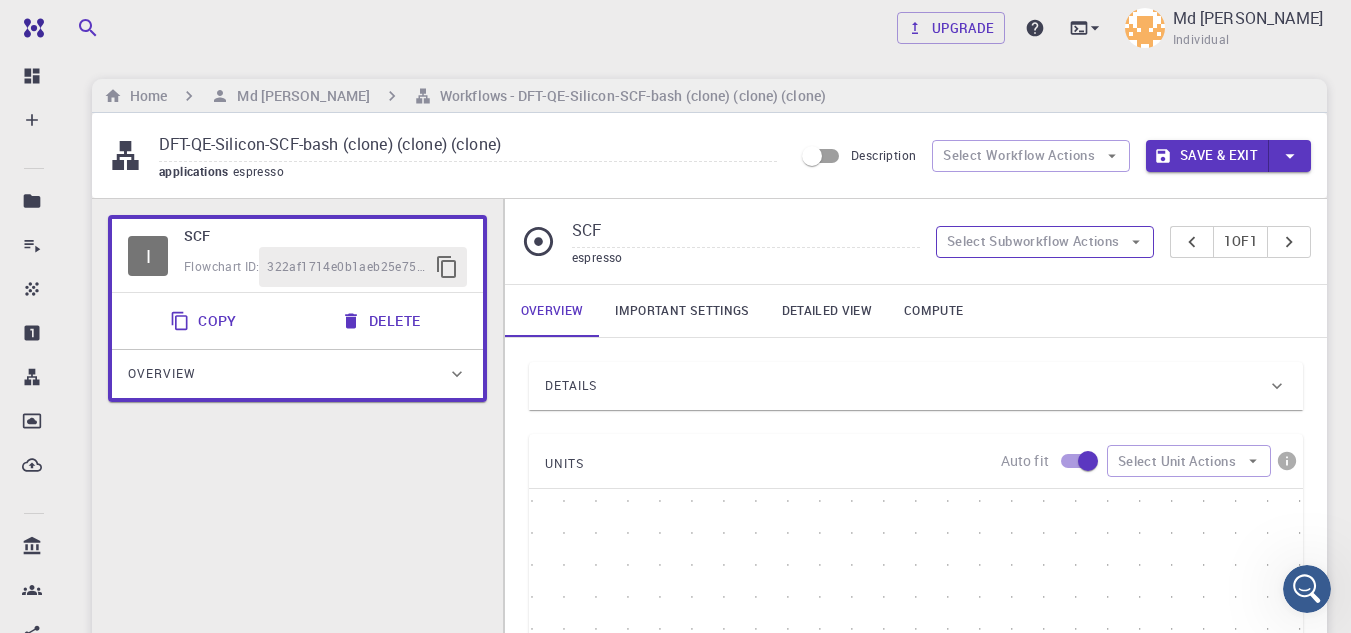 click 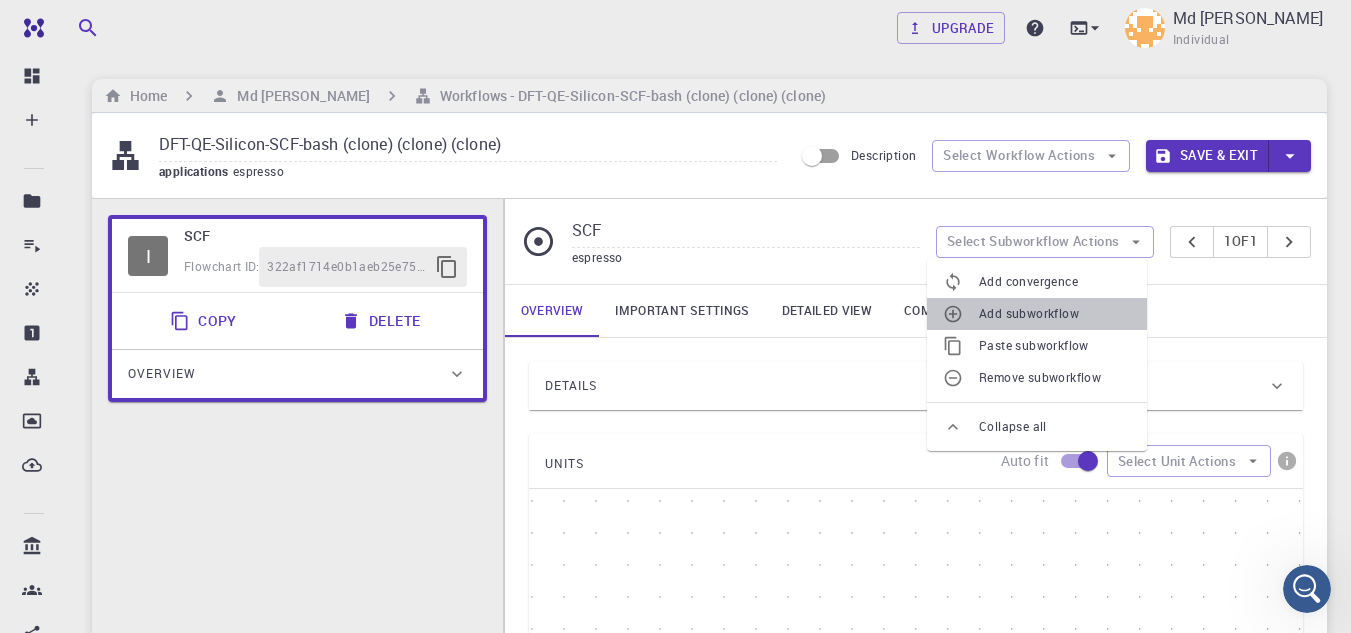 click on "Add subworkflow" at bounding box center (1055, 314) 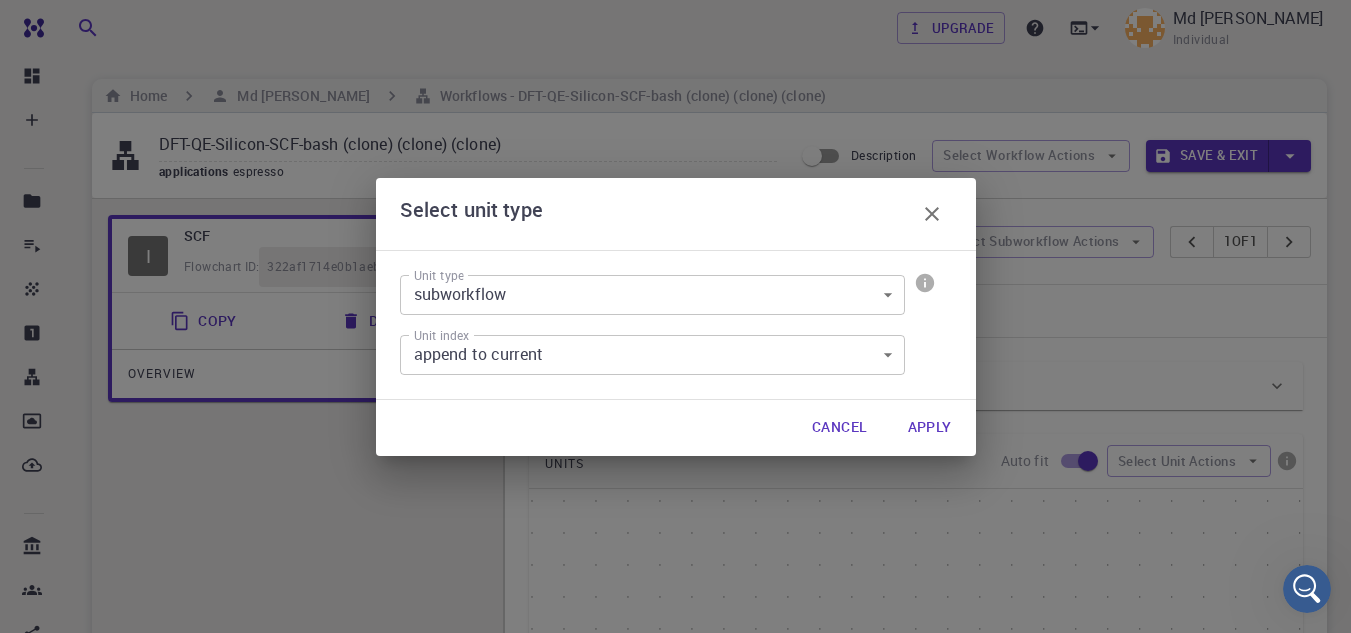click on "Free Dashboard Create New Job New Material Create Material Upload File Import from Bank Import from 3rd Party New Workflow New Project Projects Jobs Materials Properties Workflows Dropbox External Uploads Bank Materials Workflows Accounts Shared with me Shared publicly Shared externally Documentation Contact Support Compute load: Low Upgrade Md [PERSON_NAME] Individual Home Md [PERSON_NAME] Workflows - DFT-QE-Silicon-SCF-bash (clone) (clone) (clone) DFT-QE-Silicon-SCF-bash (clone) (clone) (clone) applications espresso Description Select Workflow Actions Save & Exit I SCF Flowchart ID:  322af1714e0b1aeb25e75e82 Copy Delete Overview Application Name Quantum Espresso espresso Name Version 7.2 7.2 Version Build Default Default Build SCF espresso Select Subworkflow Actions 1  of  1 Overview Important settings Detailed view Compute Details Application Name Quantum Espresso espresso Name Version 7.2 7.2 Version Build Default Default Build Model Add Filter Selected Model DFT GGA PBE Method Cu Sb" at bounding box center [675, 698] 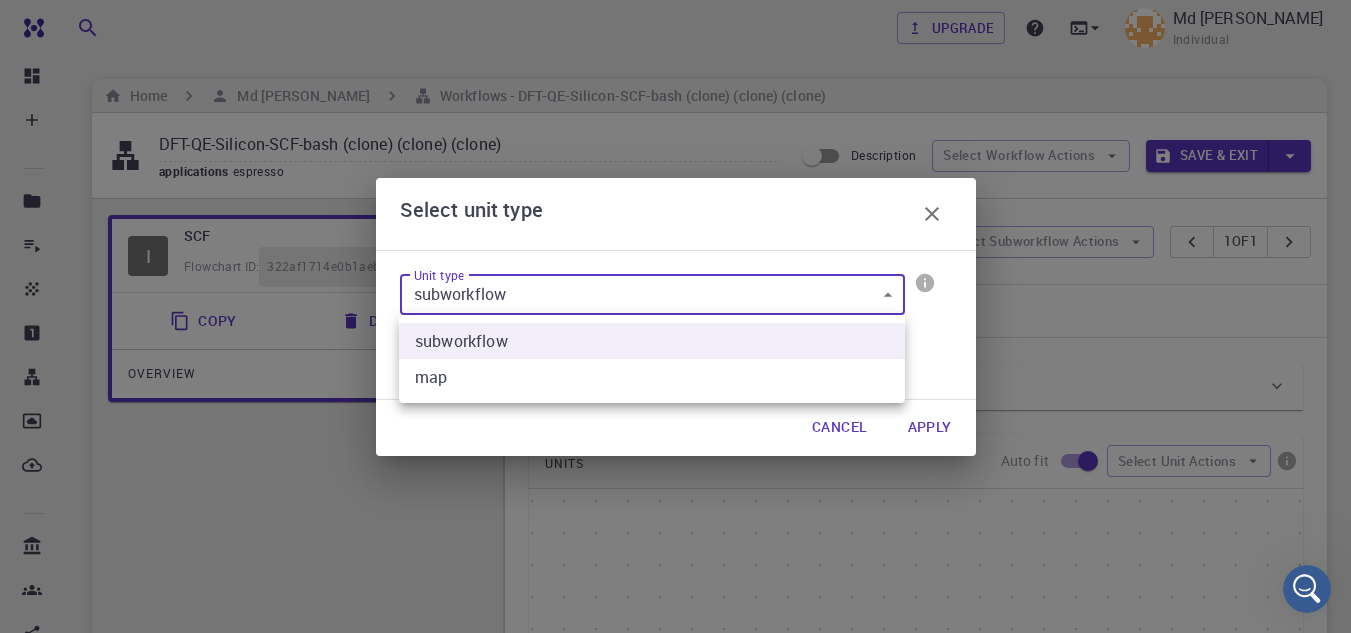 click on "map" at bounding box center (652, 377) 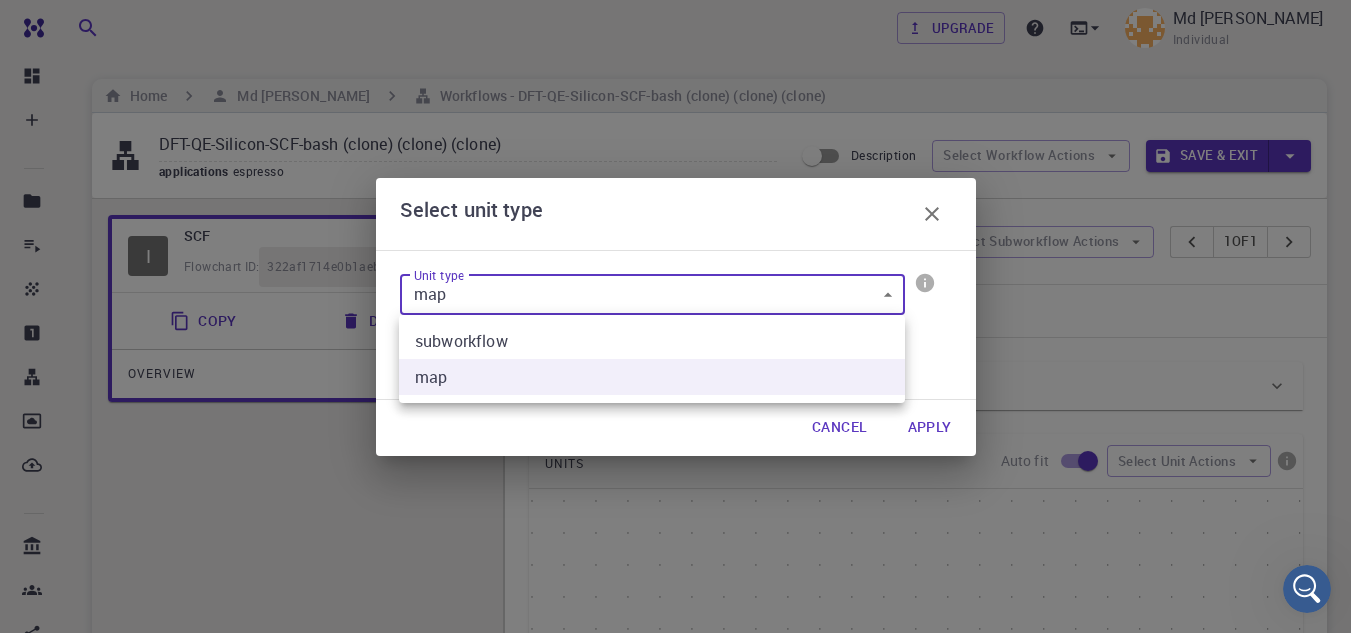 click on "Free Dashboard Create New Job New Material Create Material Upload File Import from Bank Import from 3rd Party New Workflow New Project Projects Jobs Materials Properties Workflows Dropbox External Uploads Bank Materials Workflows Accounts Shared with me Shared publicly Shared externally Documentation Contact Support Compute load: Low Upgrade Md [PERSON_NAME] Individual Home Md [PERSON_NAME] Workflows - DFT-QE-Silicon-SCF-bash (clone) (clone) (clone) DFT-QE-Silicon-SCF-bash (clone) (clone) (clone) applications espresso Description Select Workflow Actions Save & Exit I SCF Flowchart ID:  322af1714e0b1aeb25e75e82 Copy Delete Overview Application Name Quantum Espresso espresso Name Version 7.2 7.2 Version Build Default Default Build SCF espresso Select Subworkflow Actions 1  of  1 Overview Important settings Detailed view Compute Details Application Name Quantum Espresso espresso Name Version 7.2 7.2 Version Build Default Default Build Model Add Filter Selected Model DFT GGA PBE Method Cu Sb" at bounding box center (675, 698) 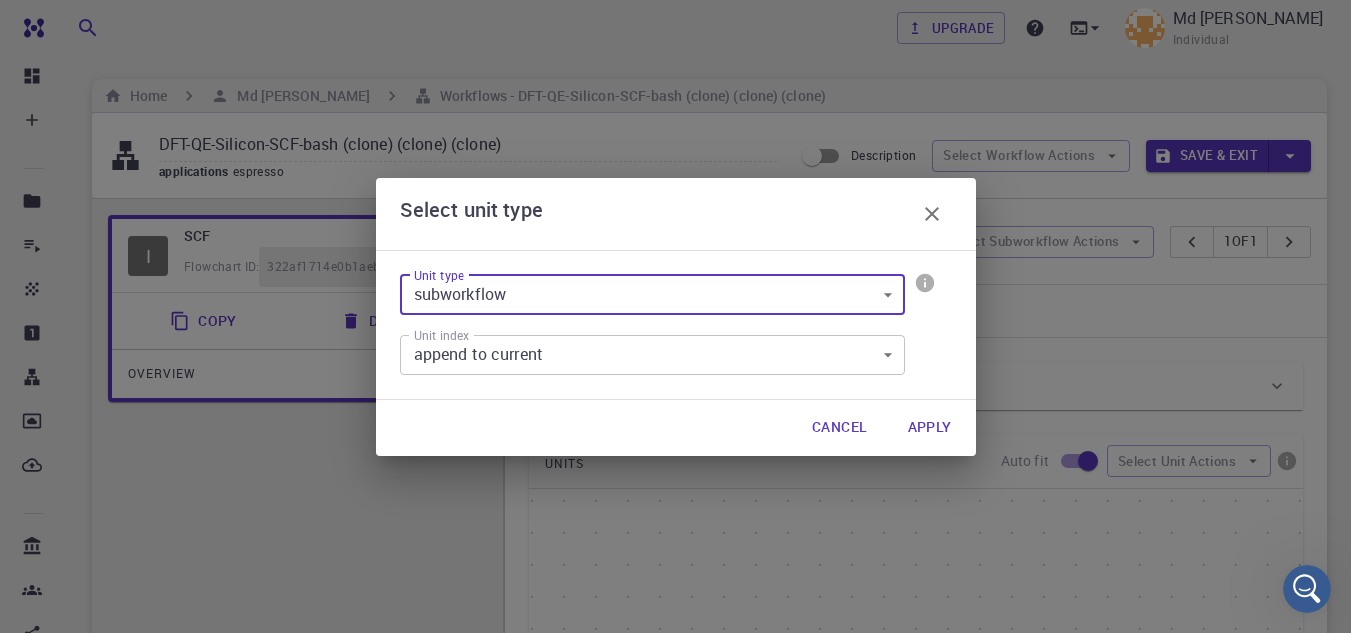 click on "Free Dashboard Create New Job New Material Create Material Upload File Import from Bank Import from 3rd Party New Workflow New Project Projects Jobs Materials Properties Workflows Dropbox External Uploads Bank Materials Workflows Accounts Shared with me Shared publicly Shared externally Documentation Contact Support Compute load: Low Upgrade Md [PERSON_NAME] Individual Home Md [PERSON_NAME] Workflows - DFT-QE-Silicon-SCF-bash (clone) (clone) (clone) DFT-QE-Silicon-SCF-bash (clone) (clone) (clone) applications espresso Description Select Workflow Actions Save & Exit I SCF Flowchart ID:  322af1714e0b1aeb25e75e82 Copy Delete Overview Application Name Quantum Espresso espresso Name Version 7.2 7.2 Version Build Default Default Build SCF espresso Select Subworkflow Actions 1  of  1 Overview Important settings Detailed view Compute Details Application Name Quantum Espresso espresso Name Version 7.2 7.2 Version Build Default Default Build Model Add Filter Selected Model DFT GGA PBE Method Cu Sb" at bounding box center (675, 698) 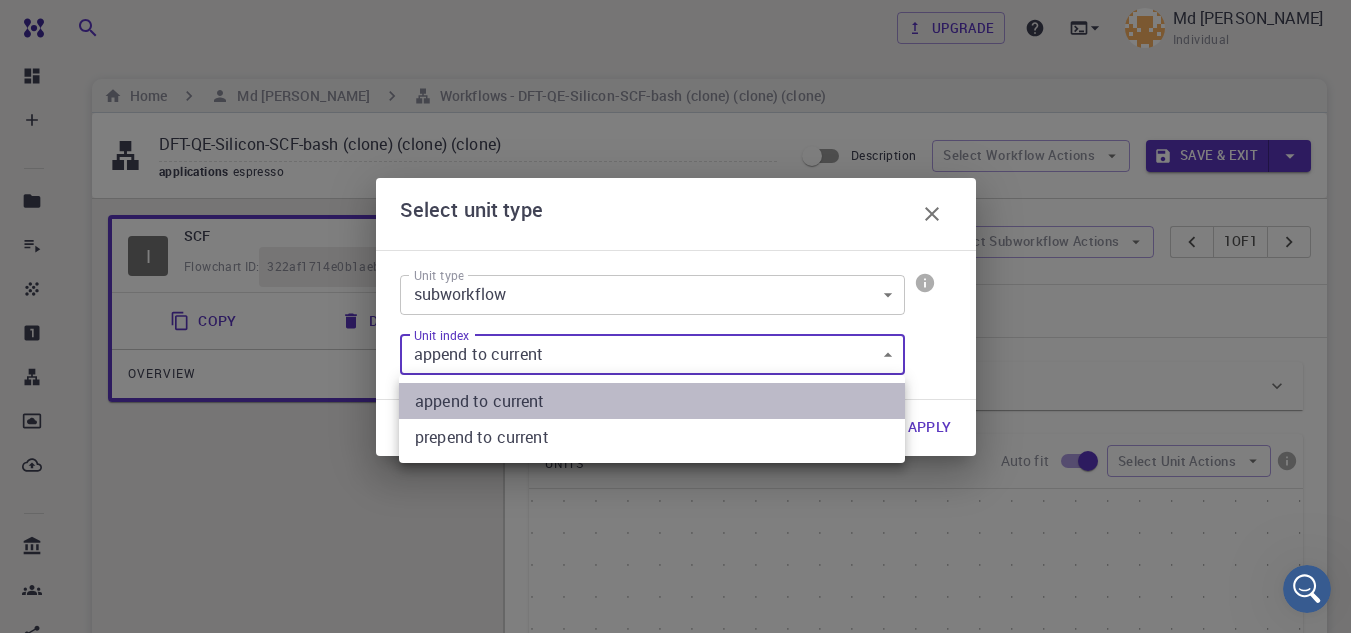 click on "append to current" at bounding box center (652, 401) 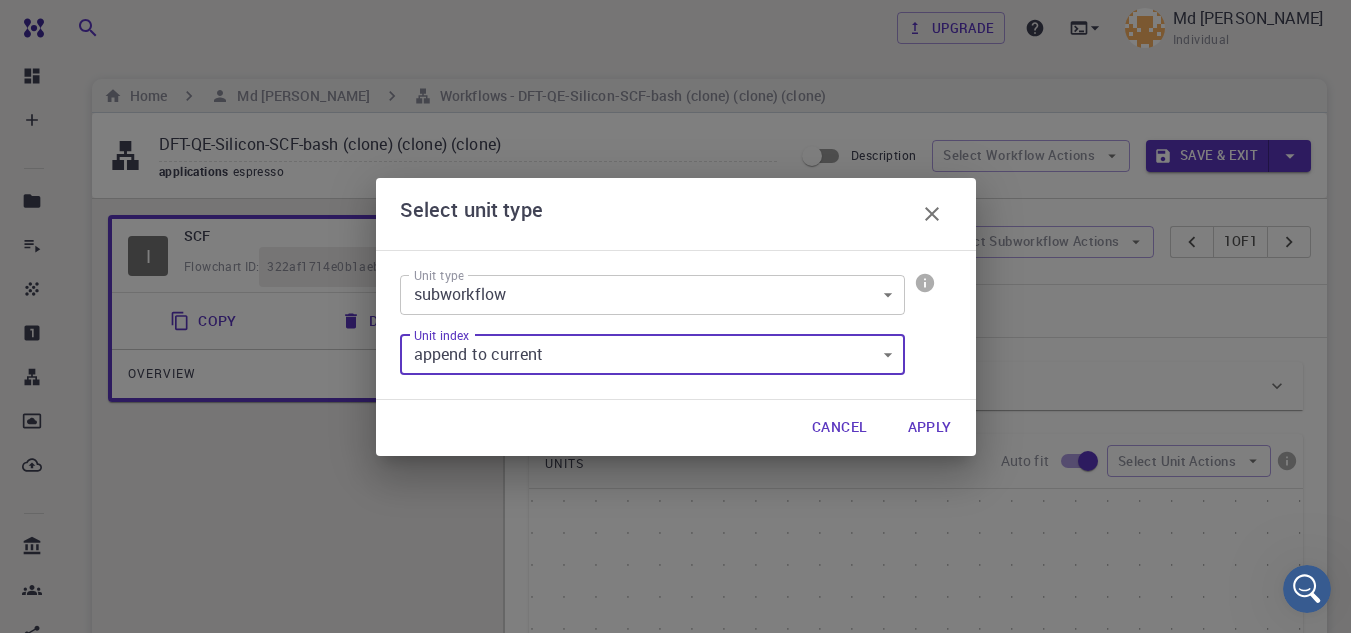 click on "Apply" at bounding box center (930, 428) 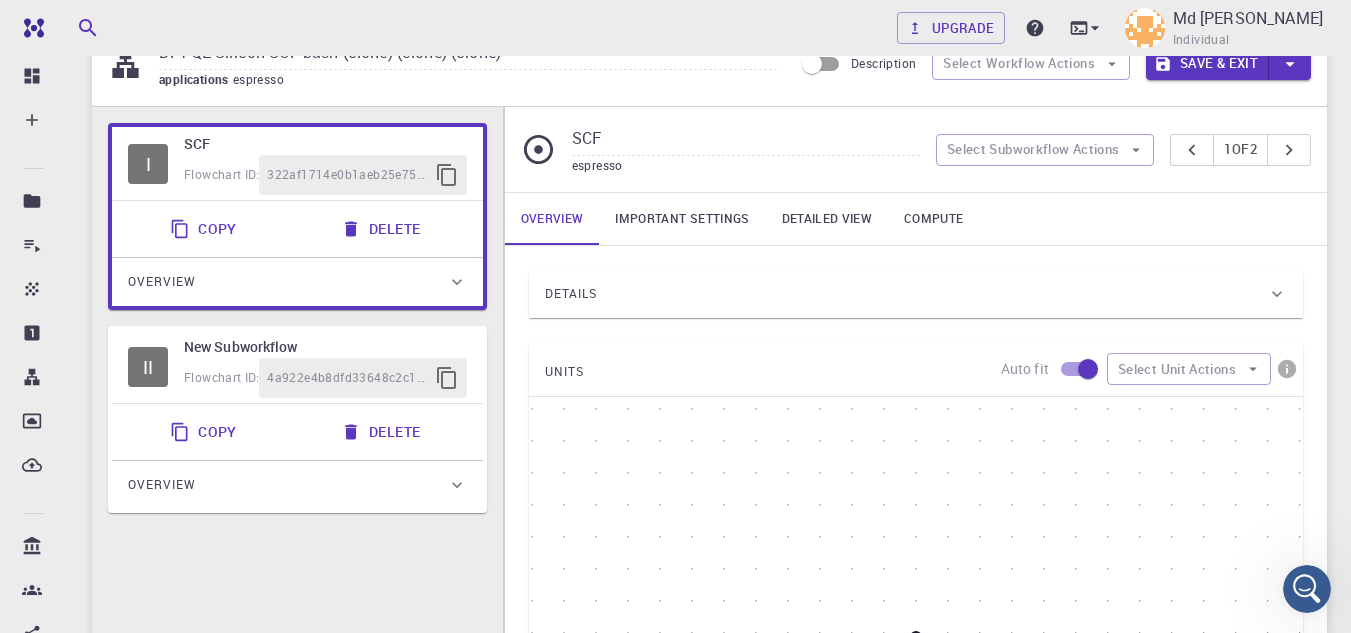 scroll, scrollTop: 200, scrollLeft: 0, axis: vertical 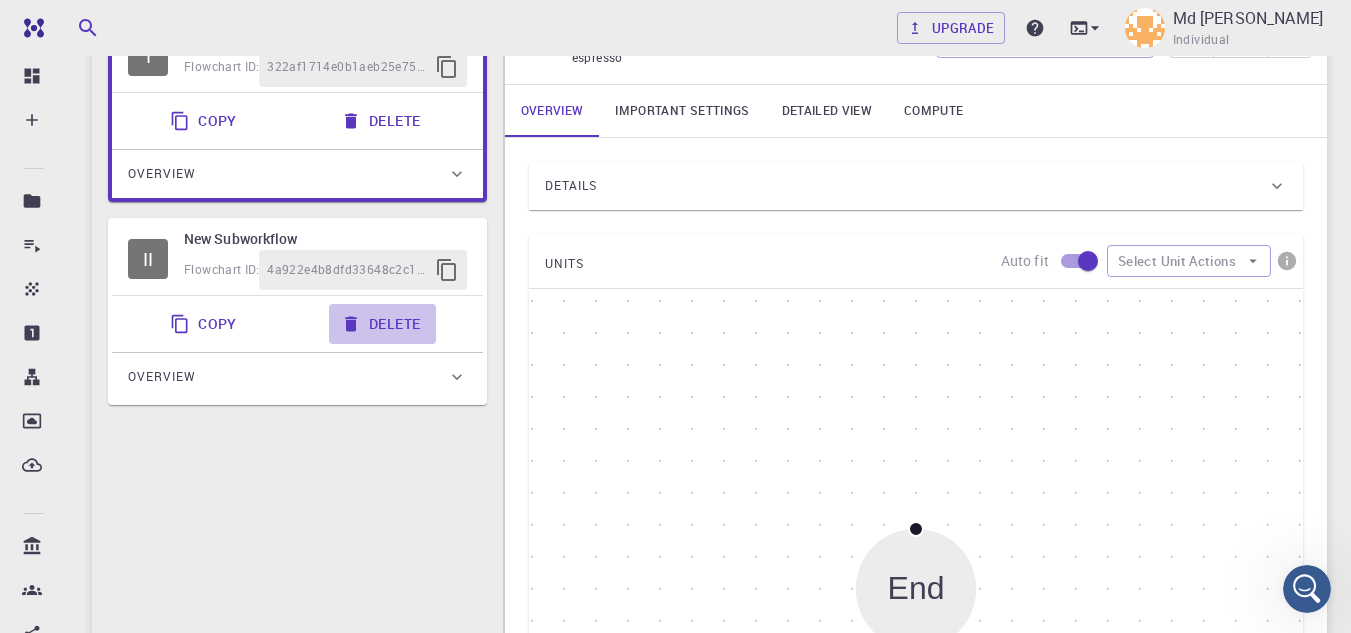 click on "Delete" at bounding box center (382, 324) 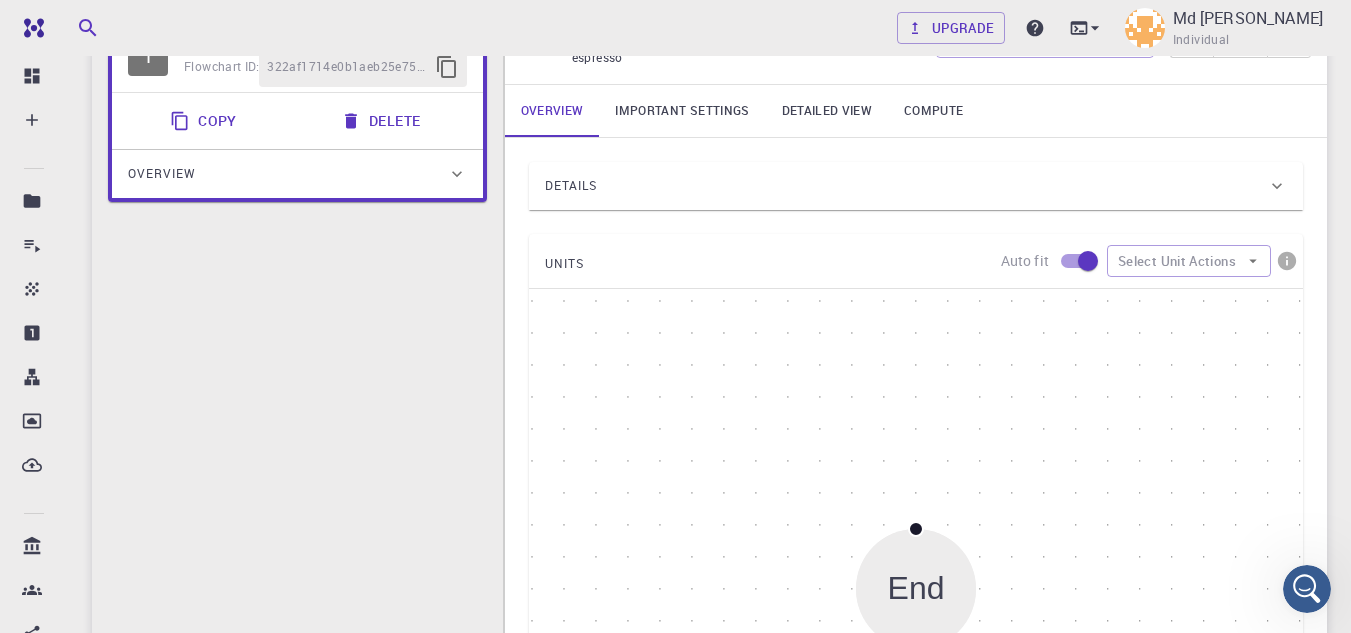 click 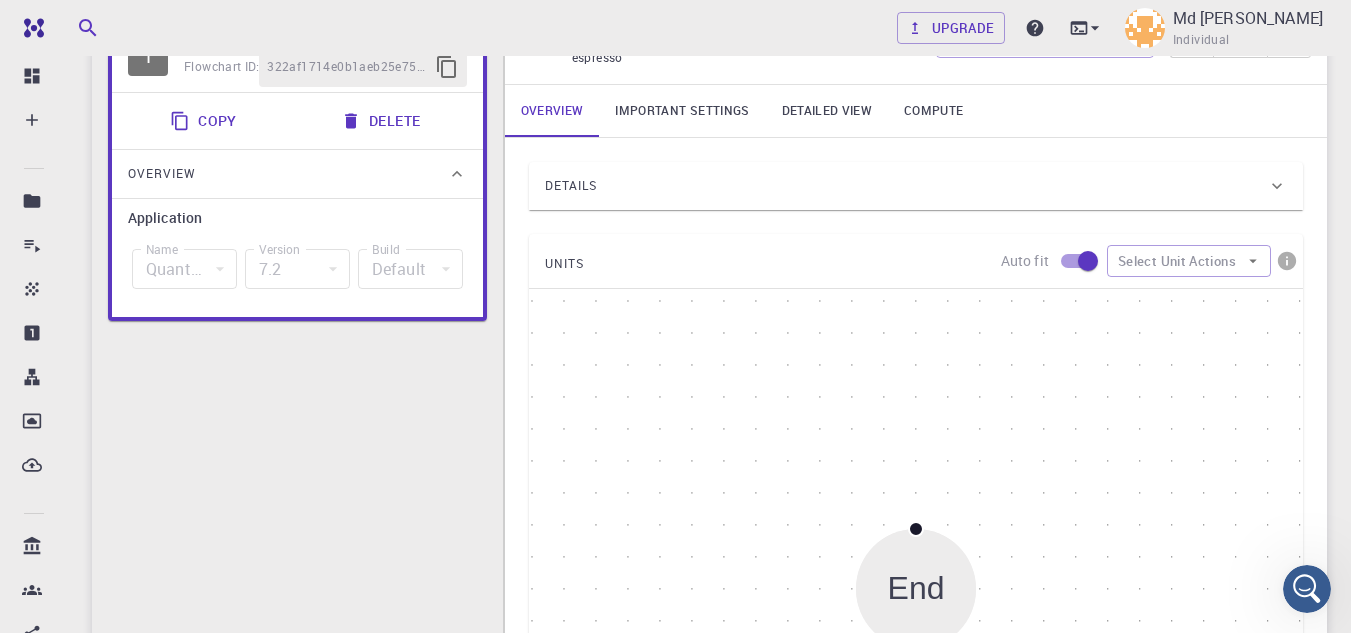 click on "Start End" at bounding box center [916, 589] 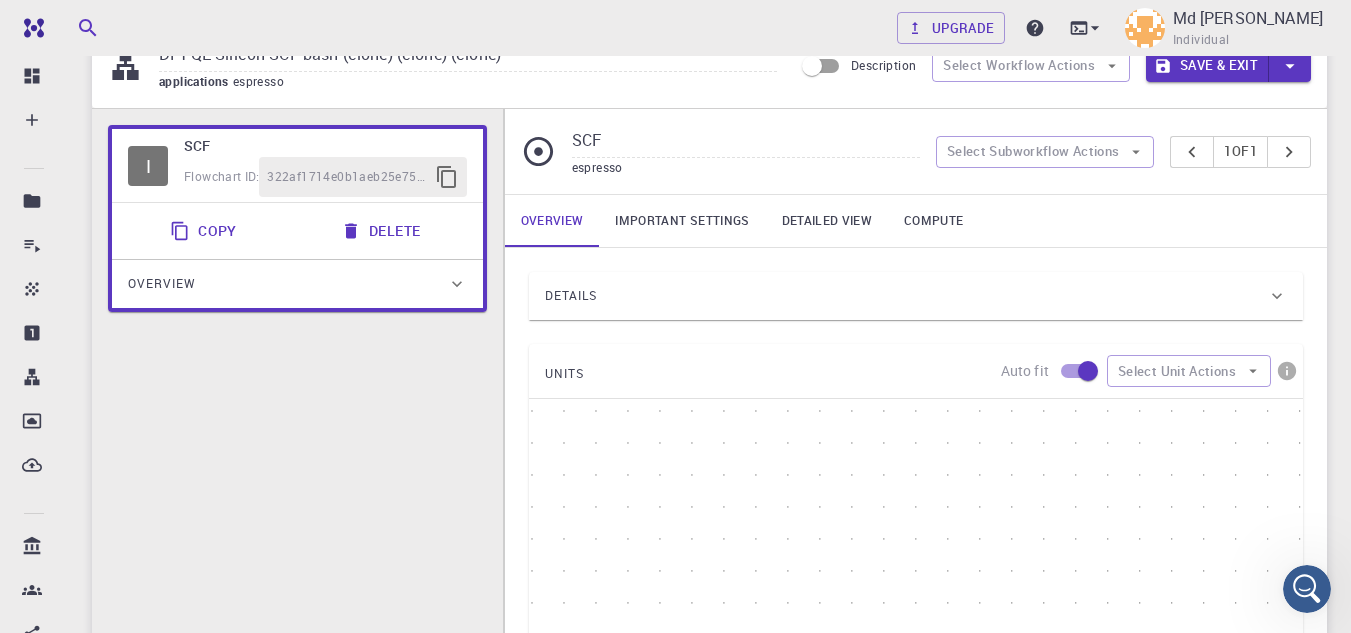 scroll, scrollTop: 0, scrollLeft: 0, axis: both 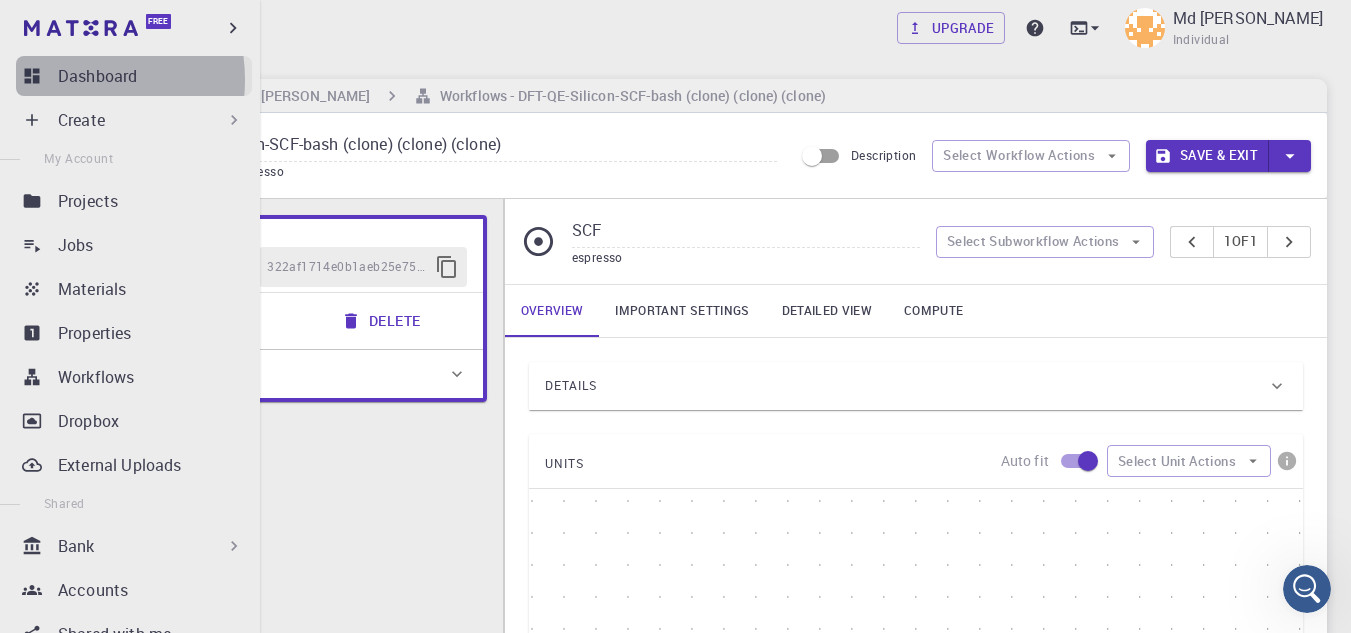 click on "Dashboard" at bounding box center [97, 76] 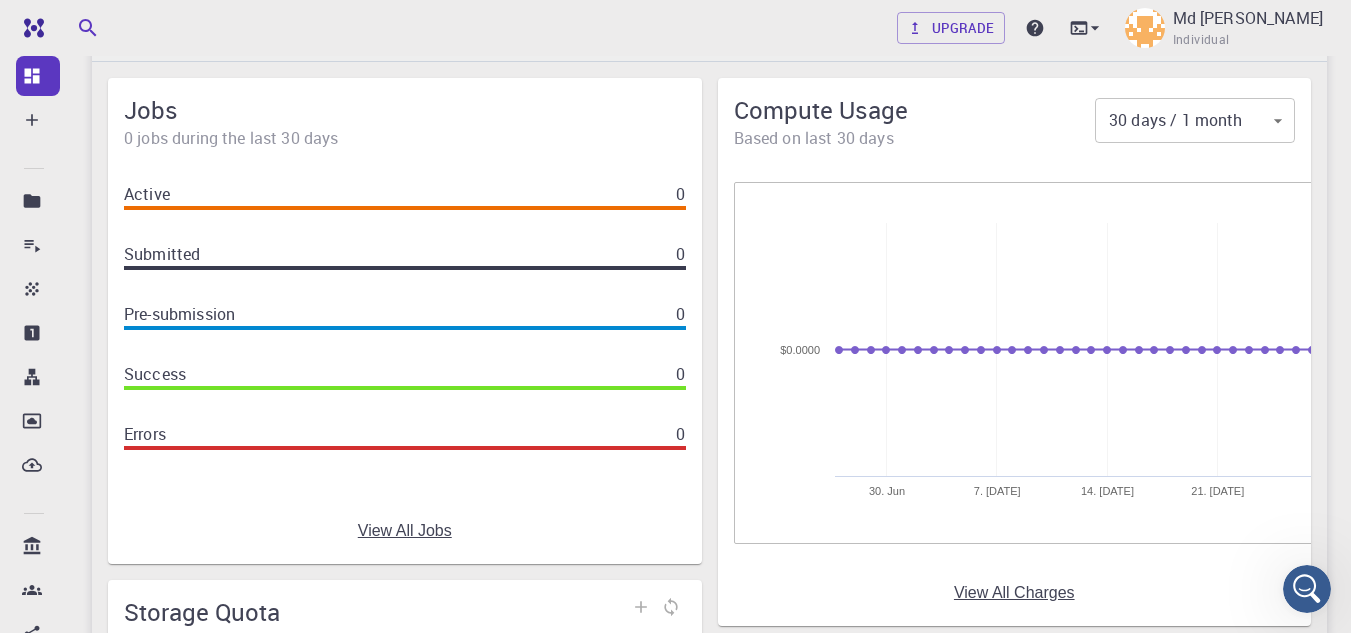 scroll, scrollTop: 100, scrollLeft: 0, axis: vertical 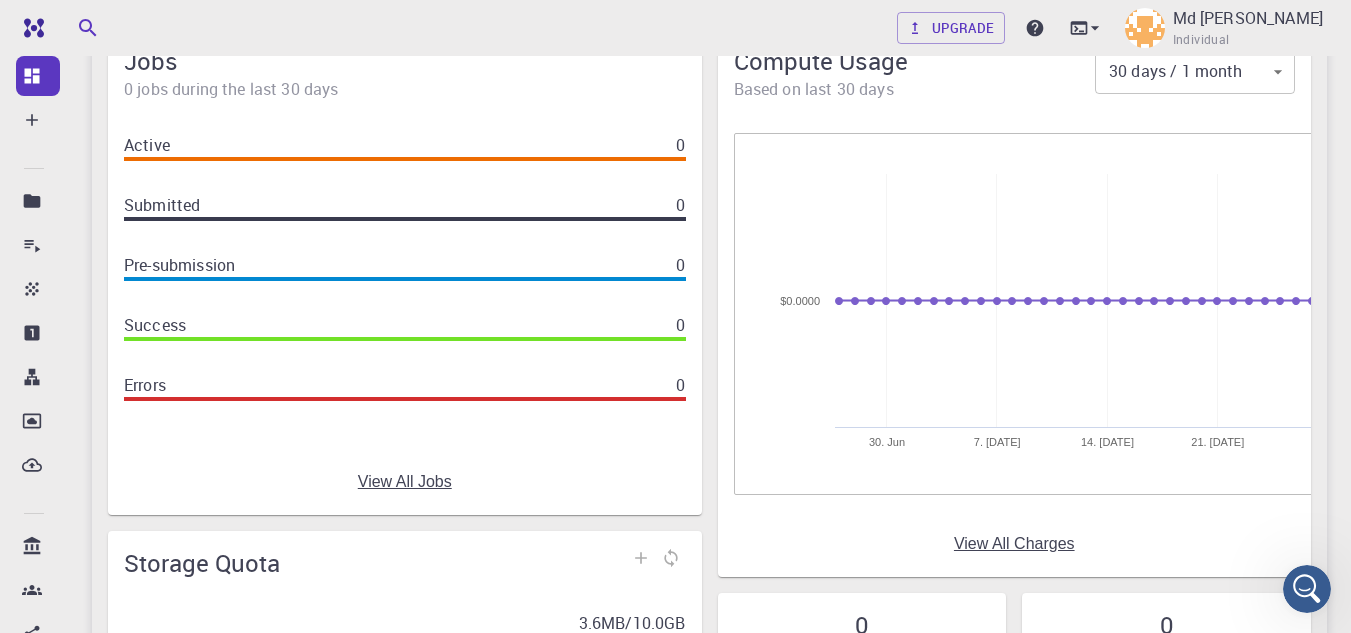 click on "View All Jobs" at bounding box center (405, 482) 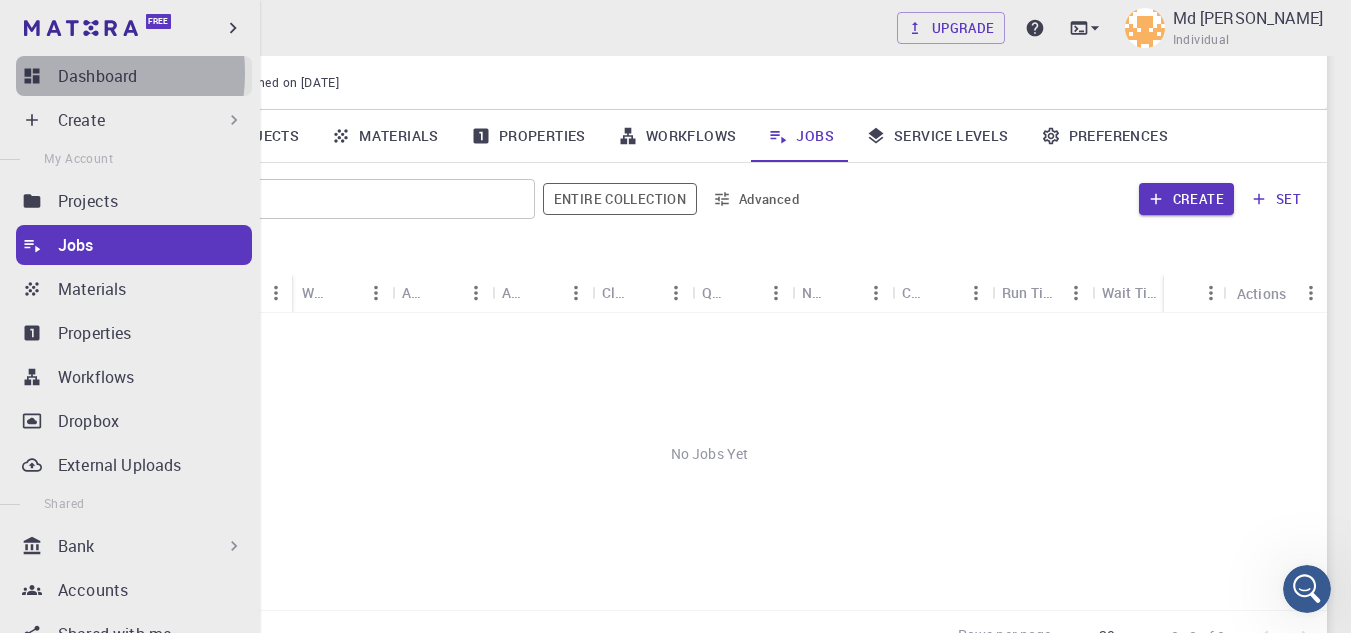 click on "Dashboard" at bounding box center (97, 76) 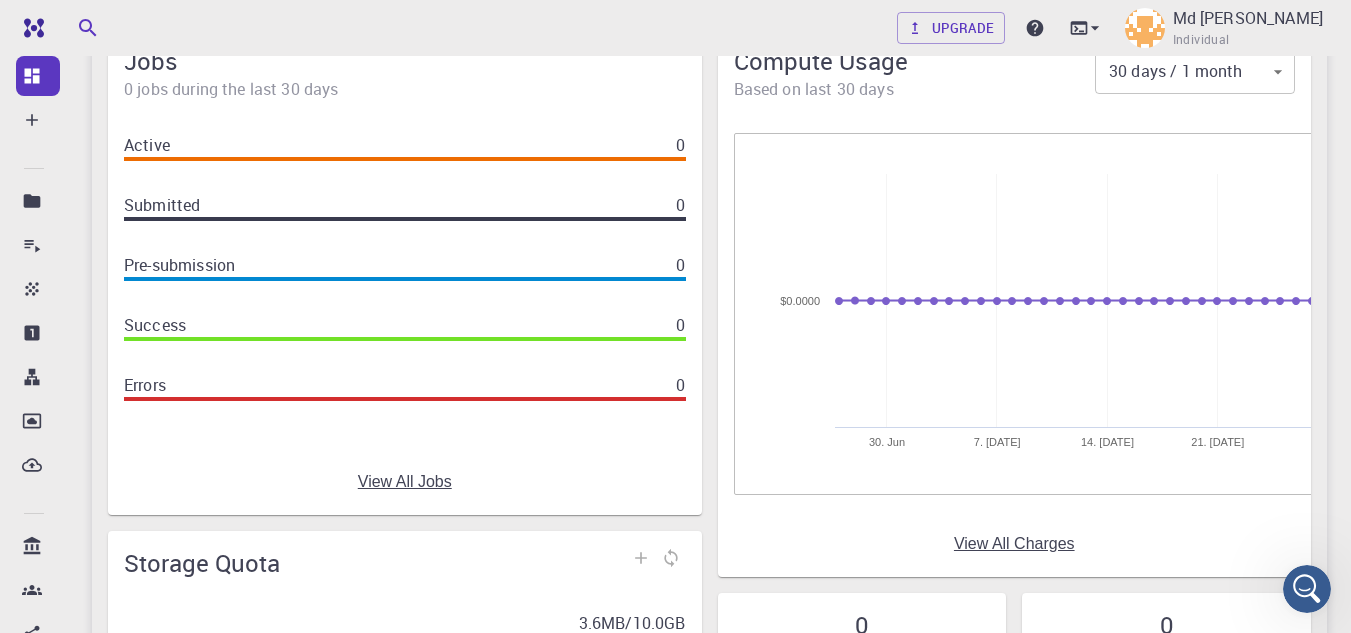 click on "View All Charges" at bounding box center (1014, 544) 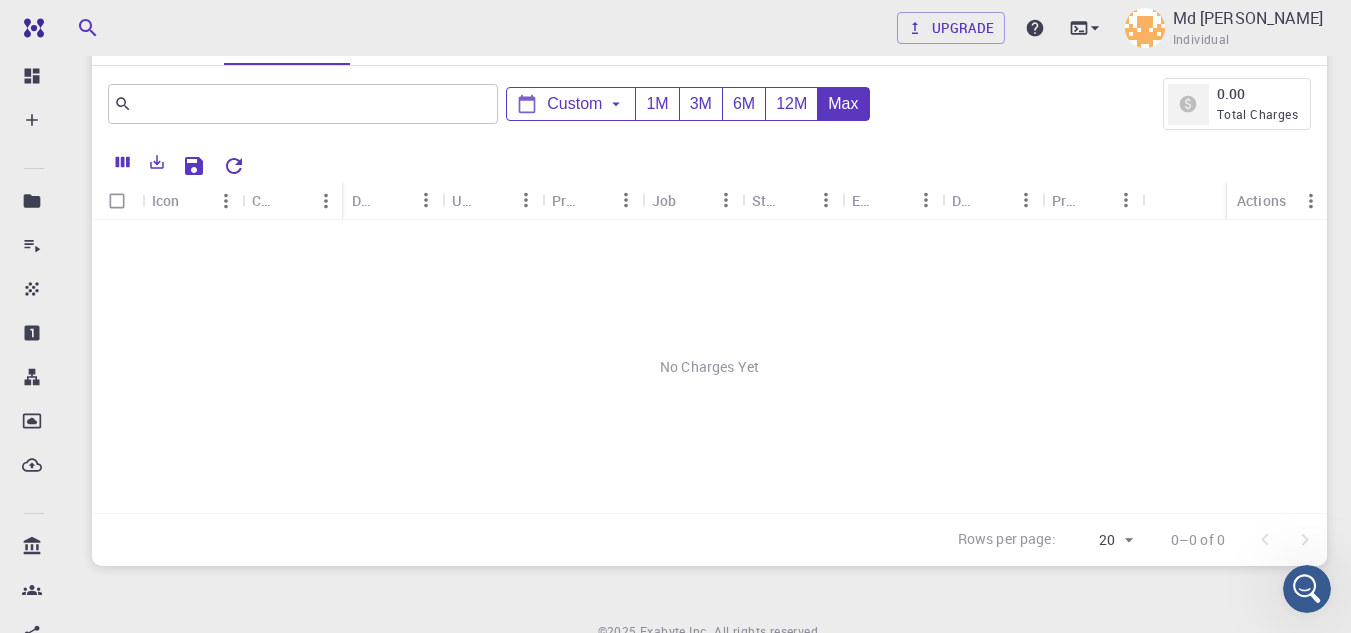 click at bounding box center [117, 201] 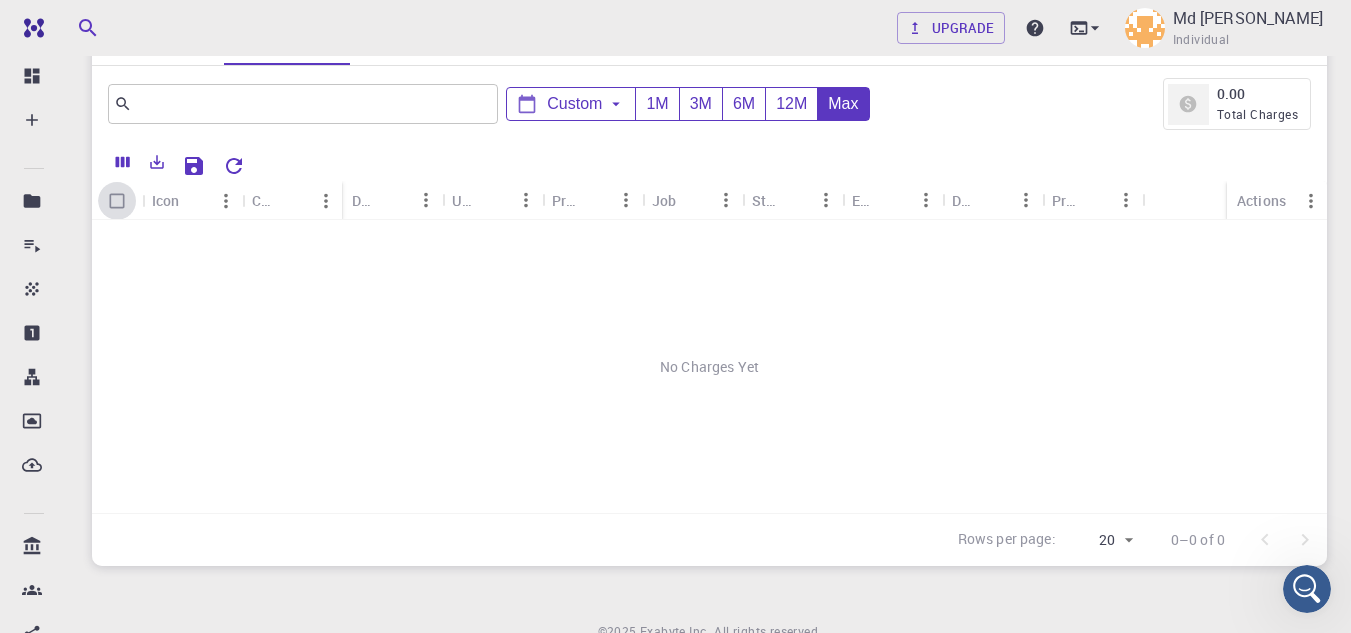 click at bounding box center [117, 201] 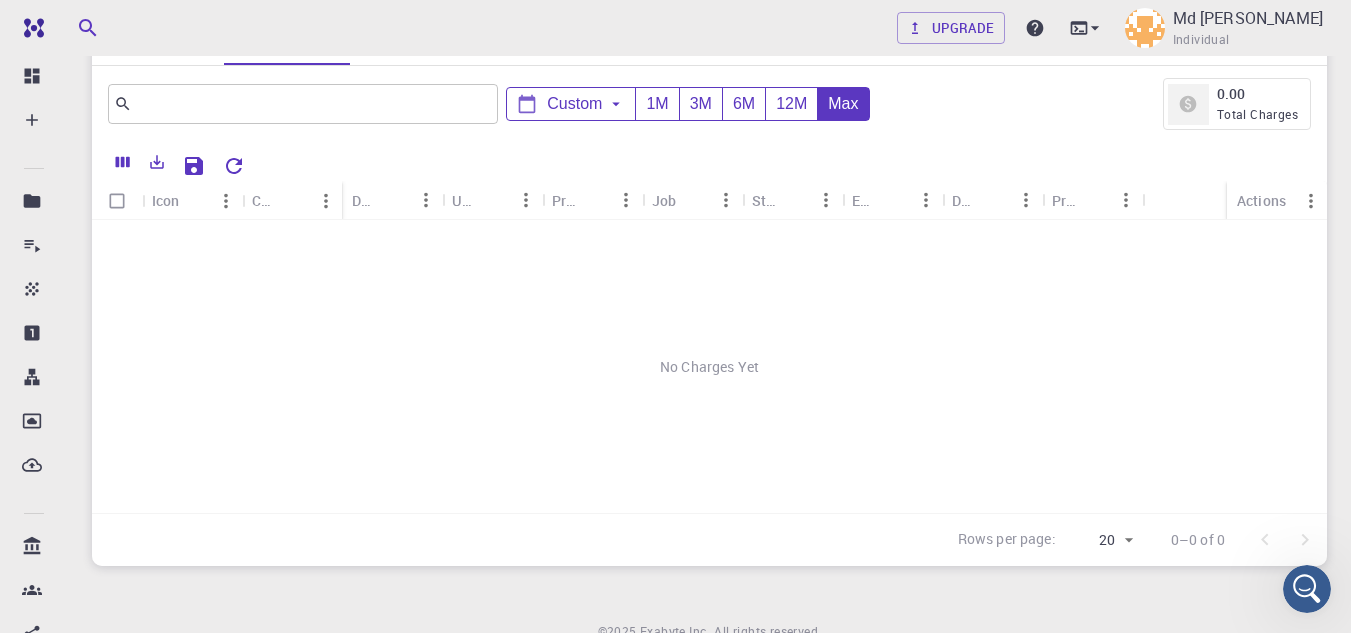 drag, startPoint x: 89, startPoint y: 126, endPoint x: 240, endPoint y: 416, distance: 326.95718 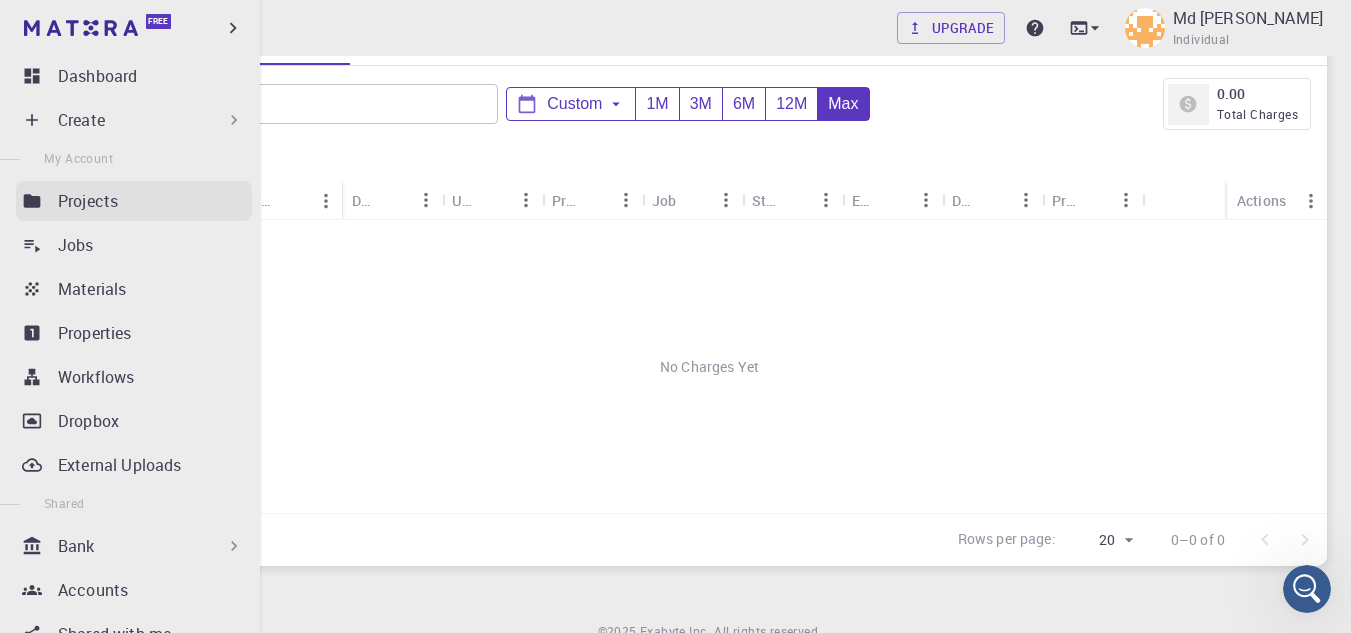 click on "Projects" at bounding box center (88, 201) 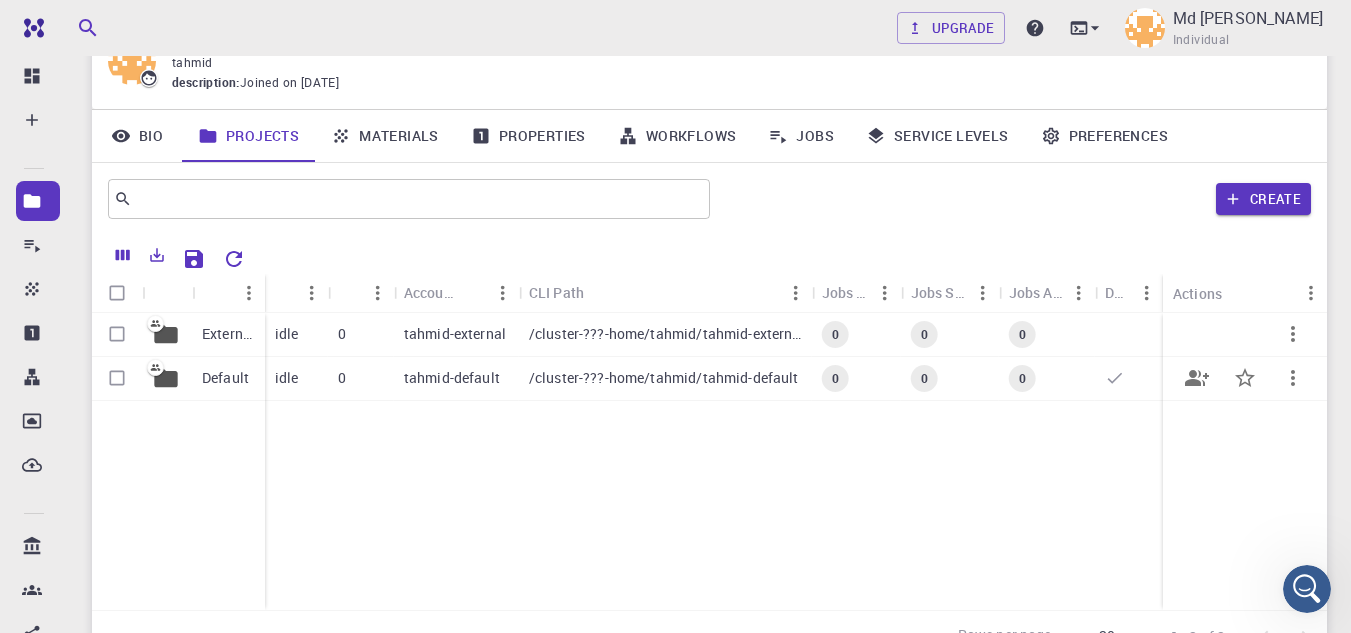 click 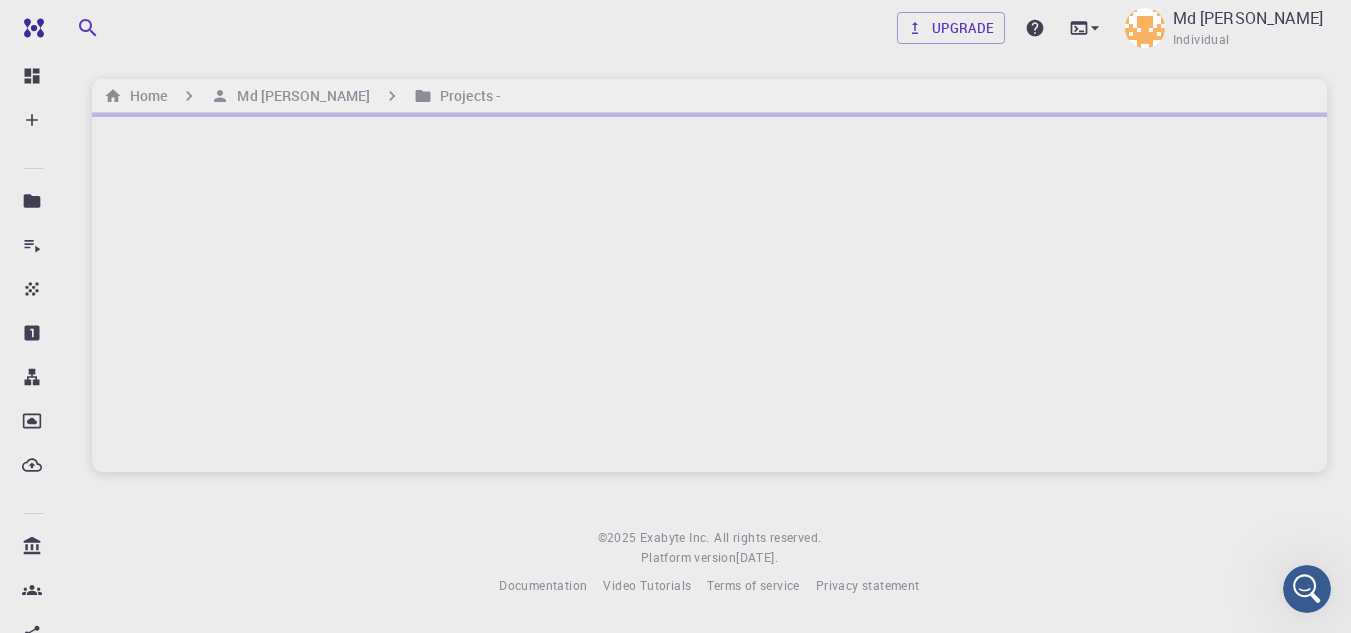scroll, scrollTop: 0, scrollLeft: 0, axis: both 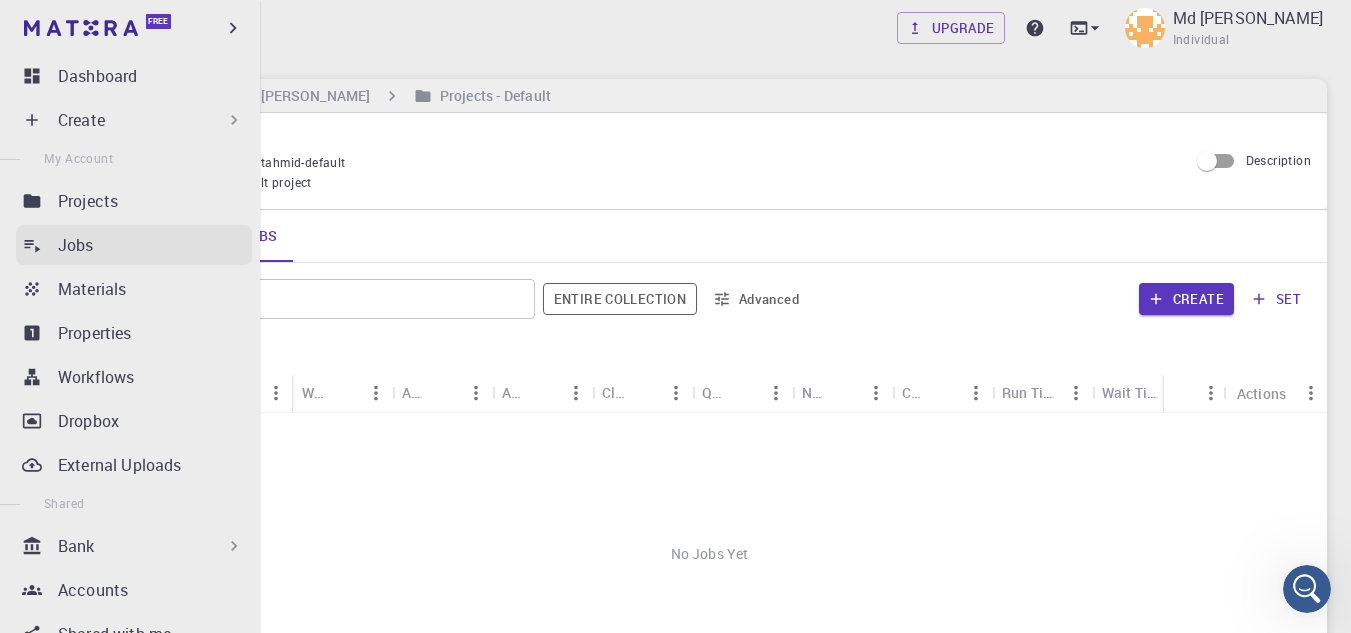 click on "Jobs" at bounding box center [155, 245] 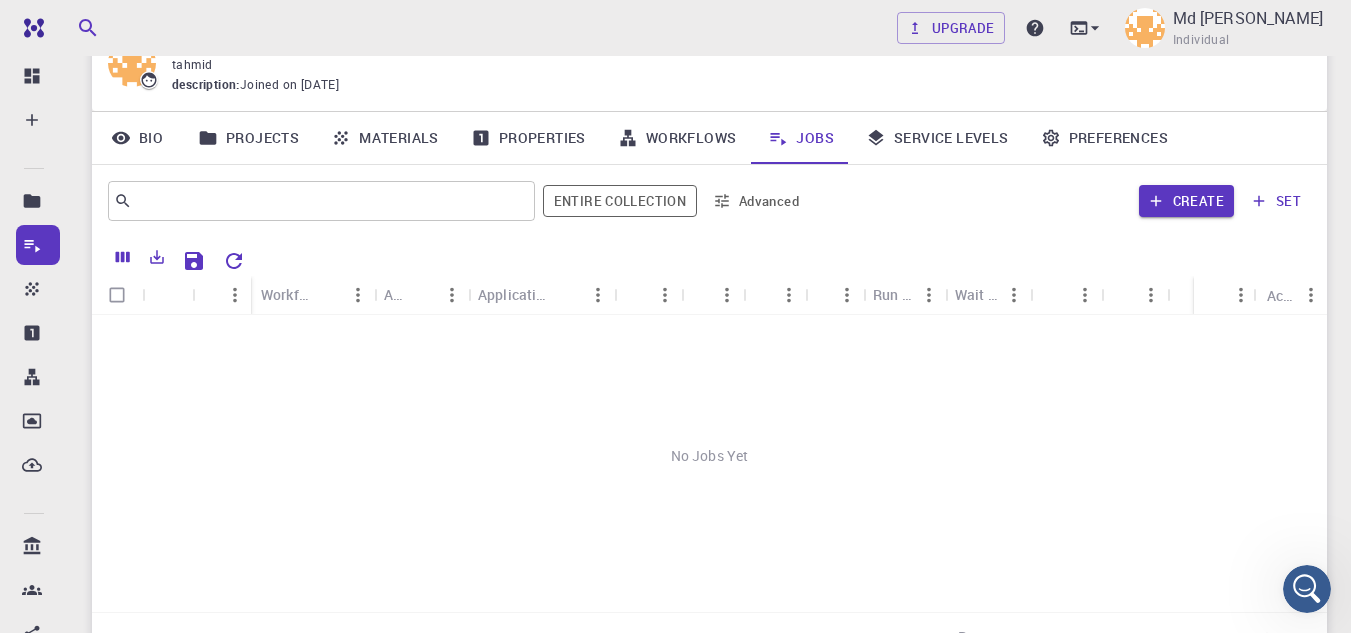 scroll, scrollTop: 0, scrollLeft: 0, axis: both 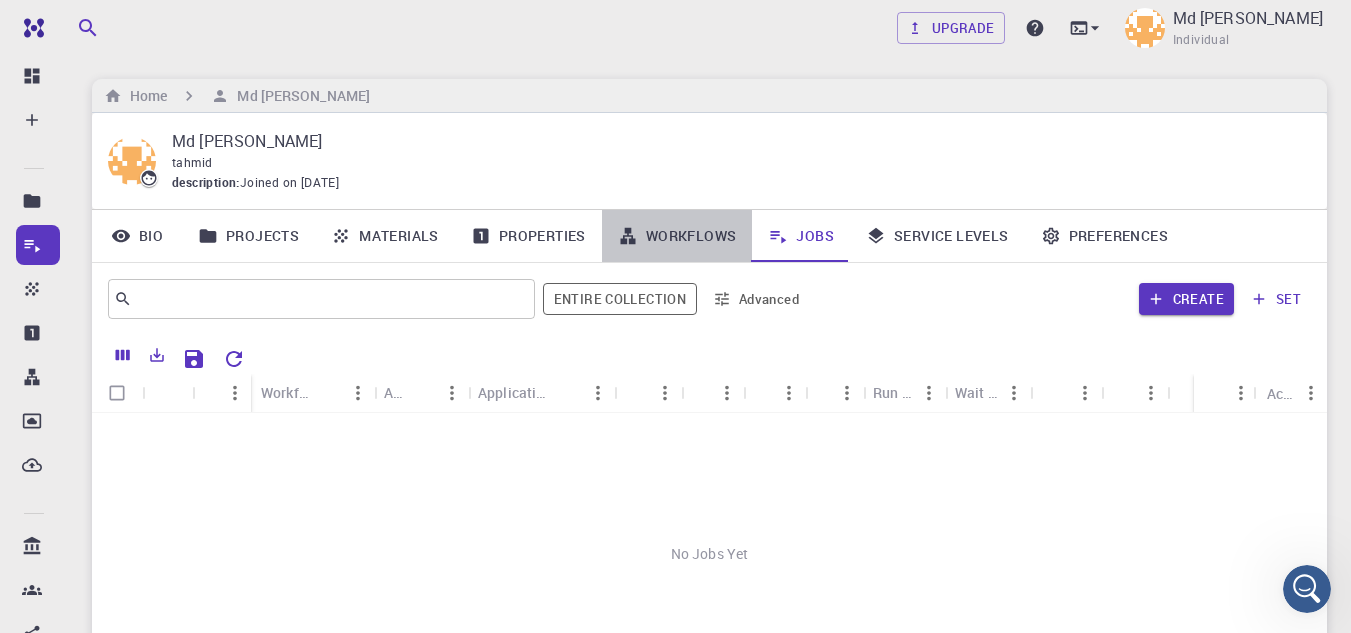 click on "Workflows" at bounding box center [677, 236] 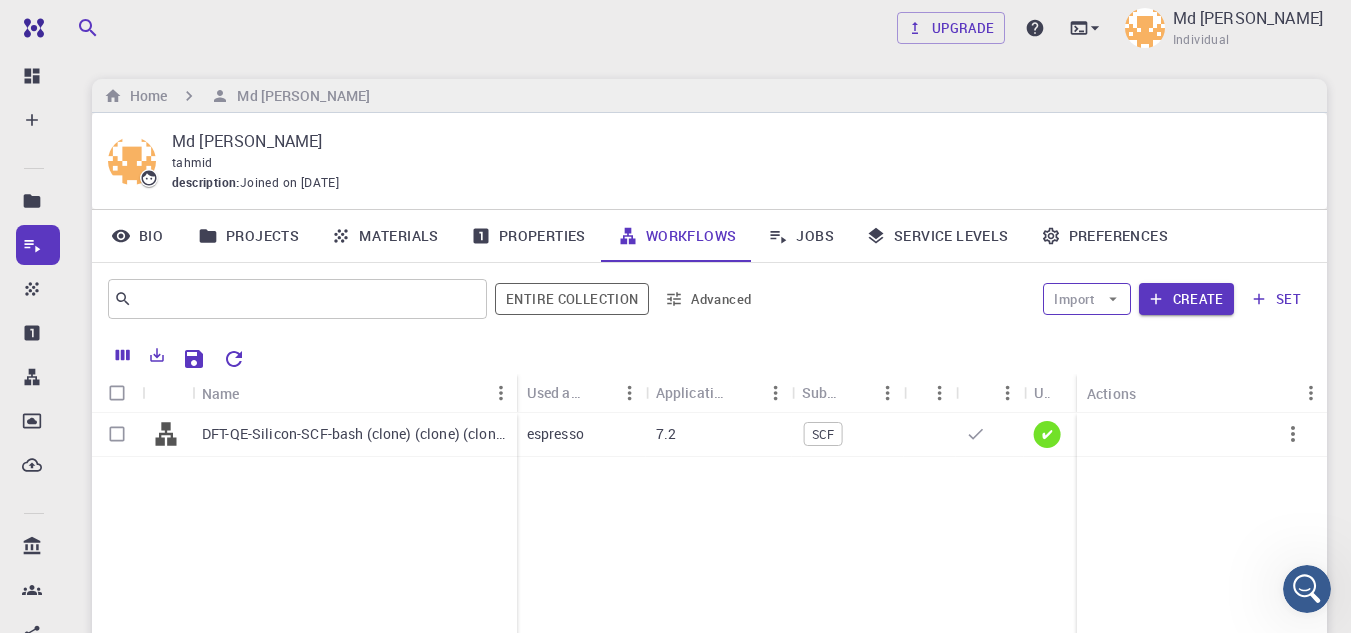 click 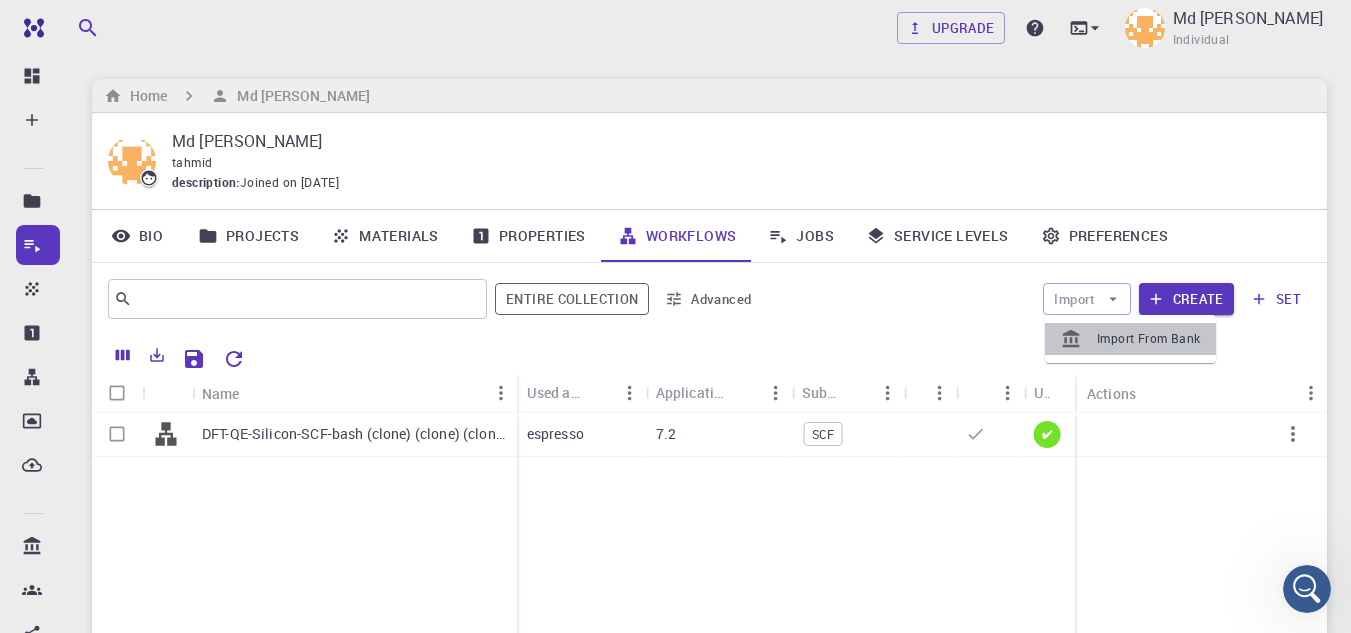 click on "Import From Bank" at bounding box center [1148, 339] 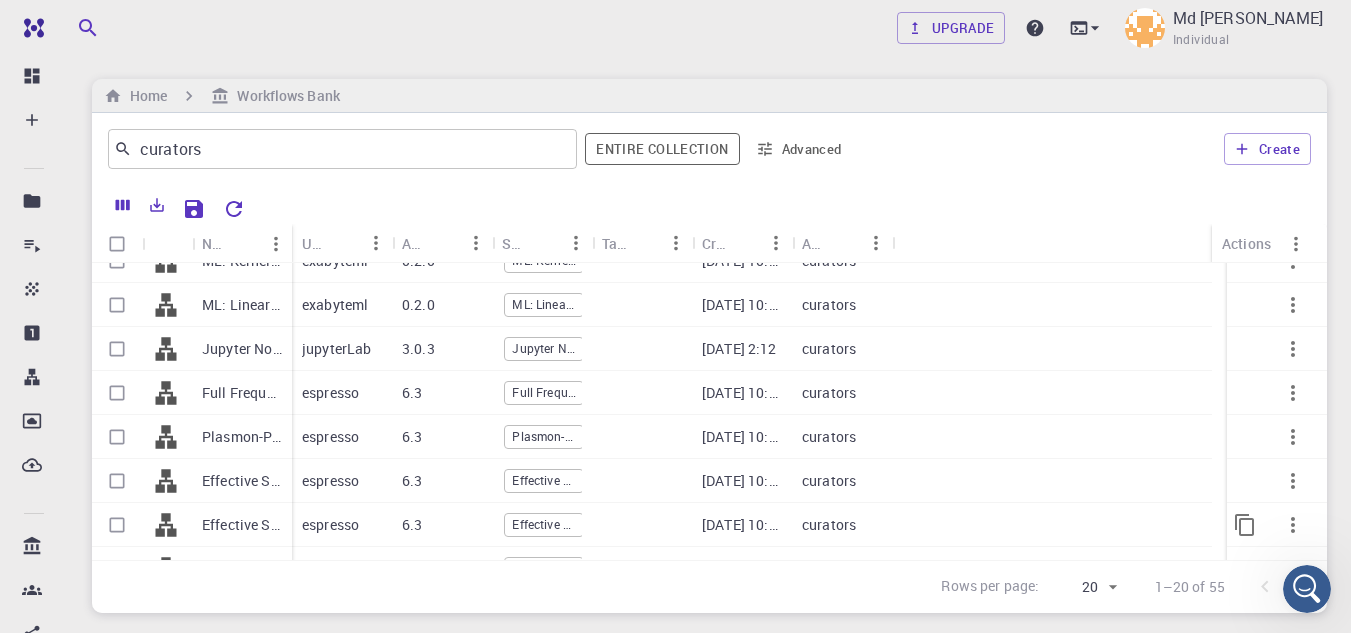 scroll, scrollTop: 583, scrollLeft: 0, axis: vertical 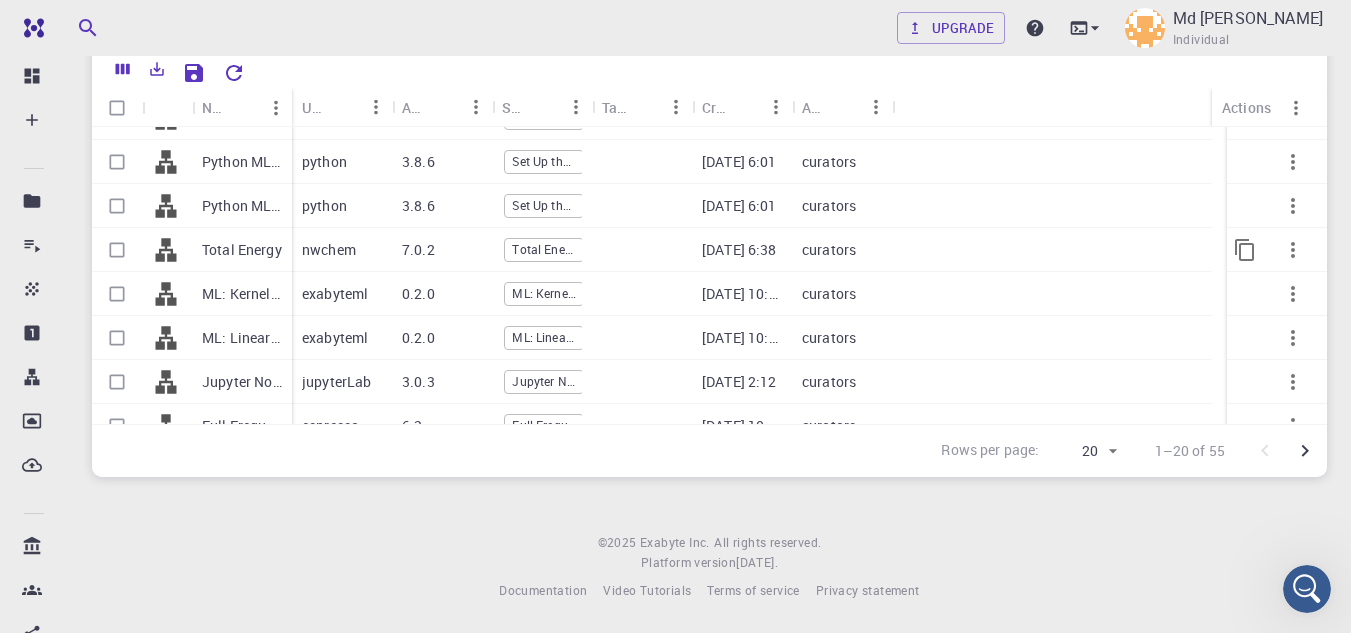 click on "Total Energy" at bounding box center (544, 249) 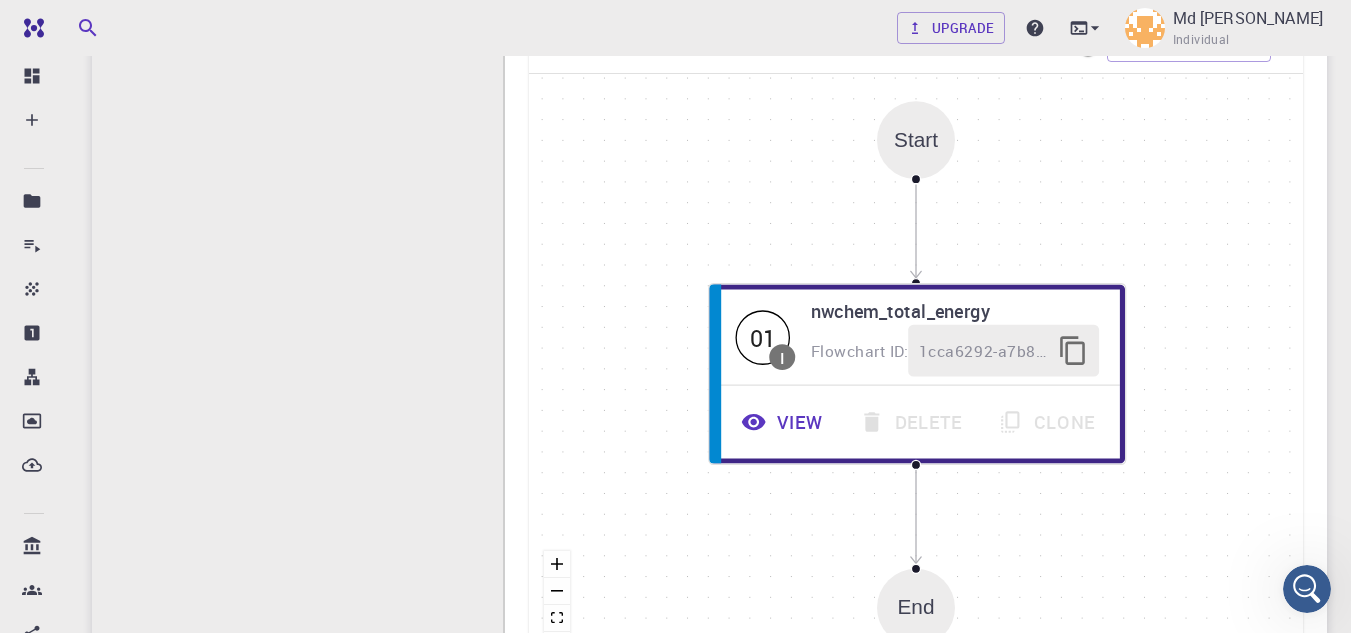 scroll, scrollTop: 400, scrollLeft: 0, axis: vertical 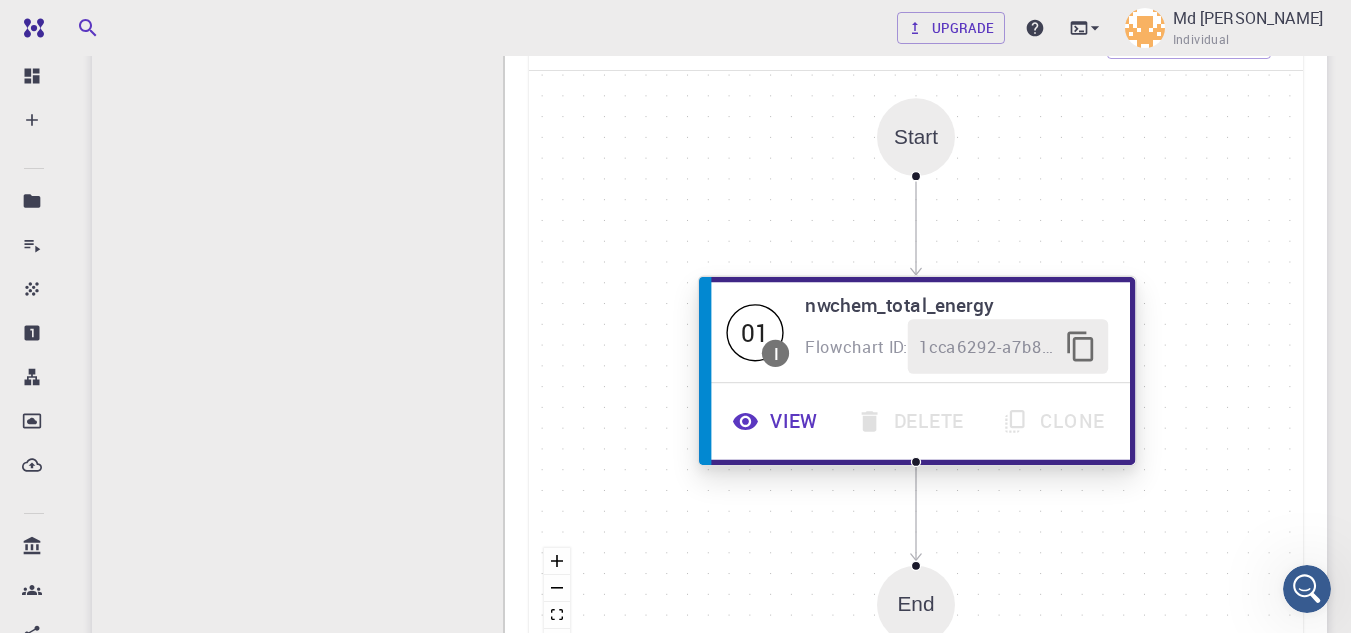 click on "View" at bounding box center (777, 421) 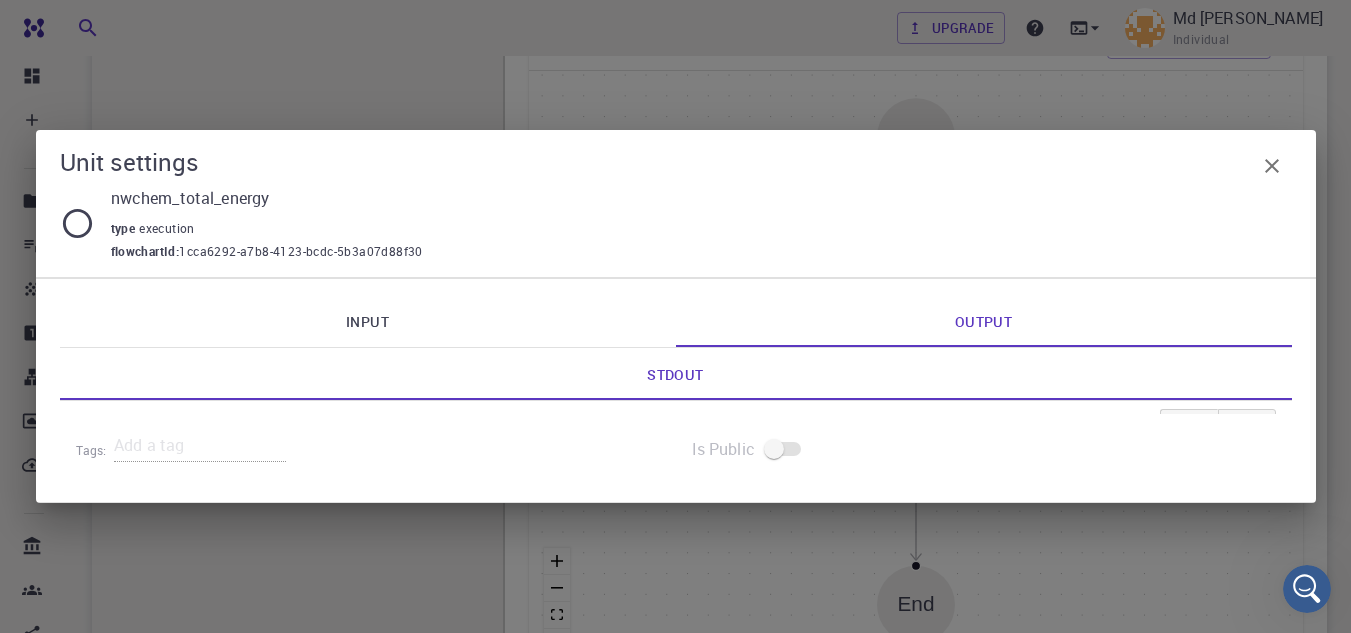 click 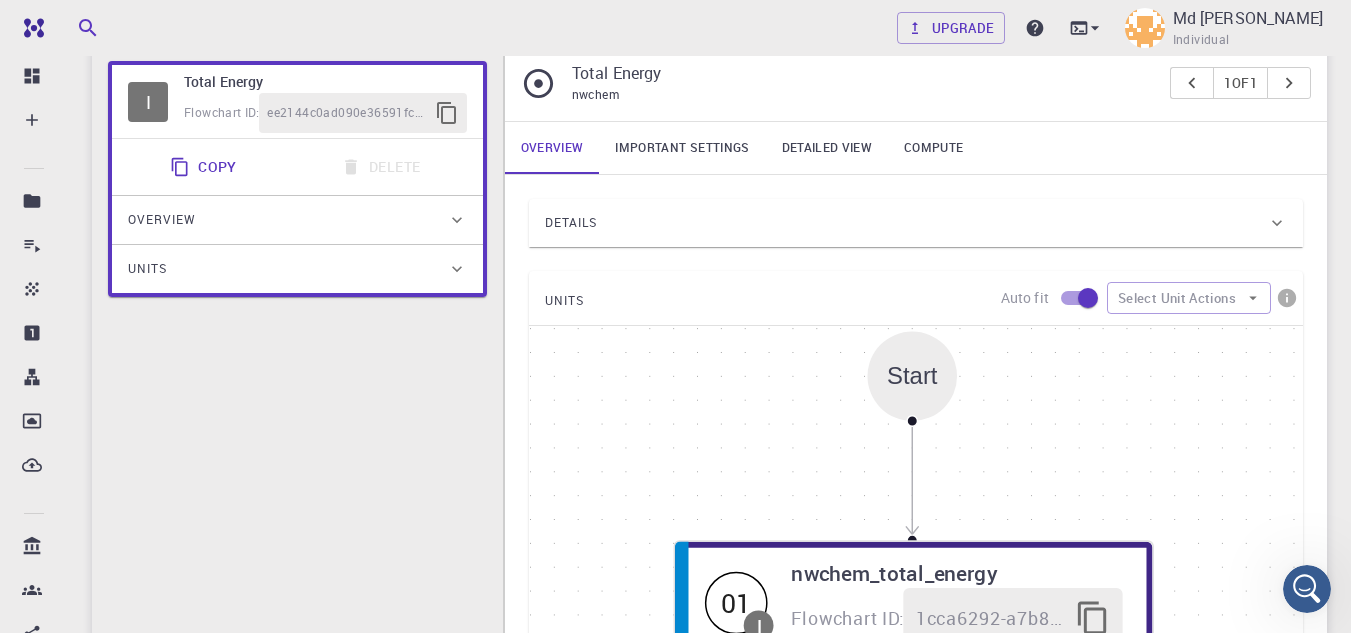 scroll, scrollTop: 134, scrollLeft: 0, axis: vertical 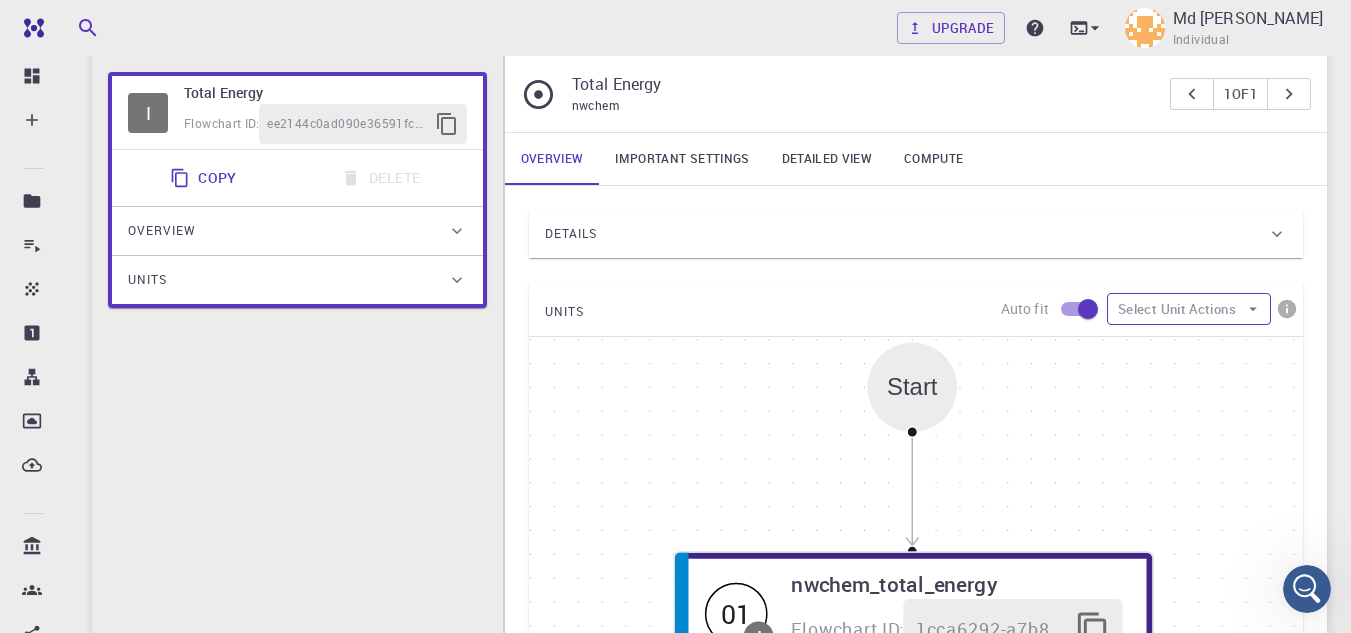 click 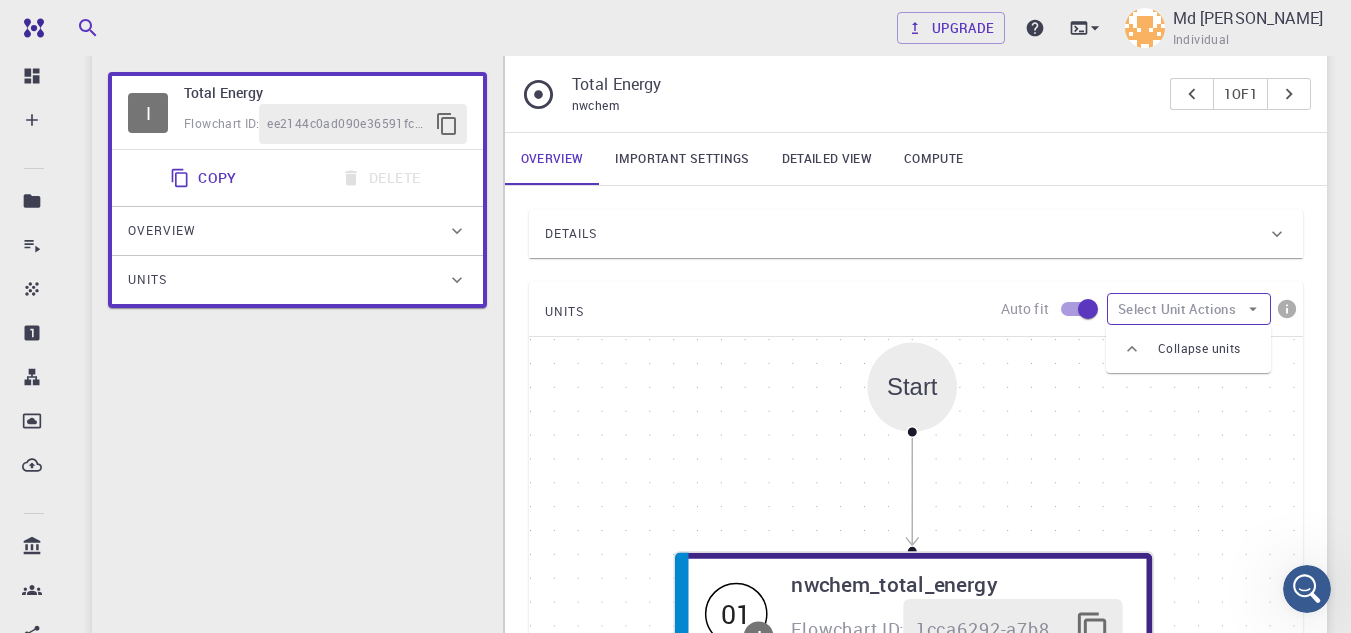click 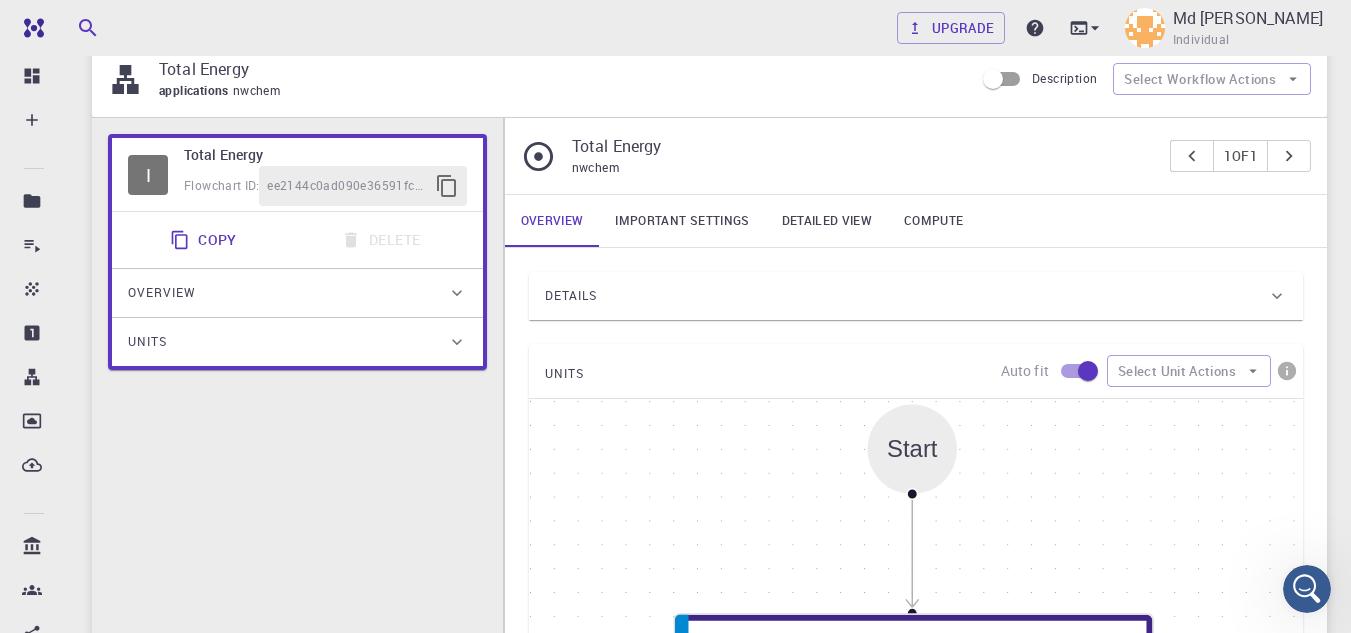 scroll, scrollTop: 0, scrollLeft: 0, axis: both 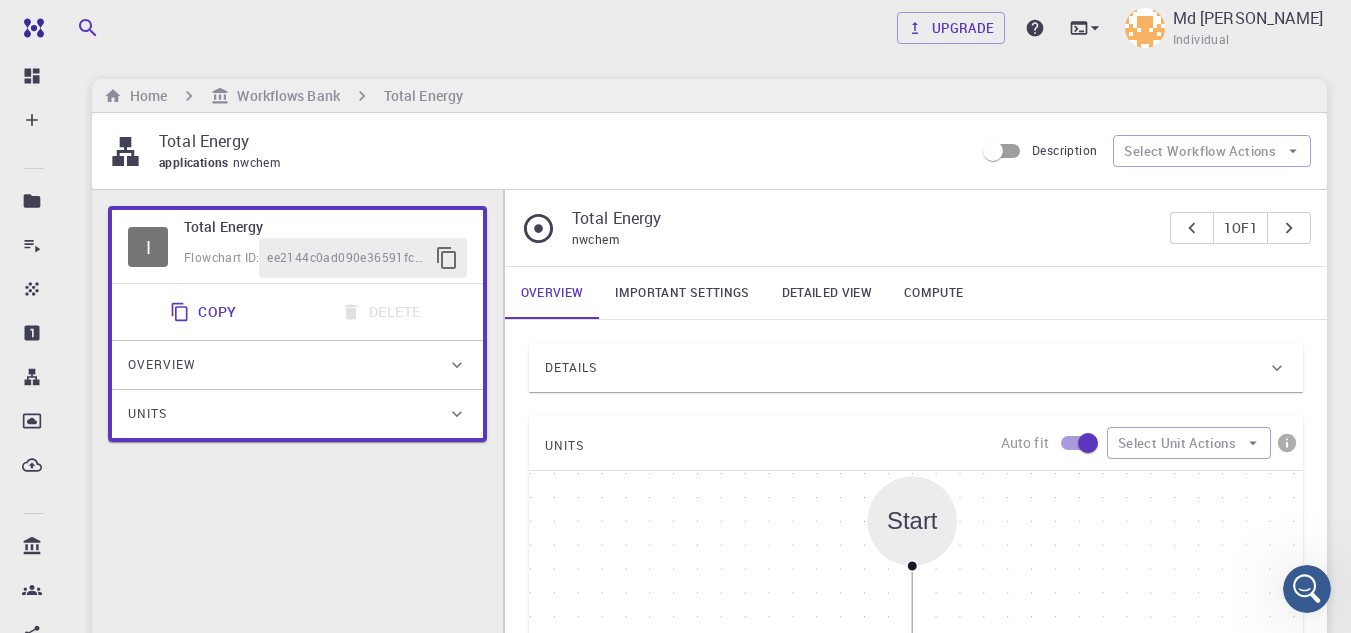 click 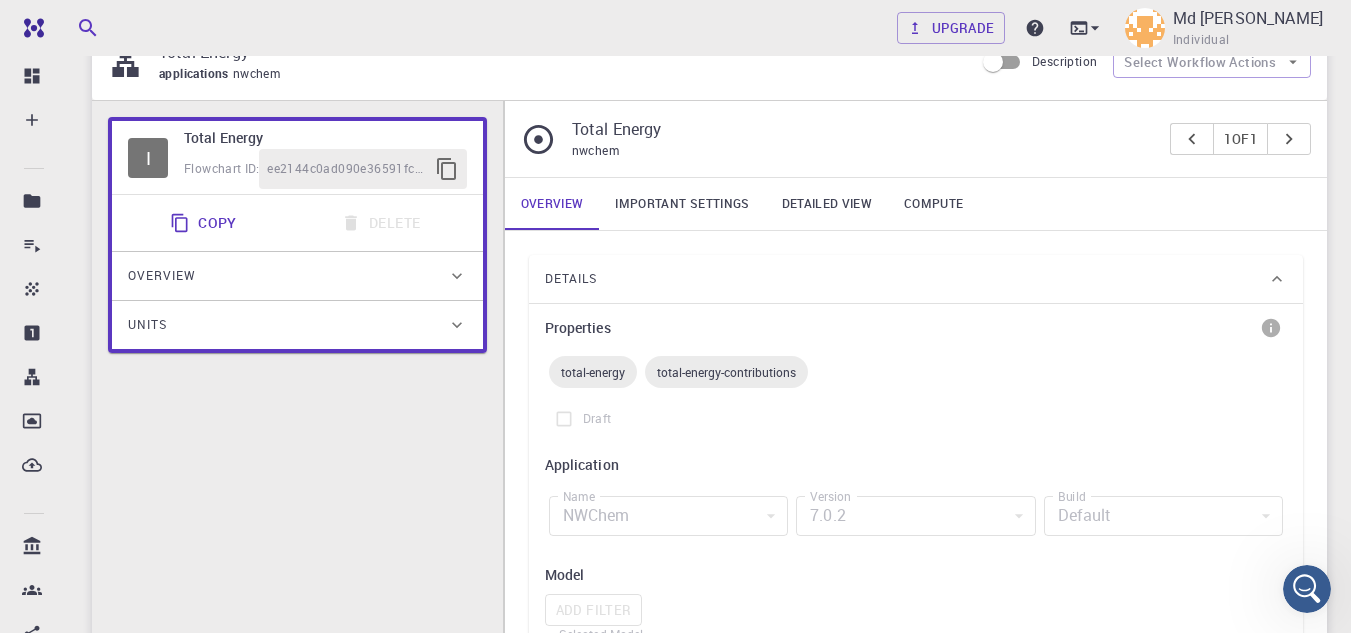 scroll, scrollTop: 200, scrollLeft: 0, axis: vertical 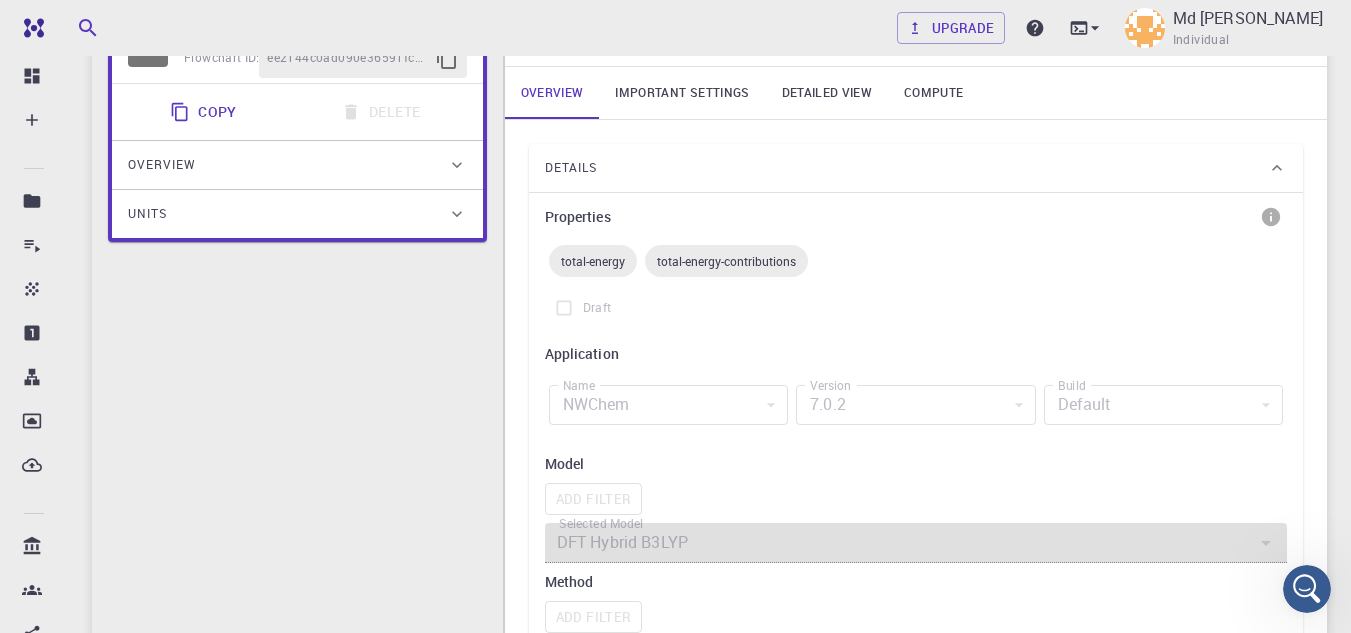 click on "NWChem" at bounding box center [668, 405] 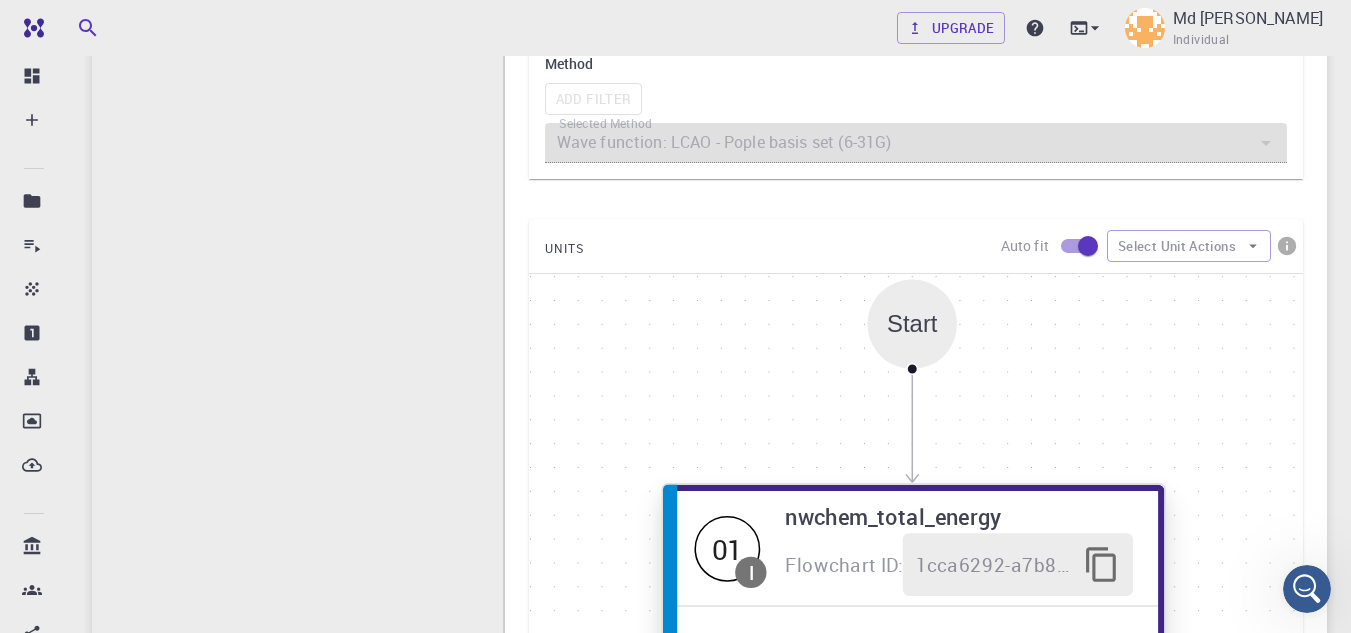 scroll, scrollTop: 1000, scrollLeft: 0, axis: vertical 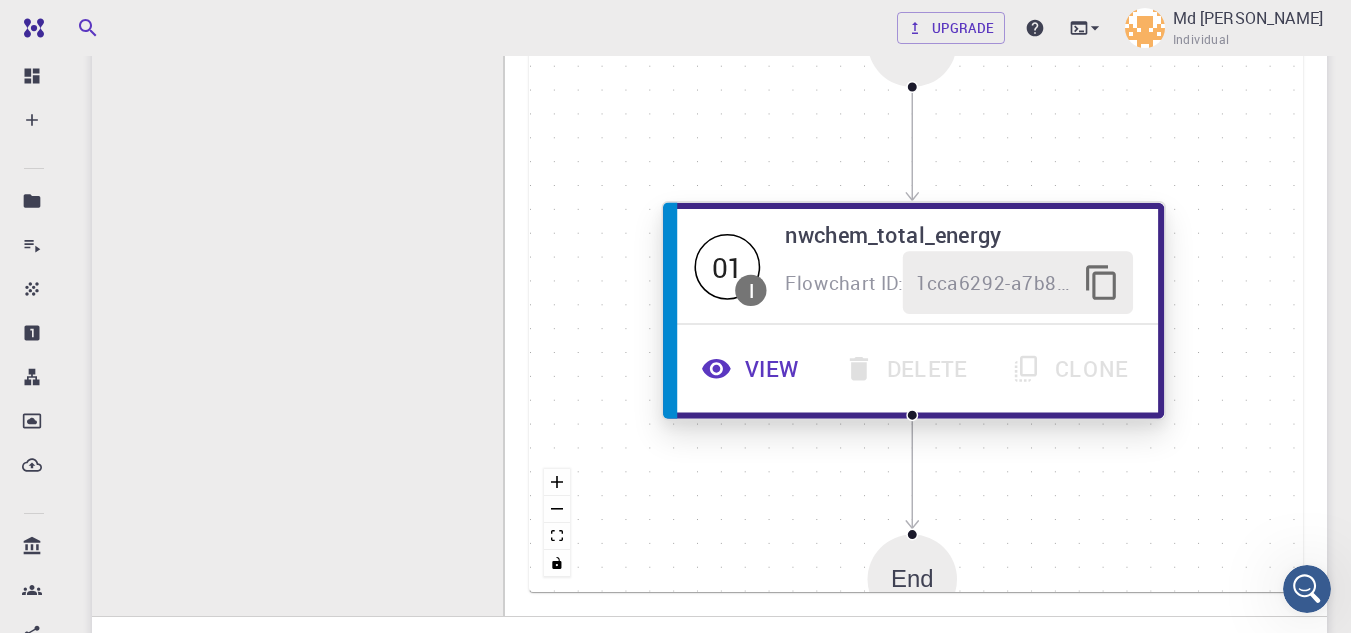 click on "View" at bounding box center (753, 368) 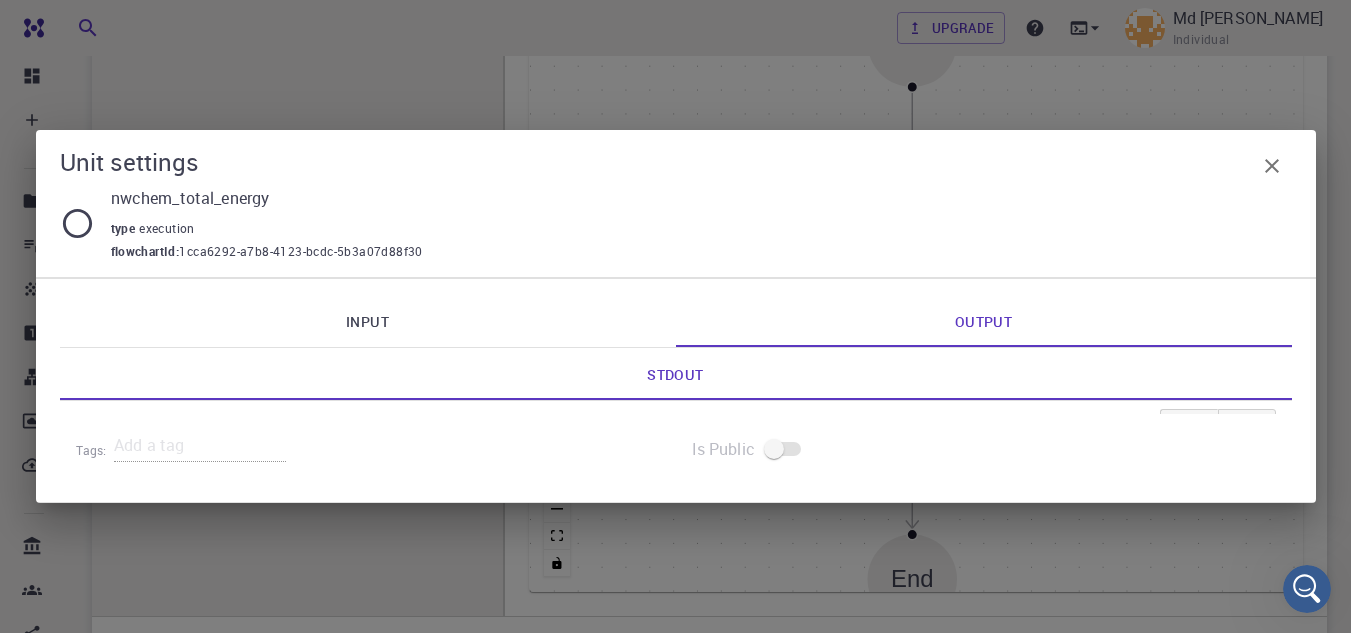 click 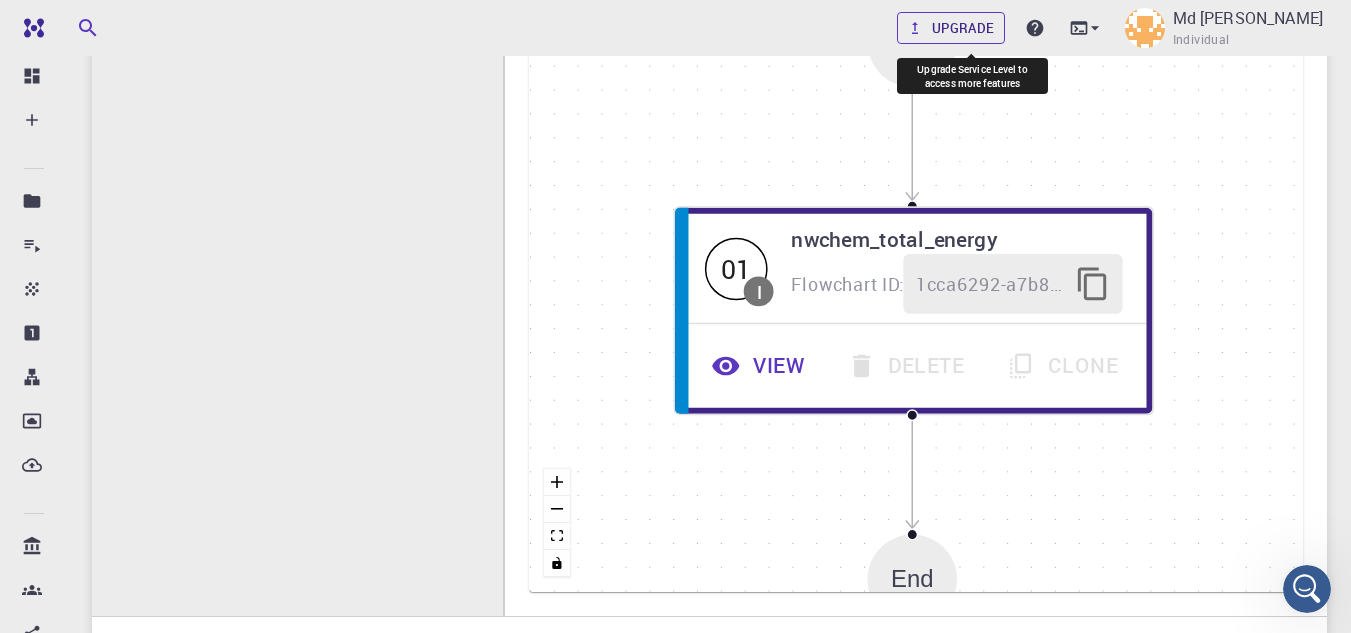 click on "Upgrade" at bounding box center (951, 28) 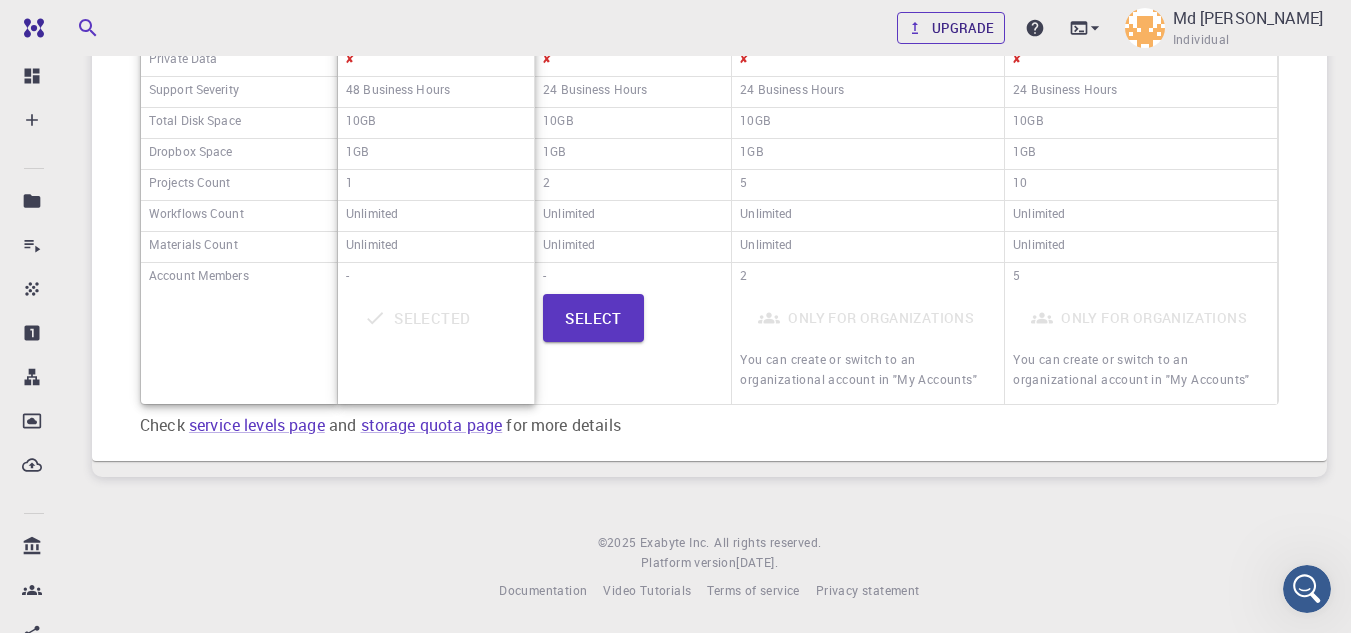 scroll, scrollTop: 0, scrollLeft: 0, axis: both 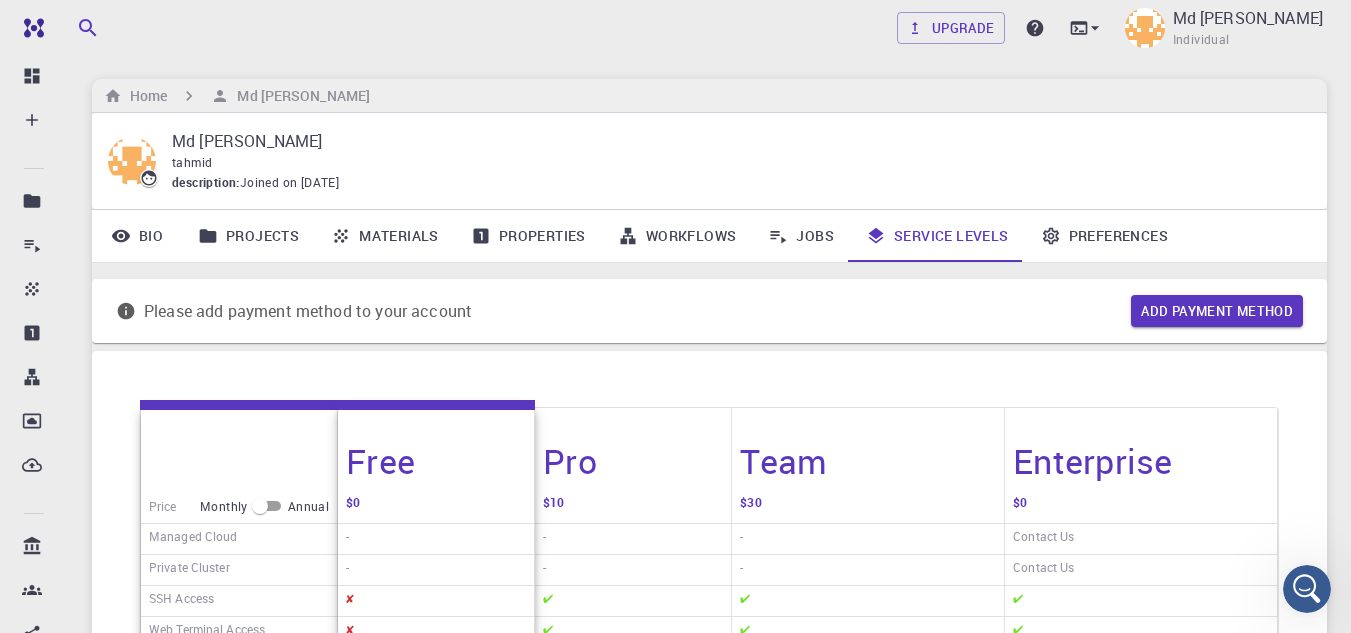 click on "Projects" at bounding box center [248, 236] 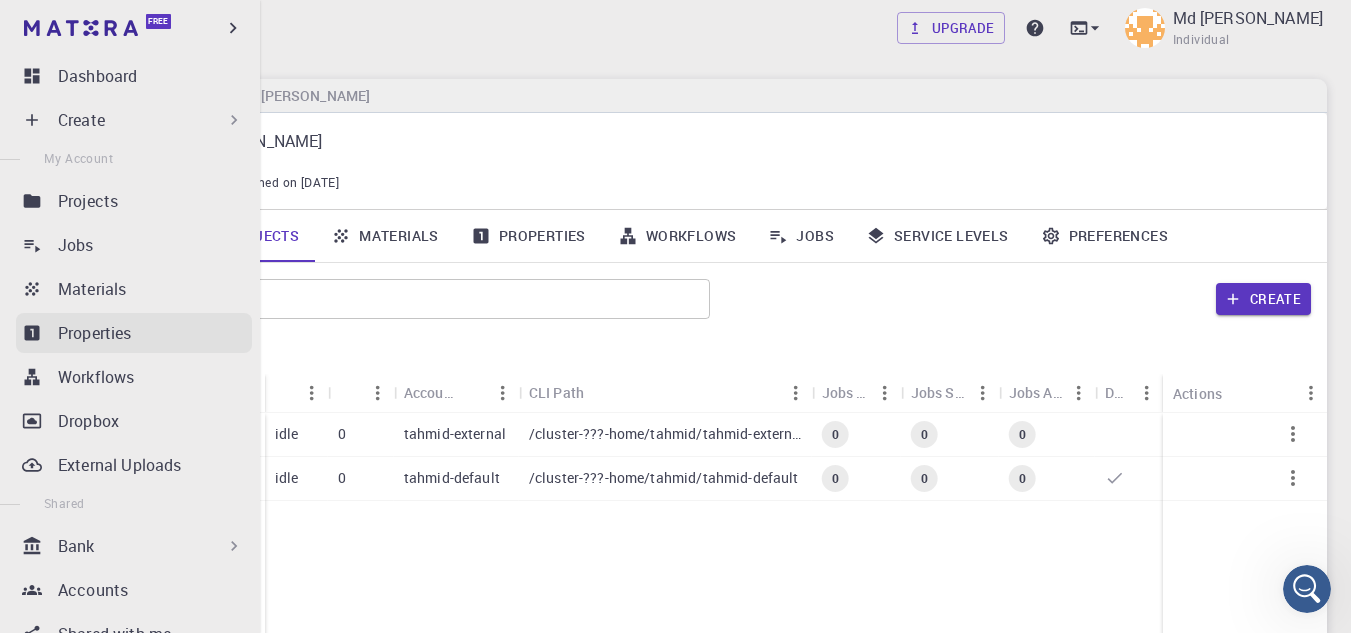 click on "Properties" at bounding box center [95, 333] 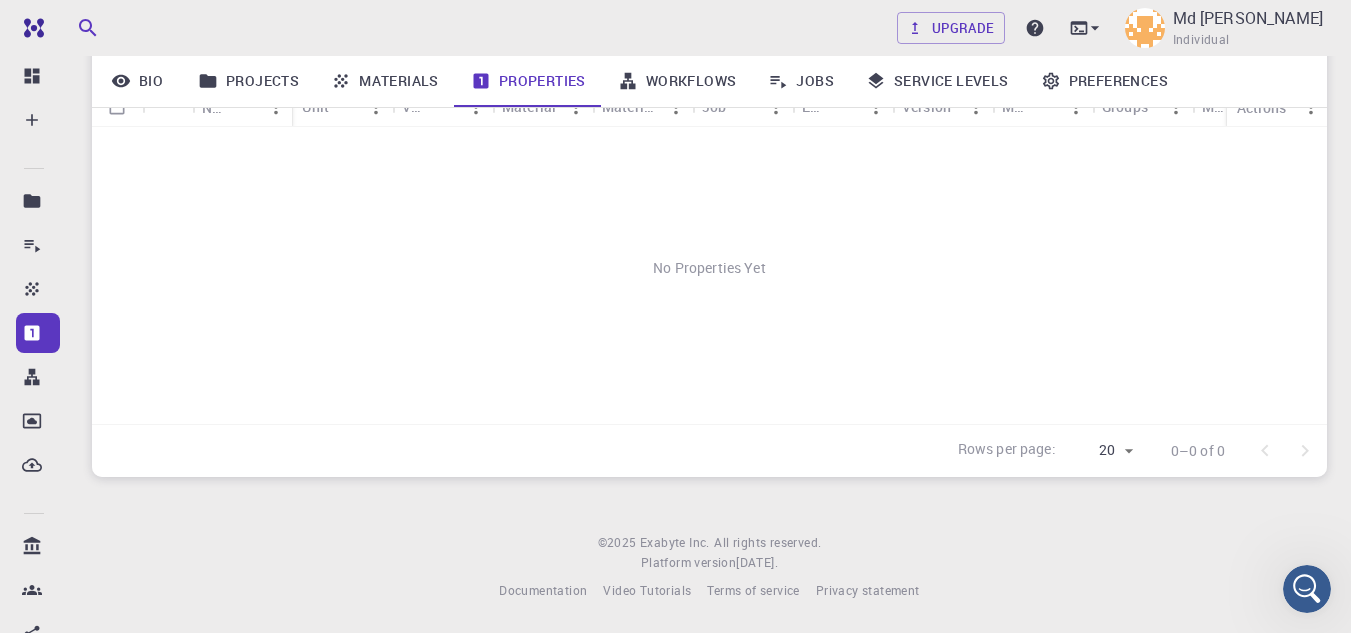 scroll, scrollTop: 0, scrollLeft: 0, axis: both 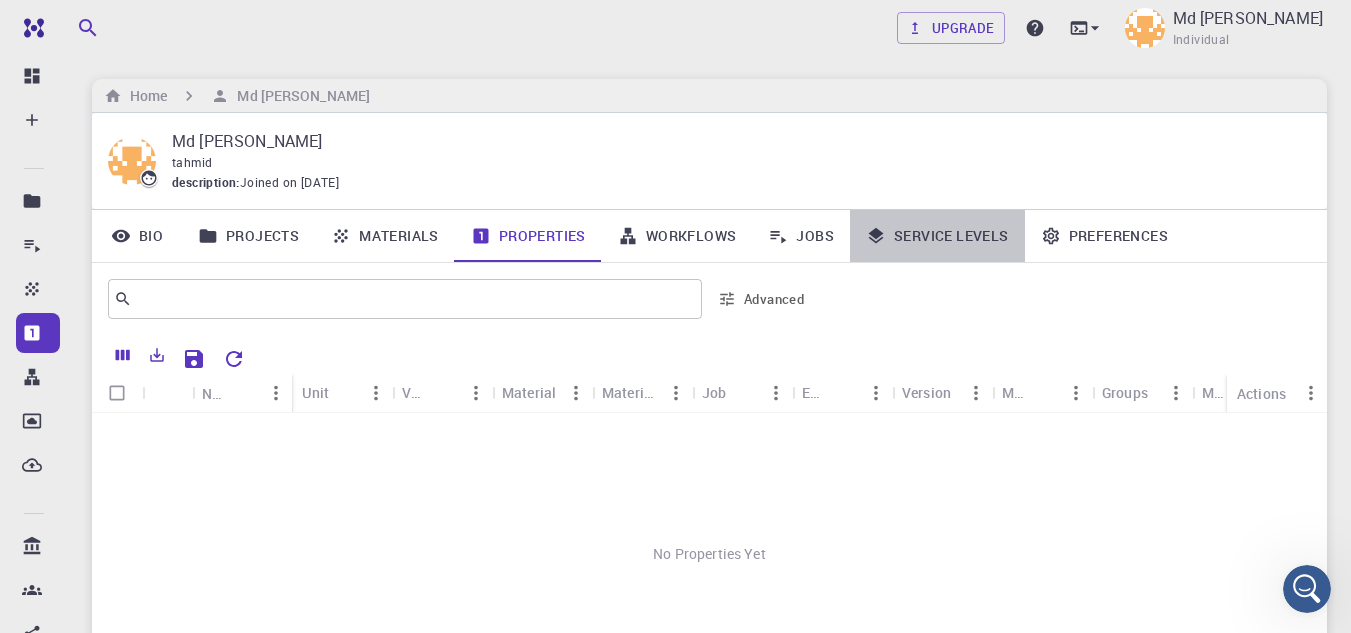 click on "Service Levels" at bounding box center [937, 236] 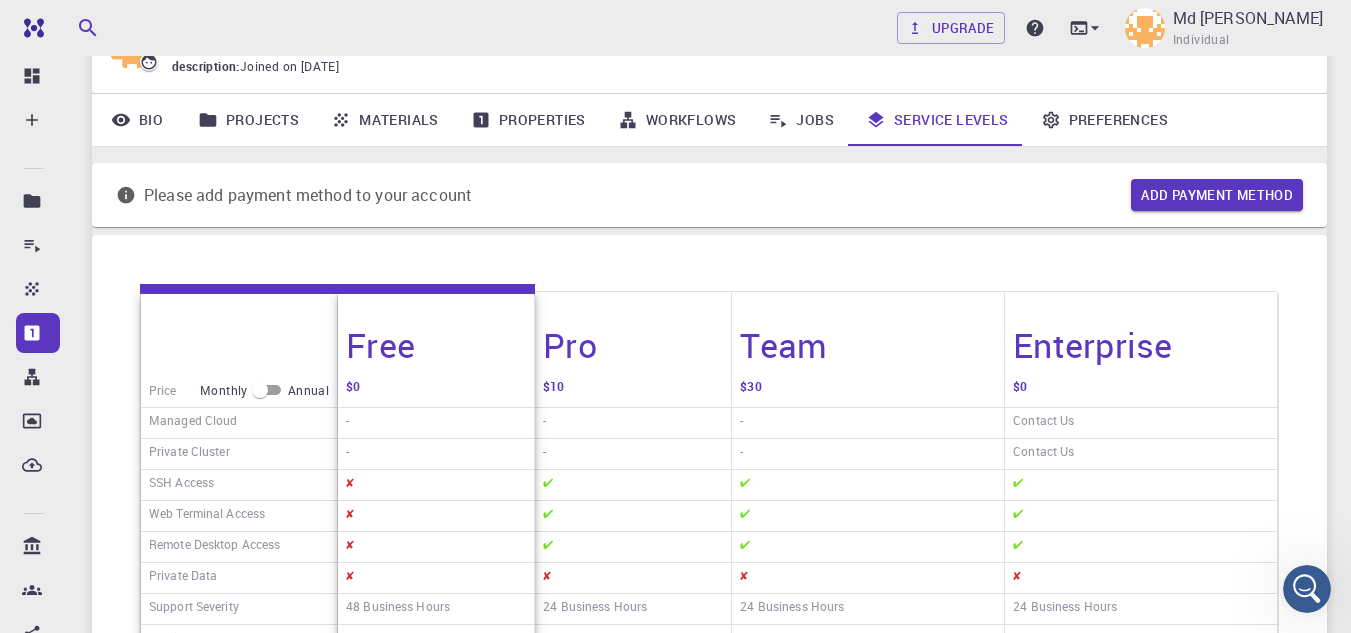 scroll, scrollTop: 300, scrollLeft: 0, axis: vertical 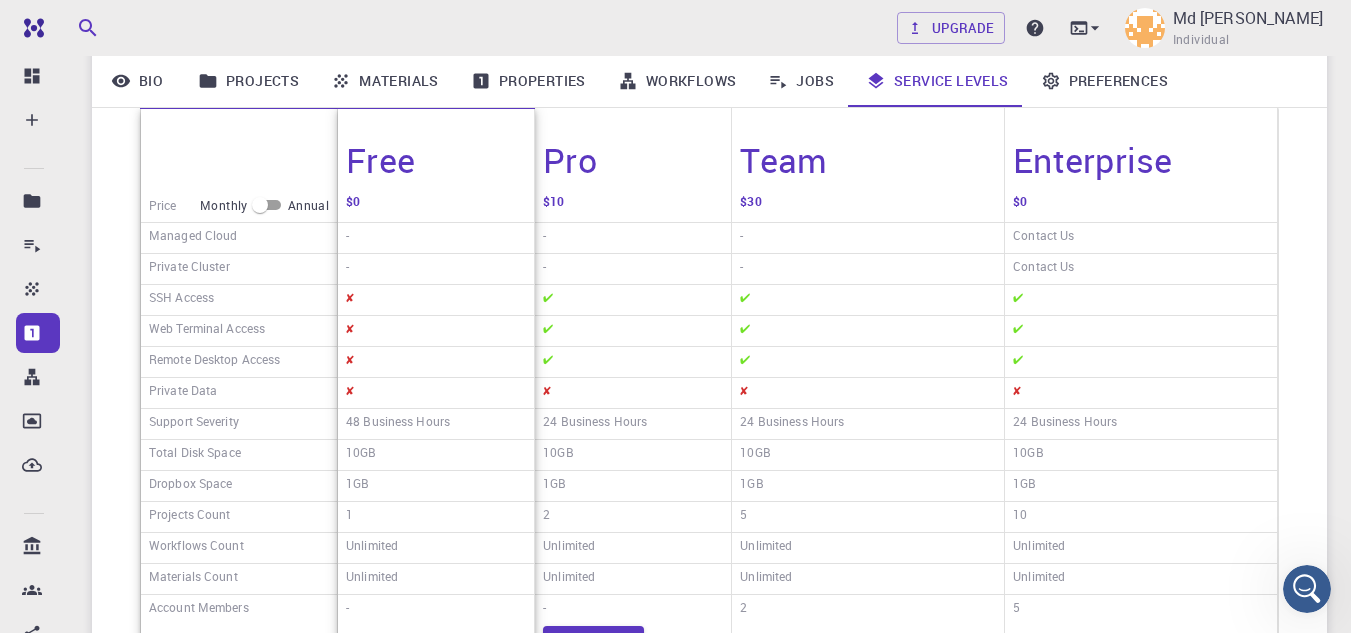click on "Web Terminal Access" at bounding box center [207, 331] 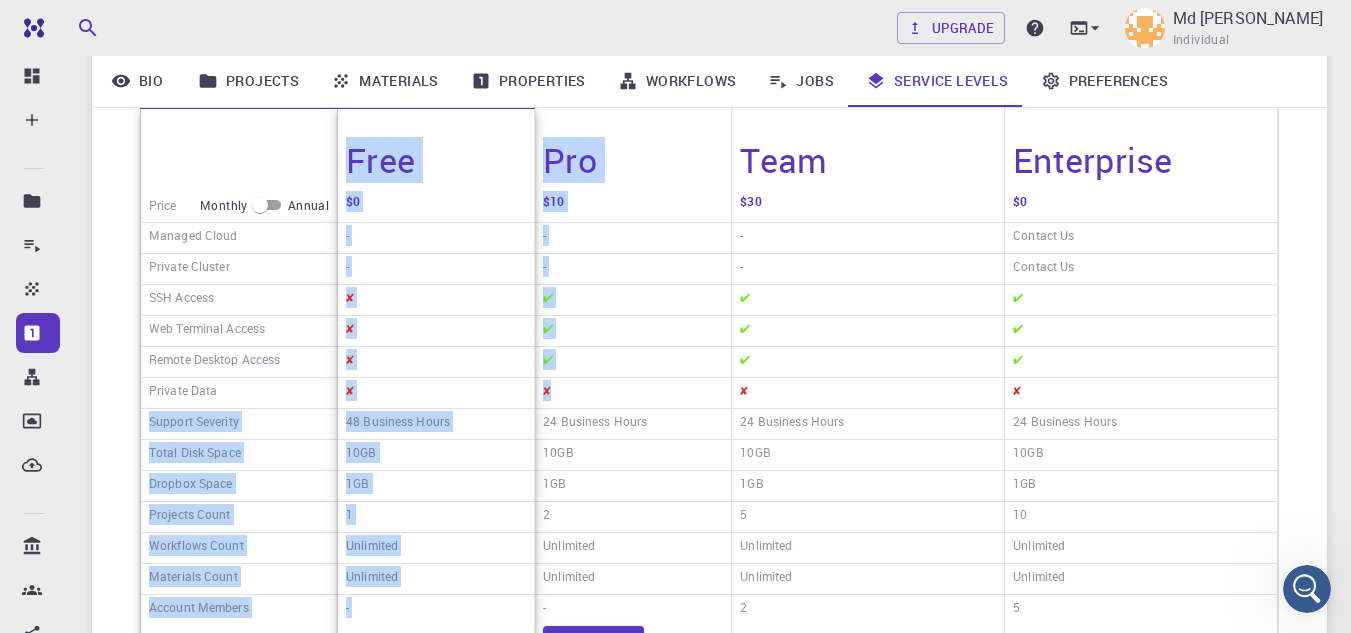 drag, startPoint x: 550, startPoint y: 390, endPoint x: 280, endPoint y: 398, distance: 270.1185 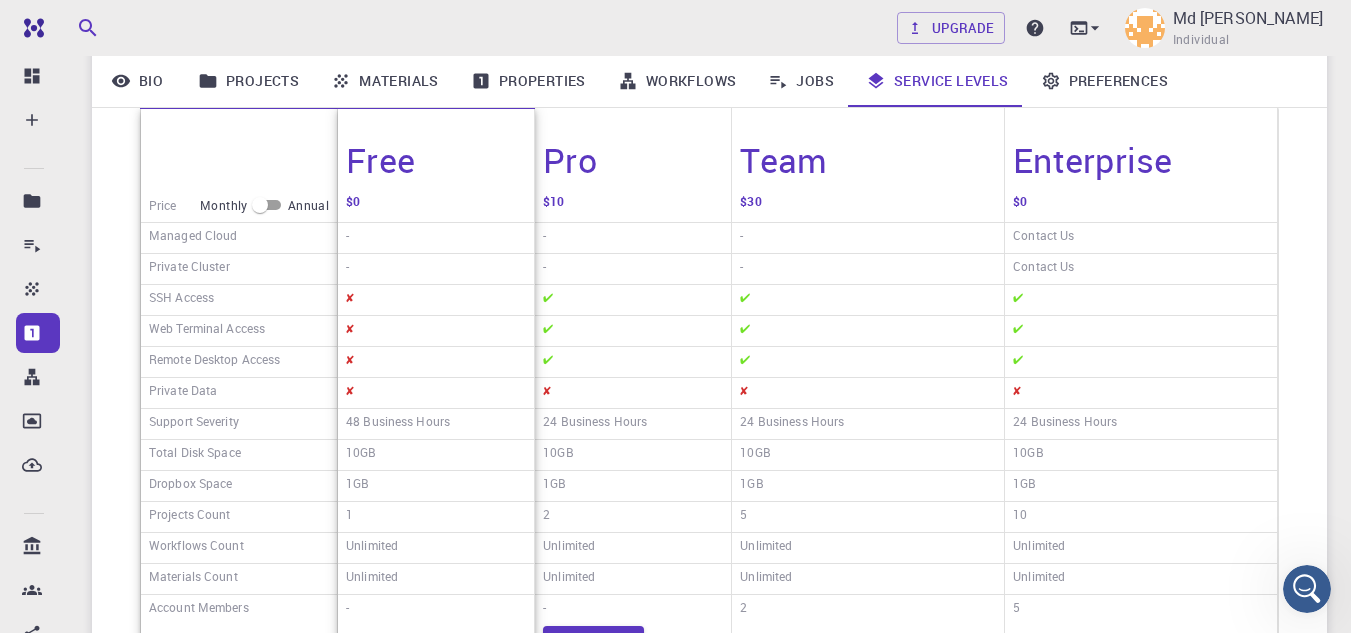 click on "✔" at bounding box center [633, 300] 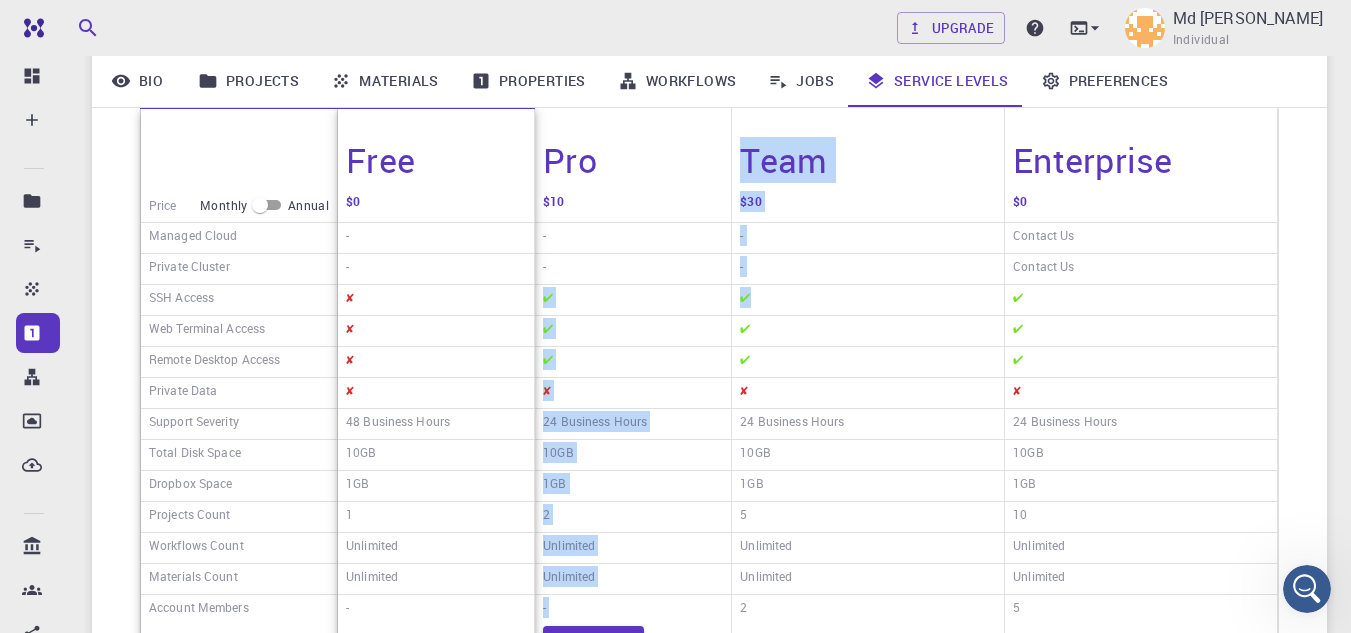 drag, startPoint x: 545, startPoint y: 300, endPoint x: 915, endPoint y: 285, distance: 370.30392 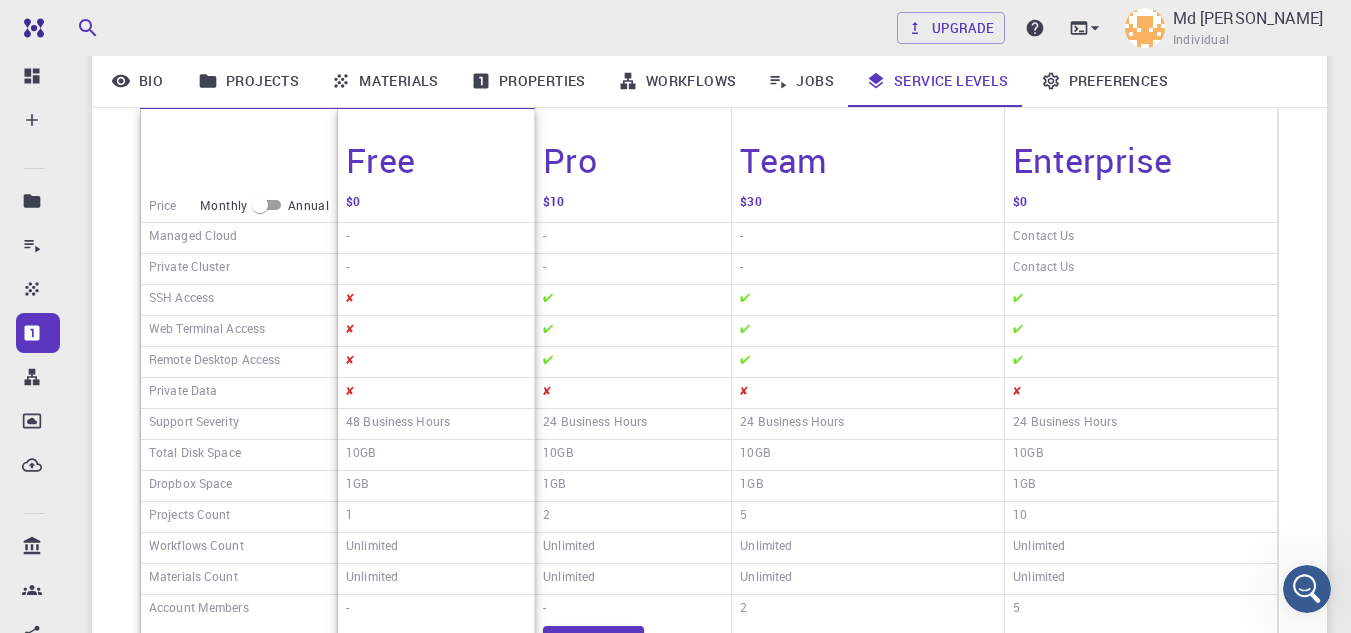 click on "✔" at bounding box center (868, 331) 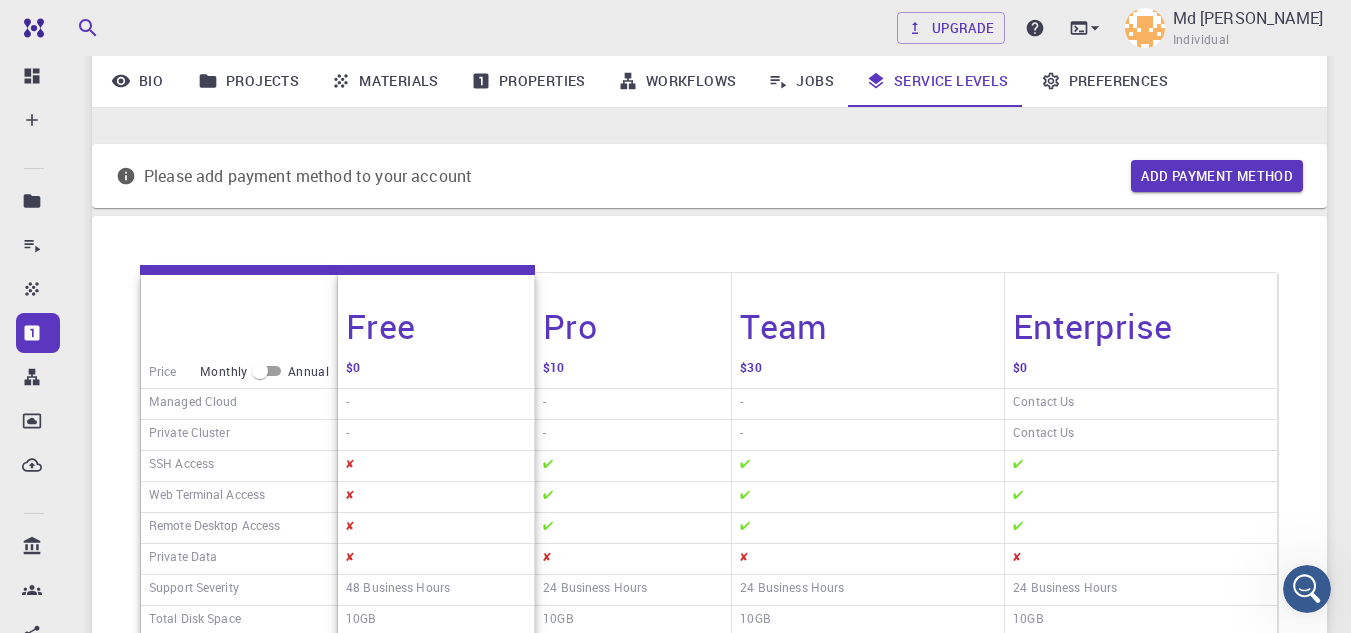 scroll, scrollTop: 0, scrollLeft: 0, axis: both 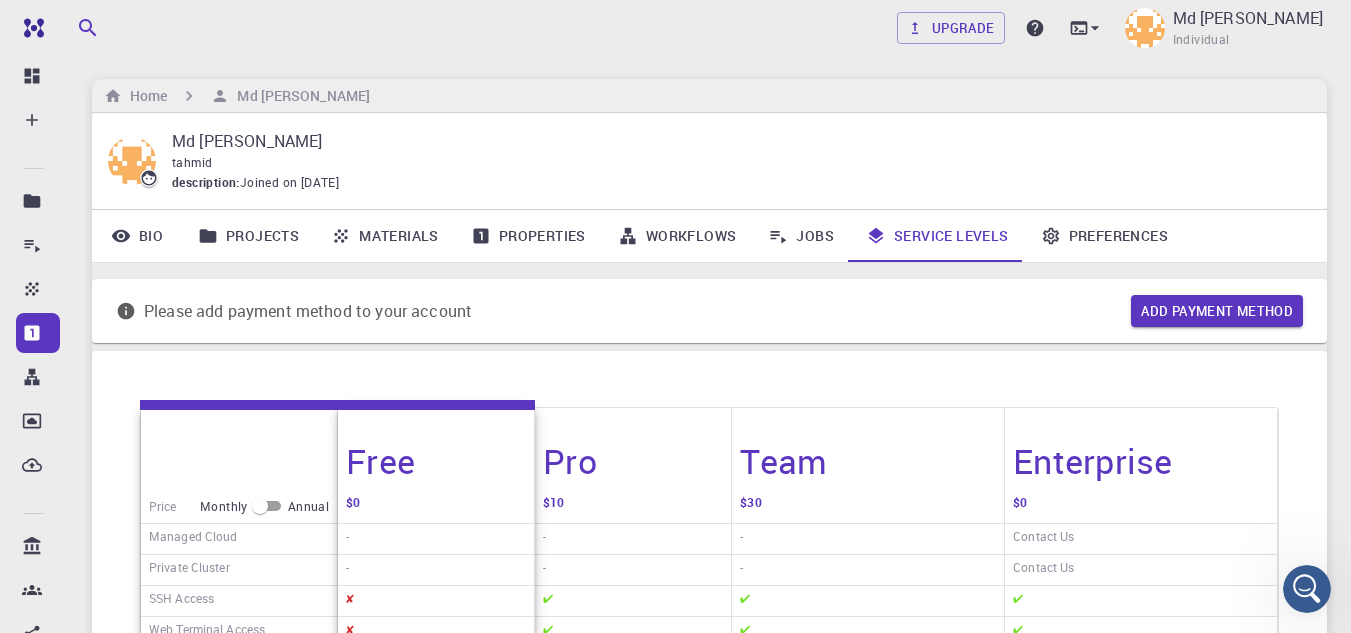 click on "Materials" at bounding box center (385, 236) 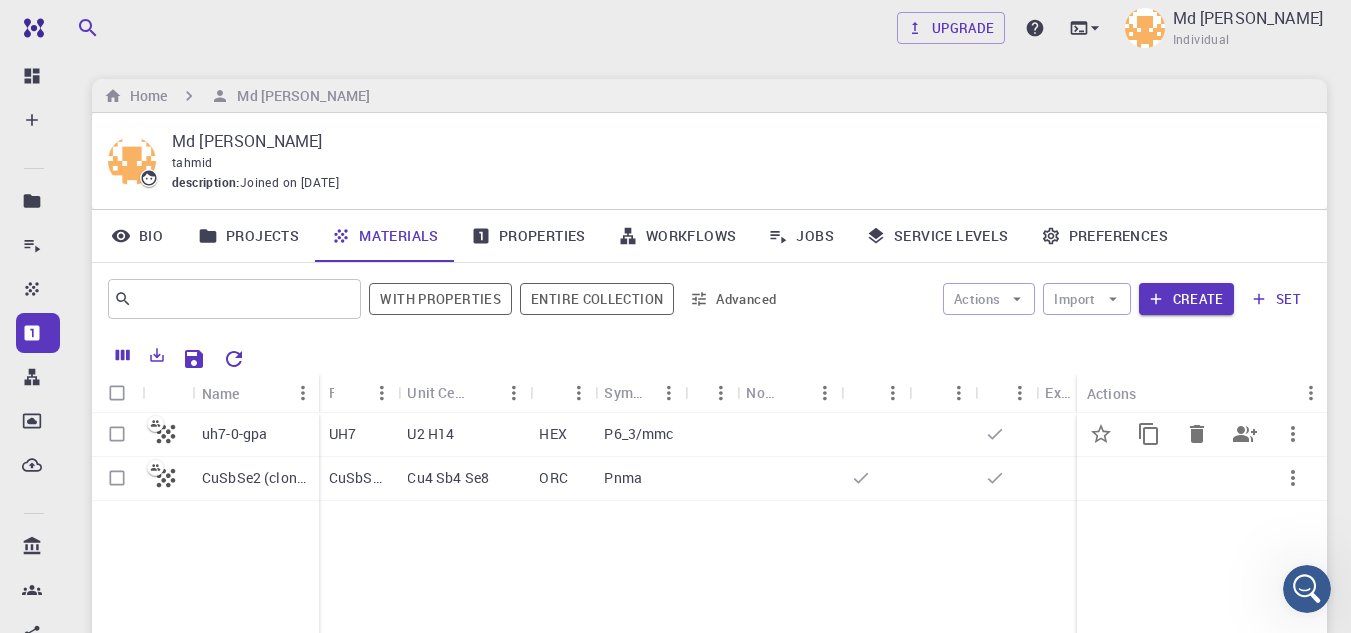 click at bounding box center [117, 434] 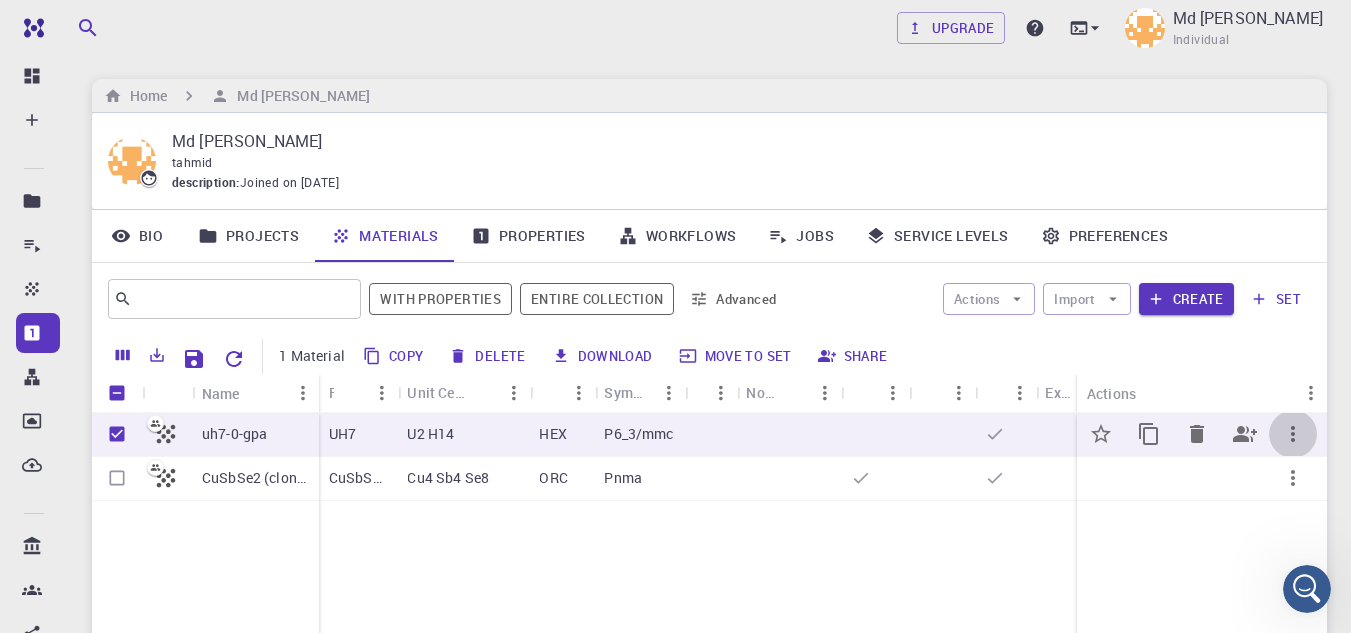 click 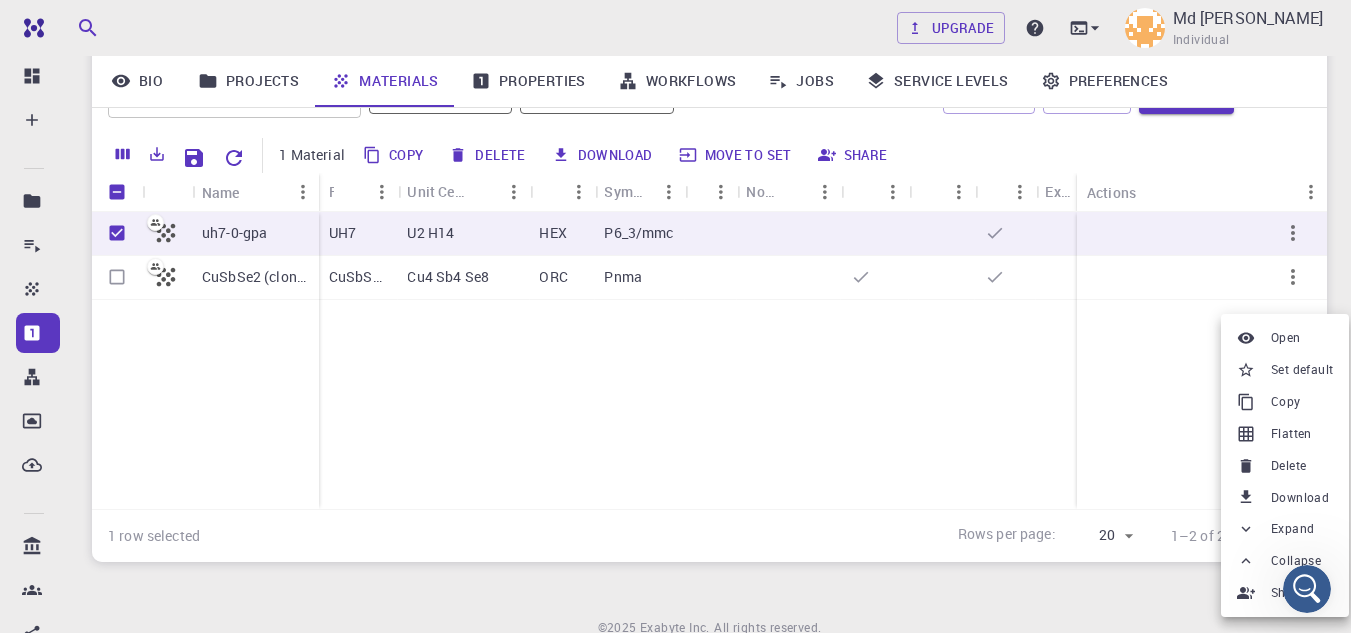 scroll, scrollTop: 0, scrollLeft: 0, axis: both 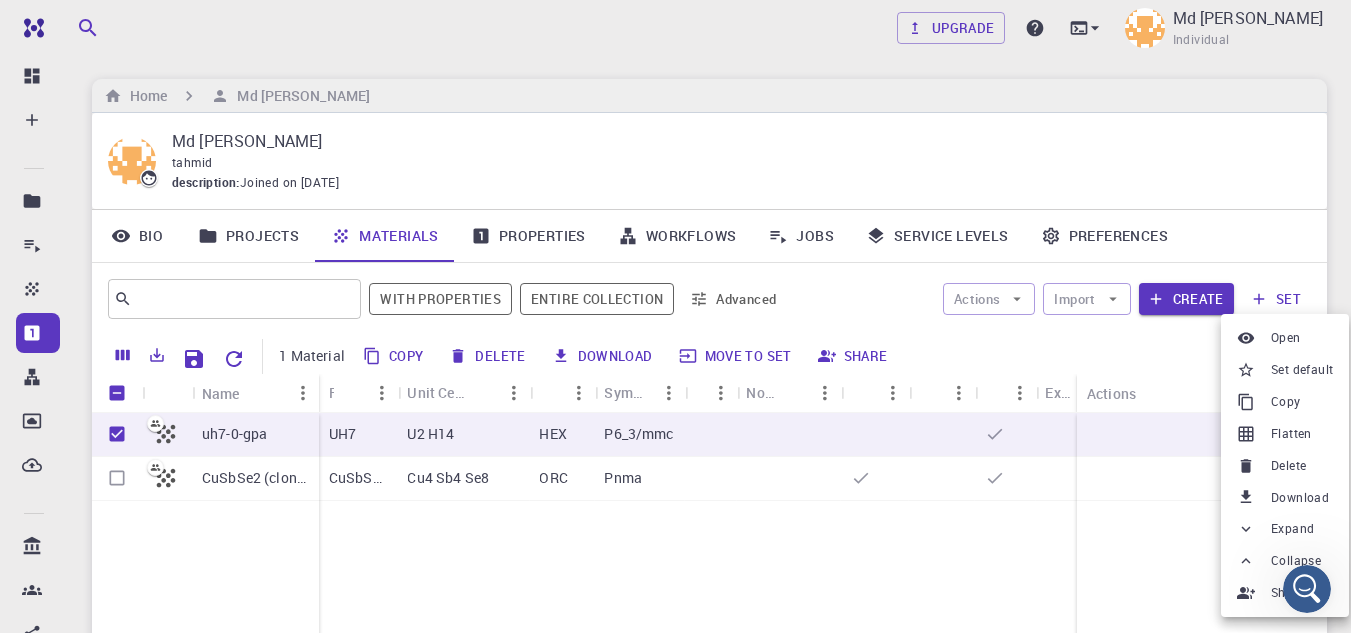 click at bounding box center [675, 316] 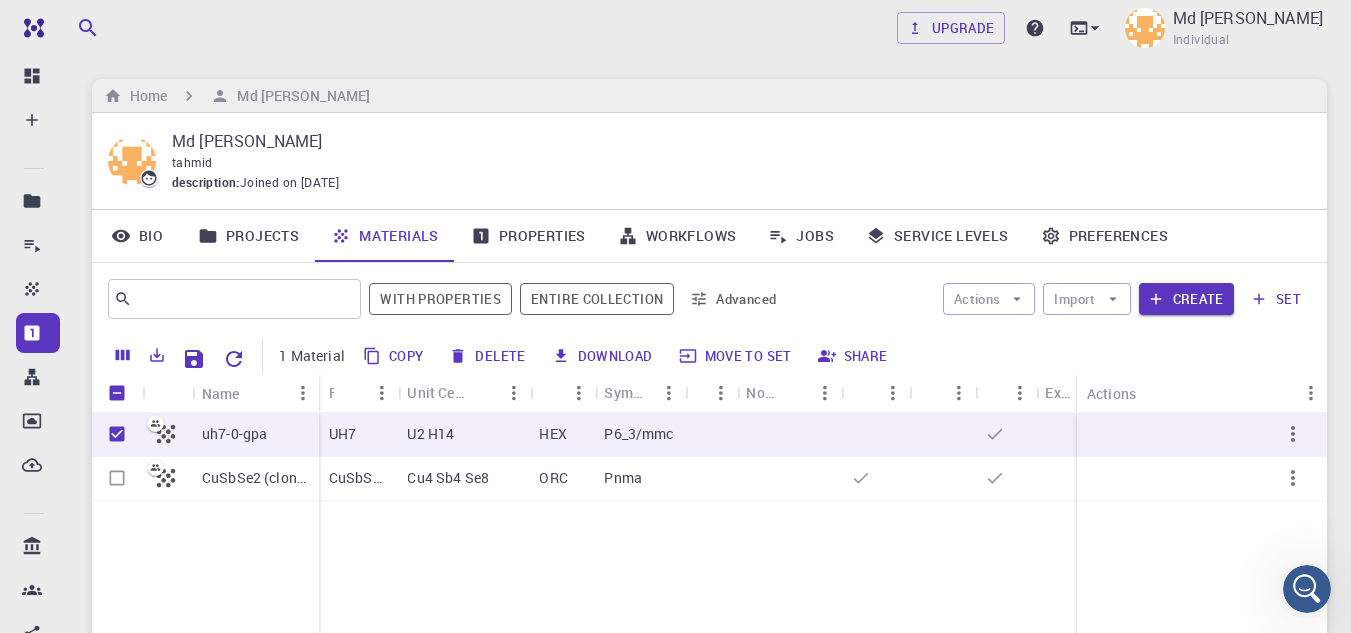 click on "Projects" at bounding box center [248, 236] 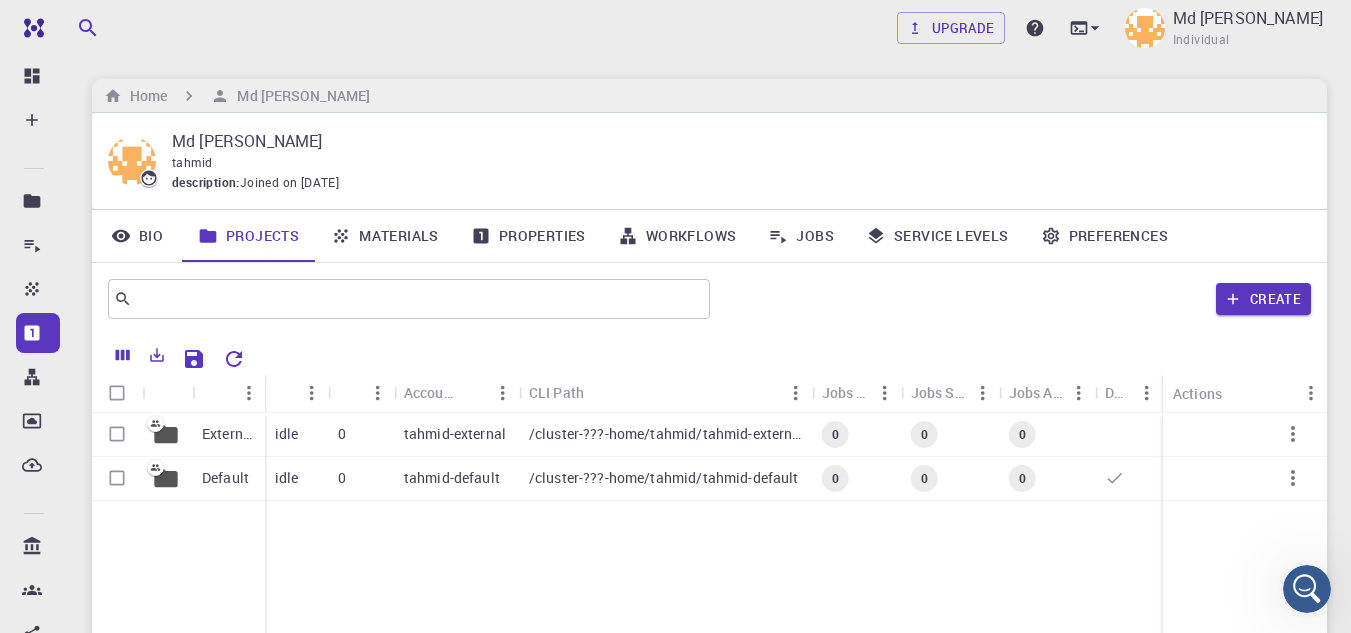 click on "Materials" at bounding box center [385, 236] 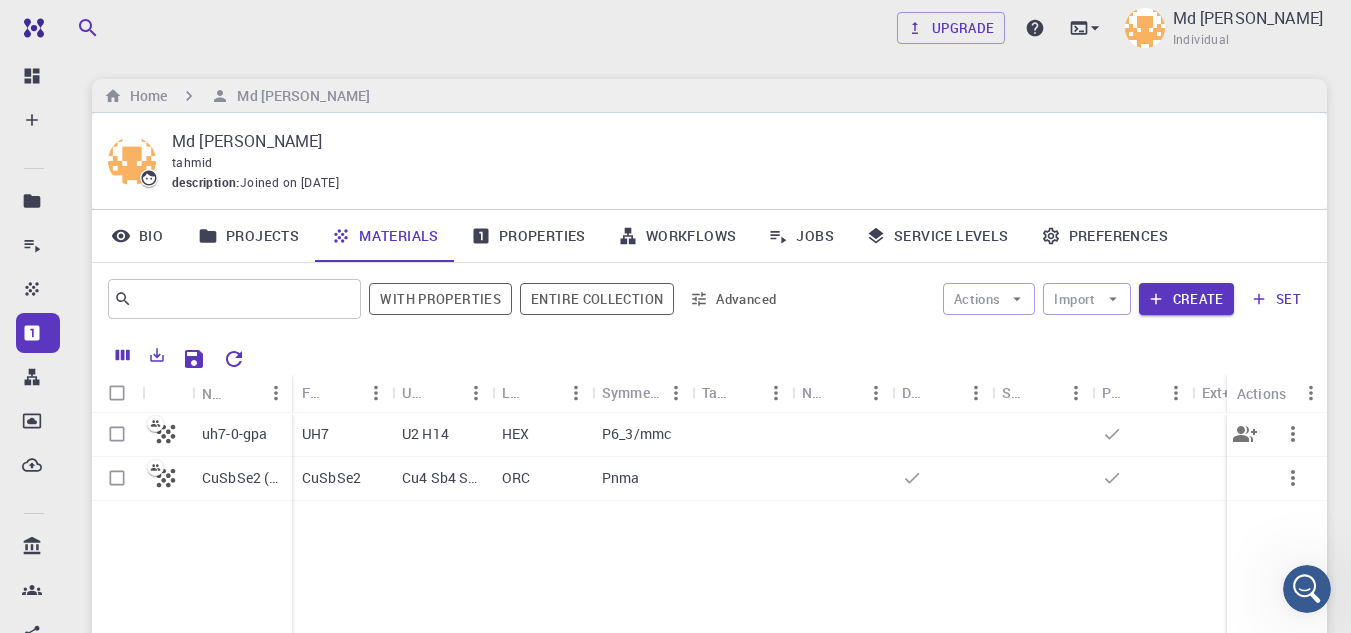 click on "U2 H14" at bounding box center [425, 434] 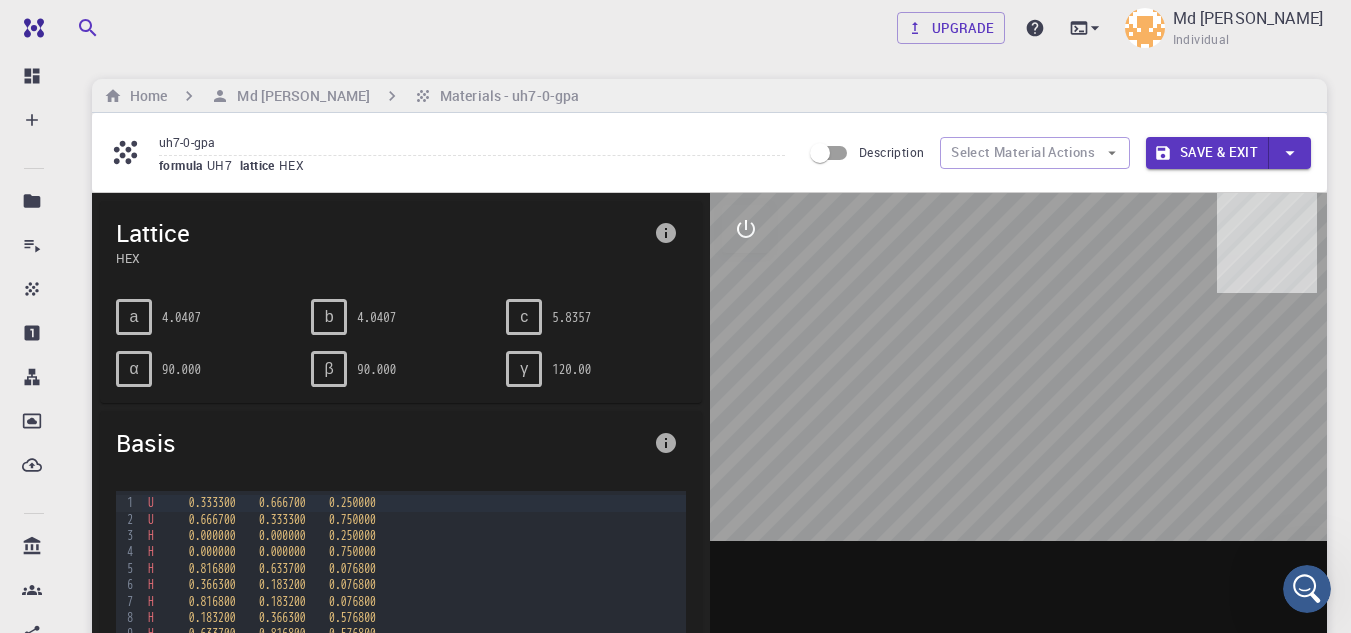 drag, startPoint x: 1023, startPoint y: 440, endPoint x: 1053, endPoint y: 397, distance: 52.43091 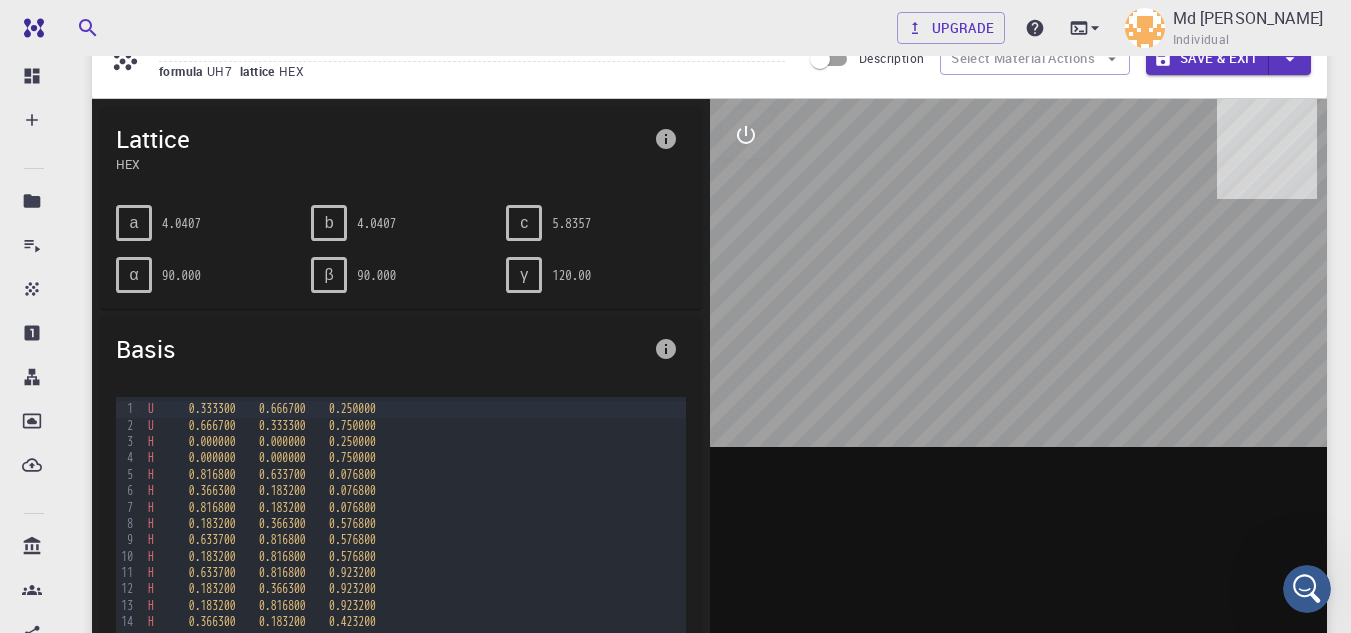 scroll, scrollTop: 0, scrollLeft: 0, axis: both 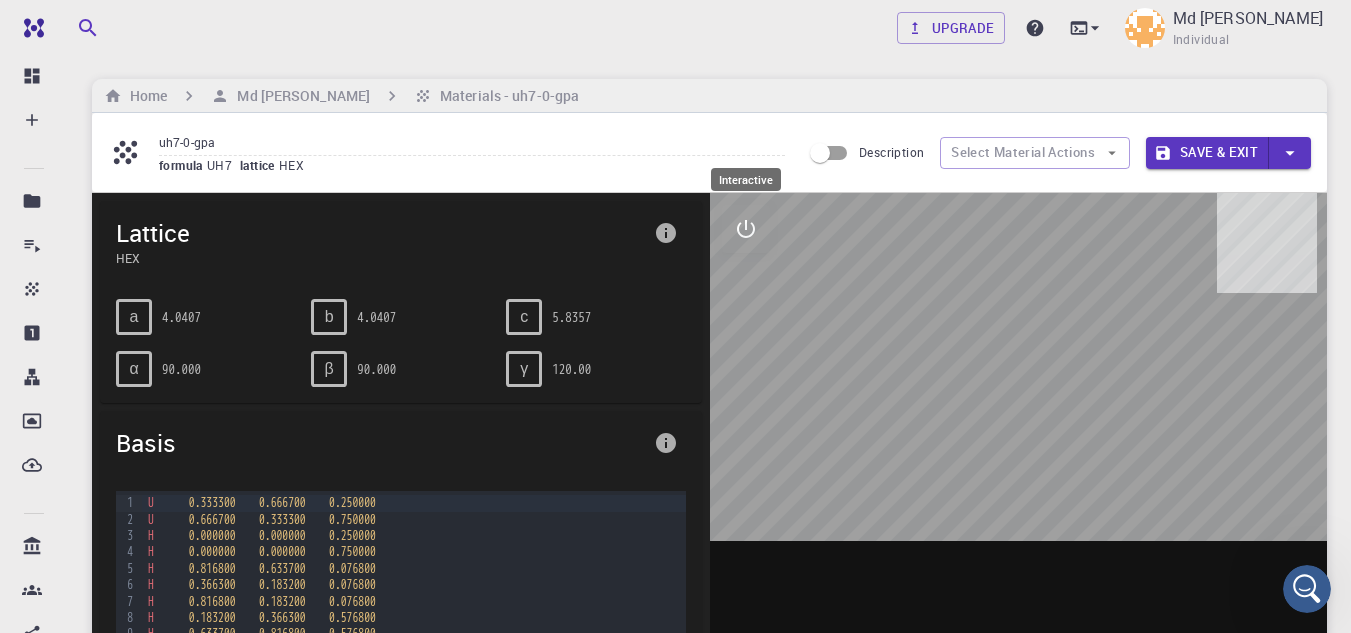 click 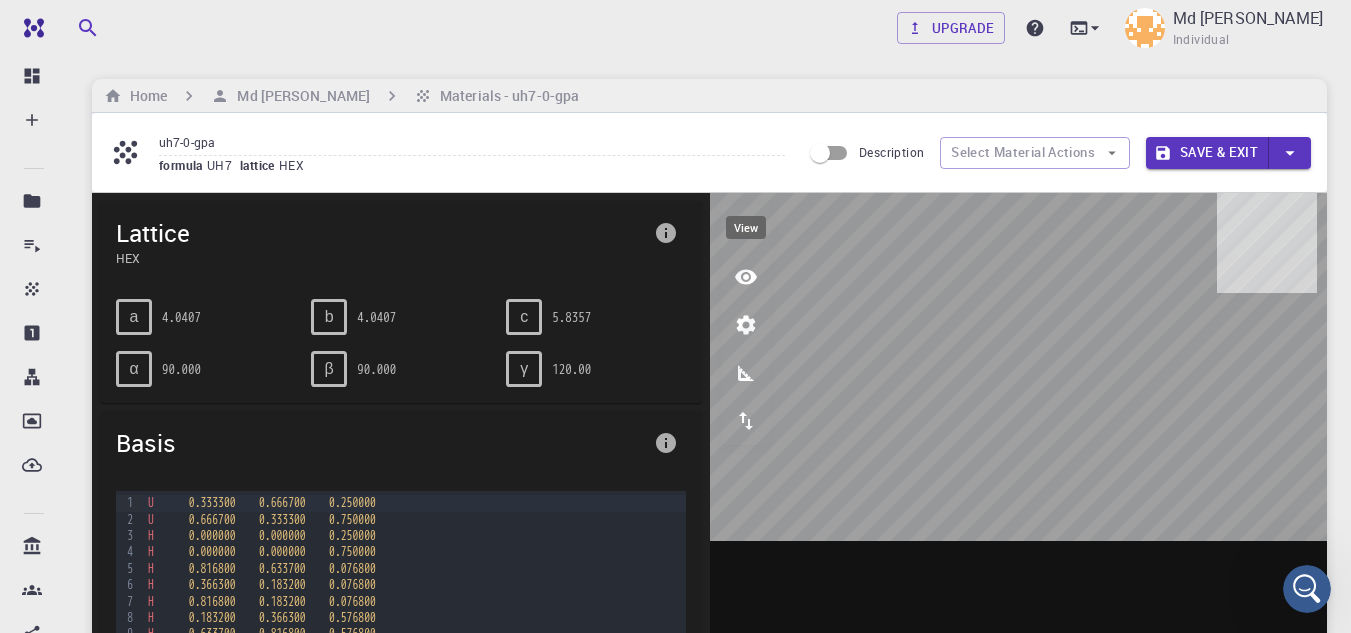 click 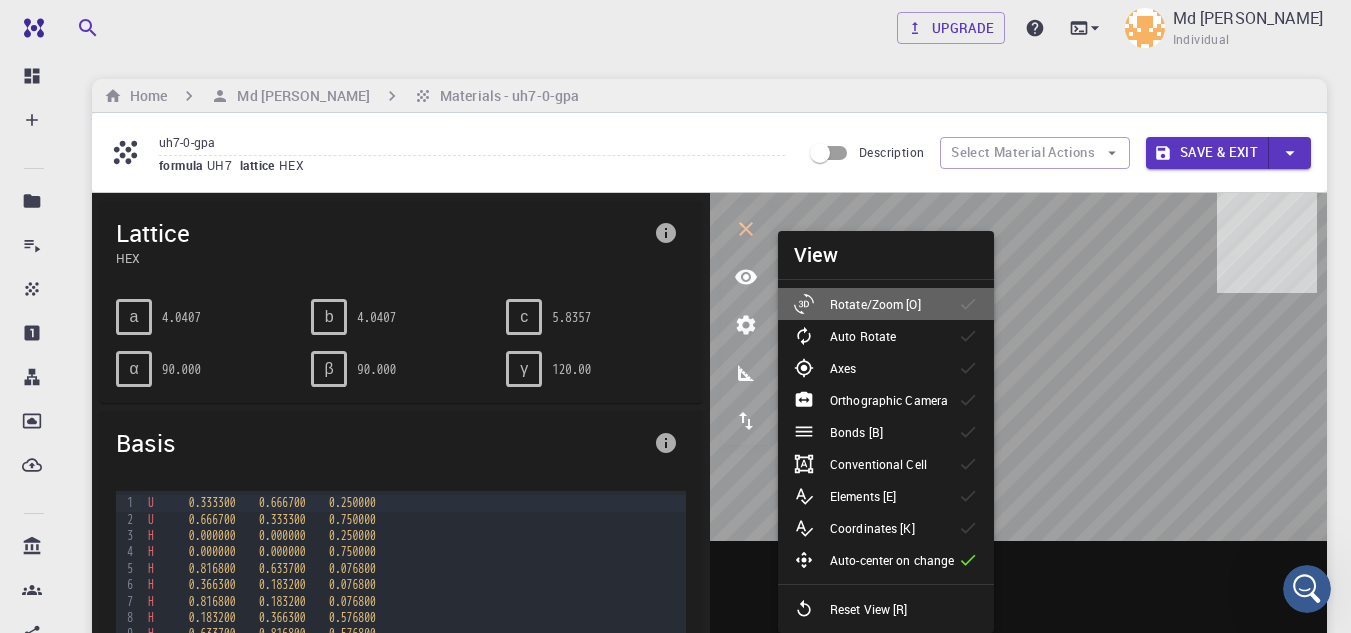 click on "Rotate/Zoom [O]" at bounding box center [875, 304] 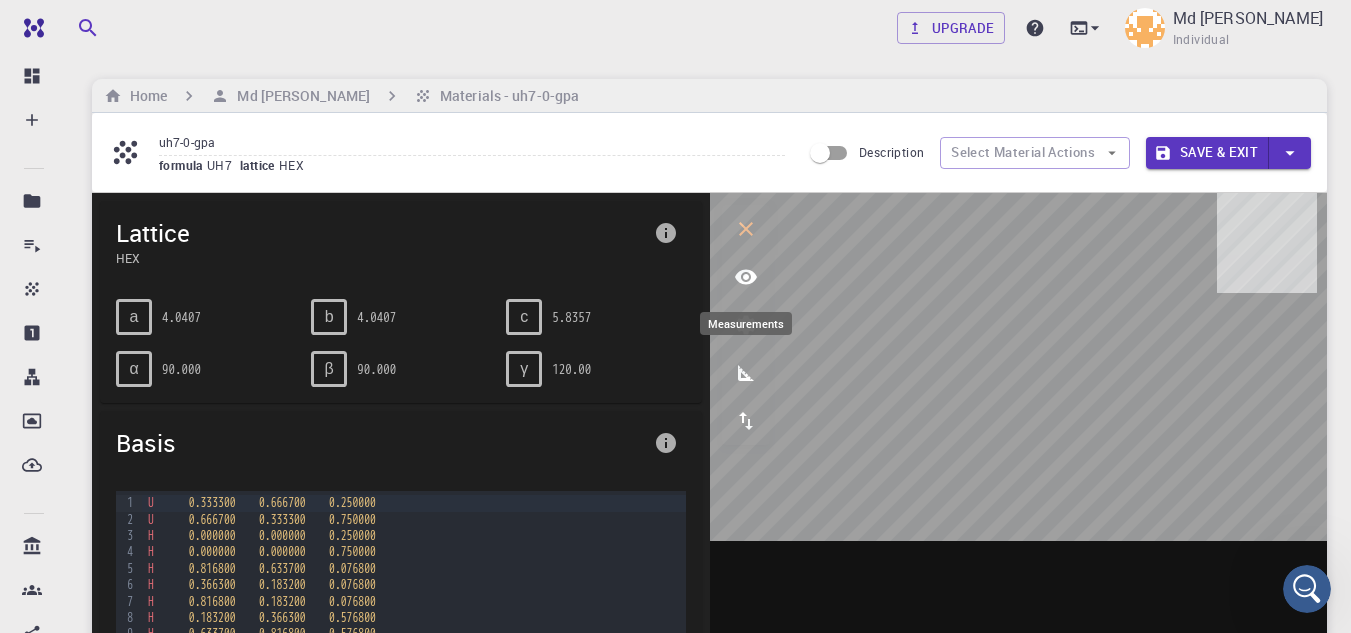 click 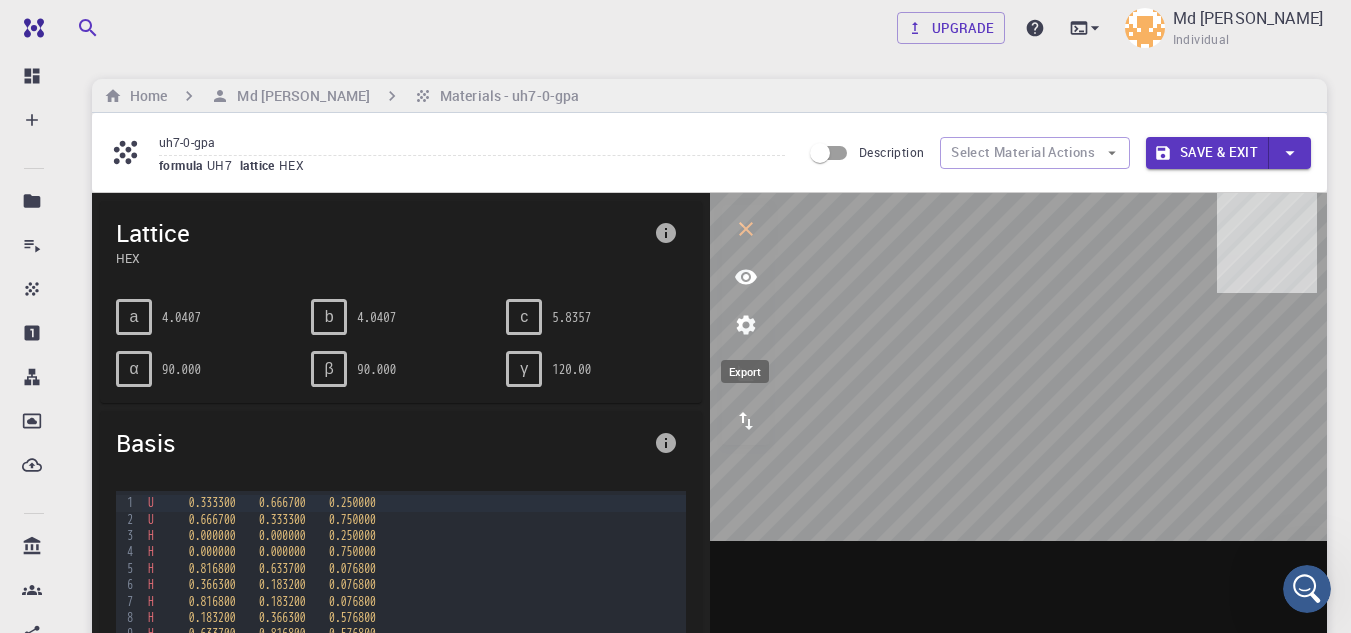 click 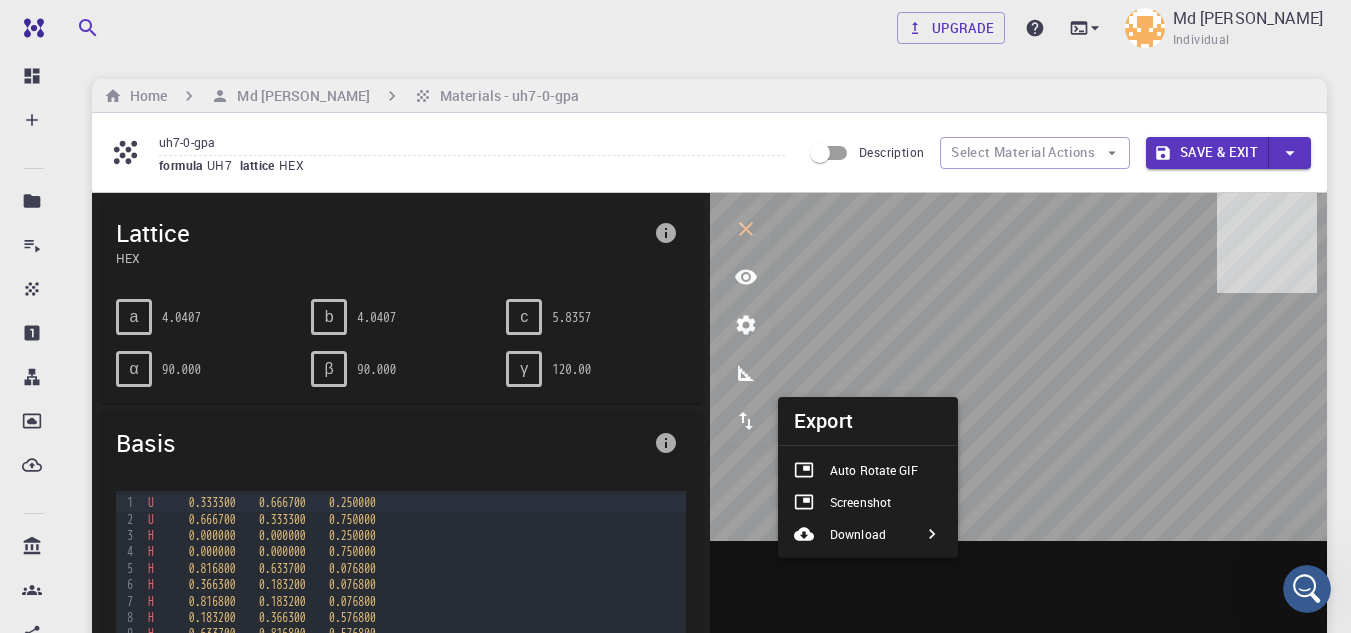 click on "Auto Rotate GIF" at bounding box center (874, 470) 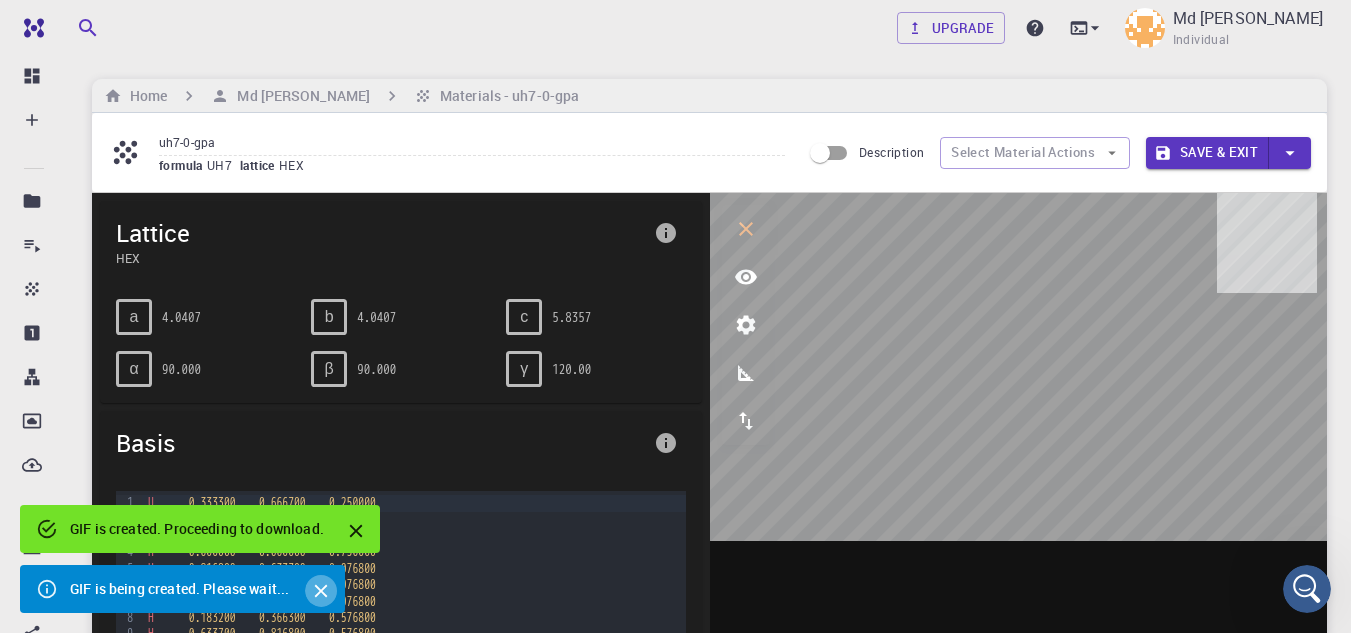 click 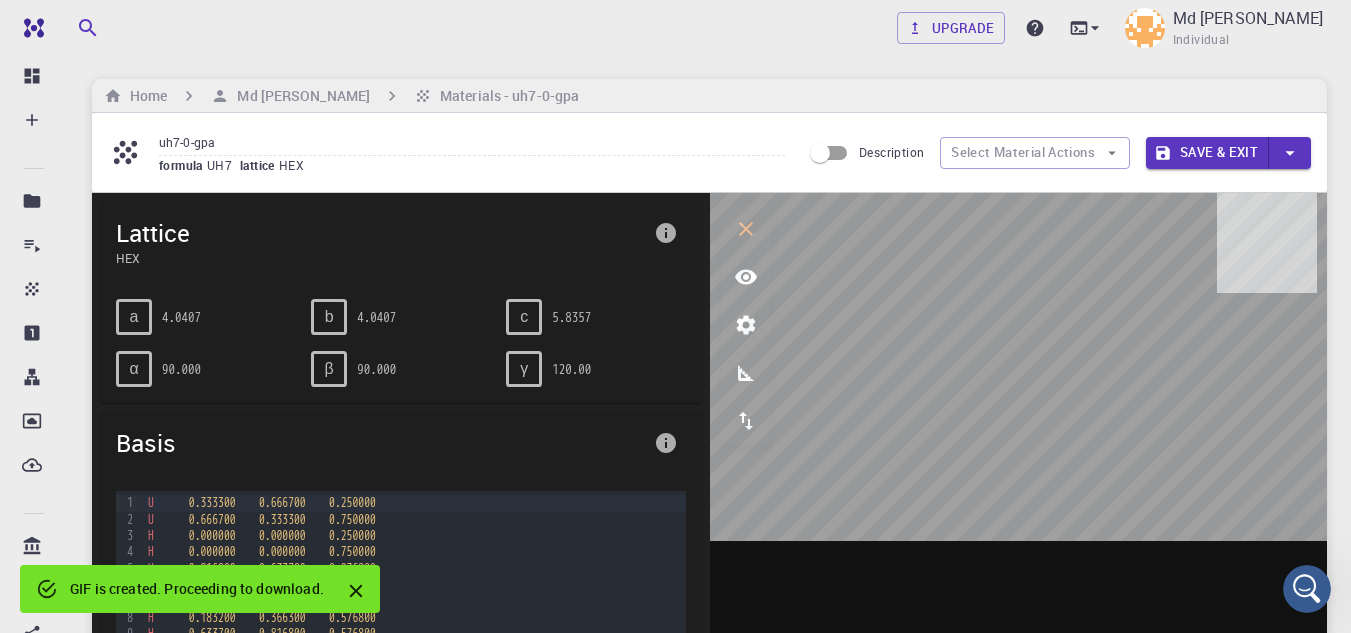 click 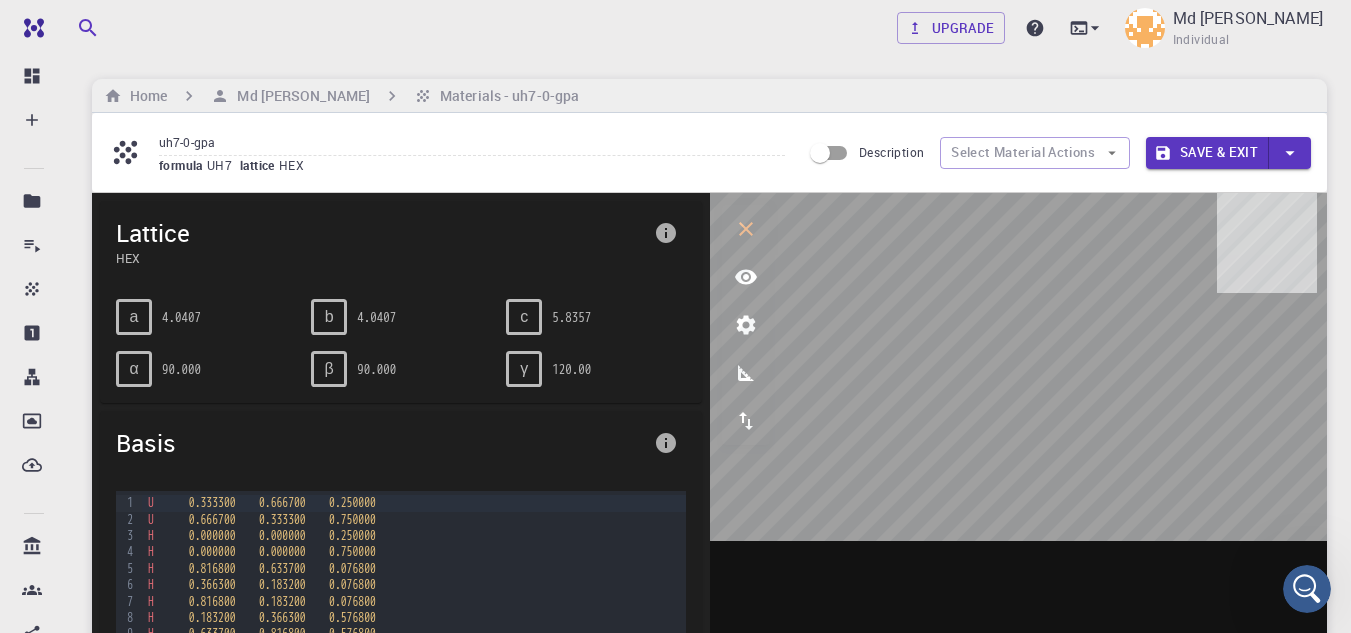 click on "Save & Exit" at bounding box center [1207, 153] 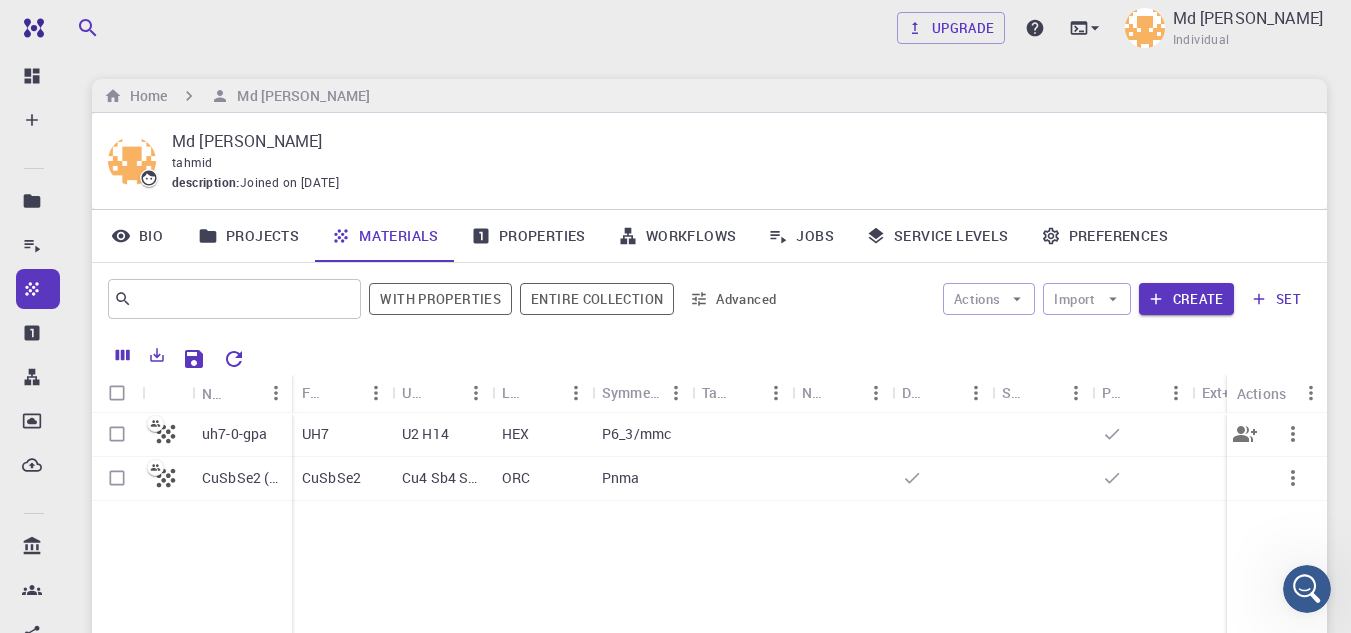 click at bounding box center (942, 435) 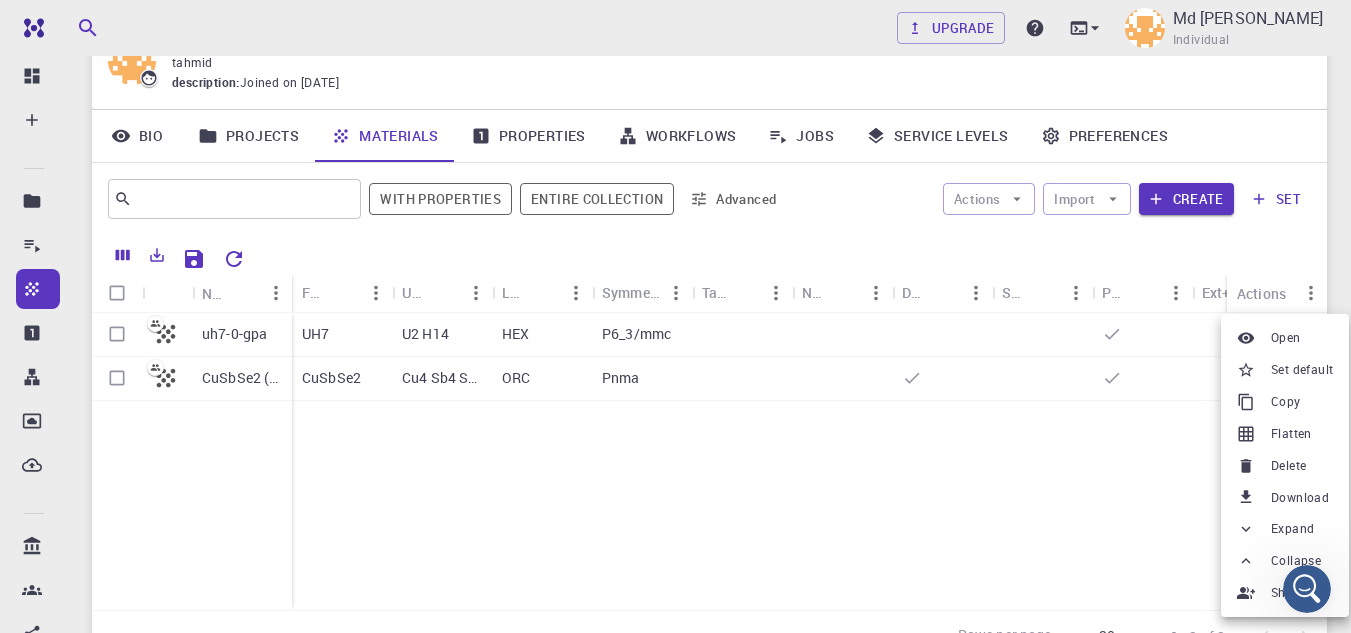 scroll, scrollTop: 200, scrollLeft: 0, axis: vertical 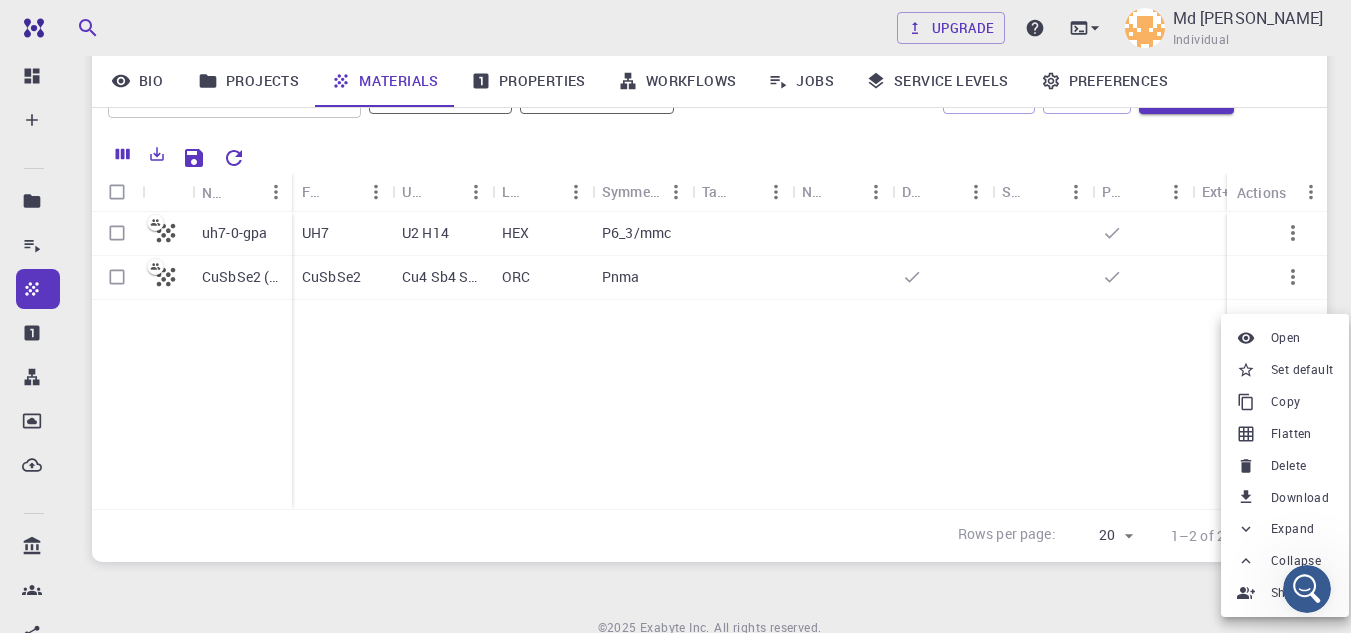 click 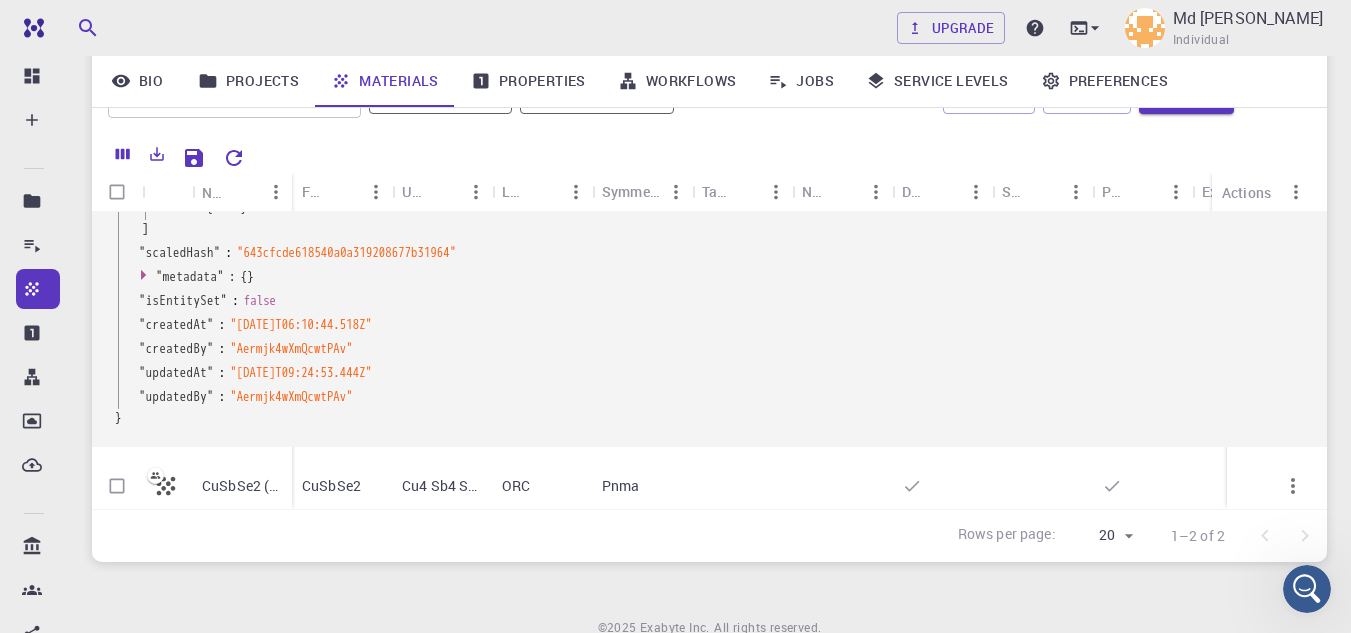 scroll, scrollTop: 1628, scrollLeft: 0, axis: vertical 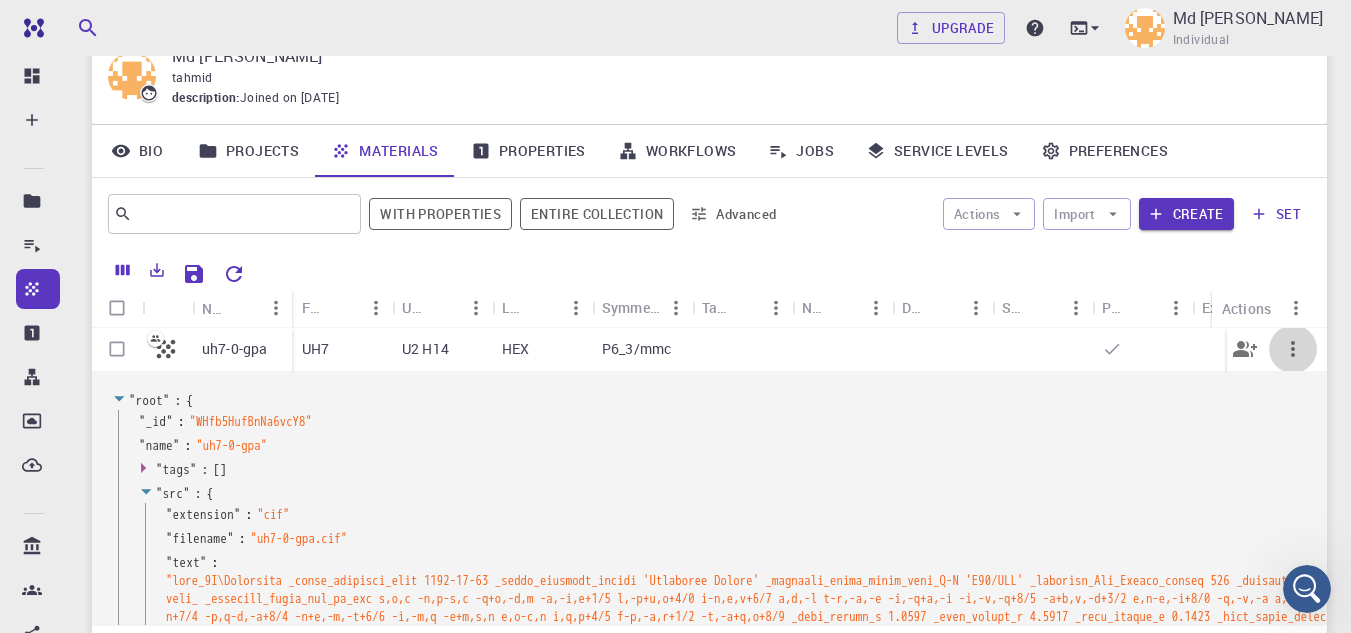 click 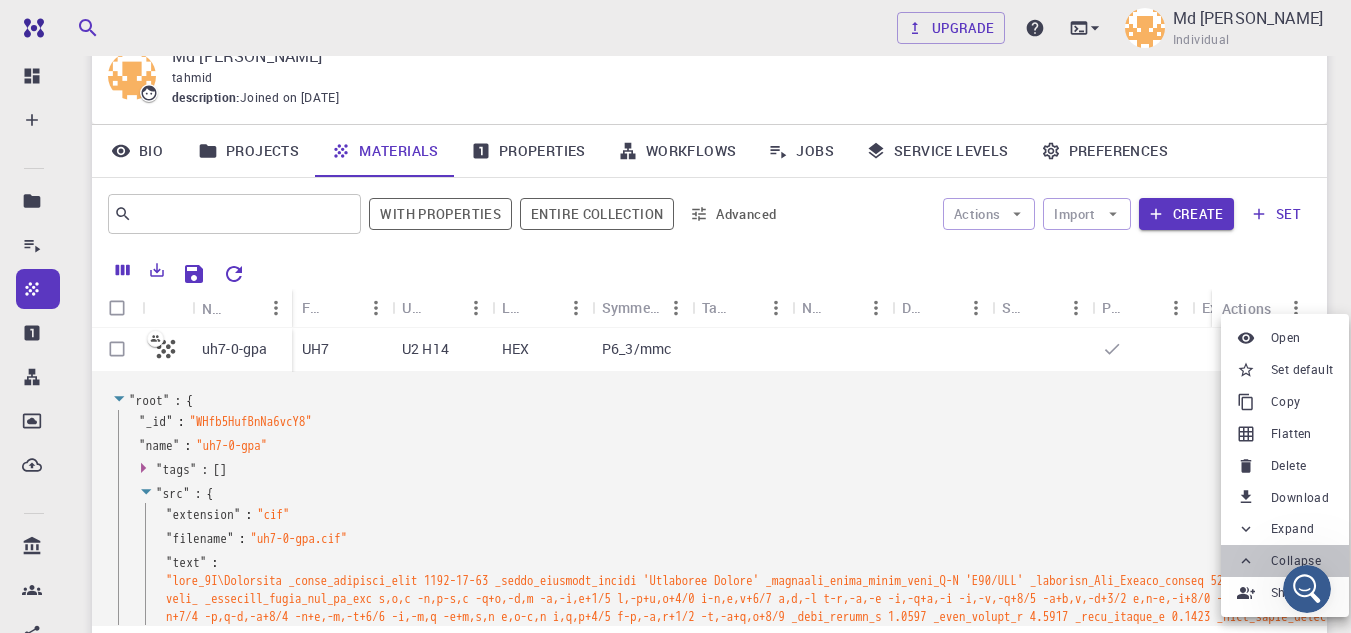 click 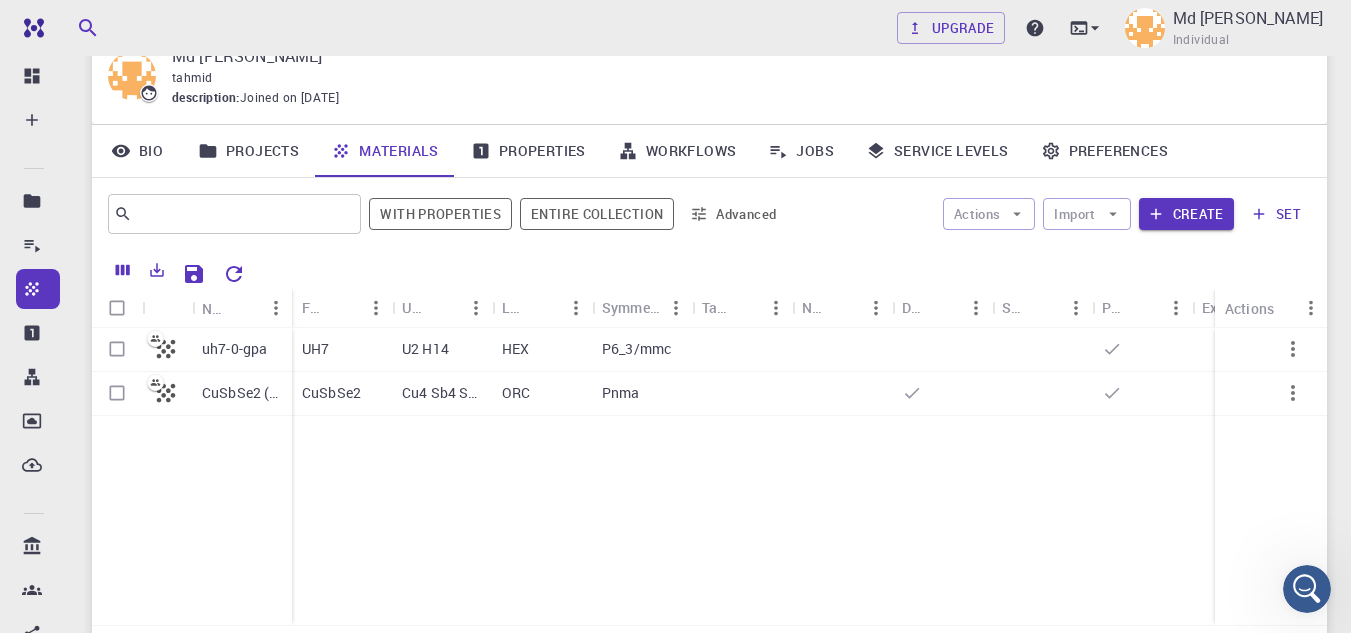 drag, startPoint x: 1230, startPoint y: 293, endPoint x: 1218, endPoint y: 296, distance: 12.369317 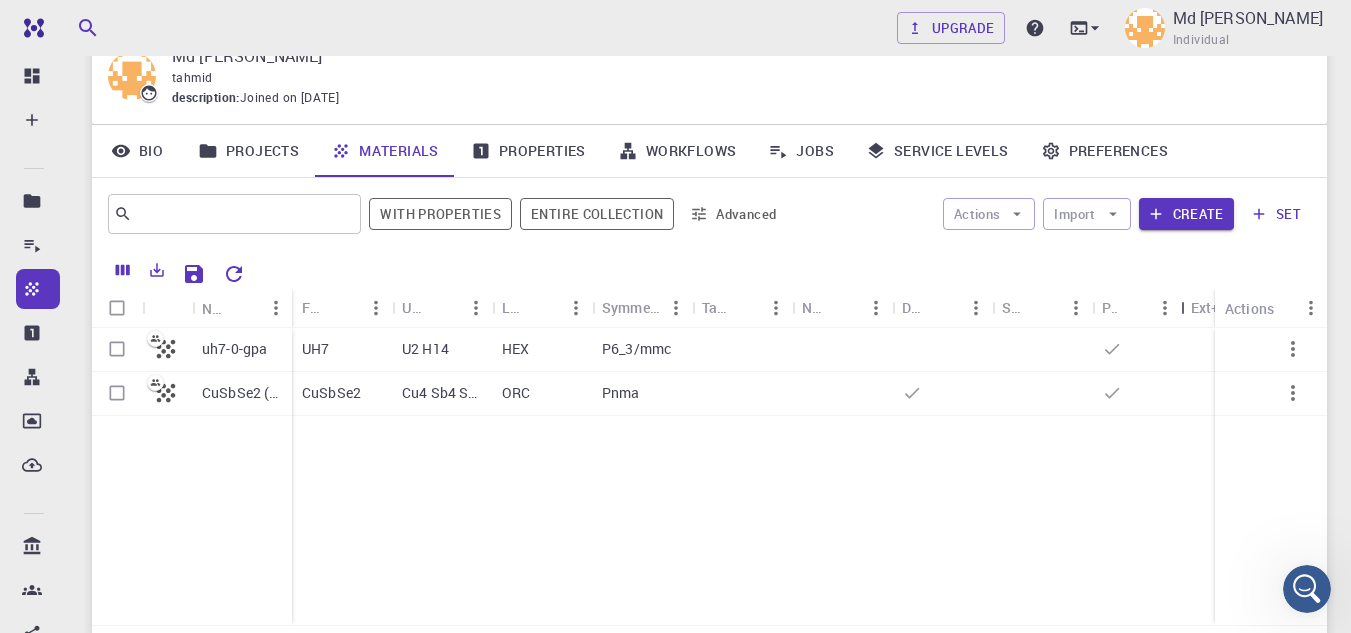 drag, startPoint x: 1190, startPoint y: 307, endPoint x: 1179, endPoint y: 309, distance: 11.18034 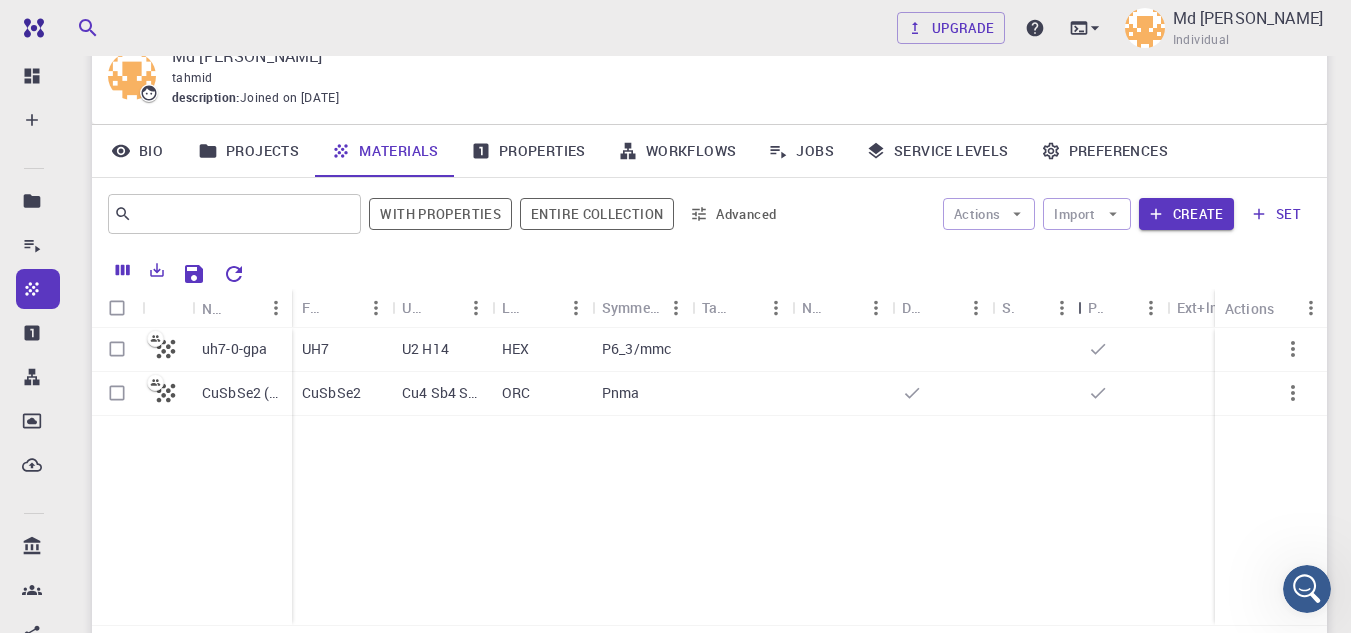 drag, startPoint x: 1092, startPoint y: 312, endPoint x: 1078, endPoint y: 312, distance: 14 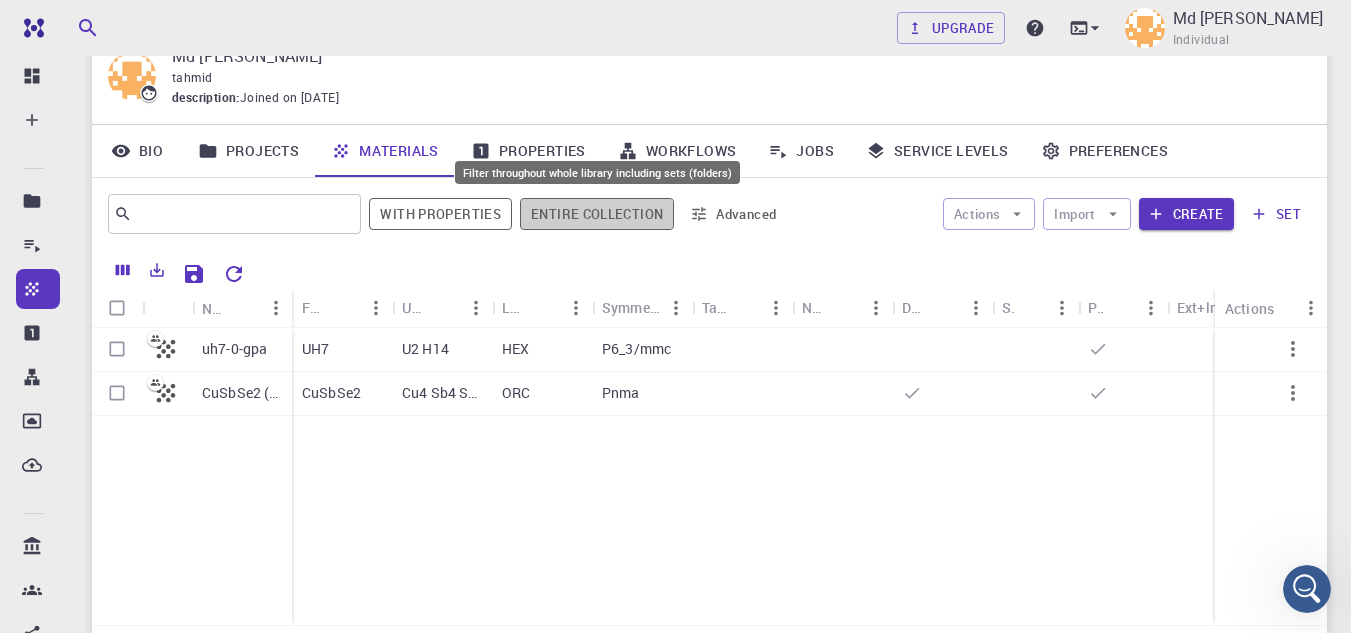 click on "Entire collection" at bounding box center [597, 214] 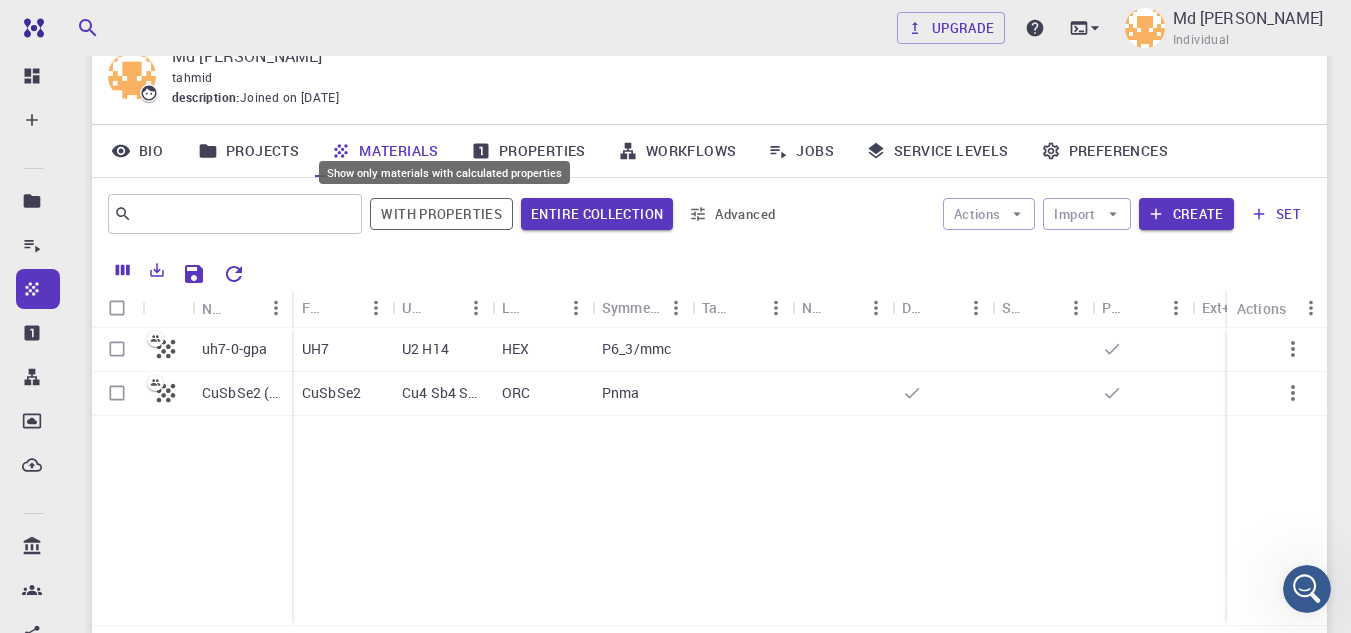 click on "With properties" at bounding box center [441, 214] 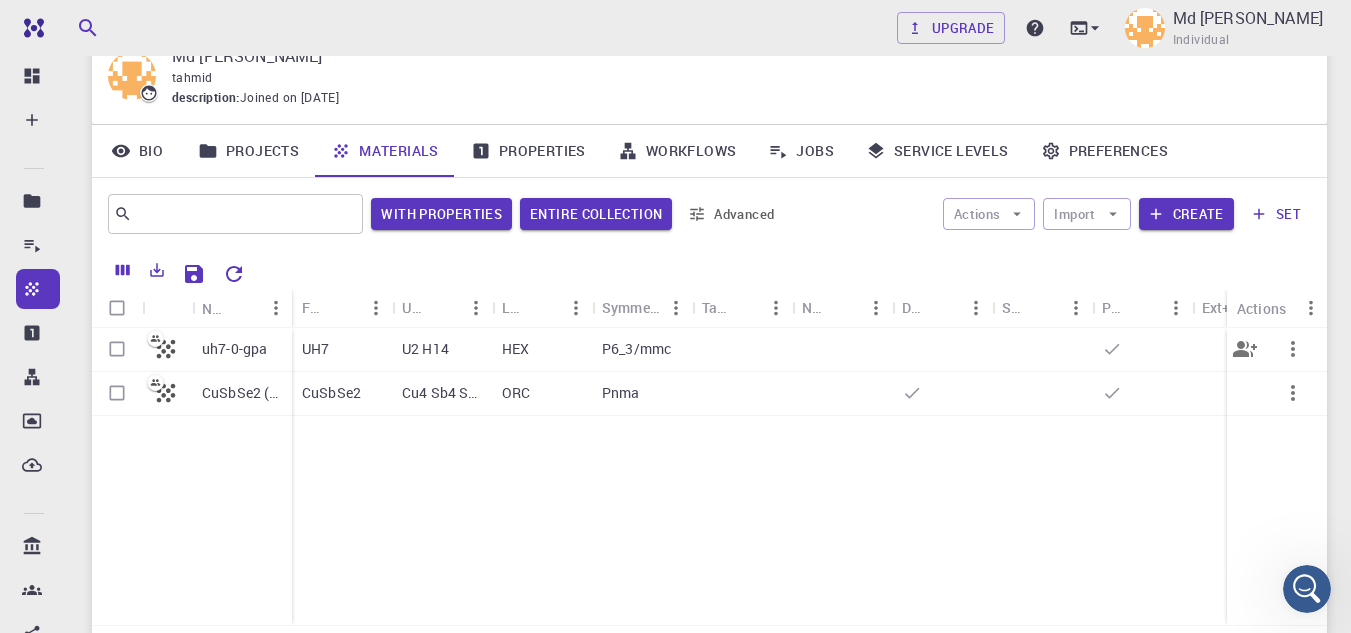 click at bounding box center (117, 349) 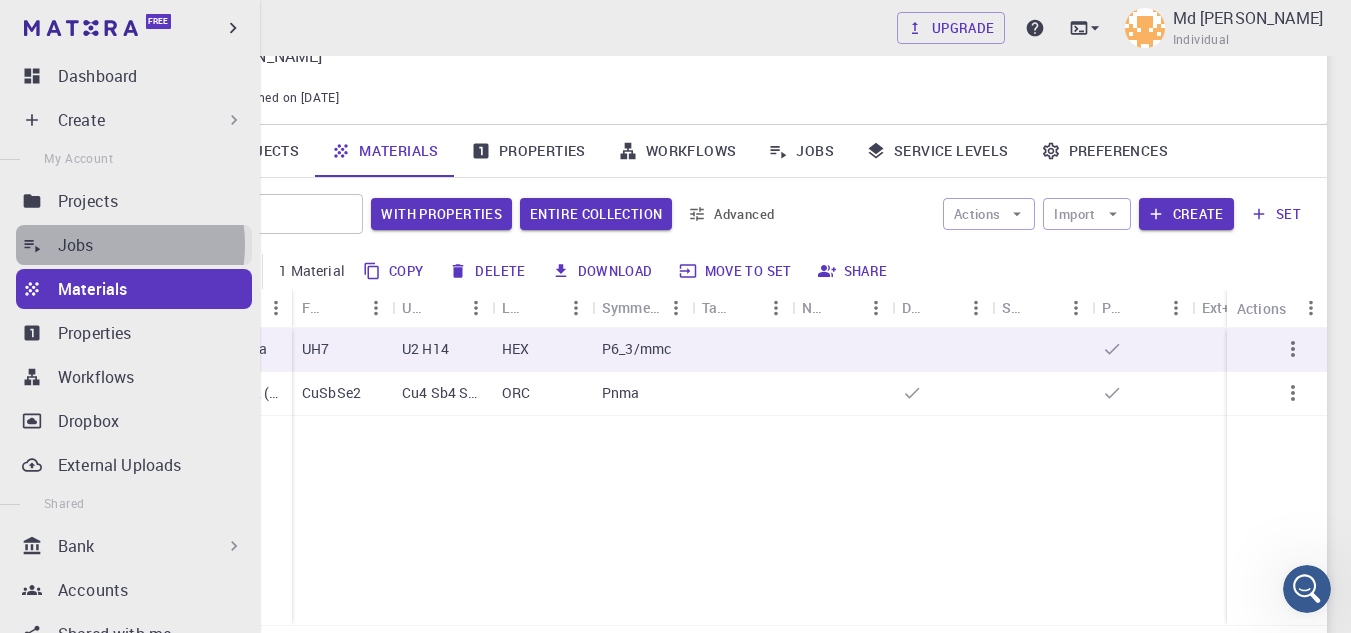 click on "Jobs" at bounding box center [155, 245] 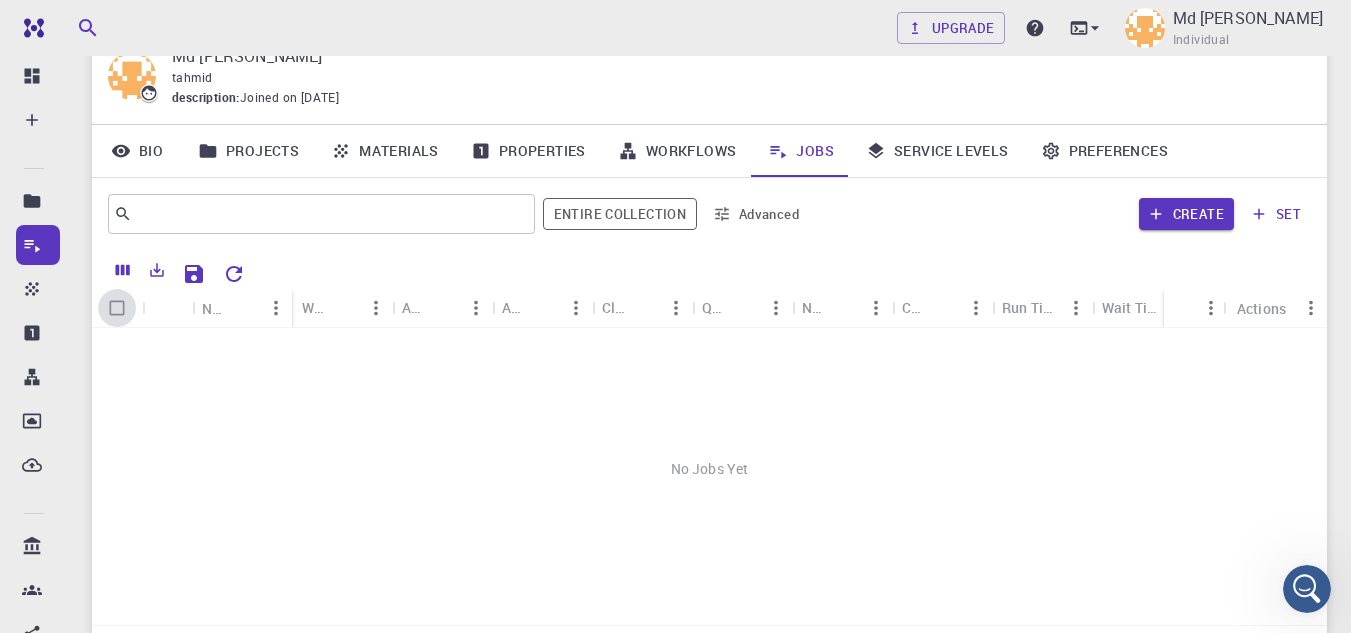 click at bounding box center (117, 308) 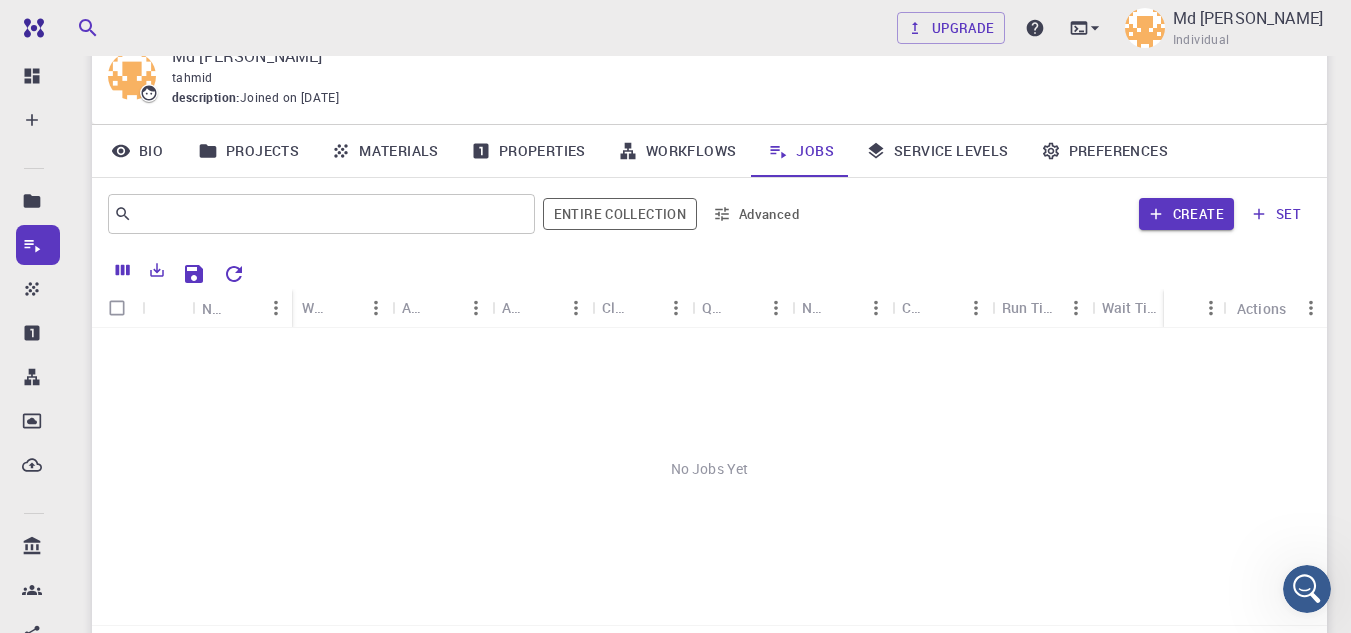 click at bounding box center (117, 308) 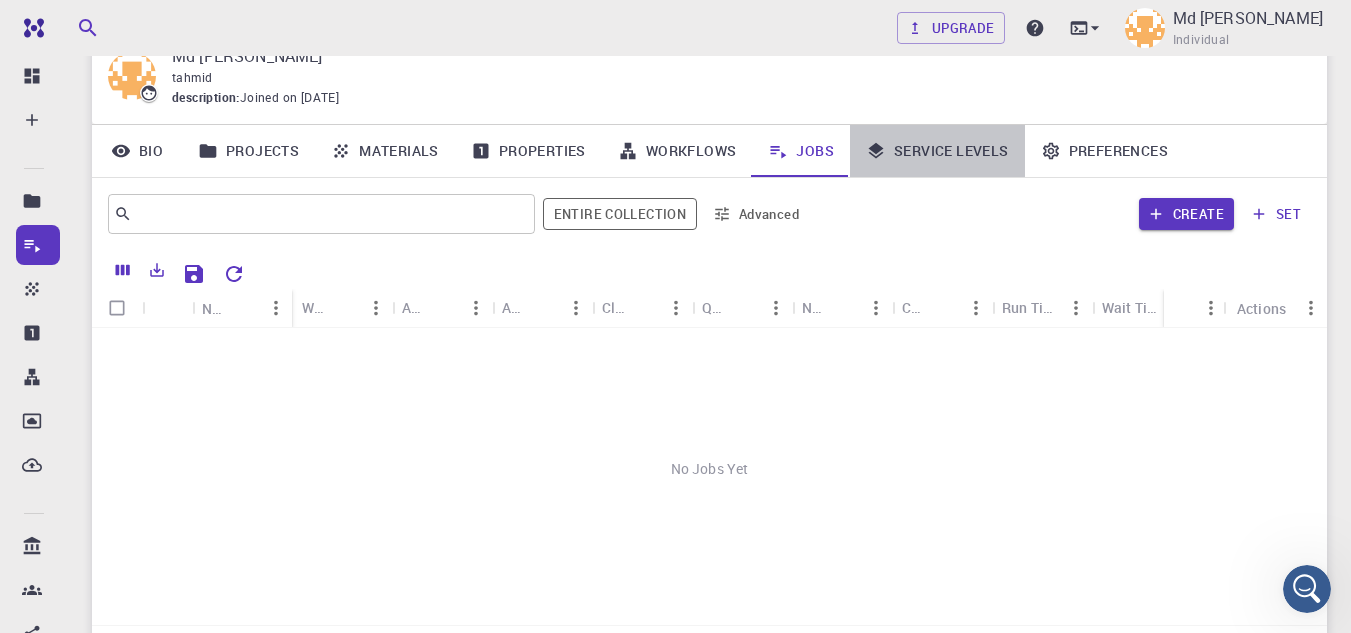 click on "Service Levels" at bounding box center [937, 151] 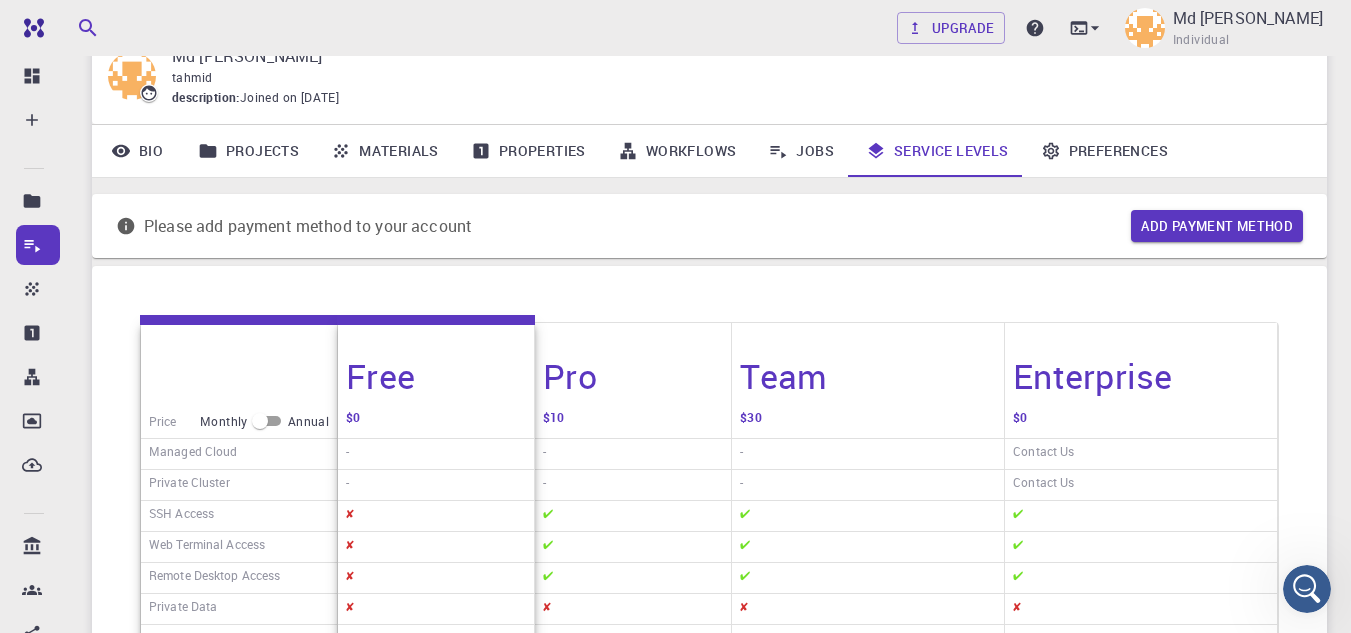 click on "Preferences" at bounding box center [1104, 151] 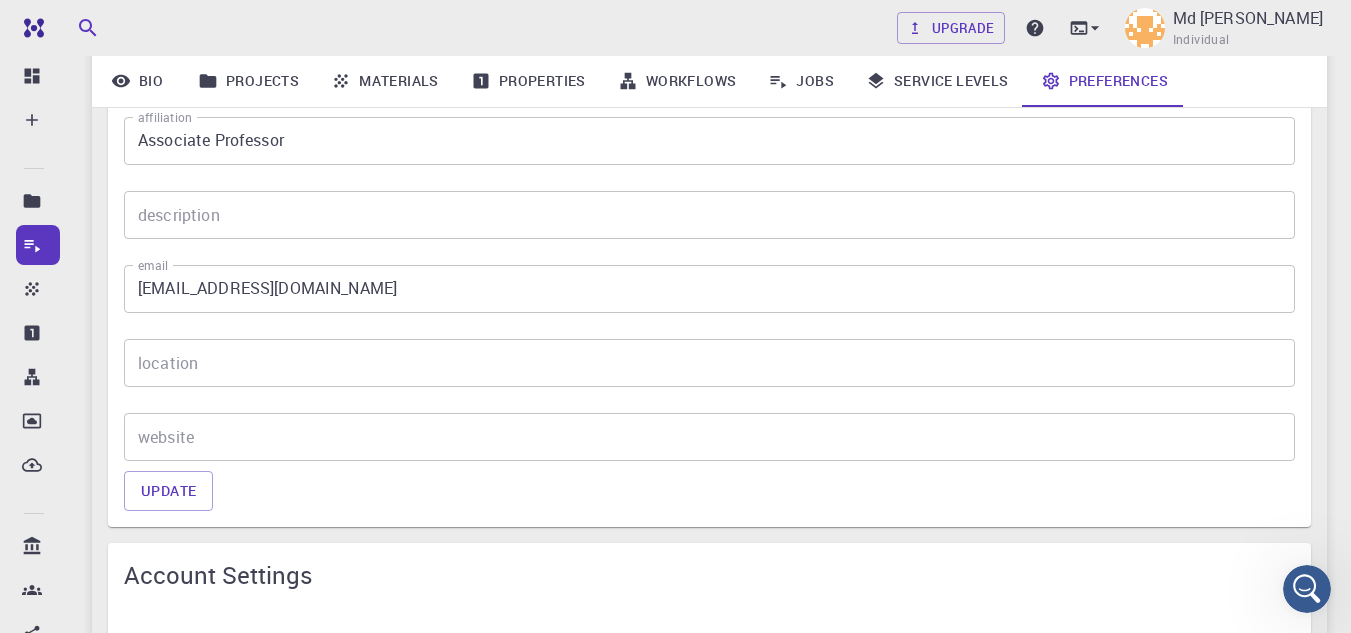 scroll, scrollTop: 585, scrollLeft: 0, axis: vertical 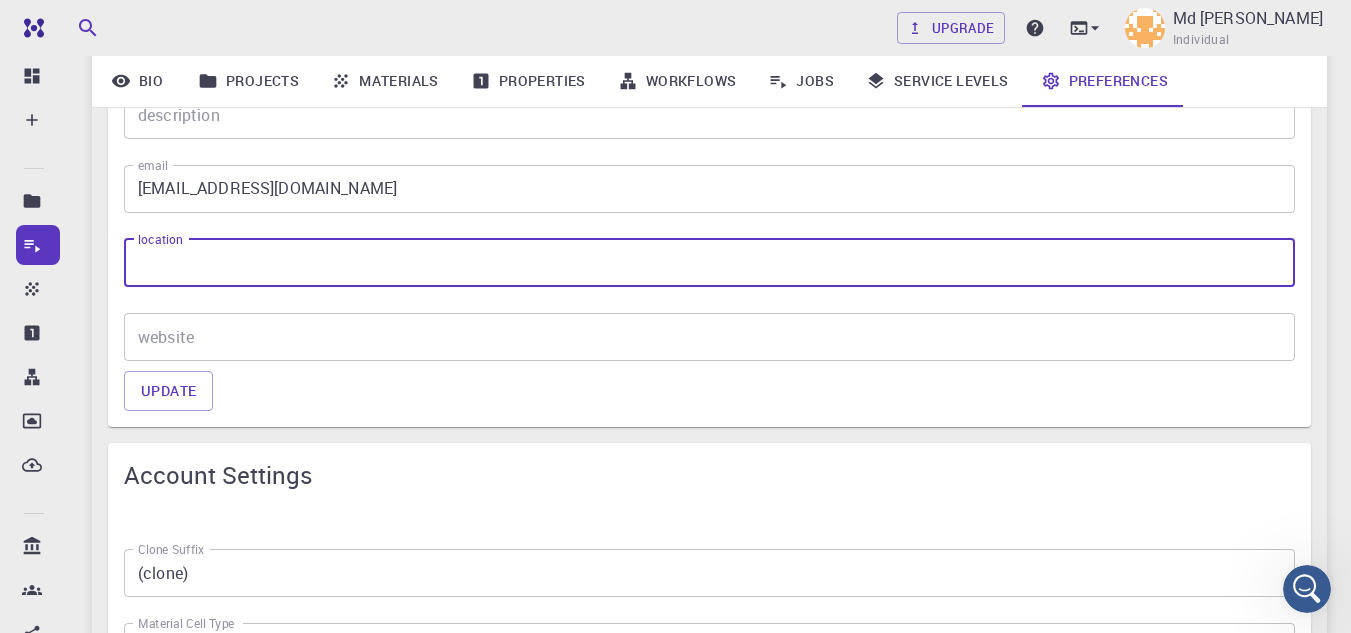 click on "location" at bounding box center [709, 263] 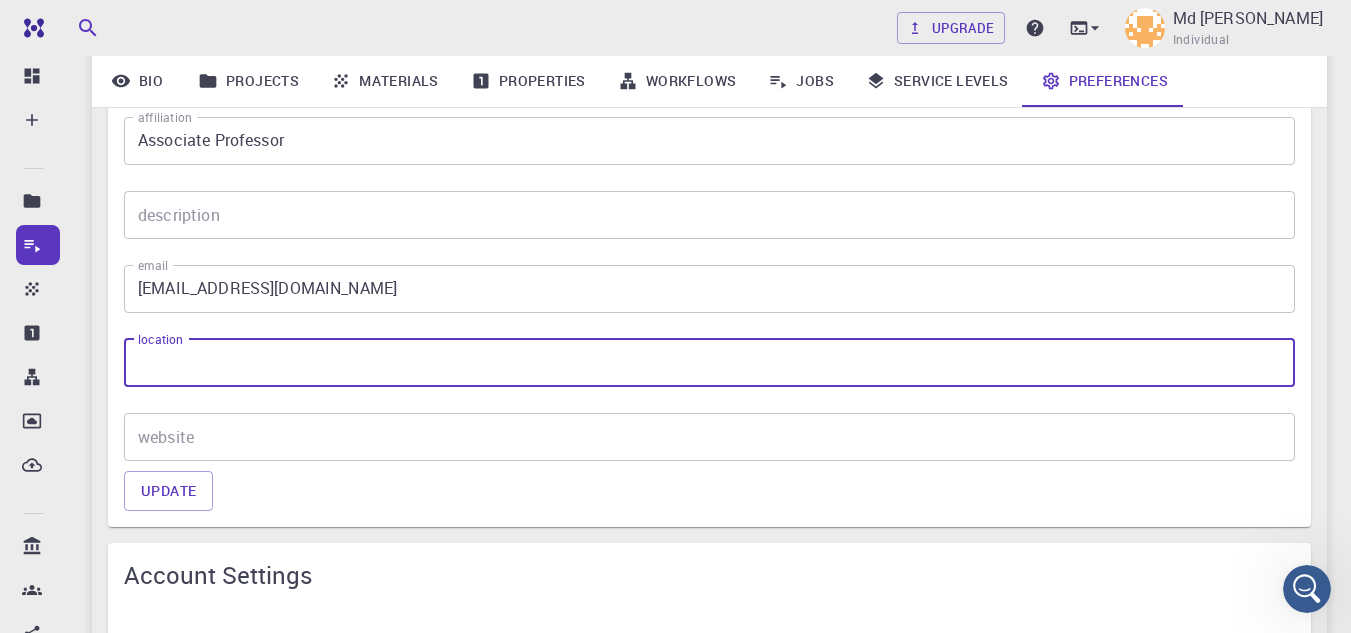 scroll, scrollTop: 385, scrollLeft: 0, axis: vertical 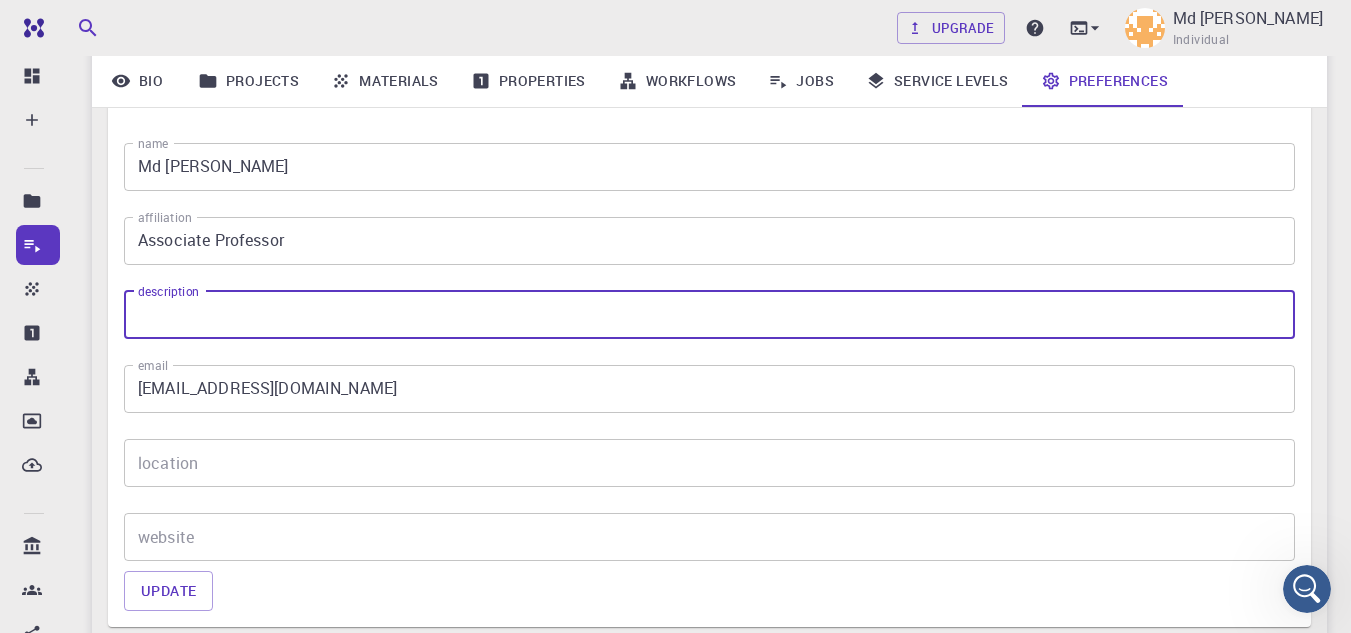 click on "description" at bounding box center (709, 315) 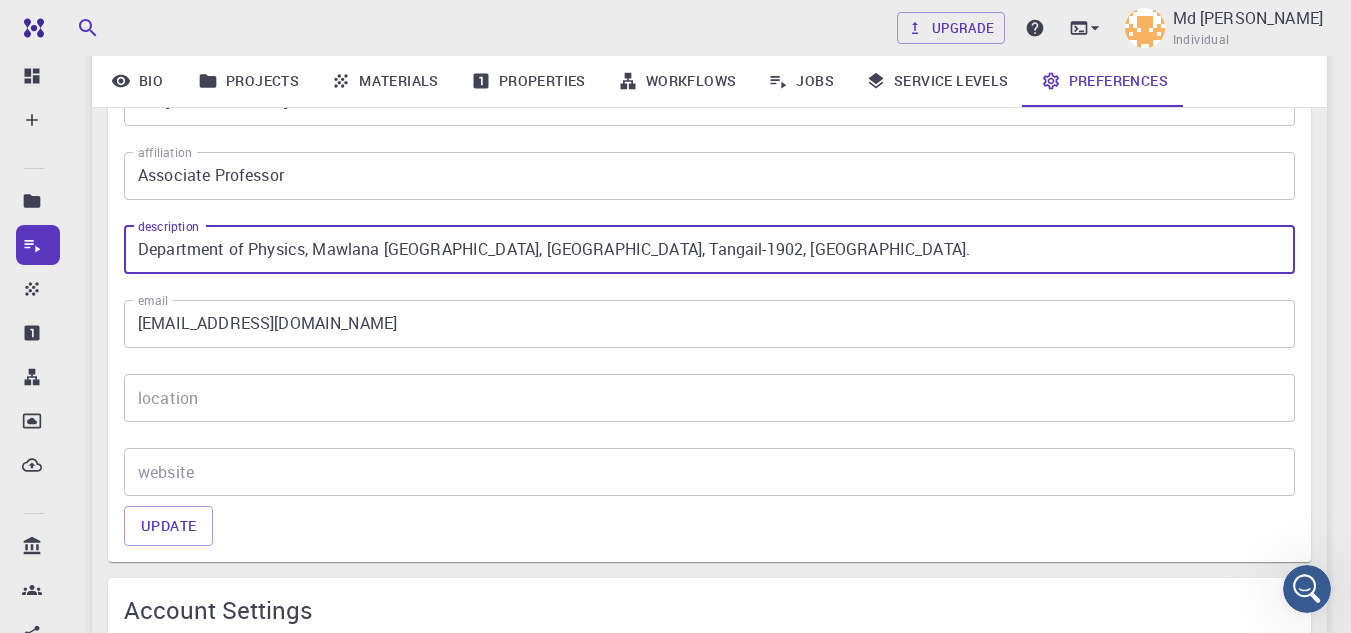 scroll, scrollTop: 485, scrollLeft: 0, axis: vertical 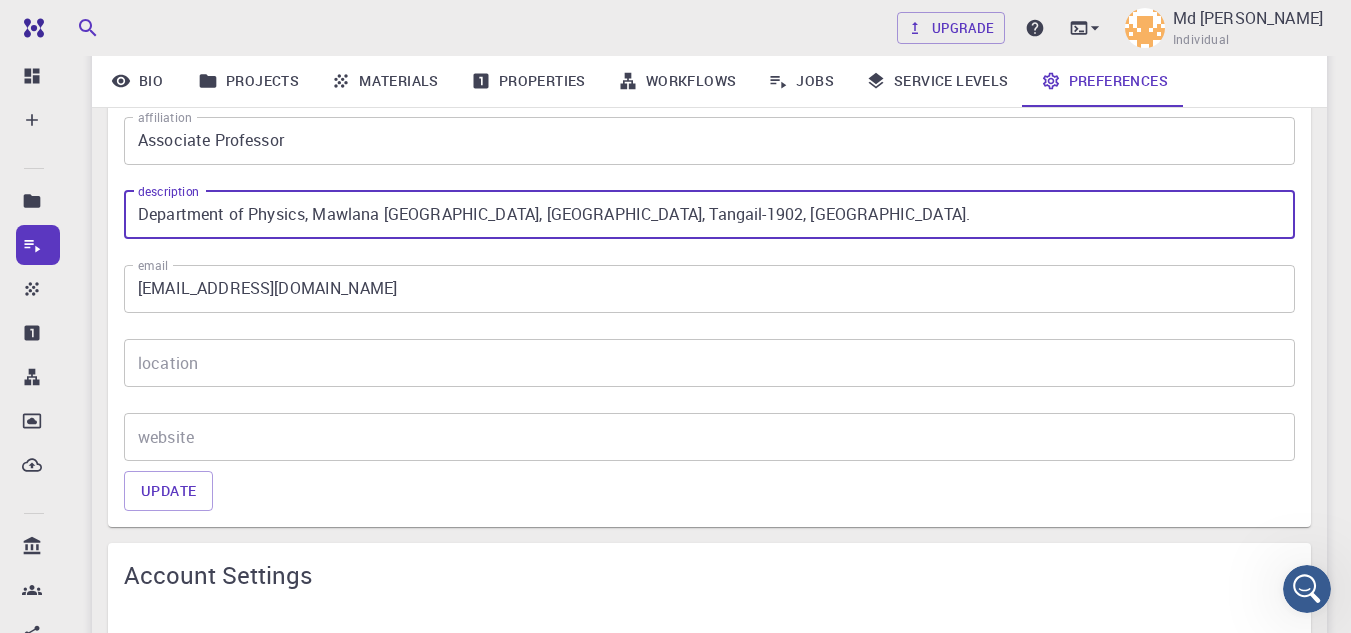 type on "Department of Physics, Mawlana [GEOGRAPHIC_DATA], [GEOGRAPHIC_DATA], Tangail-1902, [GEOGRAPHIC_DATA]." 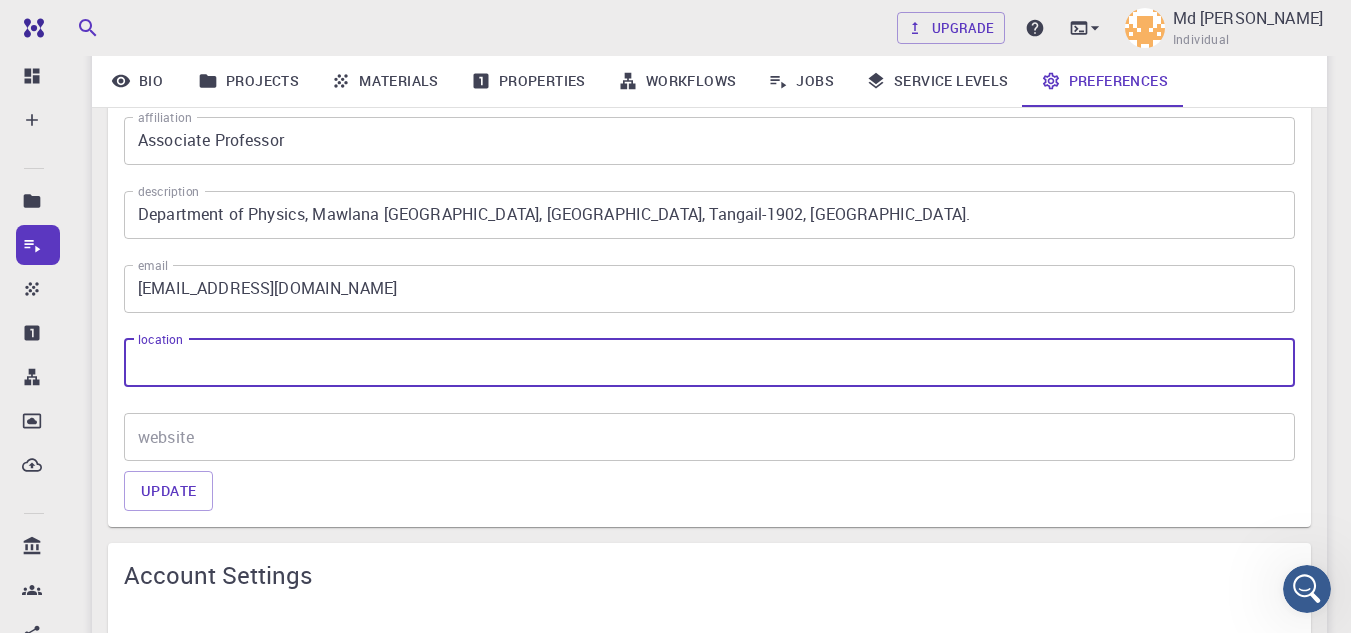 click on "location" at bounding box center (709, 363) 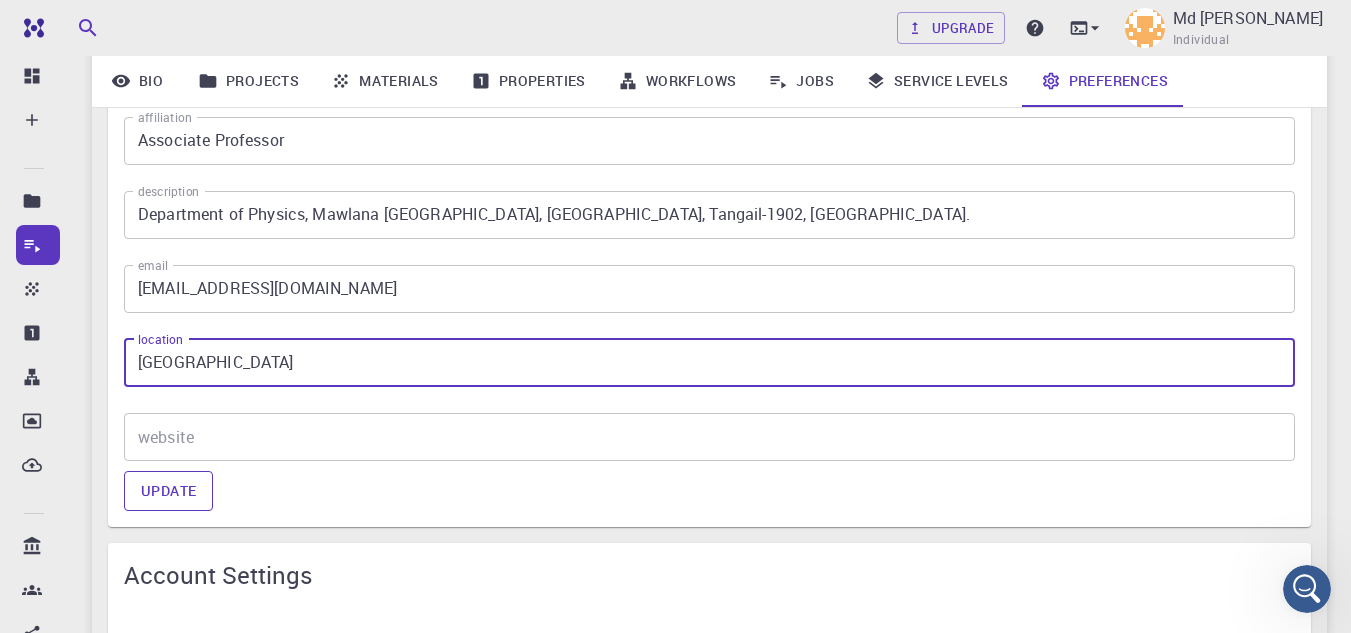 type on "[GEOGRAPHIC_DATA]" 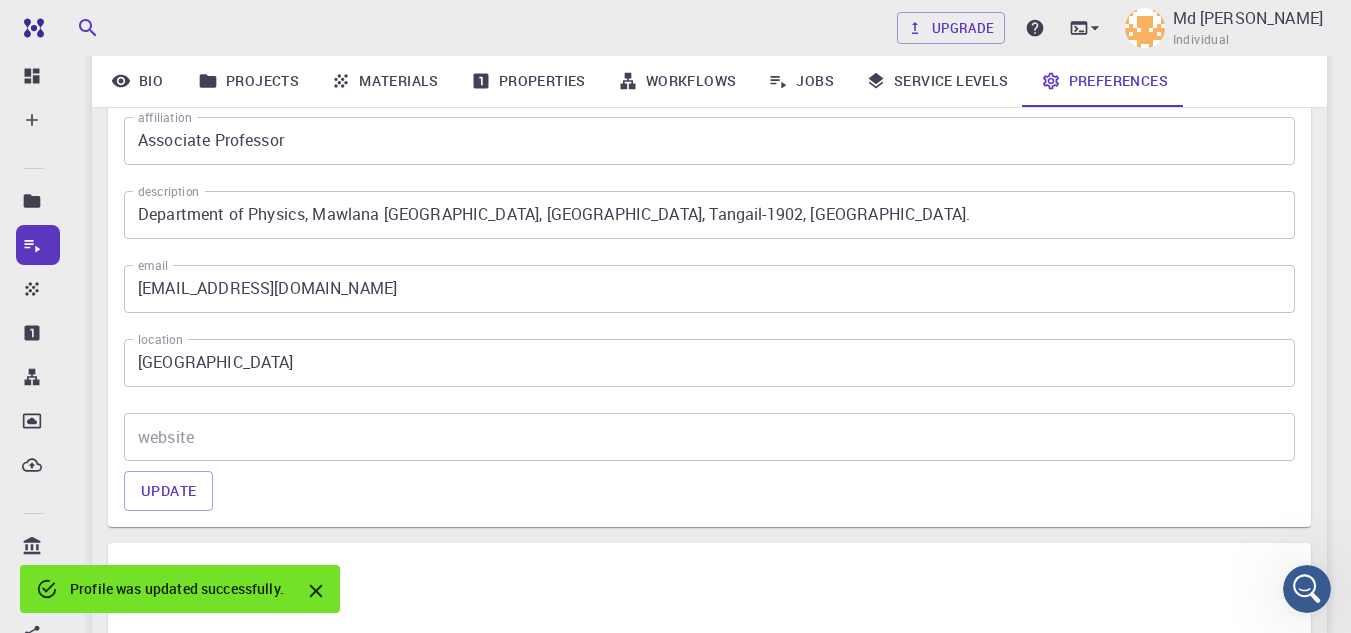 click 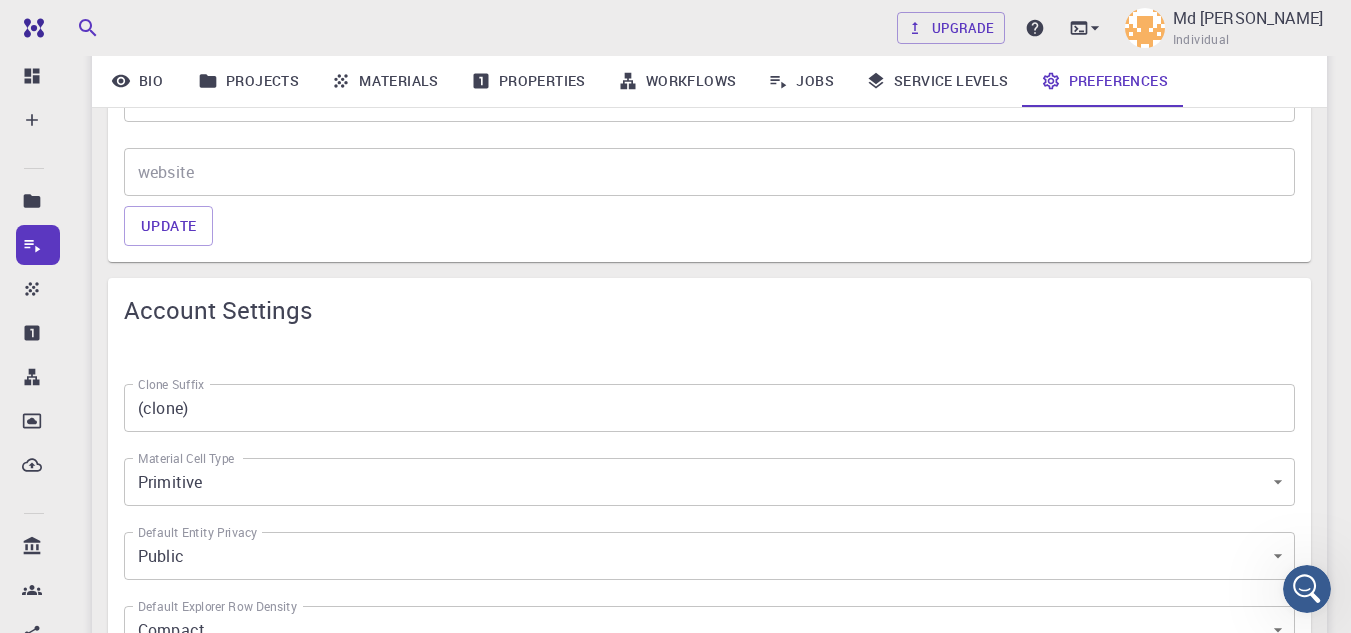 scroll, scrollTop: 785, scrollLeft: 0, axis: vertical 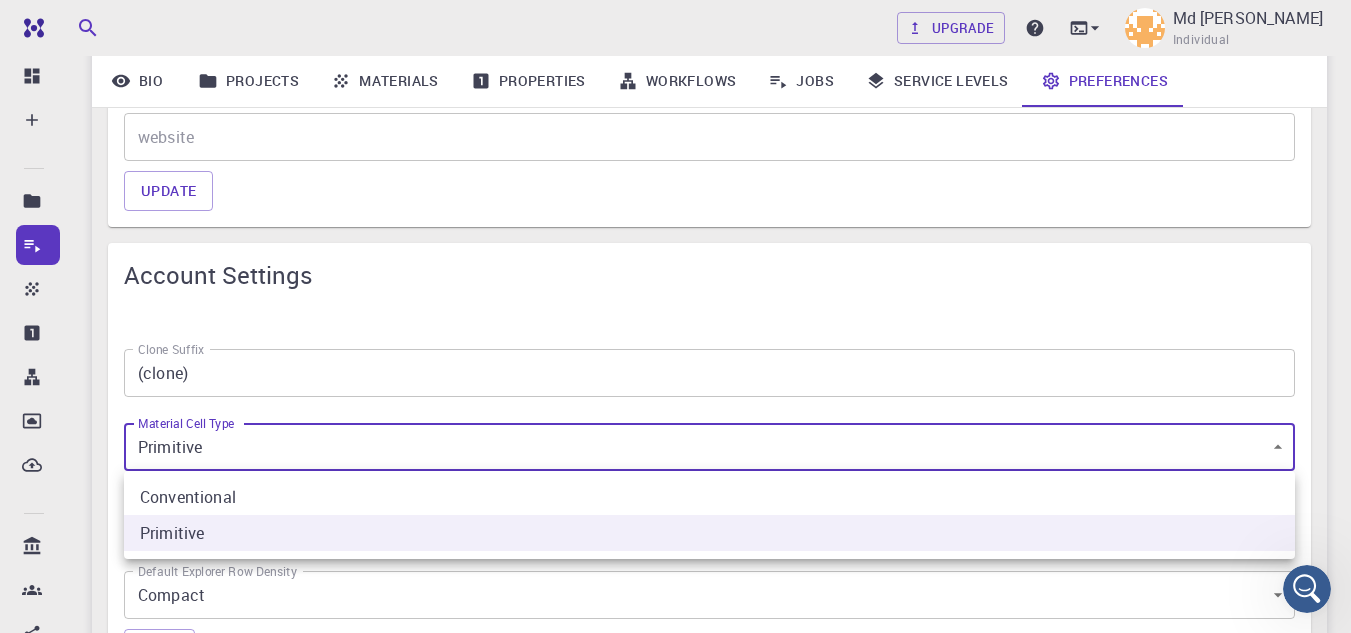 click on "Free Dashboard Create New Job New Material Create Material Upload File Import from Bank Import from 3rd Party New Workflow New Project Projects Jobs Materials Properties Workflows Dropbox External Uploads Bank Materials Workflows Accounts Shared with me Shared publicly Shared externally Documentation Contact Support Compute load: Low Upgrade Md [PERSON_NAME] Individual Home Md [PERSON_NAME] Md [PERSON_NAME] [PERSON_NAME] description :   Joined on [DATE] Bio Projects Materials Properties Workflows Jobs Service Levels Preferences Account Profile Profile picture Upload new picture name [PERSON_NAME] name affiliation Associate Professor affiliation description Department of Physics, Mawlana [GEOGRAPHIC_DATA], [GEOGRAPHIC_DATA], Tangail-1902, [GEOGRAPHIC_DATA]. description email [EMAIL_ADDRESS][DOMAIN_NAME] email location [GEOGRAPHIC_DATA] location website website Update Account Settings Clone Suffix (clone) Clone Suffix Material Cell Type Primitive 1 Material Cell Type Default Entity Privacy 0 0 ." at bounding box center (675, 432) 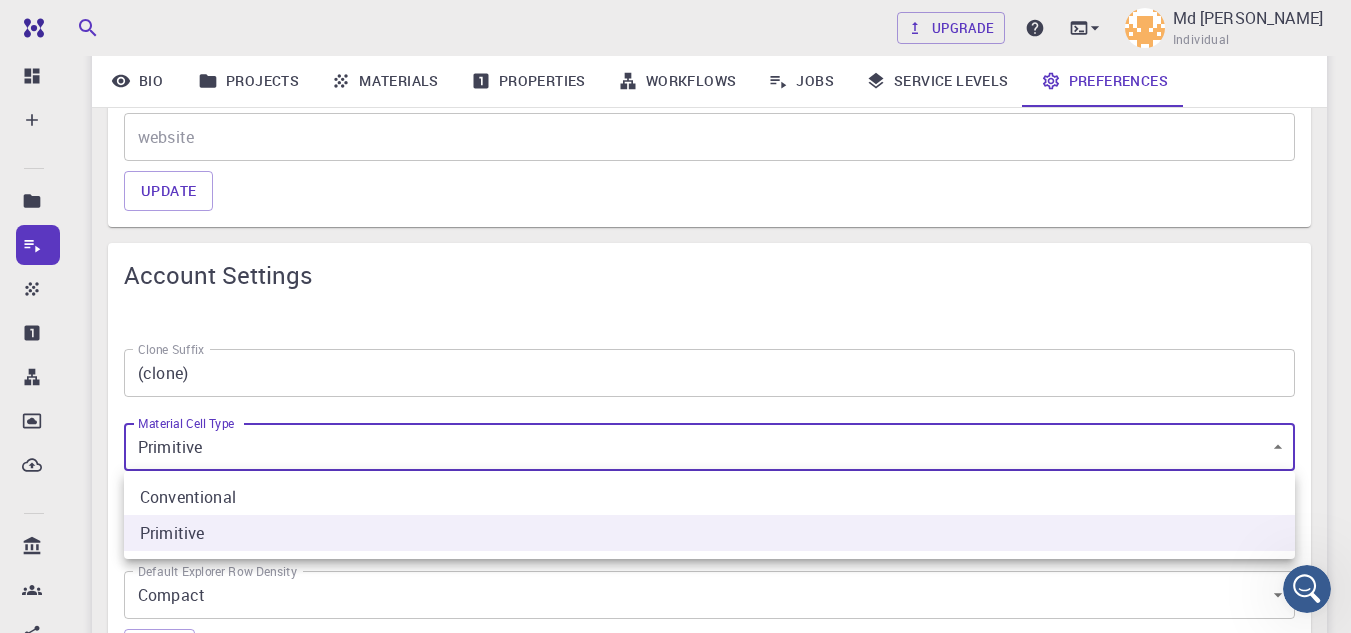 click on "Conventional" at bounding box center (709, 497) 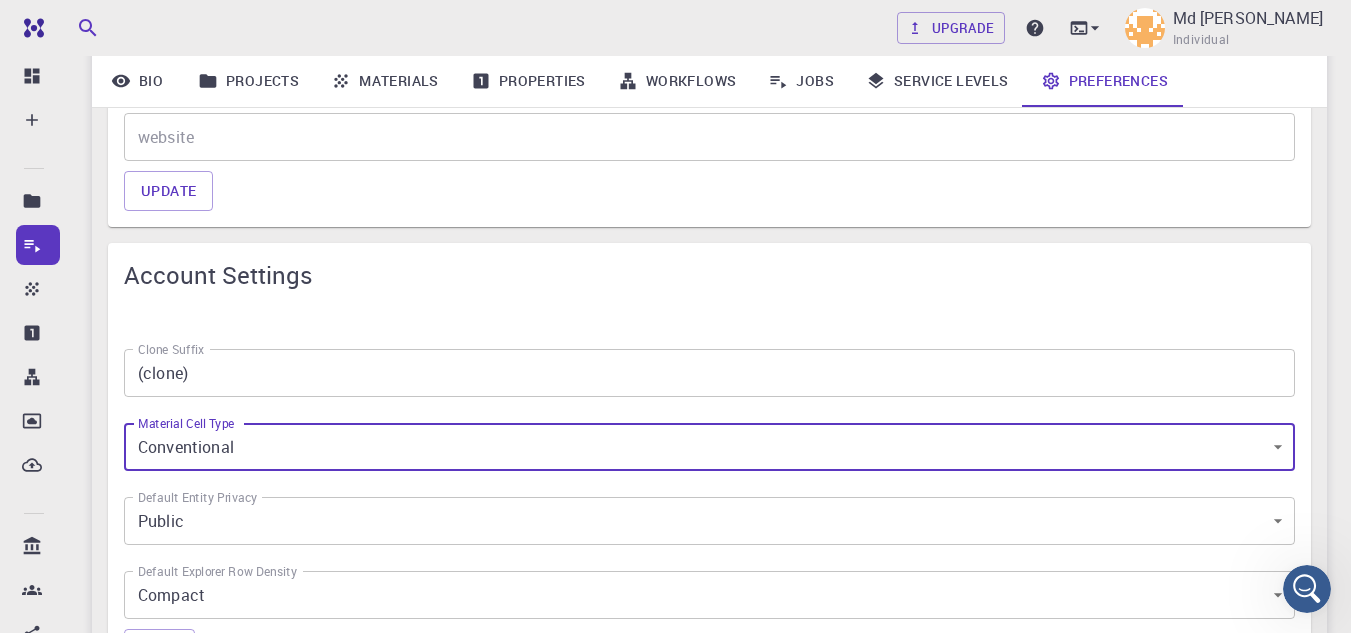 scroll, scrollTop: 885, scrollLeft: 0, axis: vertical 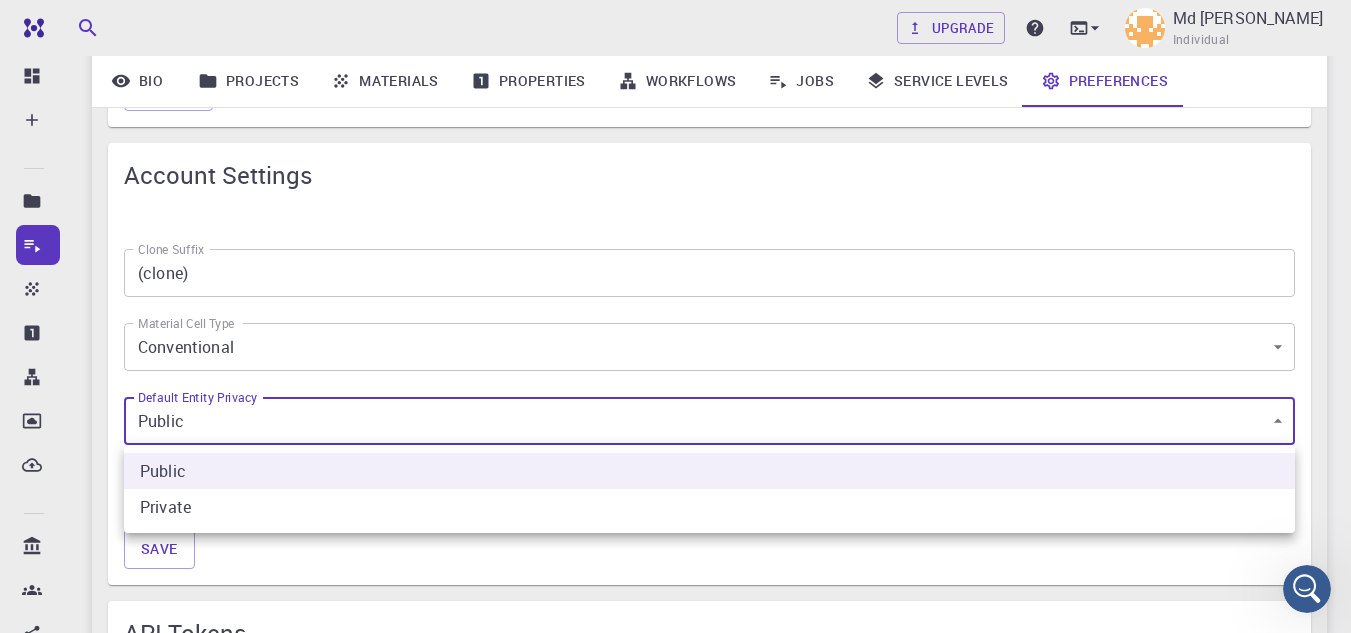click on "Free Dashboard Create New Job New Material Create Material Upload File Import from Bank Import from 3rd Party New Workflow New Project Projects Jobs Materials Properties Workflows Dropbox External Uploads Bank Materials Workflows Accounts Shared with me Shared publicly Shared externally Documentation Contact Support Compute load: Low Upgrade Md [PERSON_NAME] Individual Home Md [PERSON_NAME] Md [PERSON_NAME] [PERSON_NAME] description :   Joined on [DATE] Bio Projects Materials Properties Workflows Jobs Service Levels Preferences Account Profile Profile picture Upload new picture name [PERSON_NAME] name affiliation Associate Professor affiliation description Department of Physics, Mawlana [GEOGRAPHIC_DATA], [GEOGRAPHIC_DATA], Tangail-1902, [GEOGRAPHIC_DATA]. description email [EMAIL_ADDRESS][DOMAIN_NAME] email location [GEOGRAPHIC_DATA] location website website Update Account Settings Clone Suffix (clone) Clone Suffix Material Cell Type Conventional 0 Material Cell Type Default Entity Privacy 0" at bounding box center [675, 332] 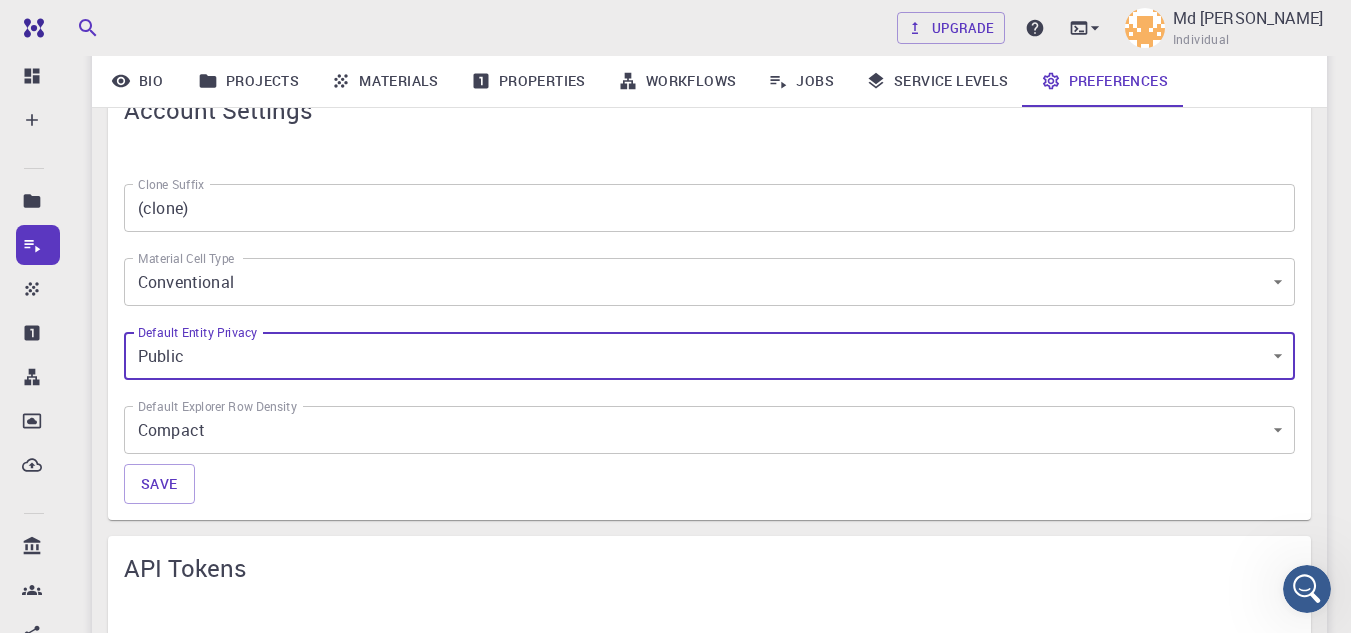 scroll, scrollTop: 985, scrollLeft: 0, axis: vertical 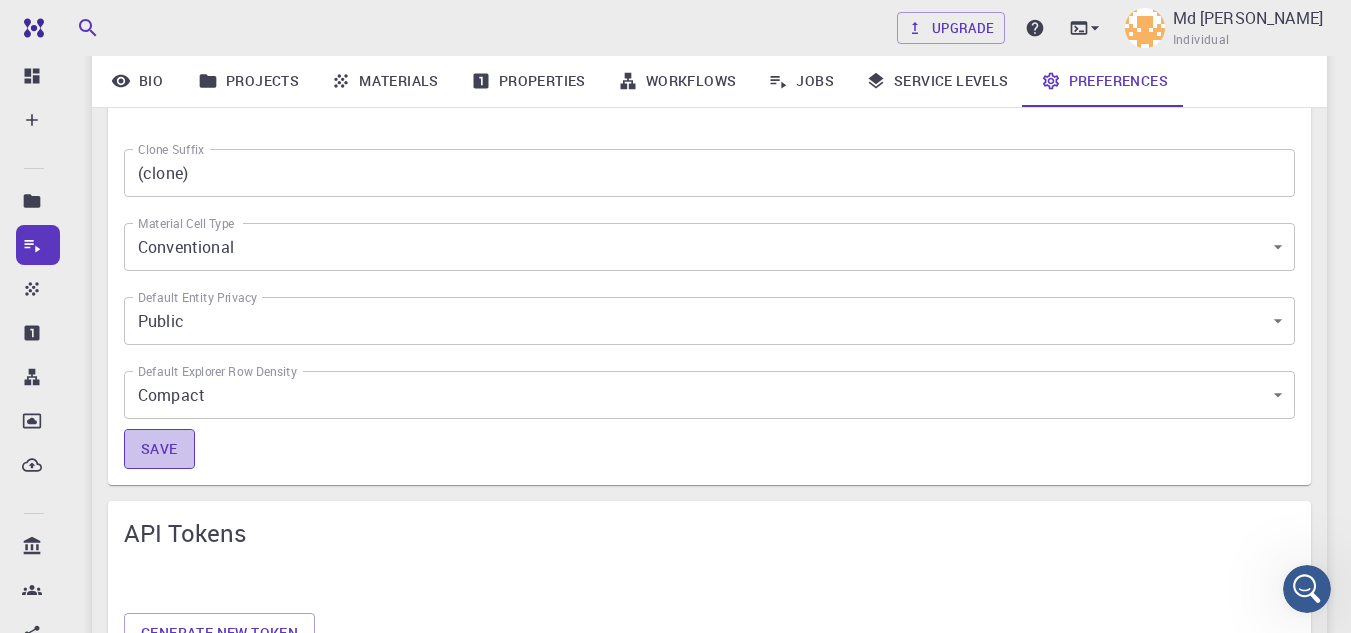 click on "Save" at bounding box center (159, 449) 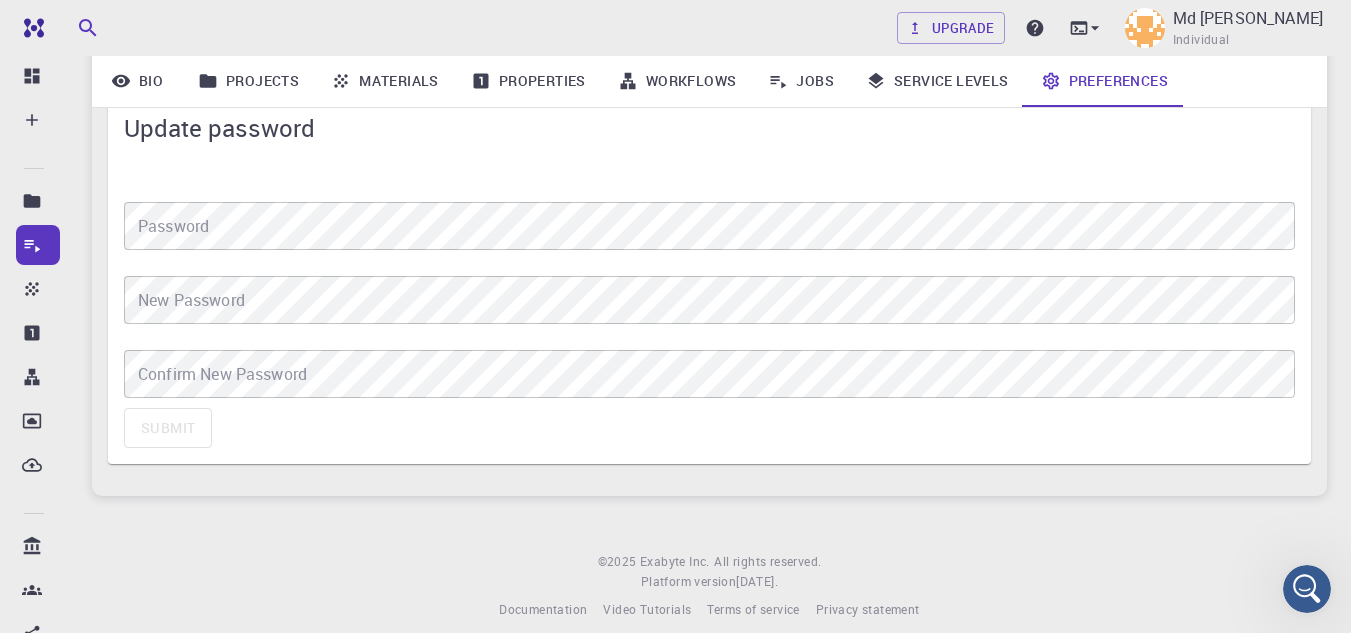 scroll, scrollTop: 1801, scrollLeft: 0, axis: vertical 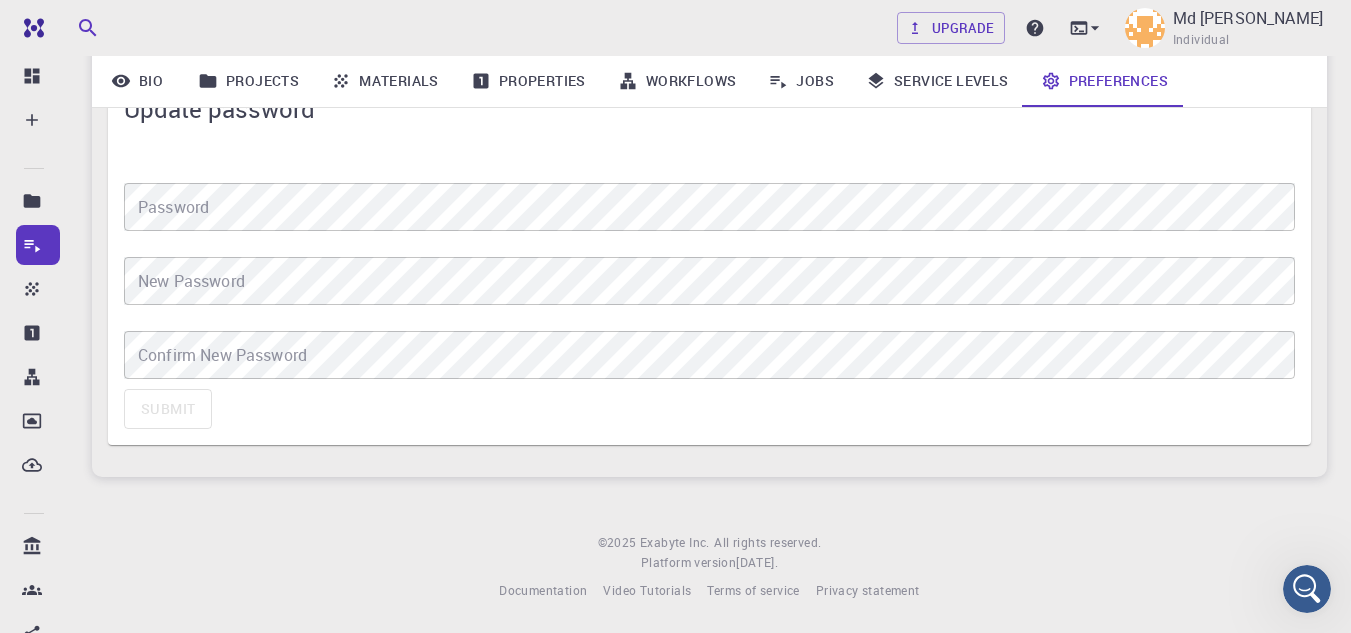 click on "Bio" at bounding box center [137, 81] 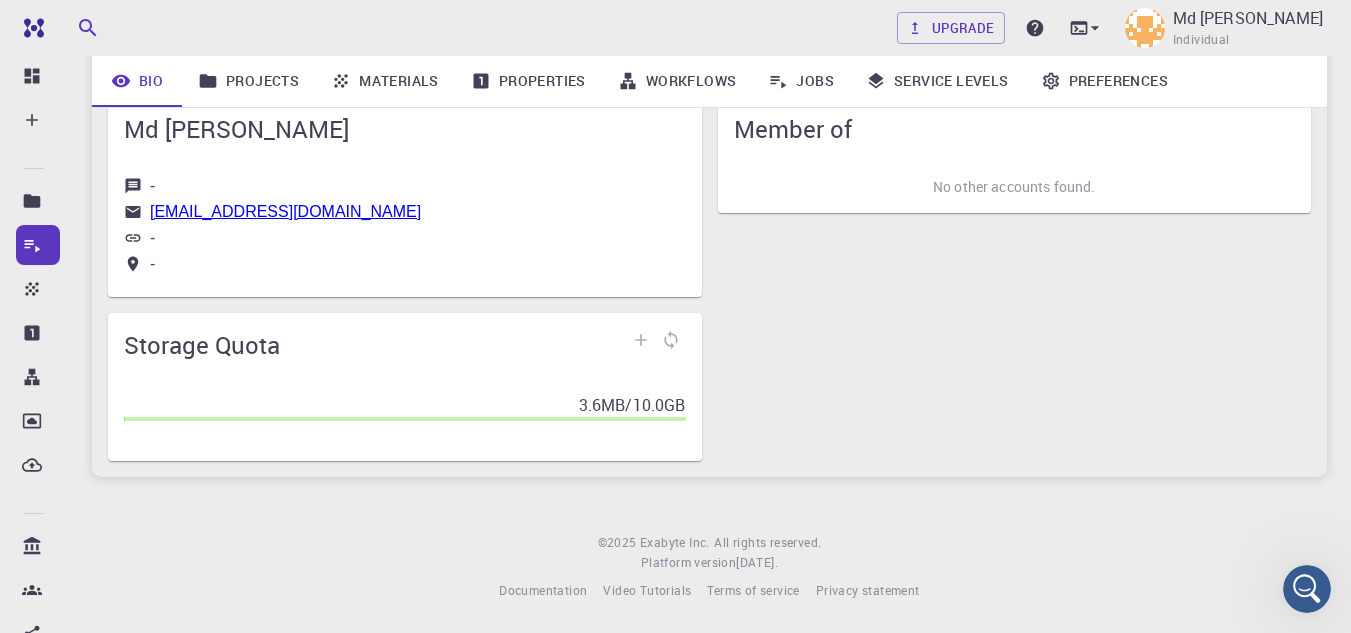 scroll, scrollTop: 181, scrollLeft: 0, axis: vertical 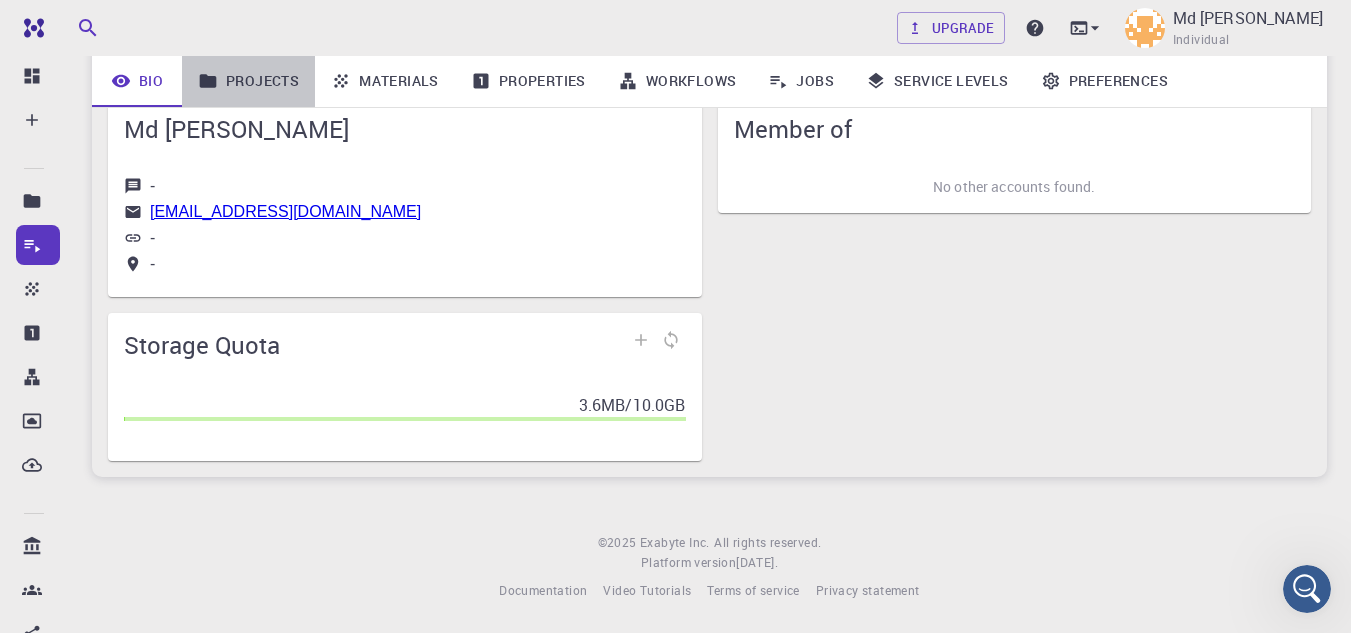 click on "Projects" at bounding box center [248, 81] 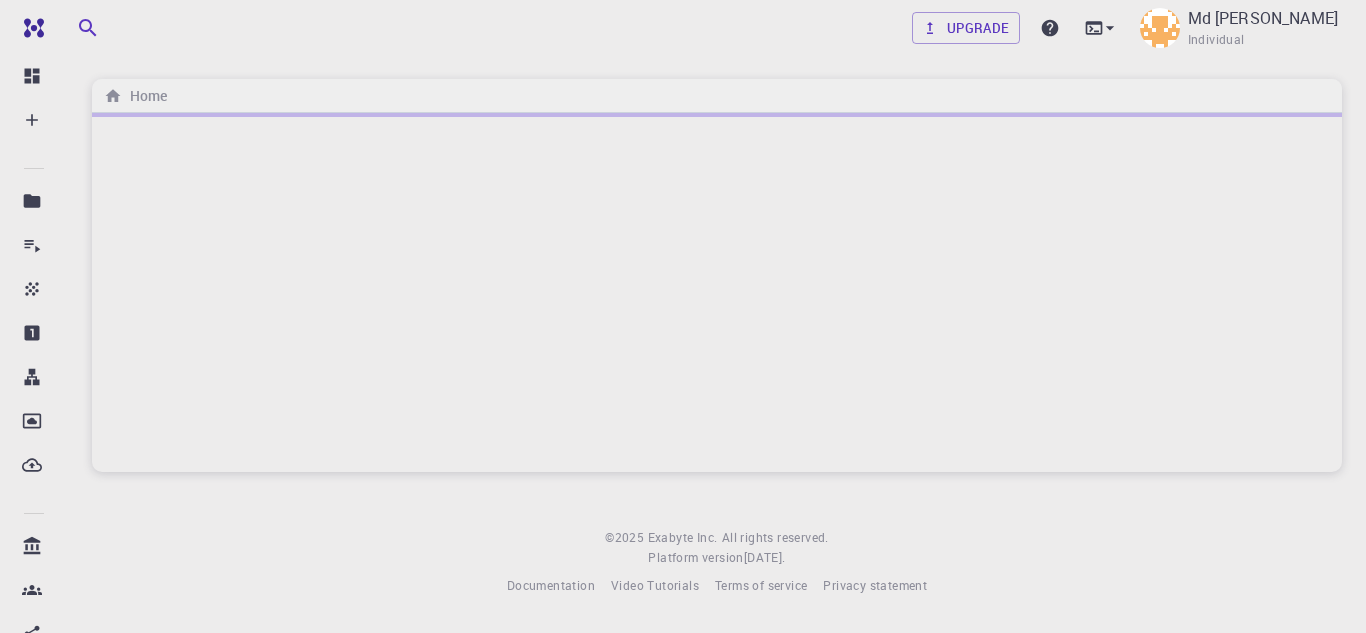 scroll, scrollTop: 0, scrollLeft: 0, axis: both 